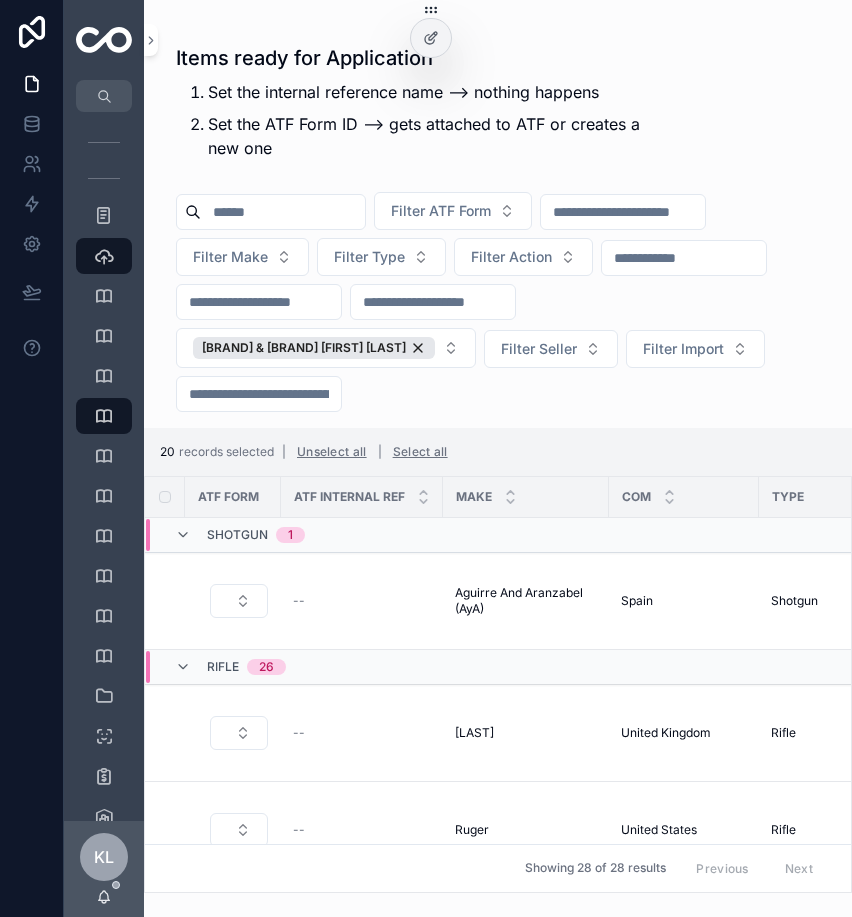 scroll, scrollTop: 0, scrollLeft: 0, axis: both 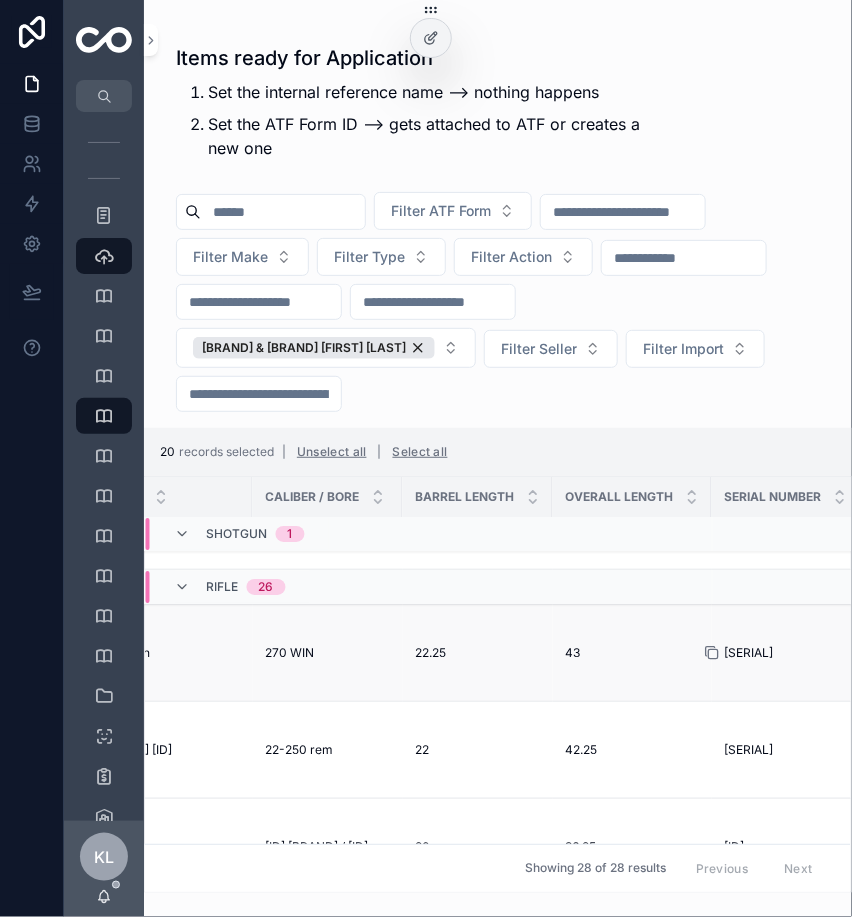 click 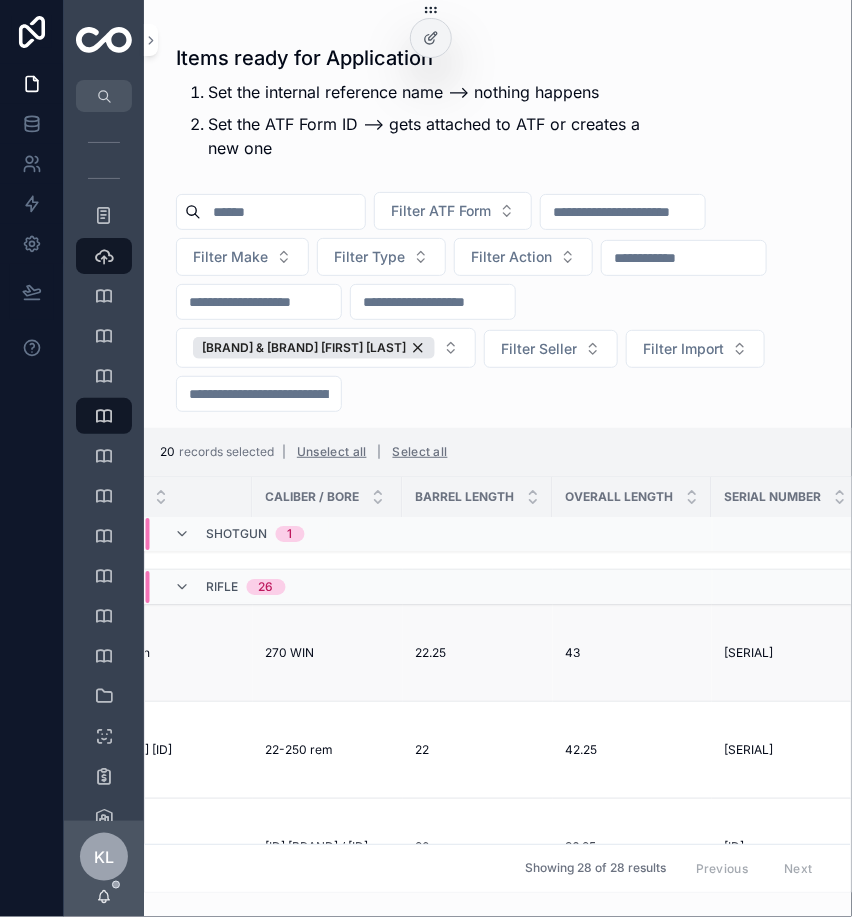 scroll, scrollTop: 80, scrollLeft: 0, axis: vertical 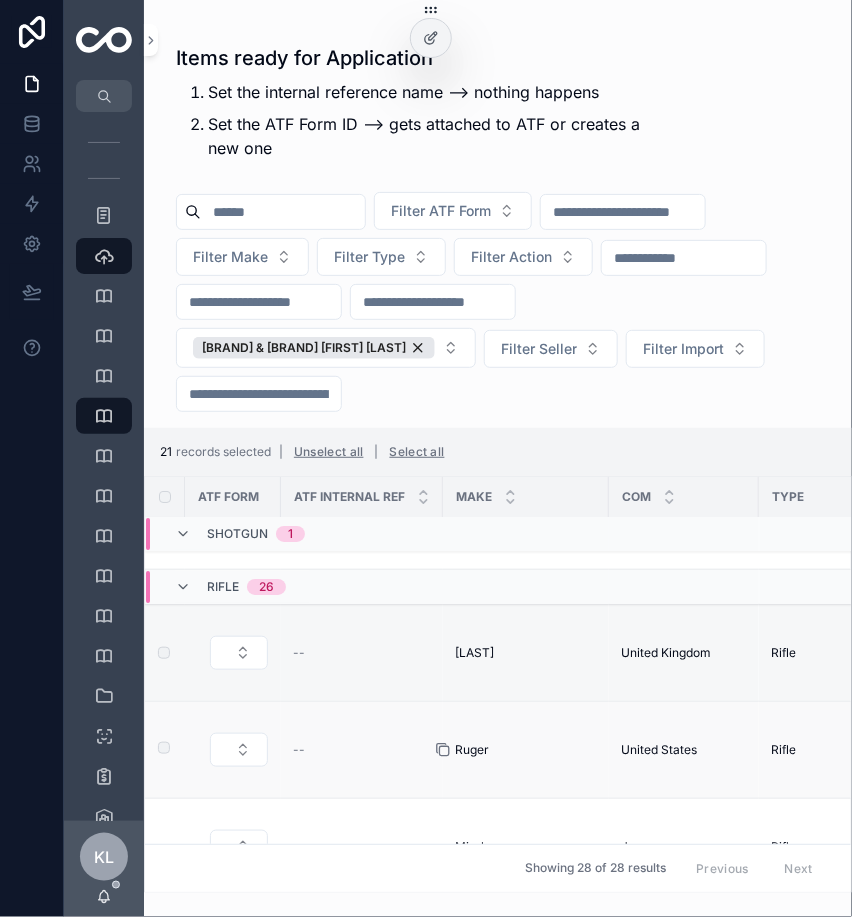 click 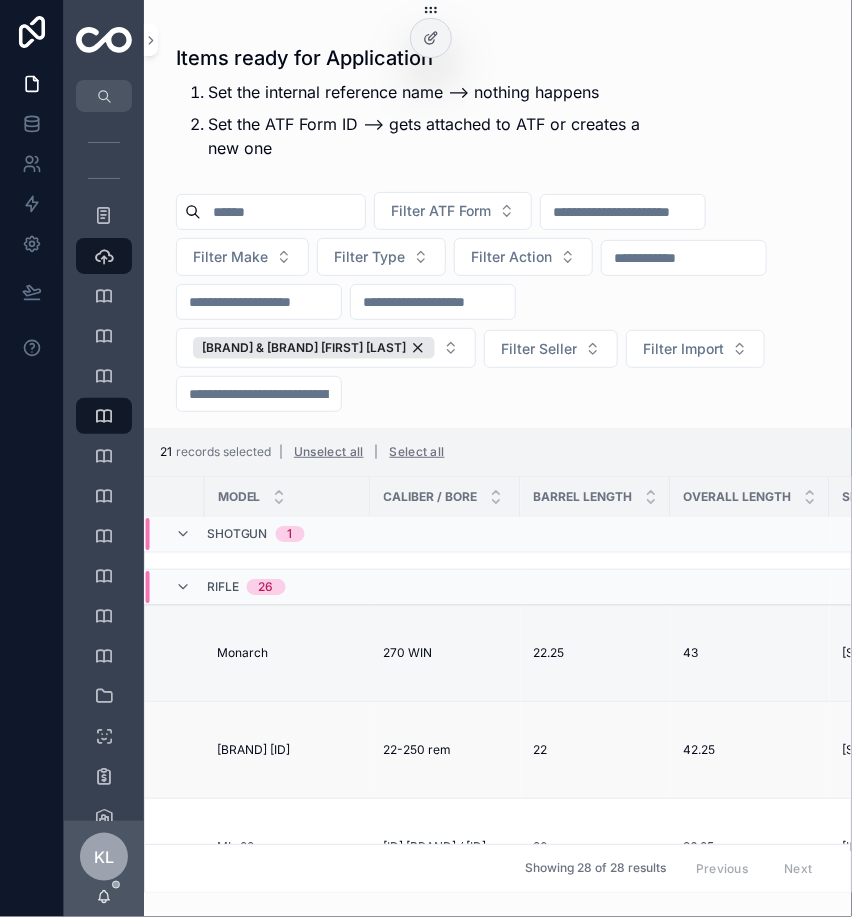 scroll, scrollTop: 80, scrollLeft: 857, axis: both 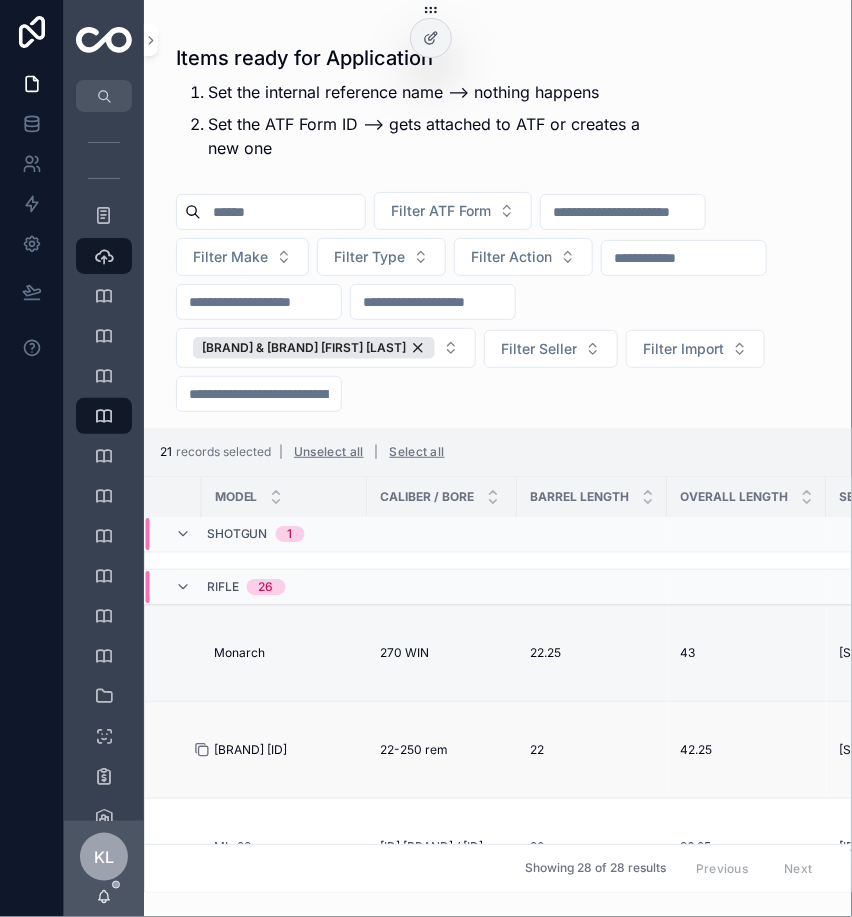 click 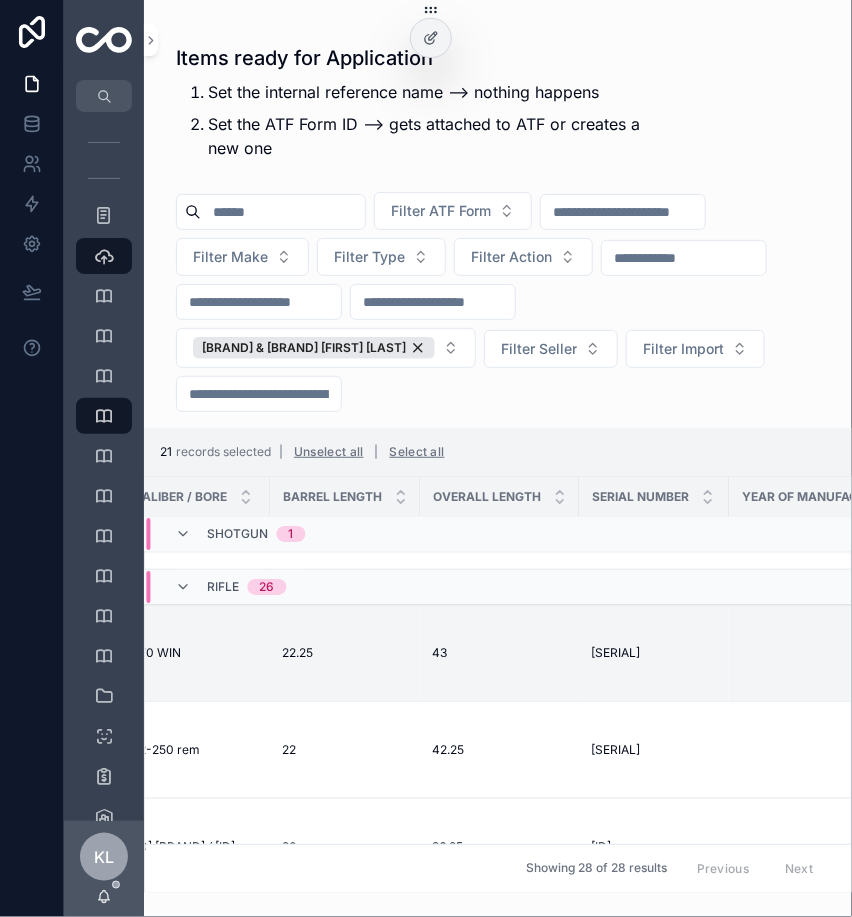 scroll, scrollTop: 80, scrollLeft: 1106, axis: both 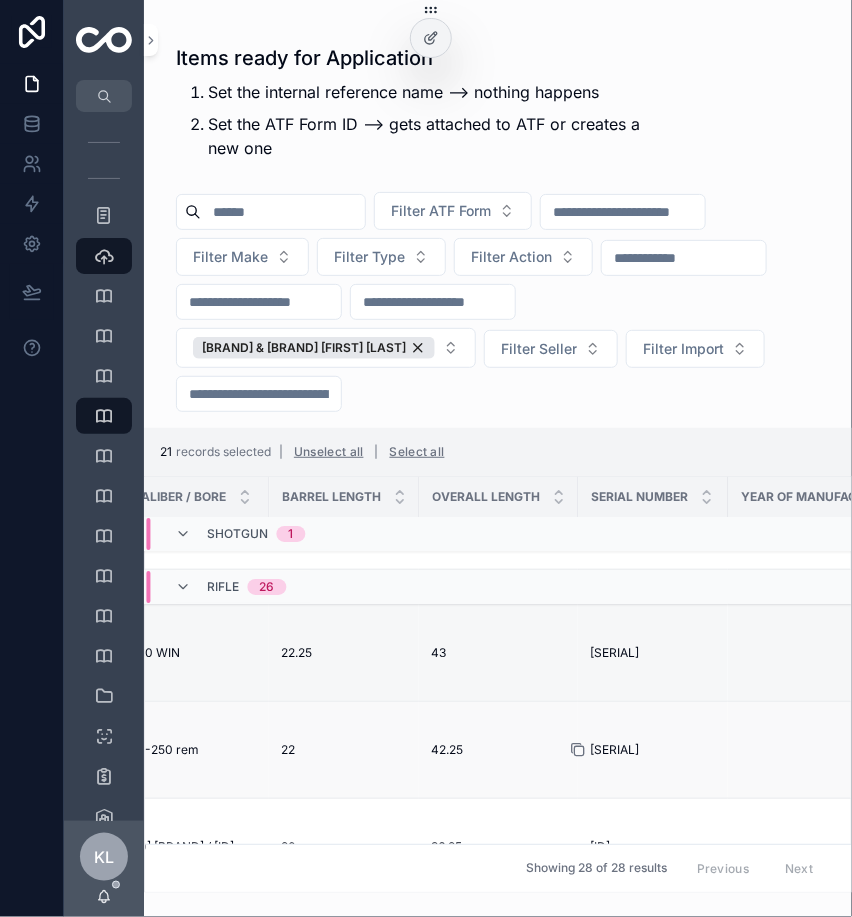 click 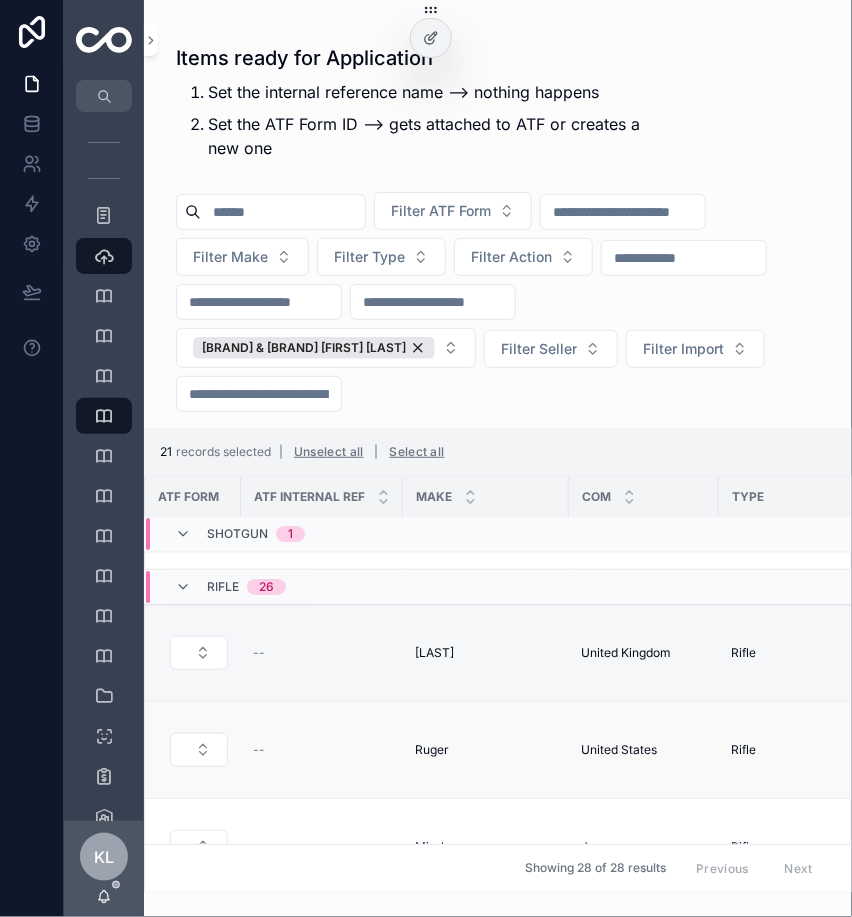 scroll, scrollTop: 80, scrollLeft: 0, axis: vertical 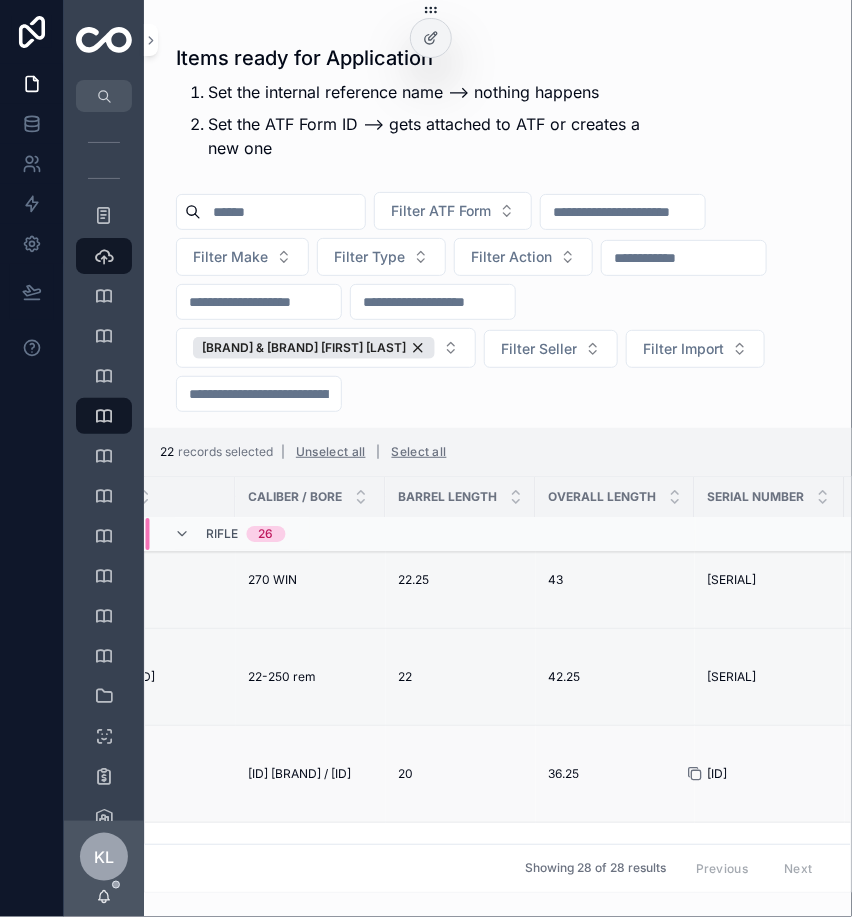 click 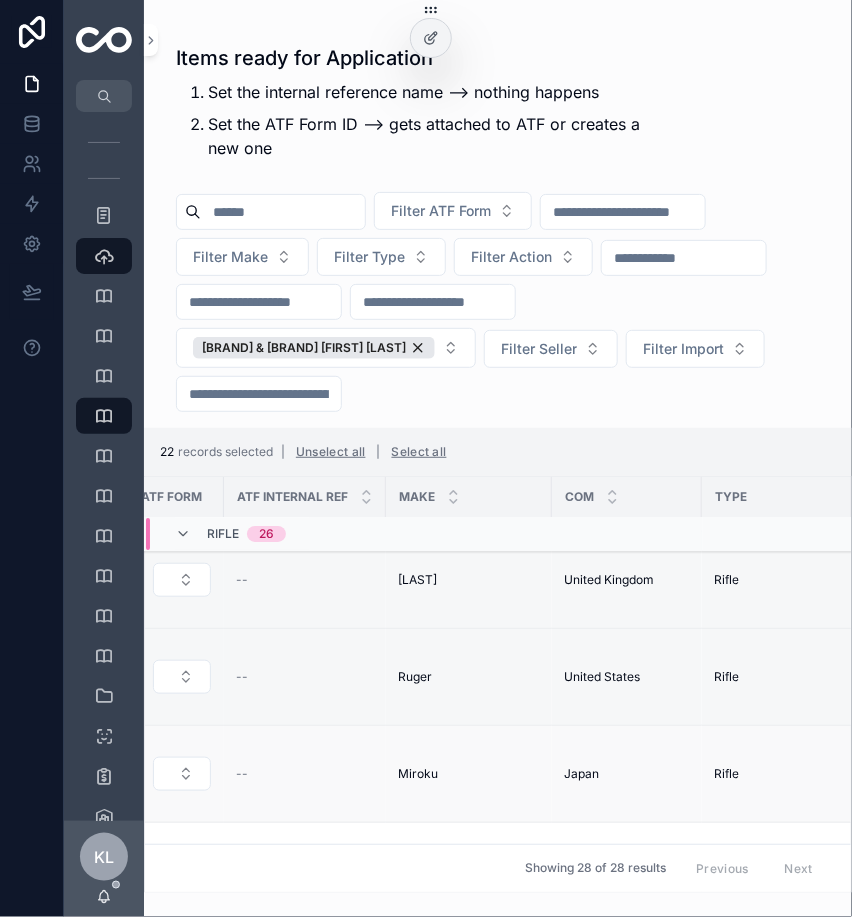 scroll, scrollTop: 153, scrollLeft: 0, axis: vertical 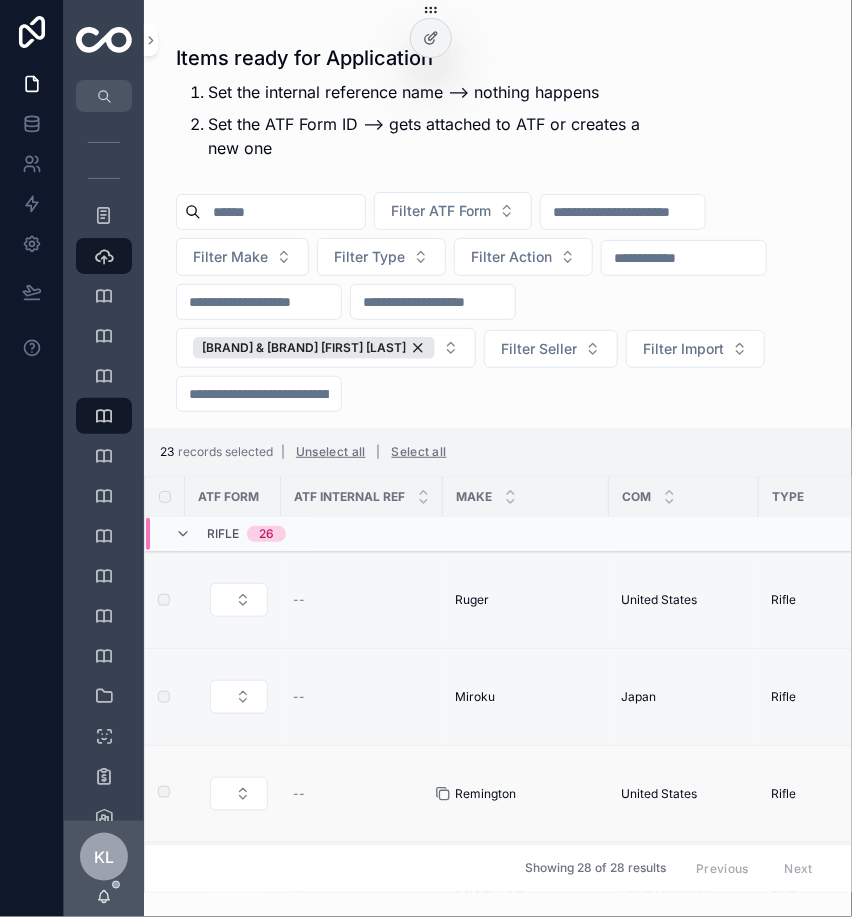click 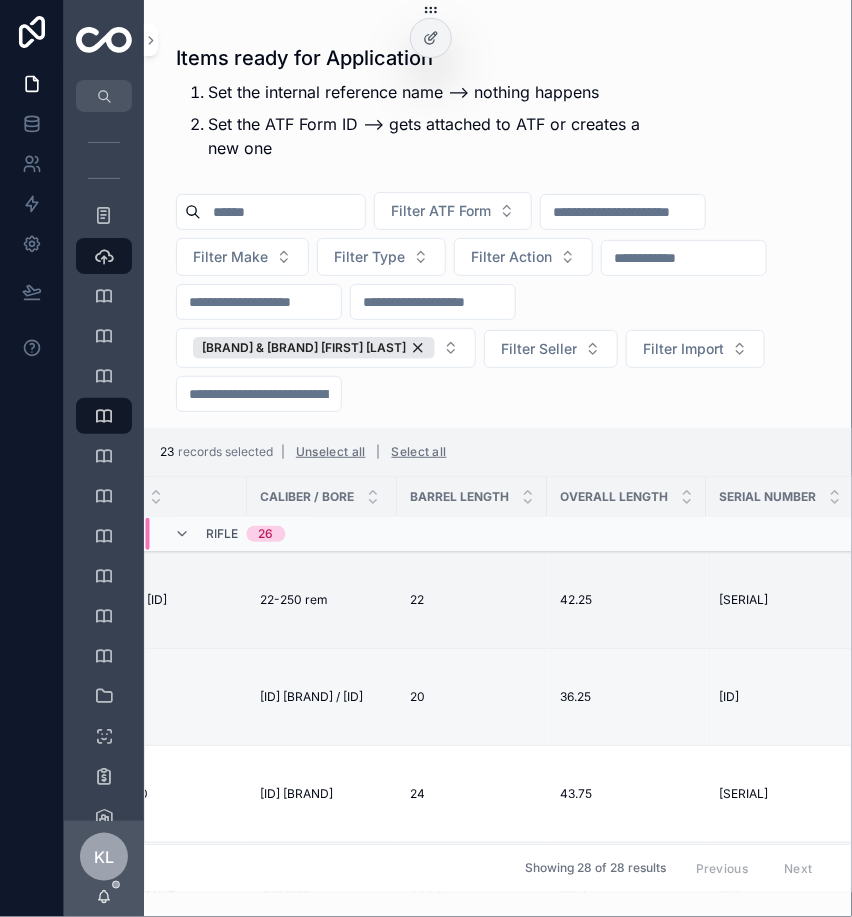 scroll, scrollTop: 230, scrollLeft: 978, axis: both 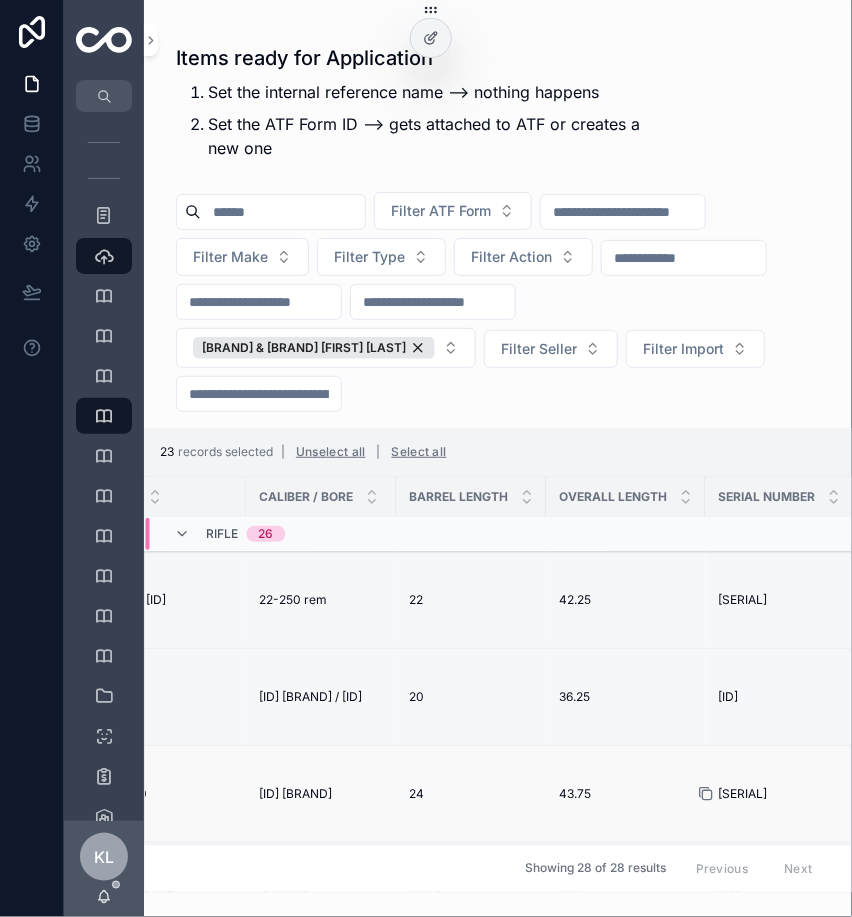 click 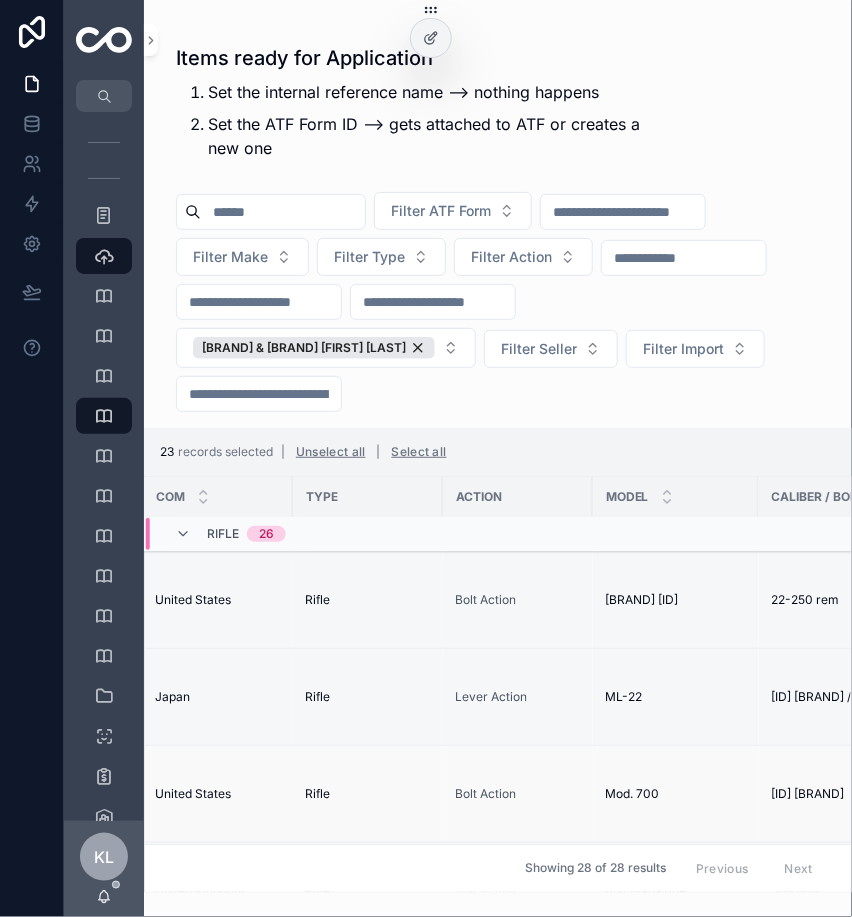 scroll, scrollTop: 230, scrollLeft: 0, axis: vertical 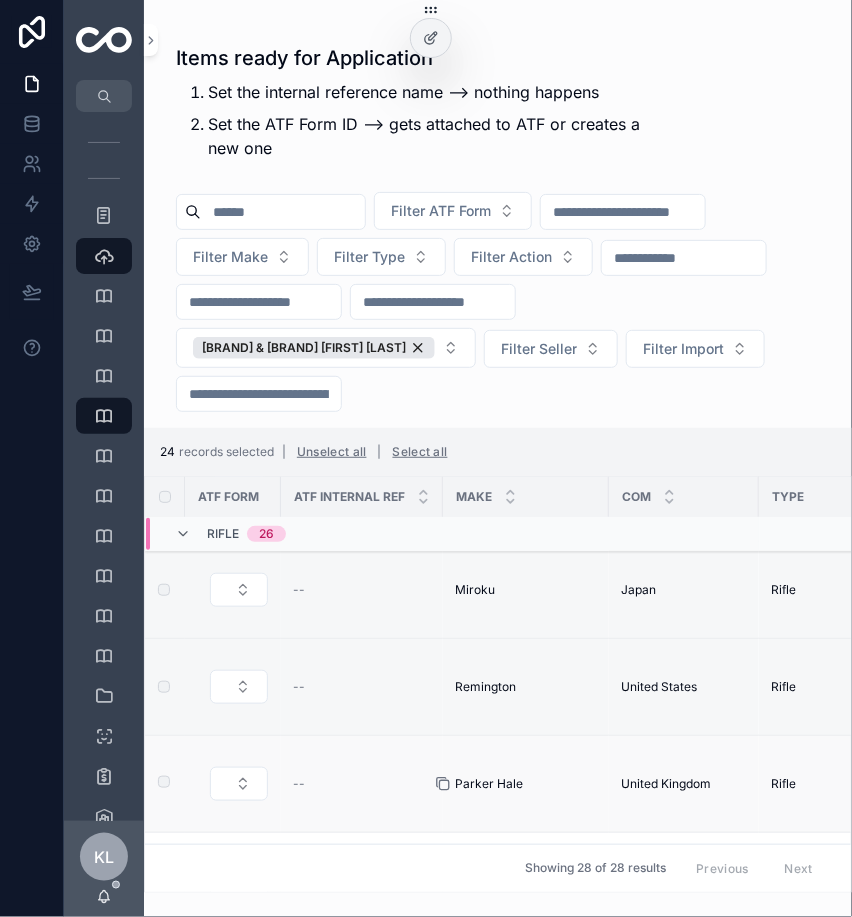 click 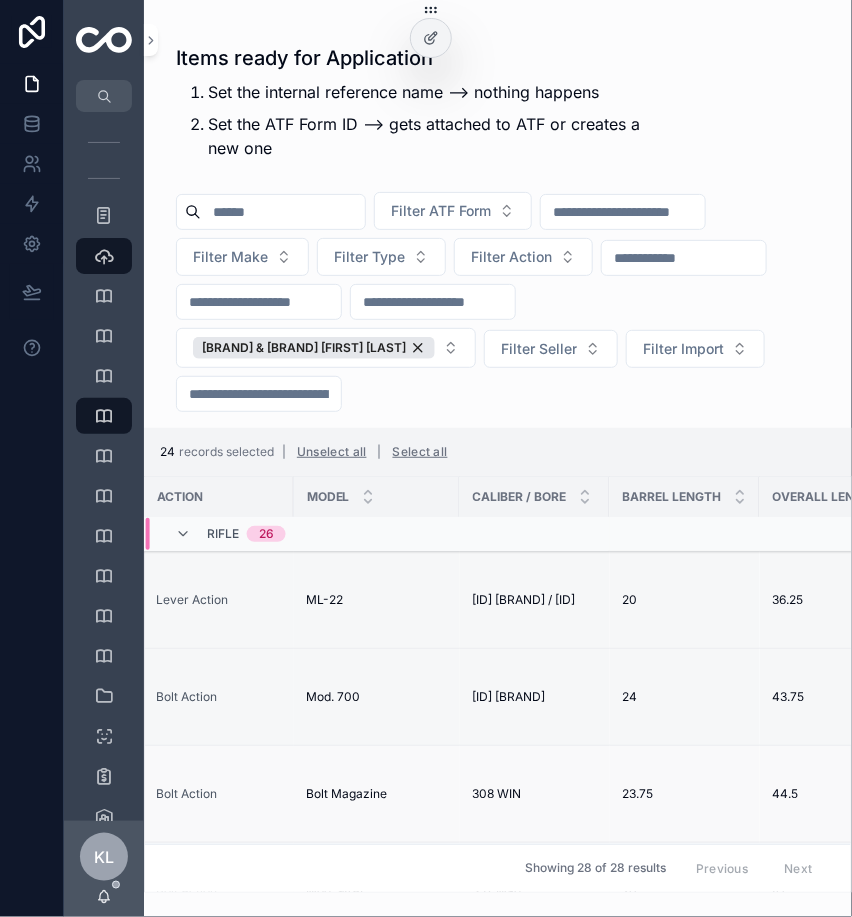 scroll, scrollTop: 327, scrollLeft: 910, axis: both 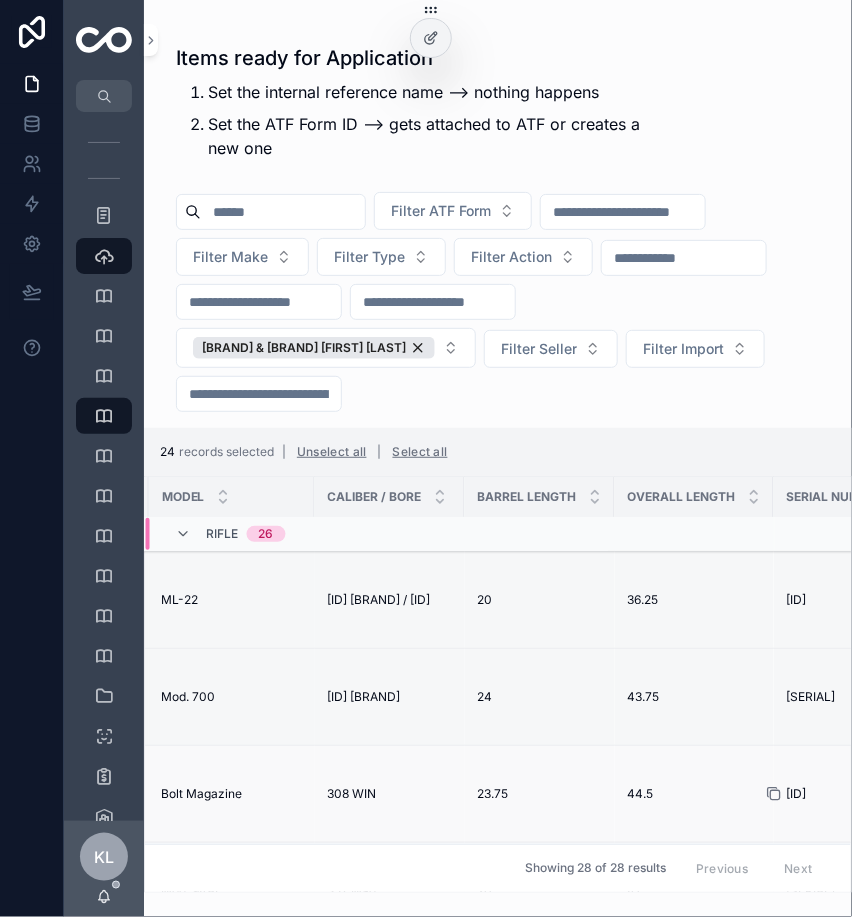 click 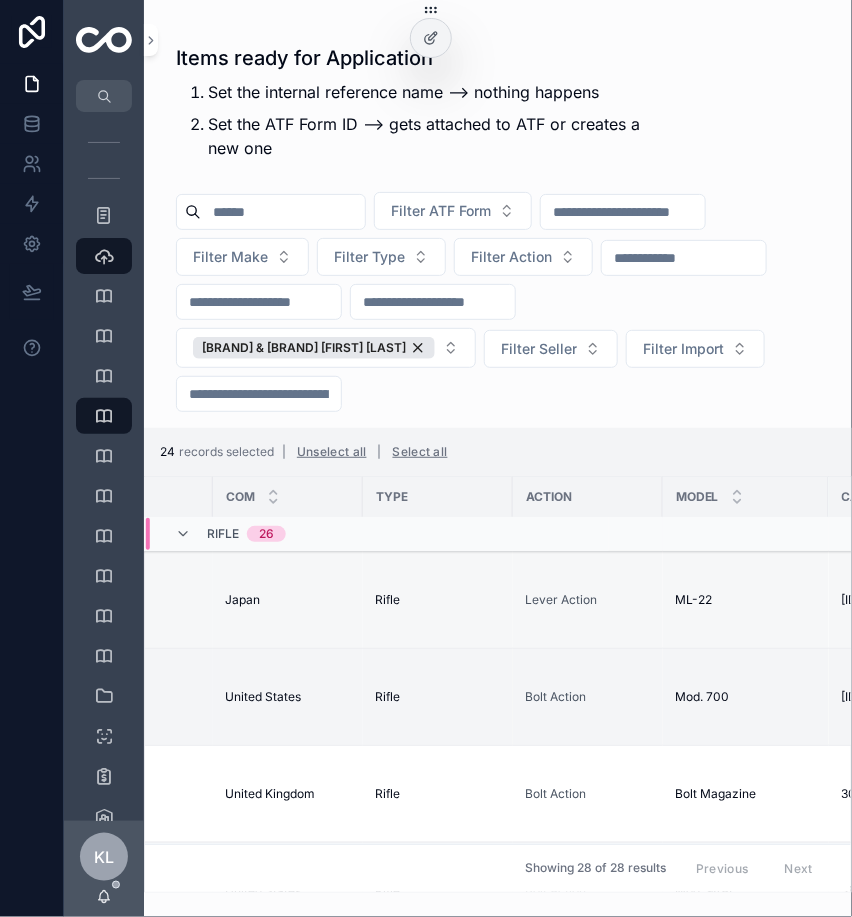 scroll, scrollTop: 327, scrollLeft: 0, axis: vertical 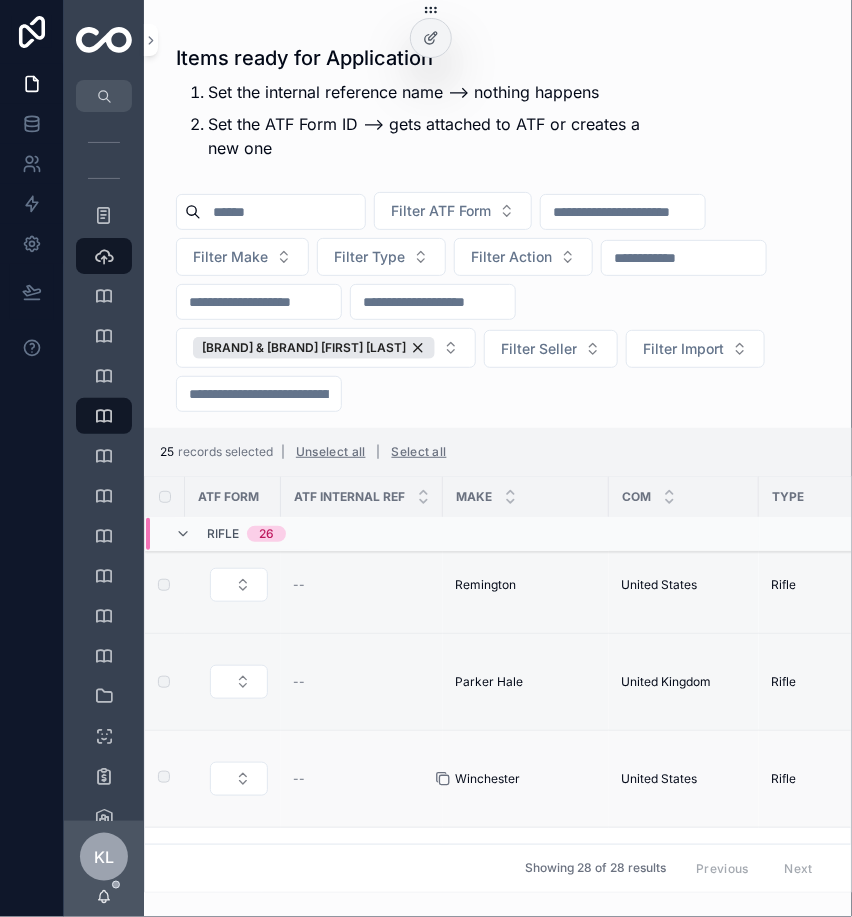 click 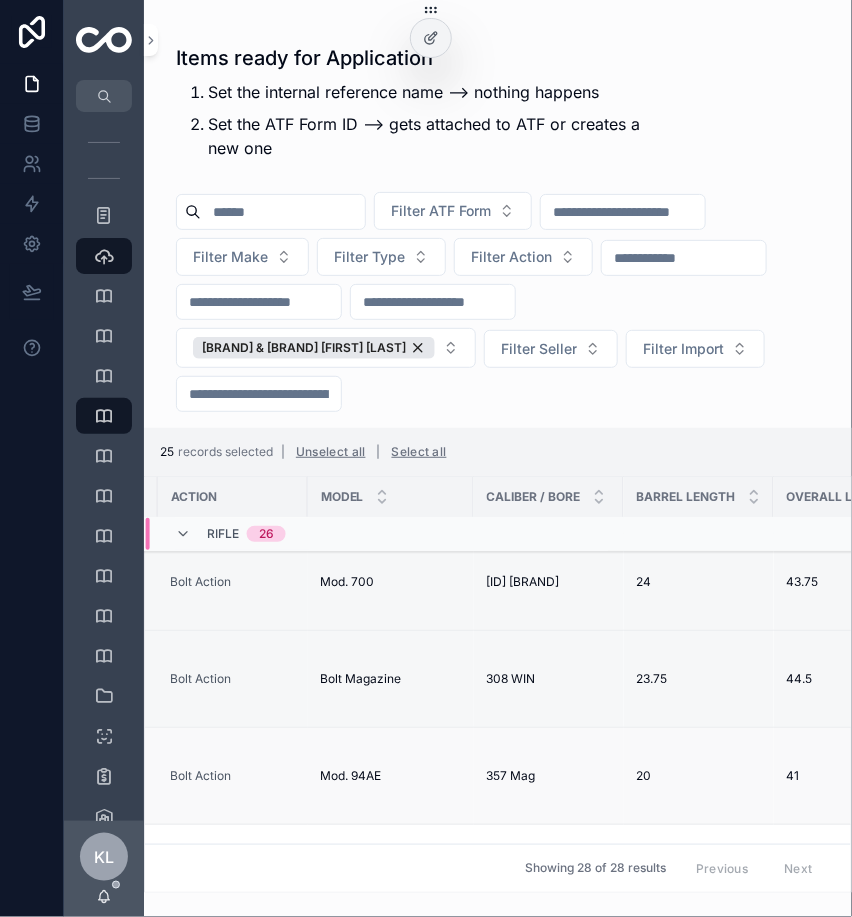 scroll, scrollTop: 442, scrollLeft: 928, axis: both 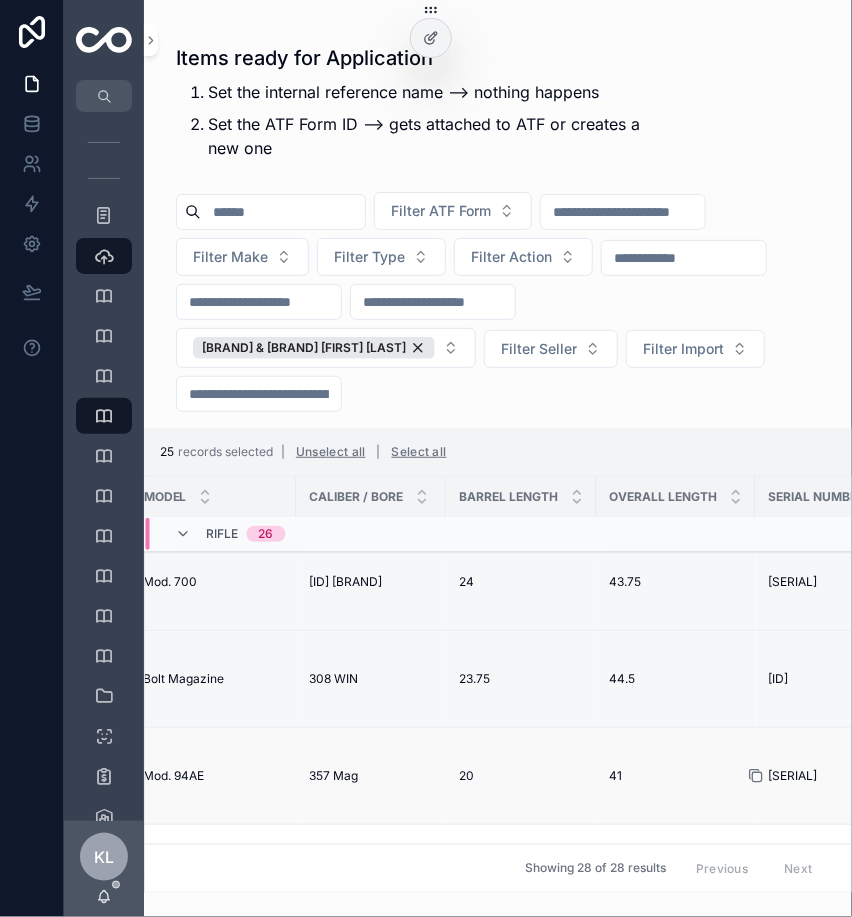 click 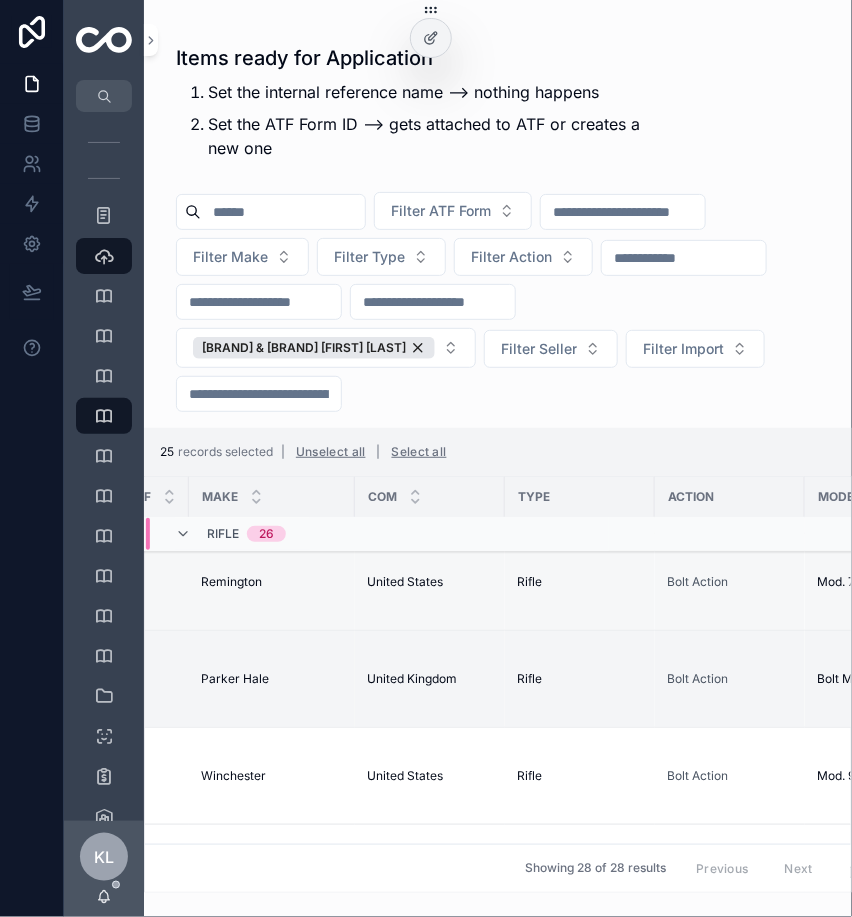 scroll, scrollTop: 442, scrollLeft: 0, axis: vertical 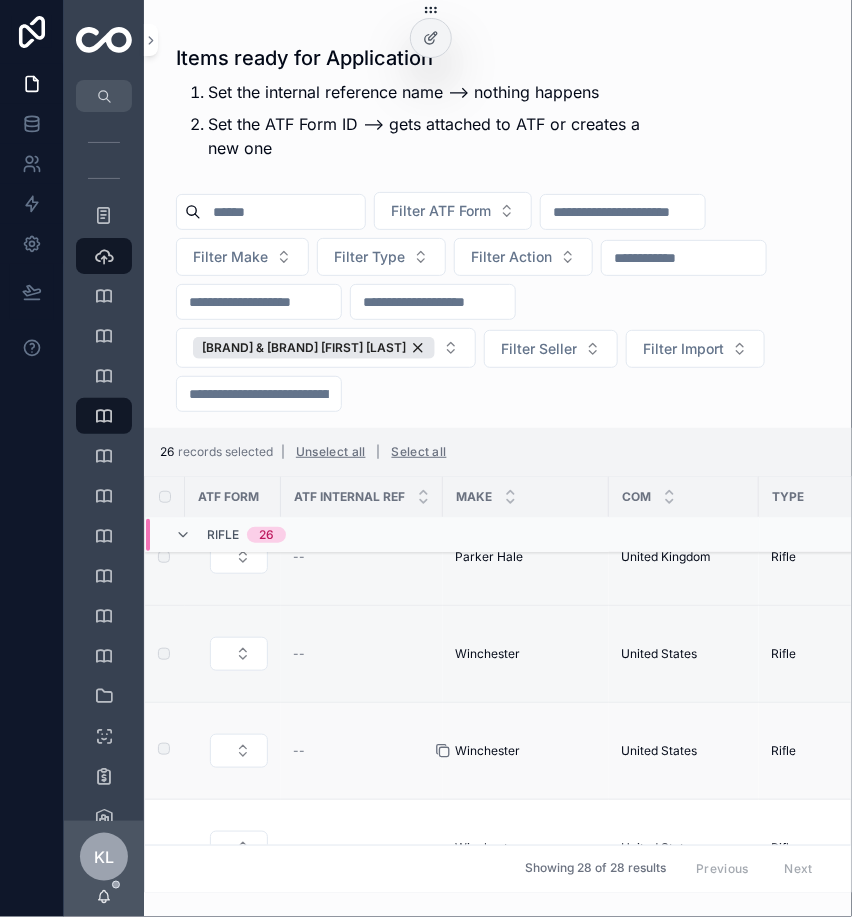 click 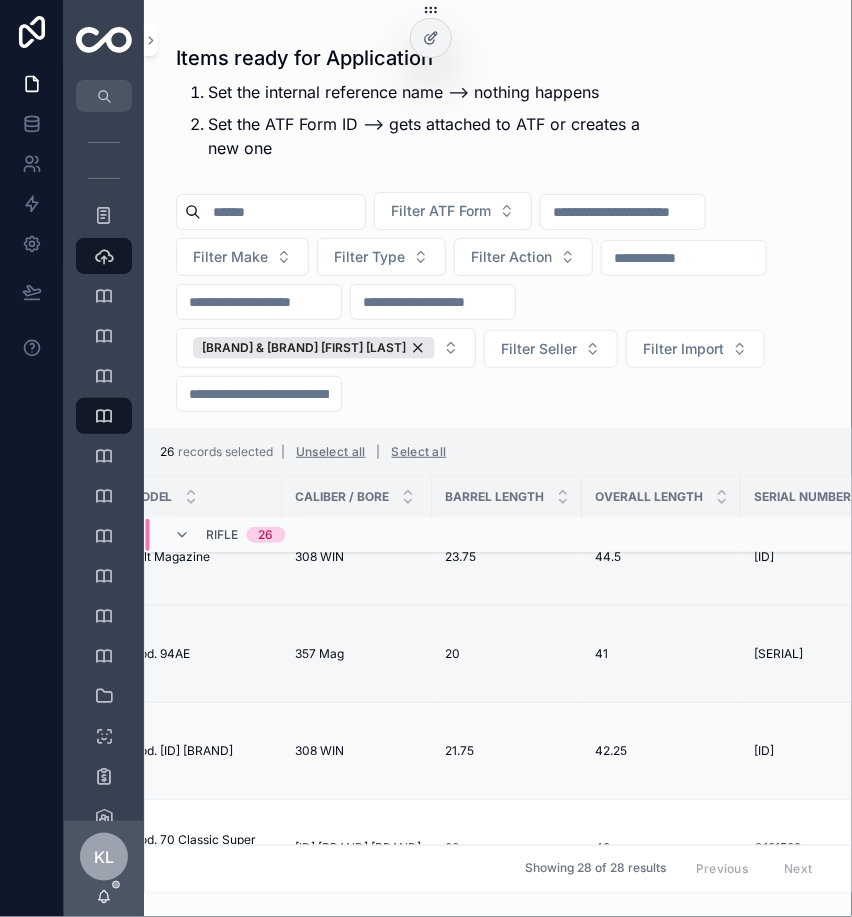 scroll, scrollTop: 564, scrollLeft: 888, axis: both 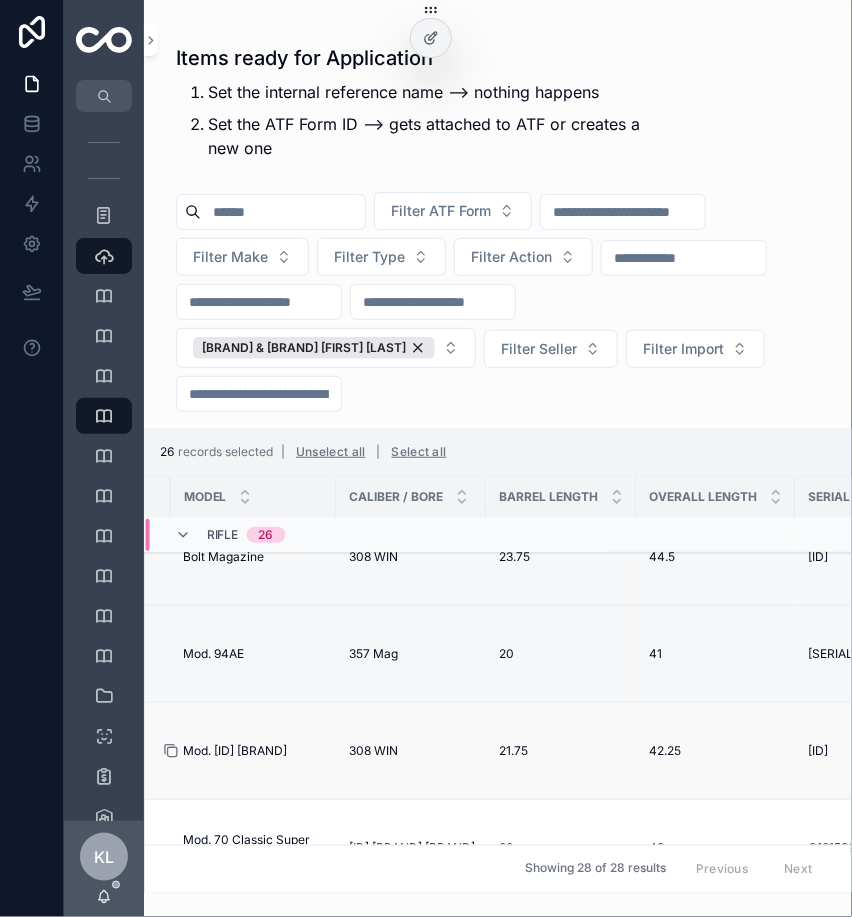 click 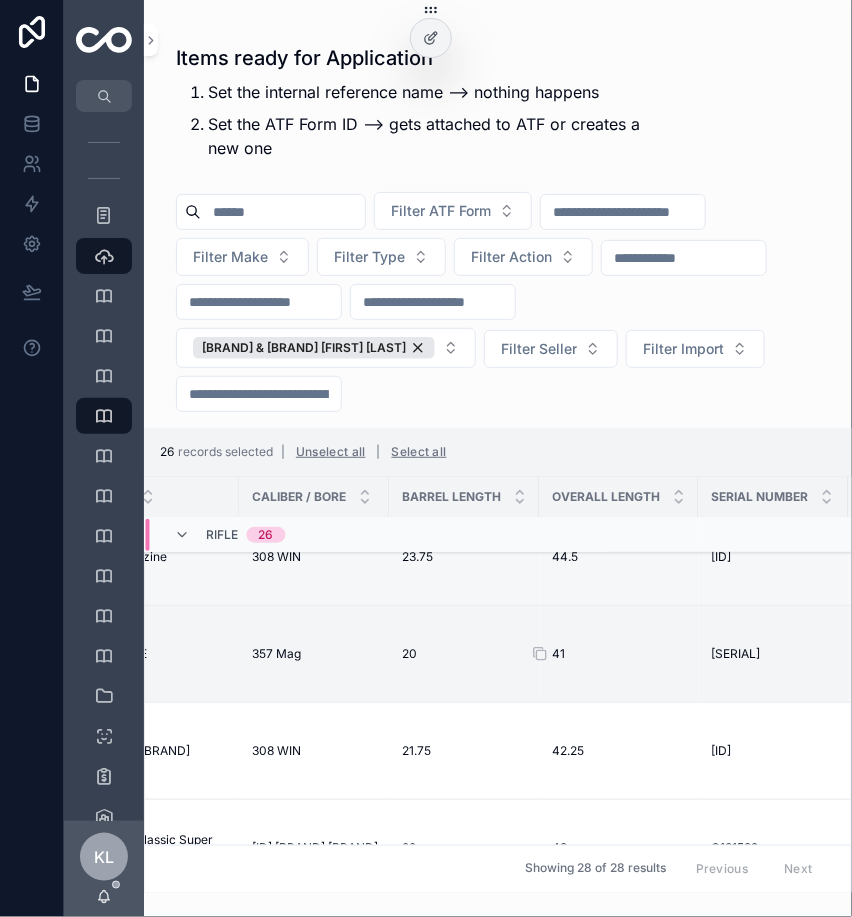 scroll, scrollTop: 564, scrollLeft: 1020, axis: both 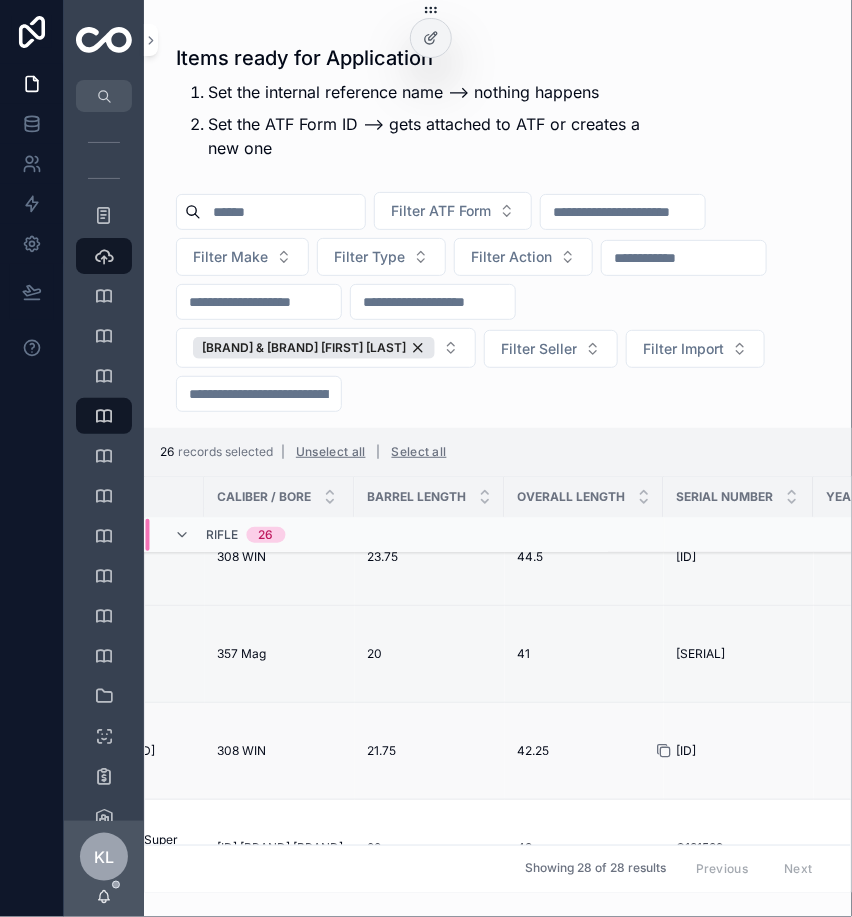 click 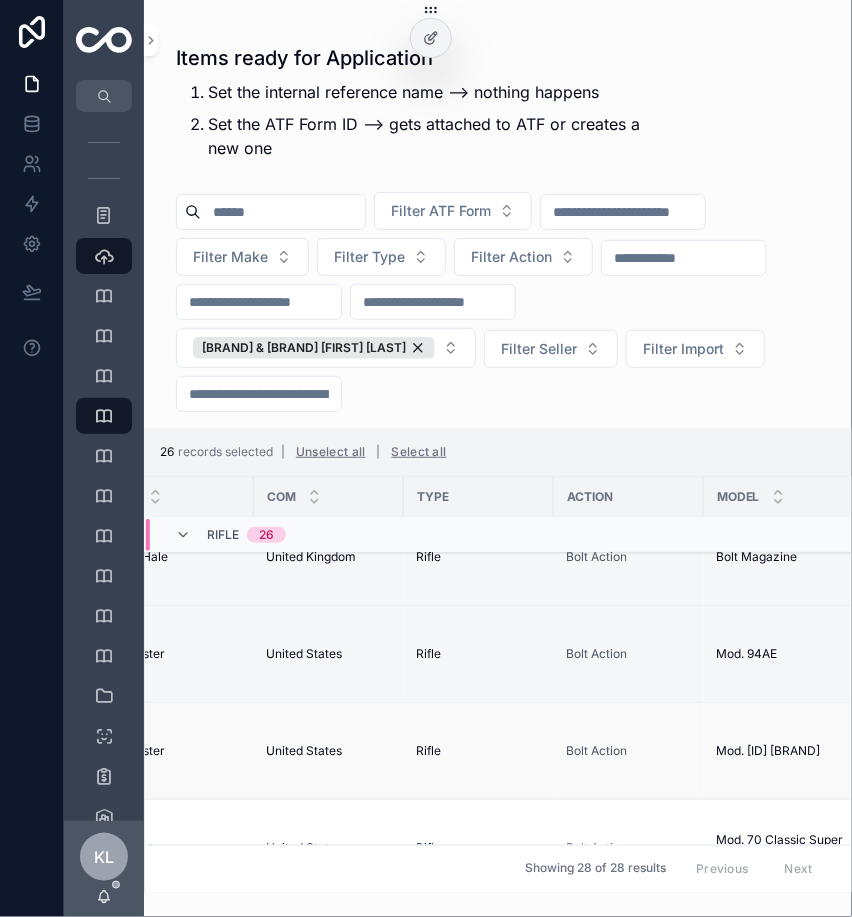 scroll, scrollTop: 564, scrollLeft: 0, axis: vertical 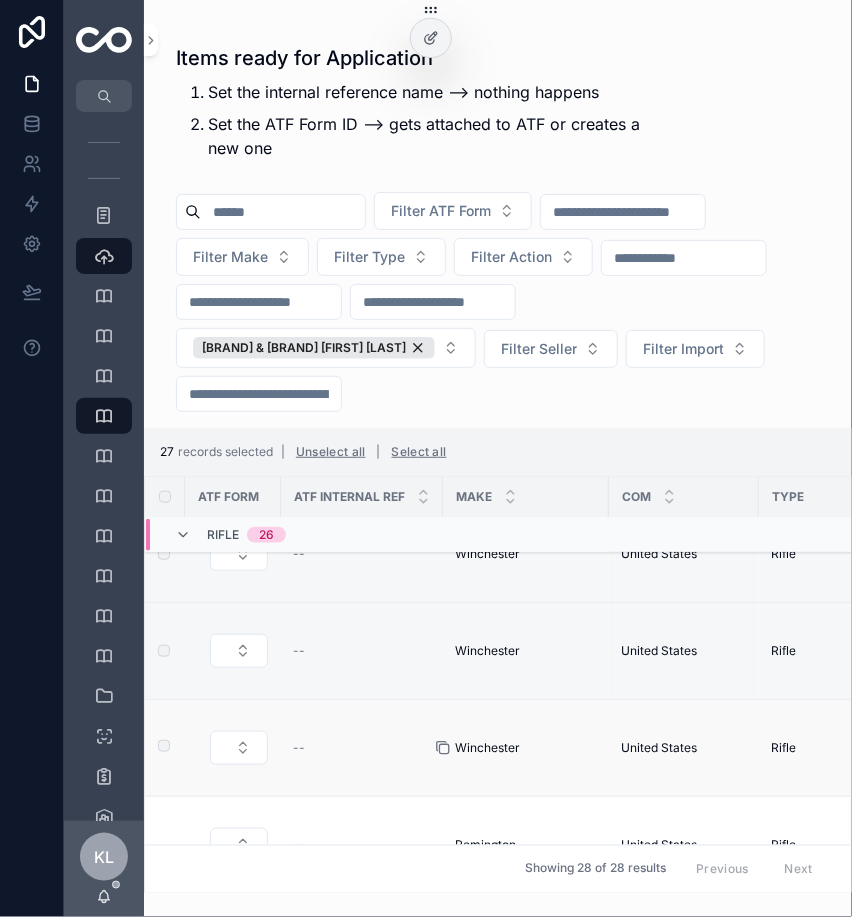 click at bounding box center (451, 748) 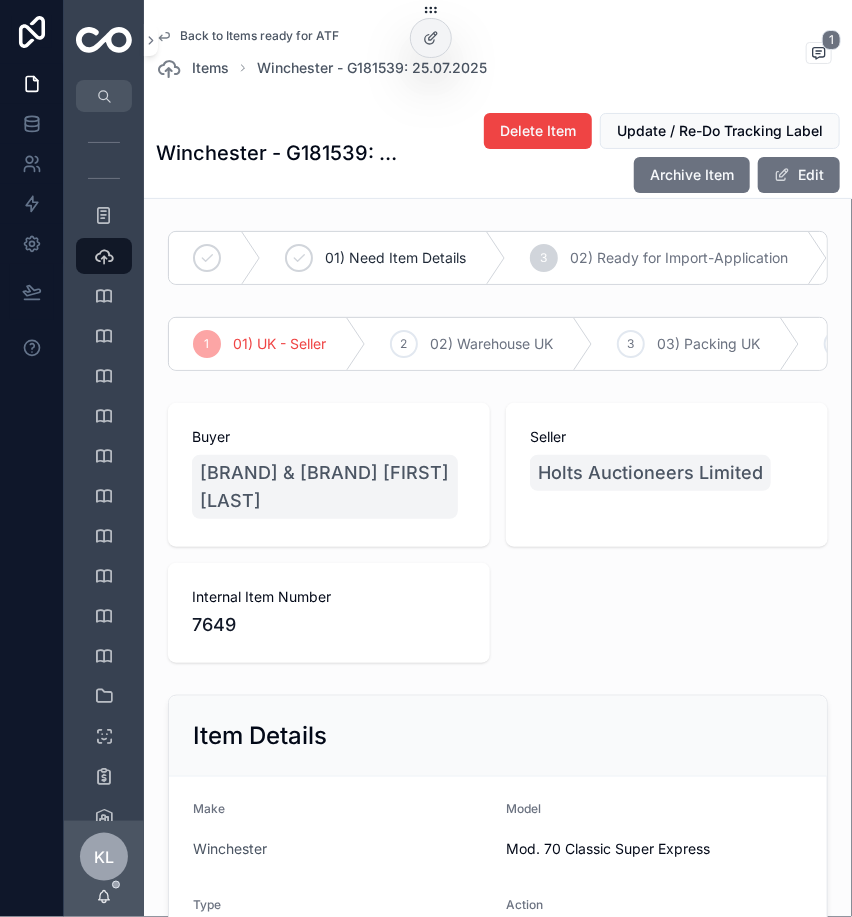 click 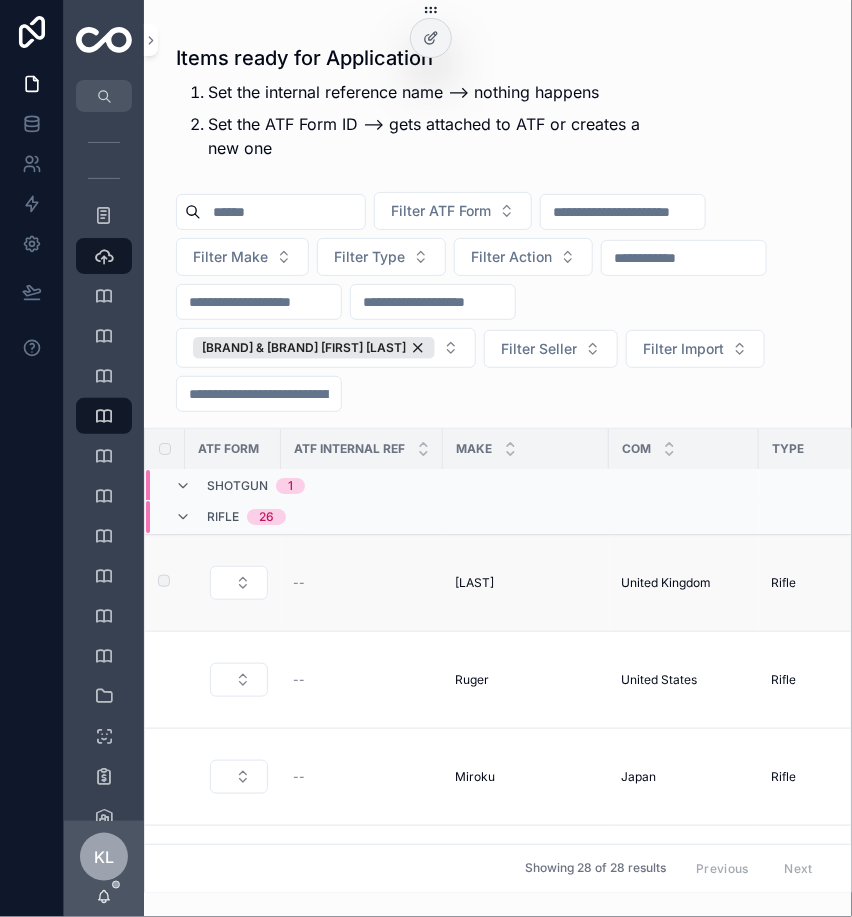 scroll, scrollTop: 103, scrollLeft: 0, axis: vertical 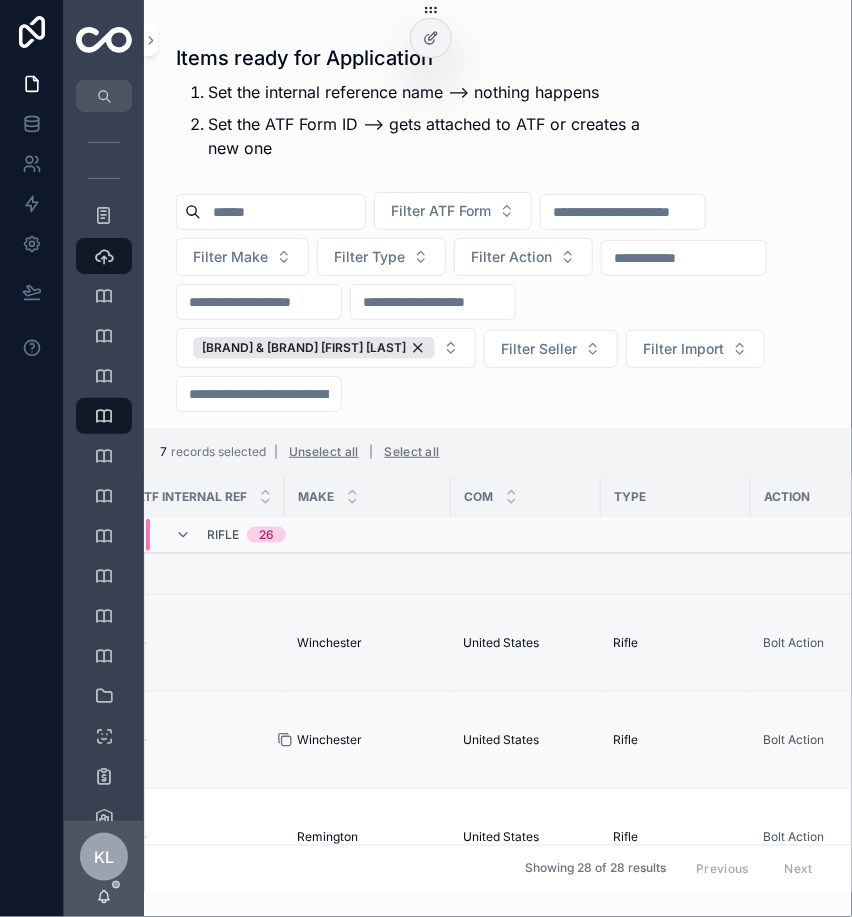 click 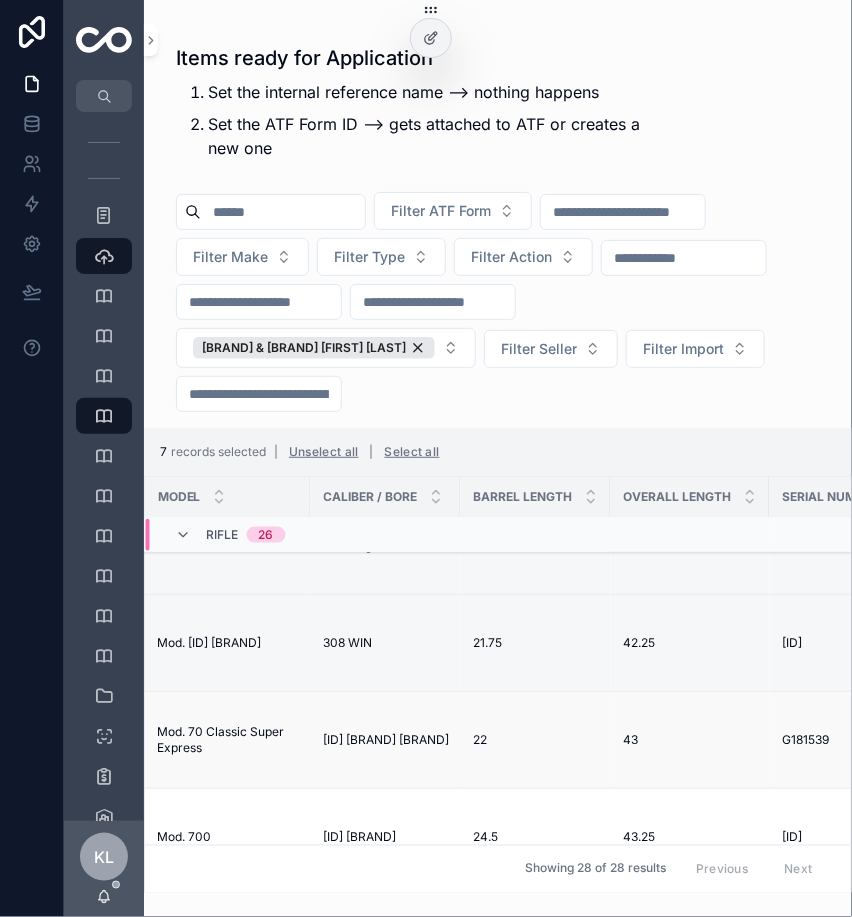 scroll, scrollTop: 672, scrollLeft: 915, axis: both 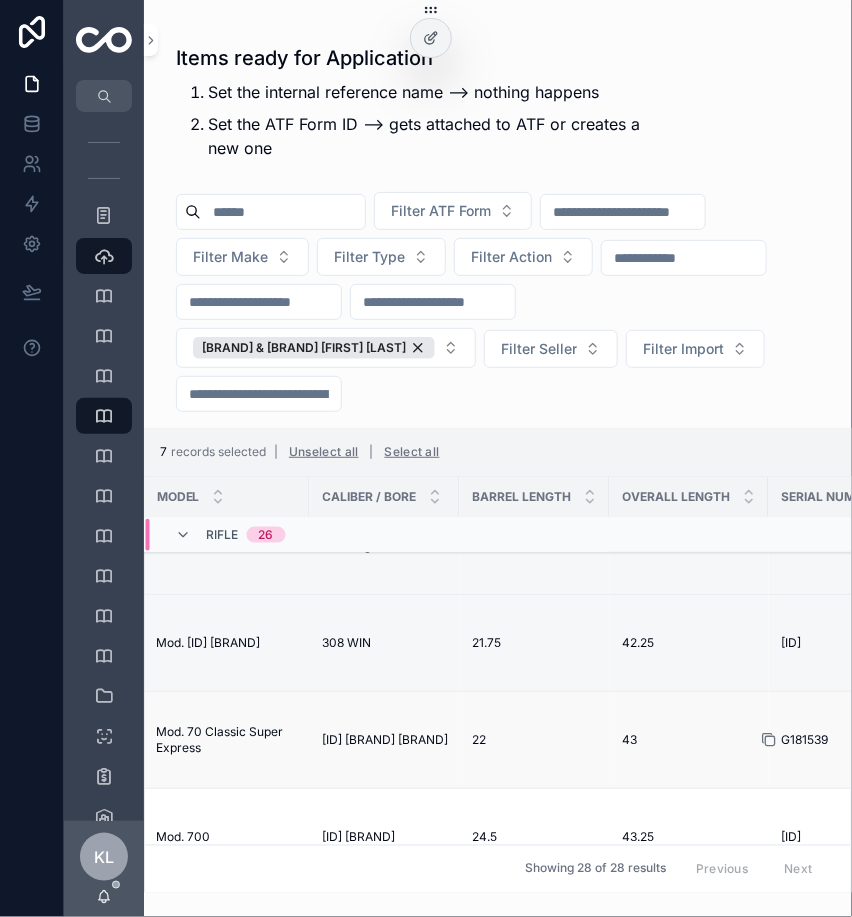 click 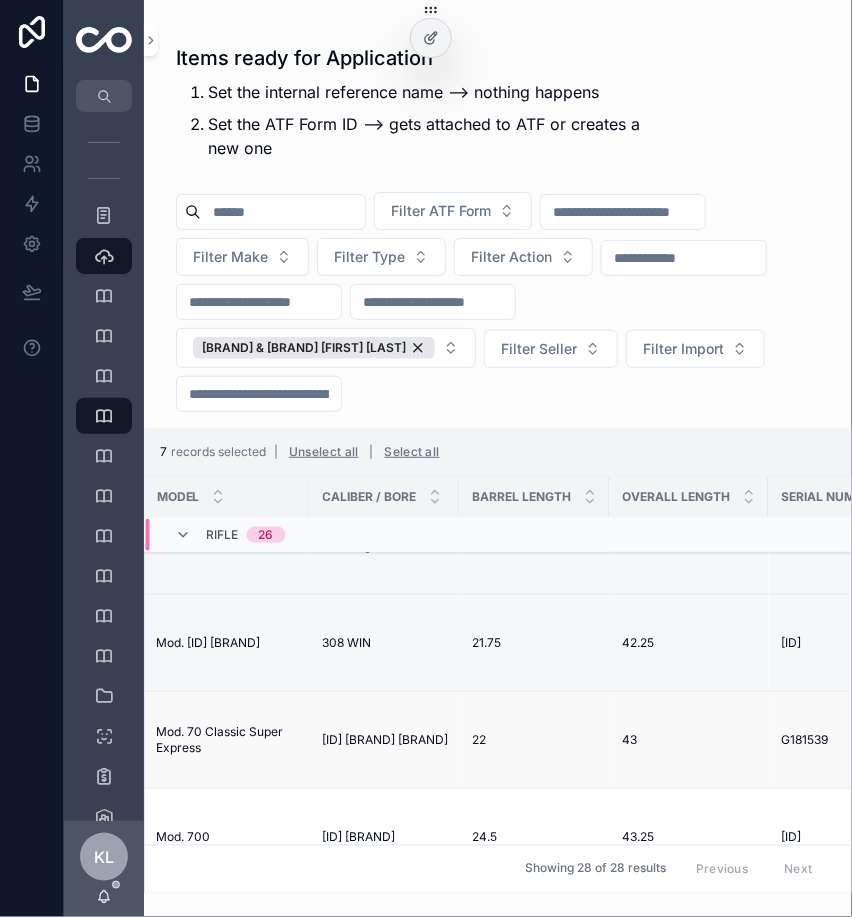 scroll, scrollTop: 672, scrollLeft: 0, axis: vertical 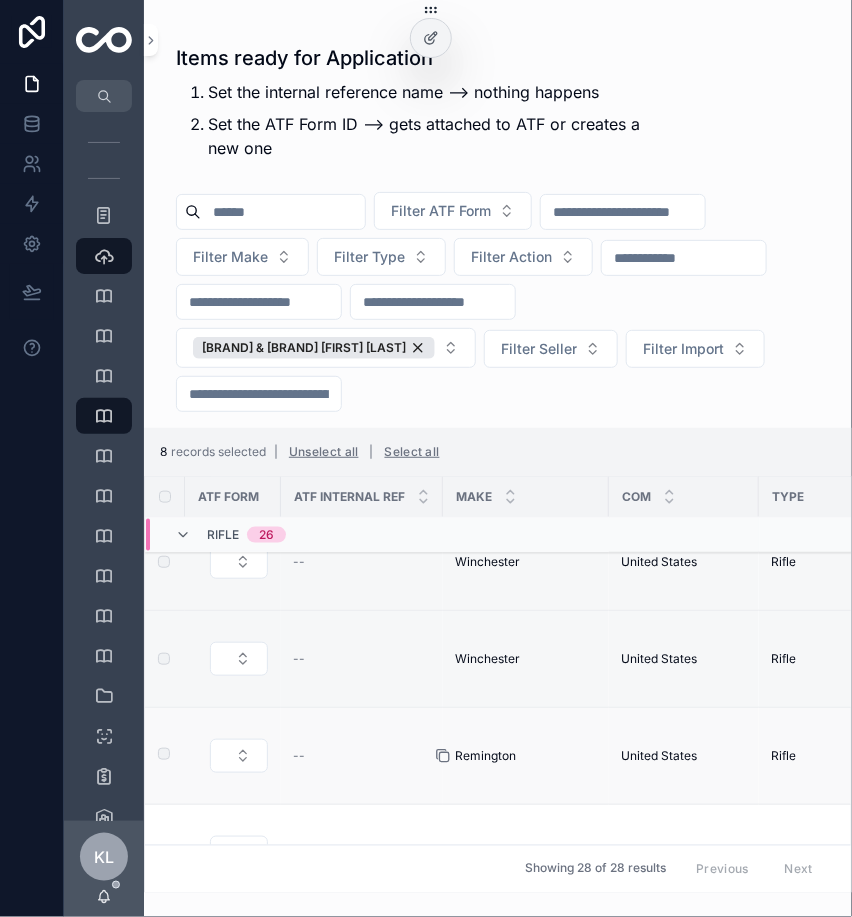 click 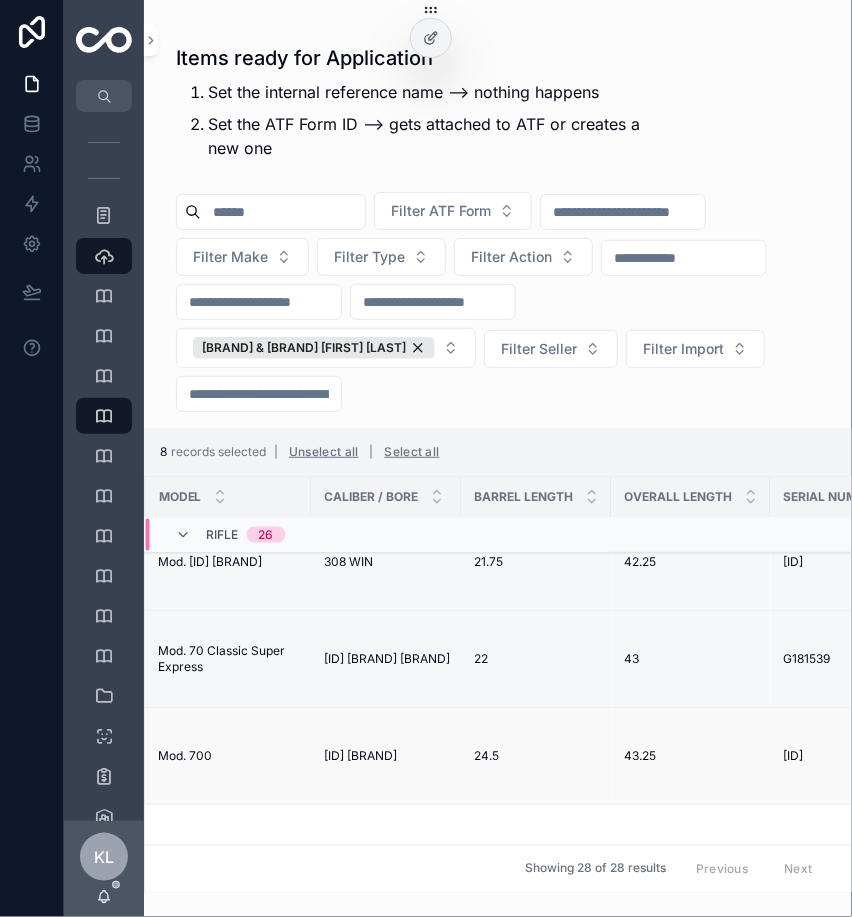 scroll, scrollTop: 753, scrollLeft: 914, axis: both 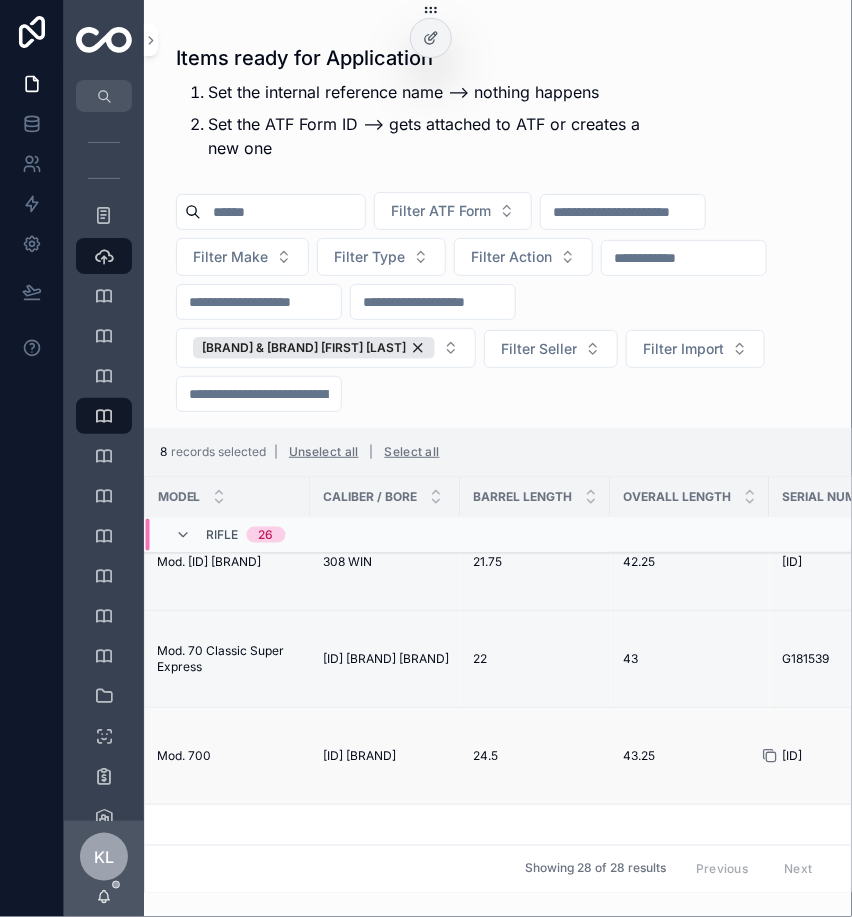 click 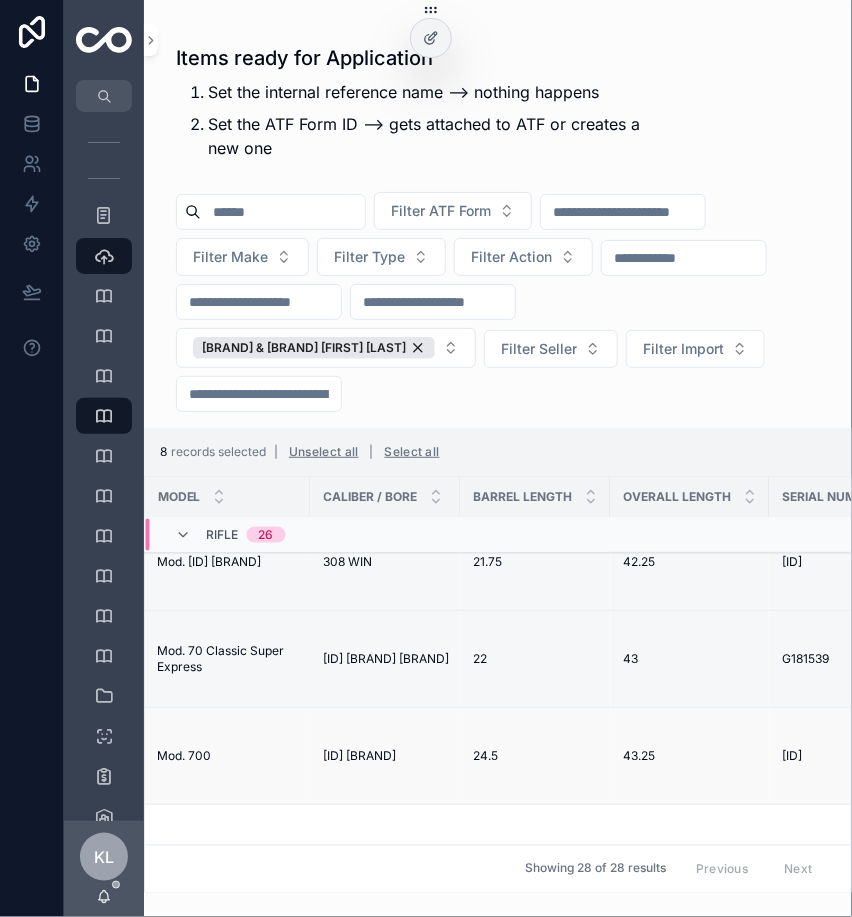 scroll, scrollTop: 753, scrollLeft: 0, axis: vertical 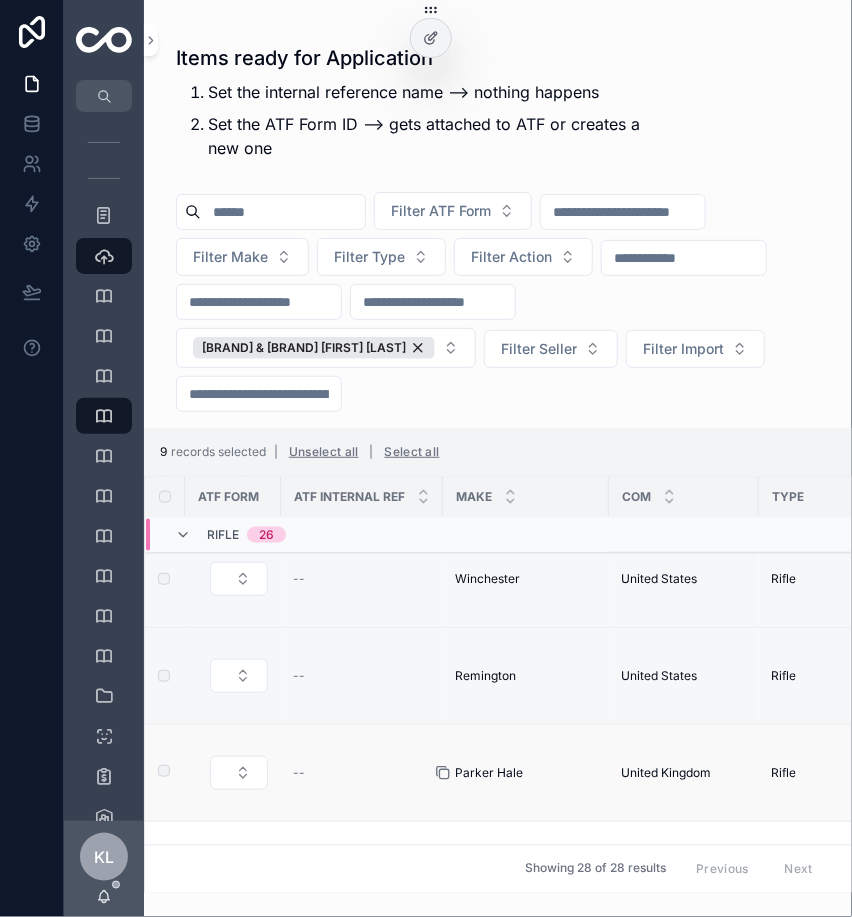 click 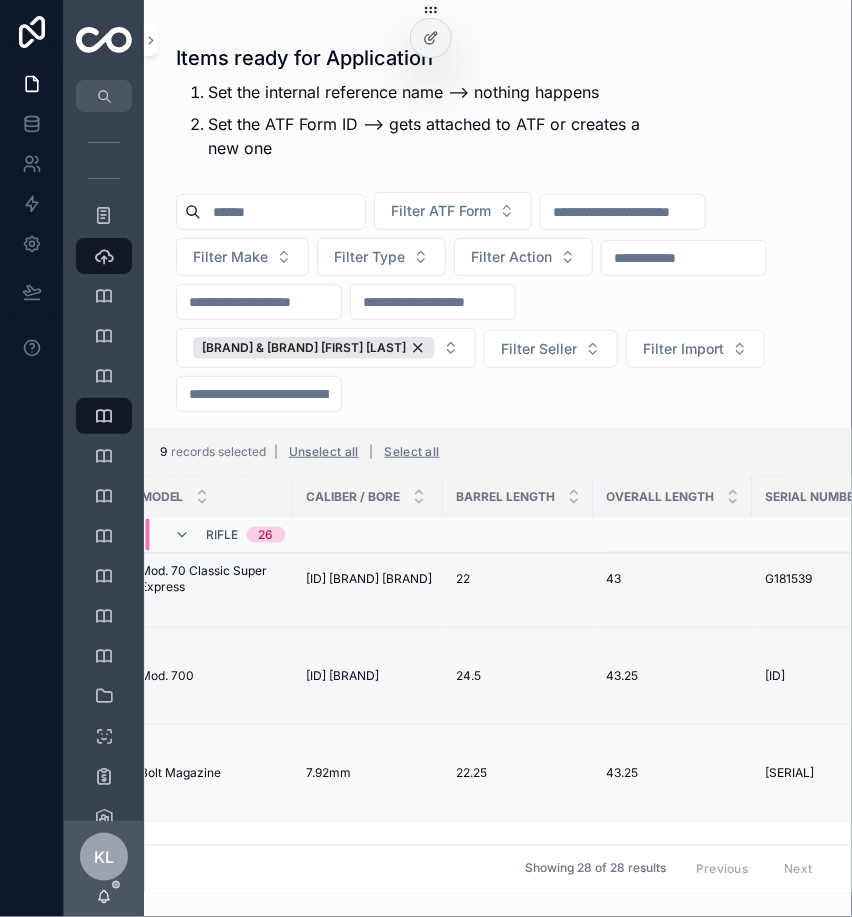 scroll, scrollTop: 833, scrollLeft: 933, axis: both 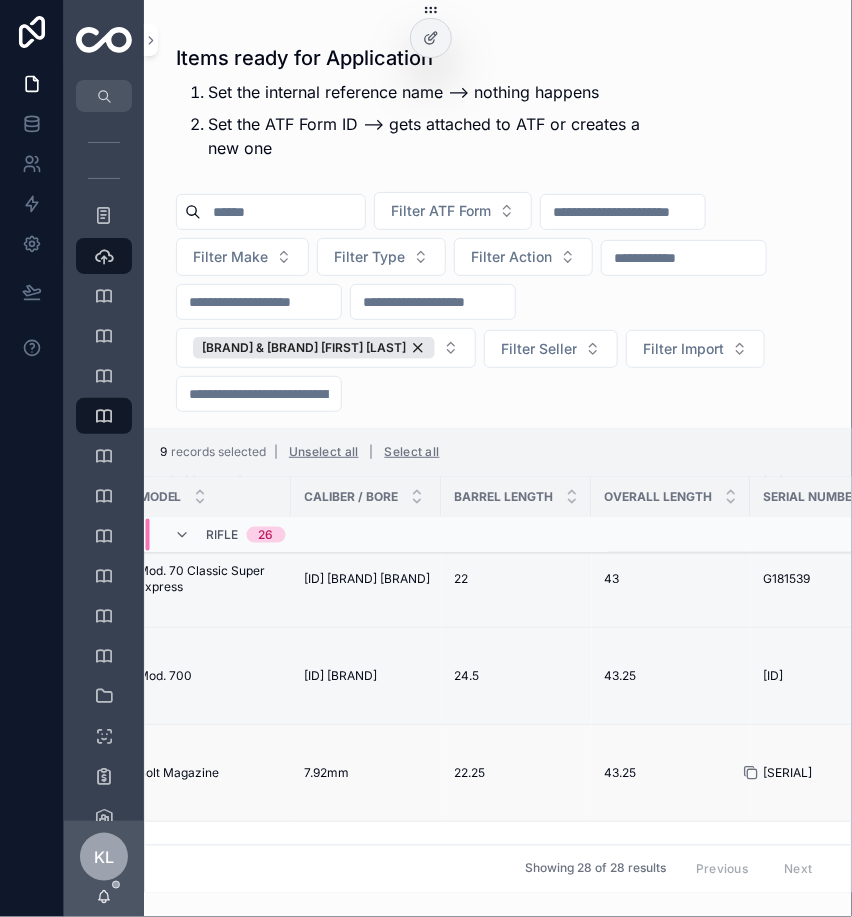 click 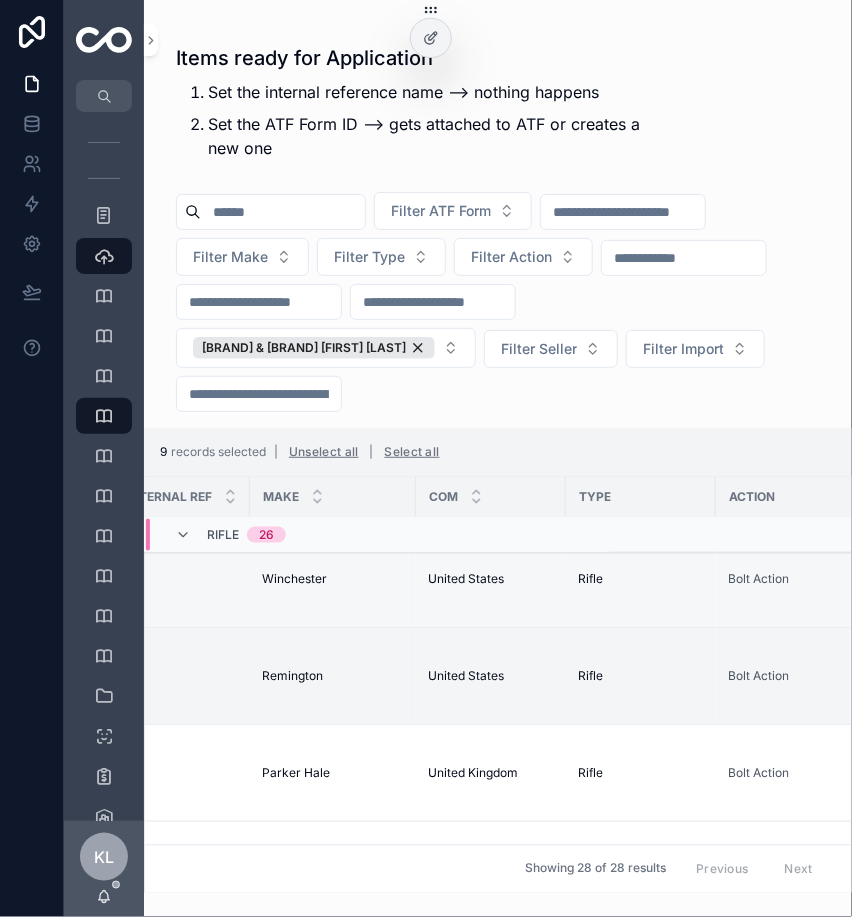 scroll, scrollTop: 833, scrollLeft: 0, axis: vertical 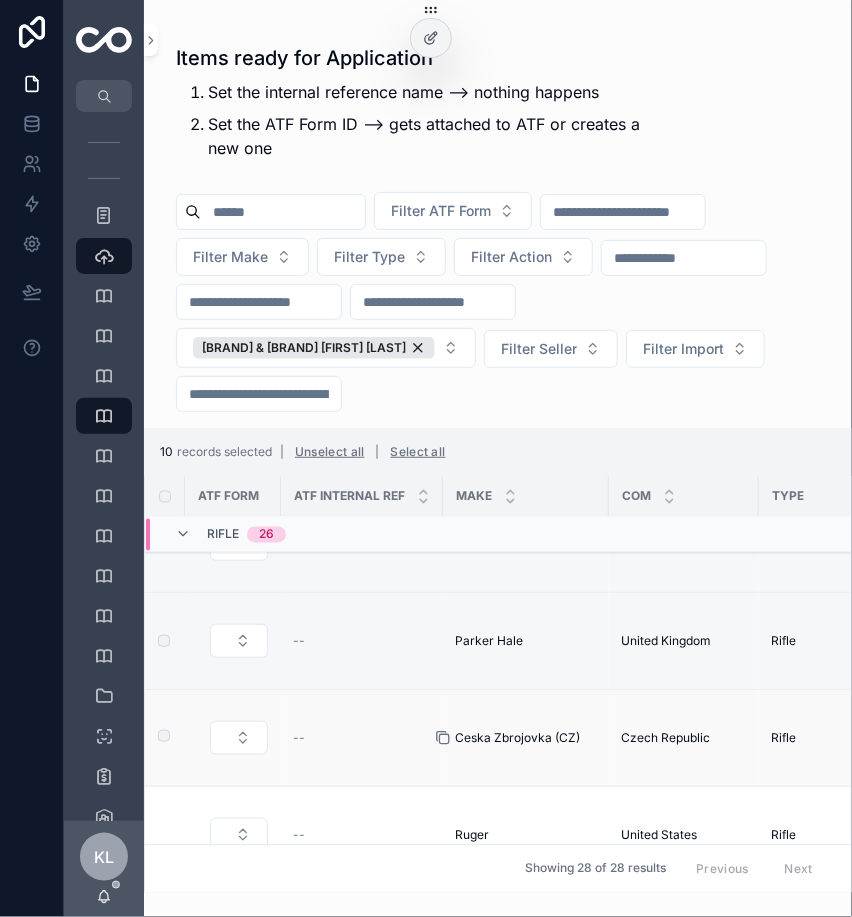 click 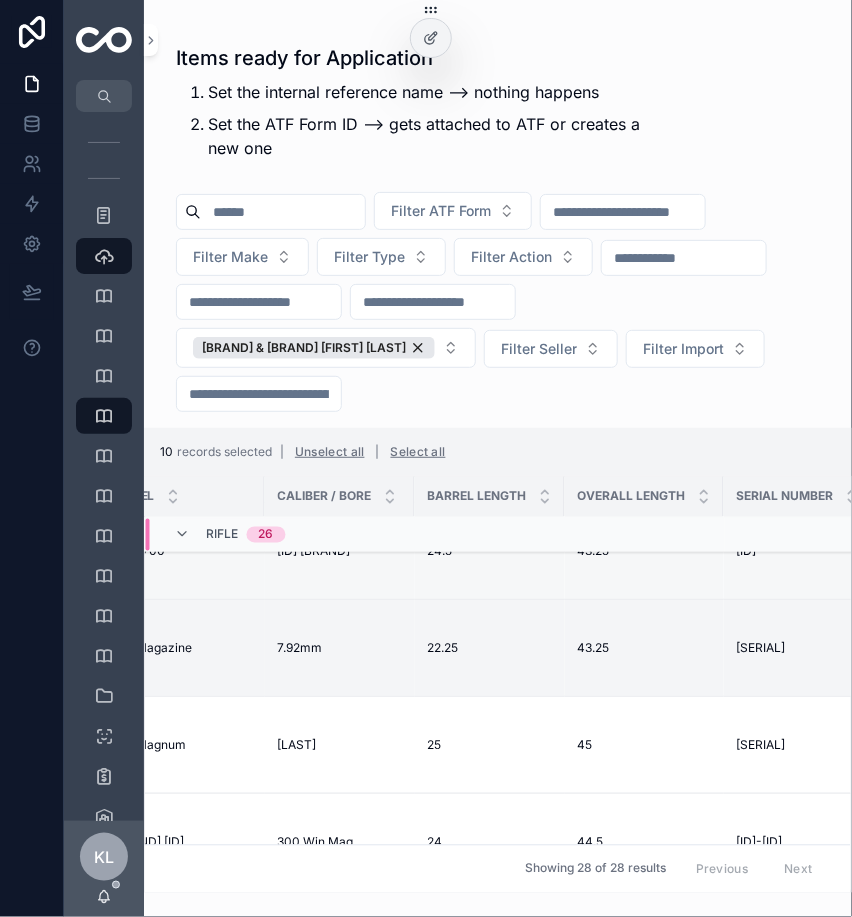 scroll, scrollTop: 987, scrollLeft: 962, axis: both 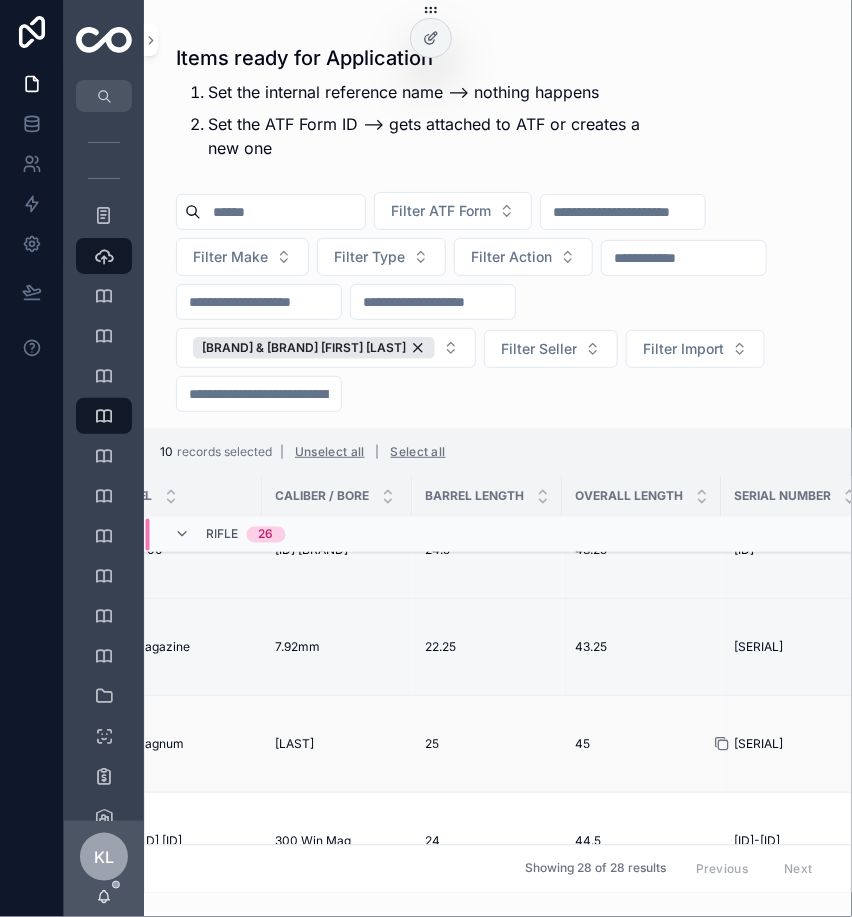 click 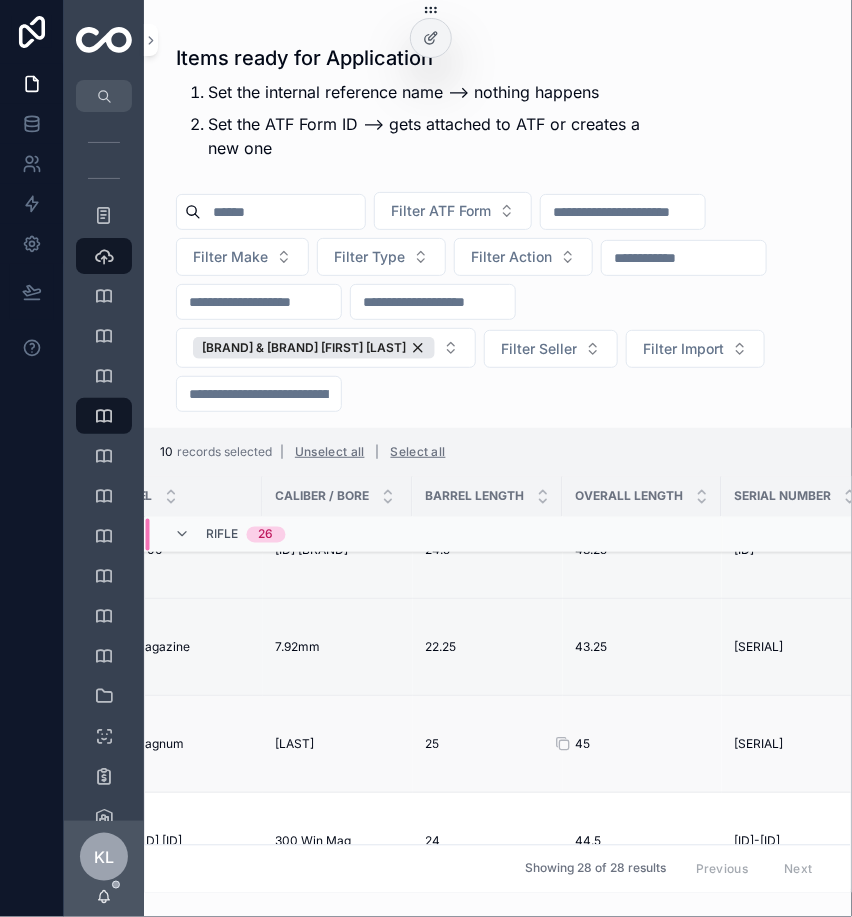 scroll, scrollTop: 987, scrollLeft: 0, axis: vertical 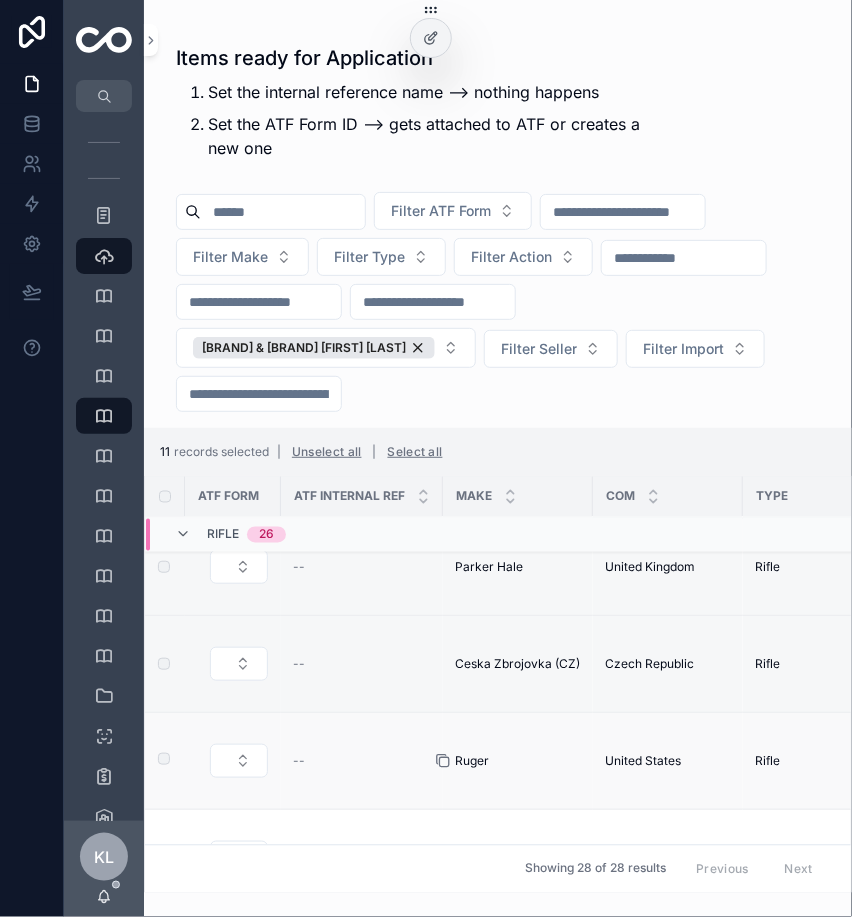 click 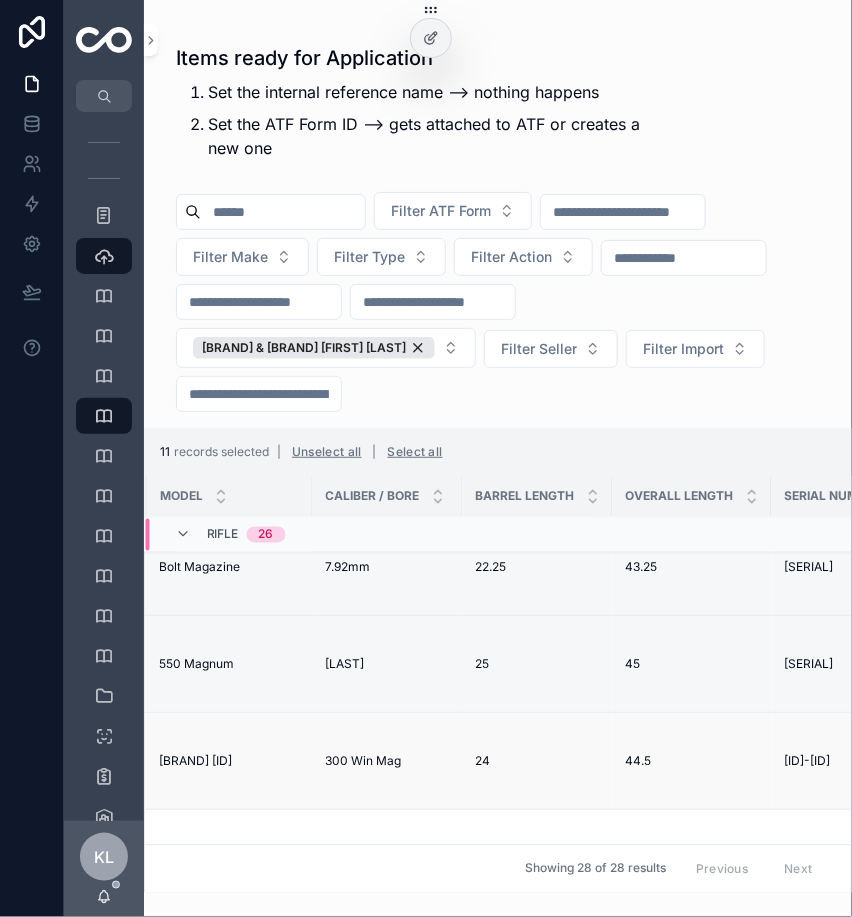 scroll, scrollTop: 1032, scrollLeft: 896, axis: both 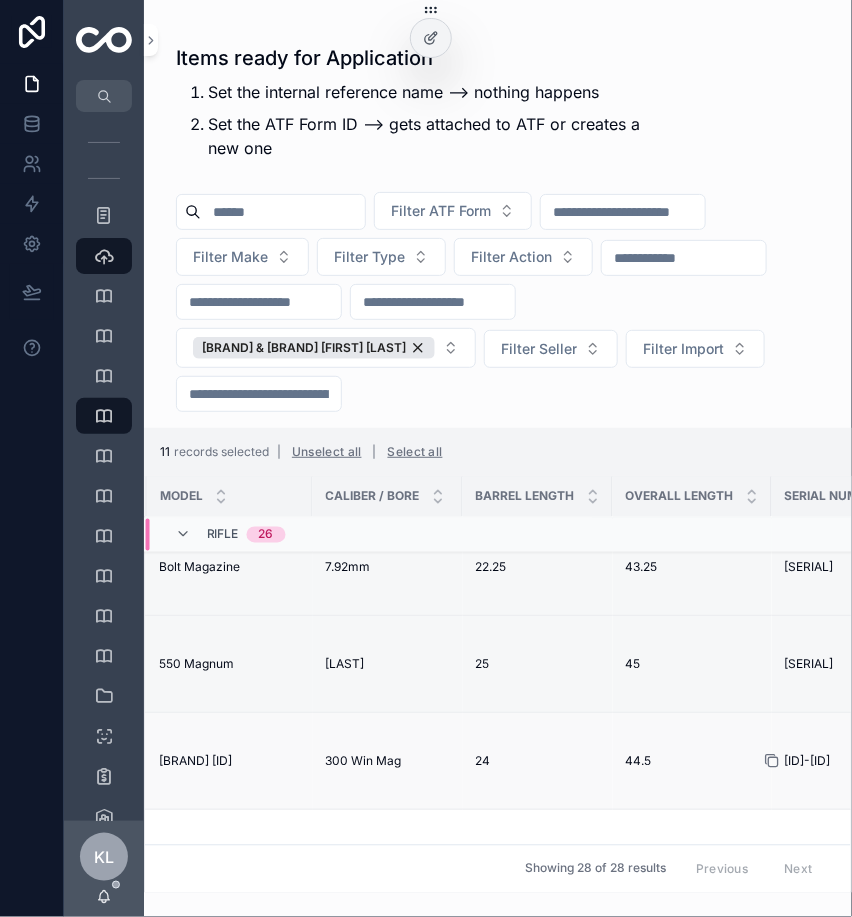 click 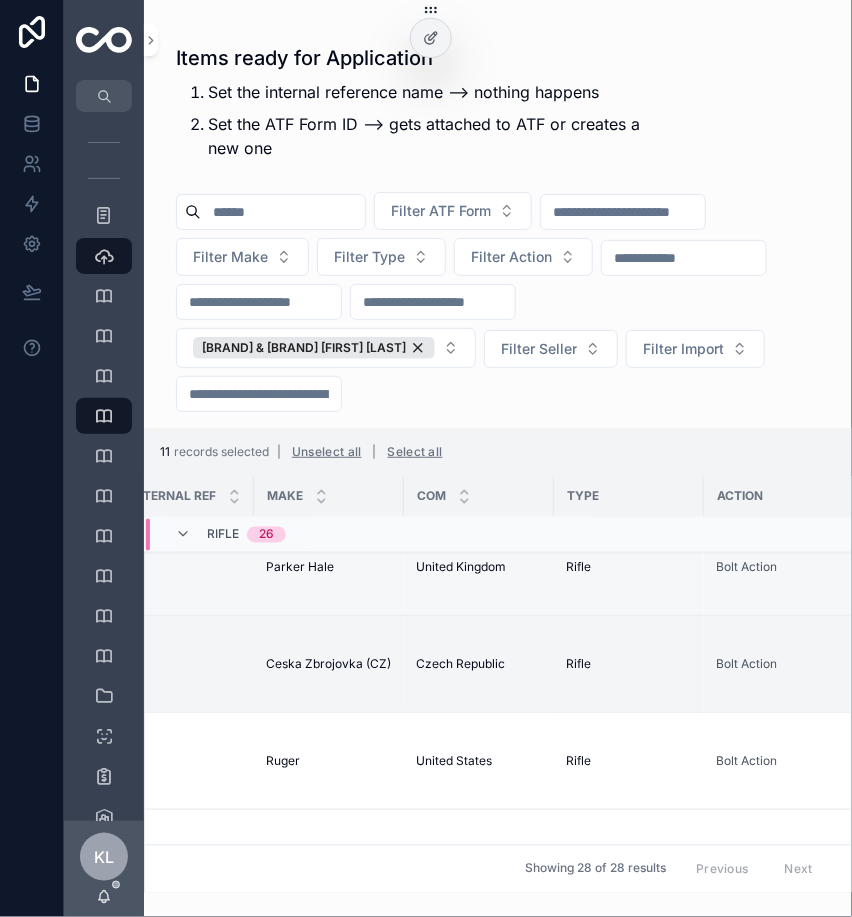 scroll, scrollTop: 1032, scrollLeft: 0, axis: vertical 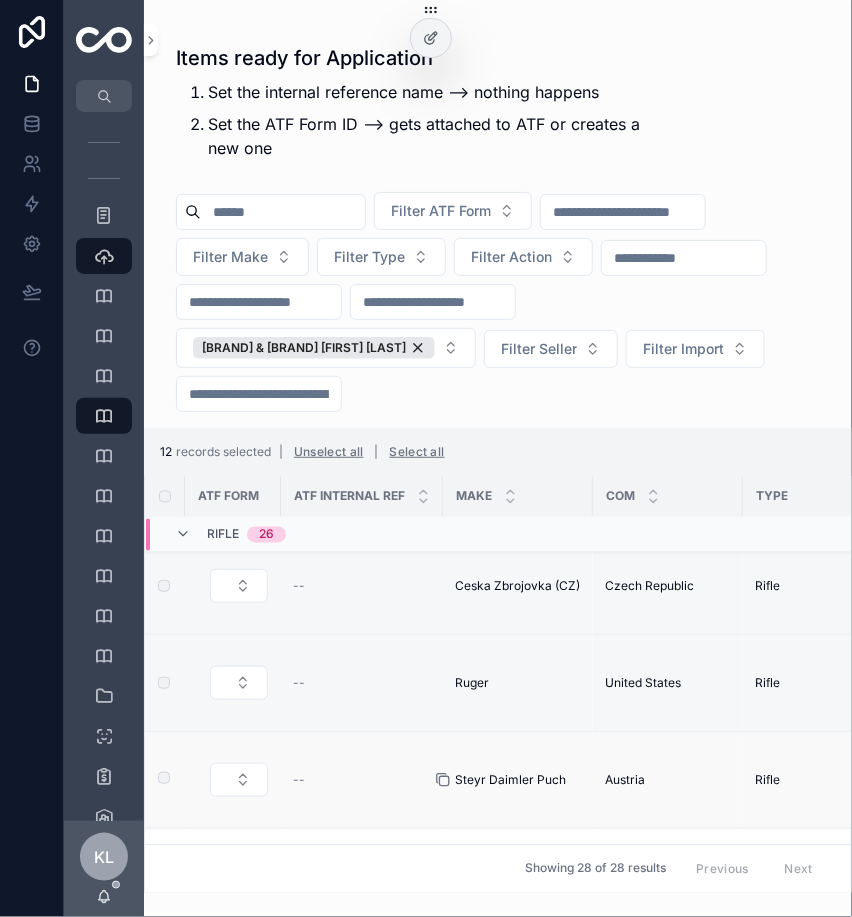 click 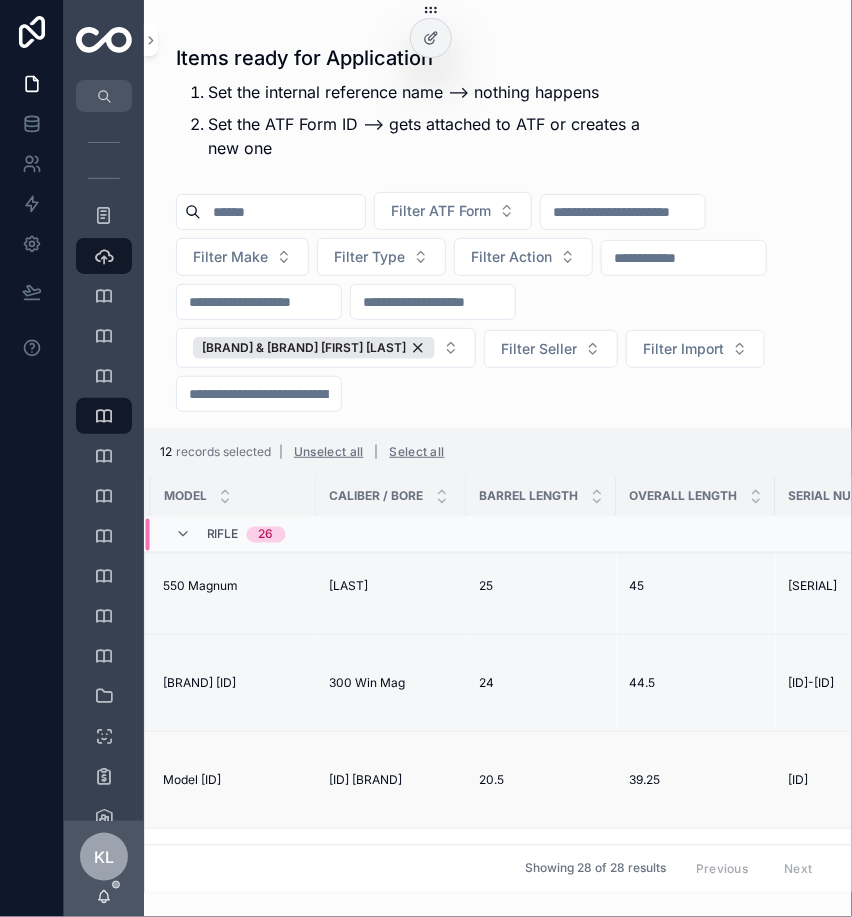 scroll, scrollTop: 1110, scrollLeft: 893, axis: both 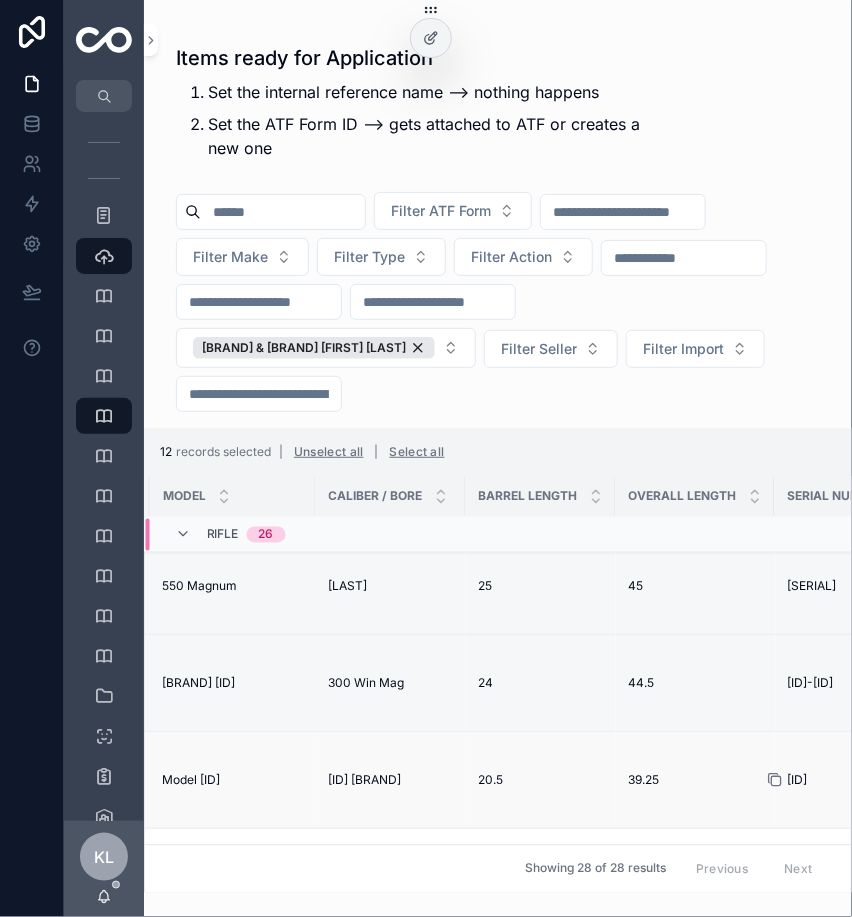 click 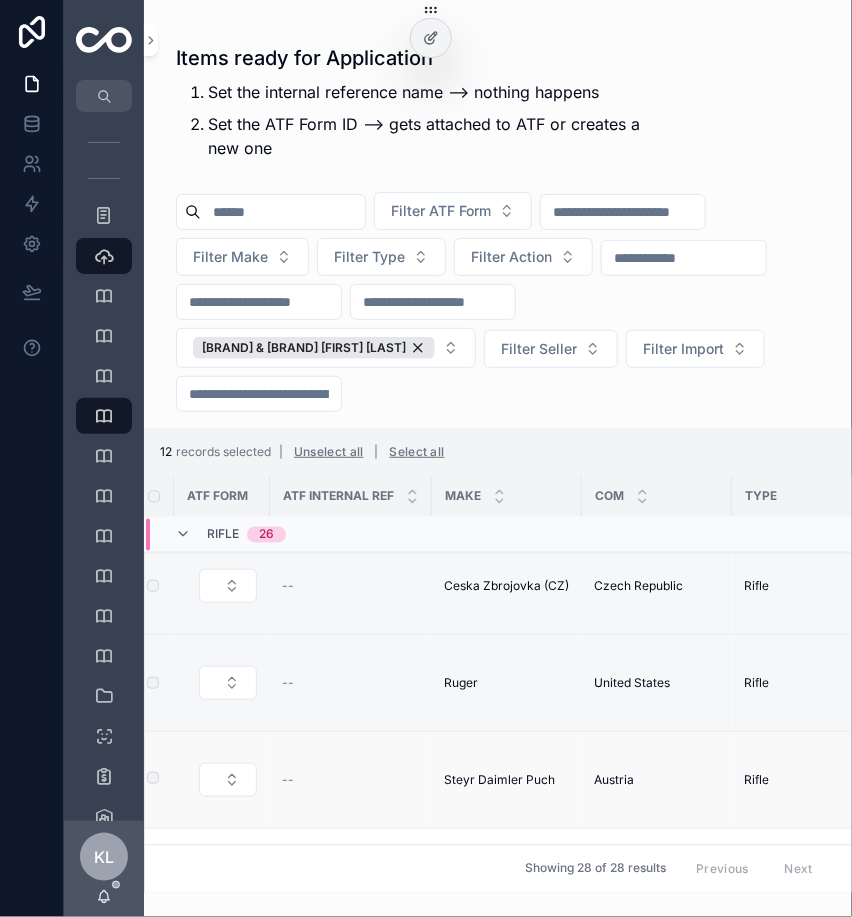 scroll, scrollTop: 1110, scrollLeft: 0, axis: vertical 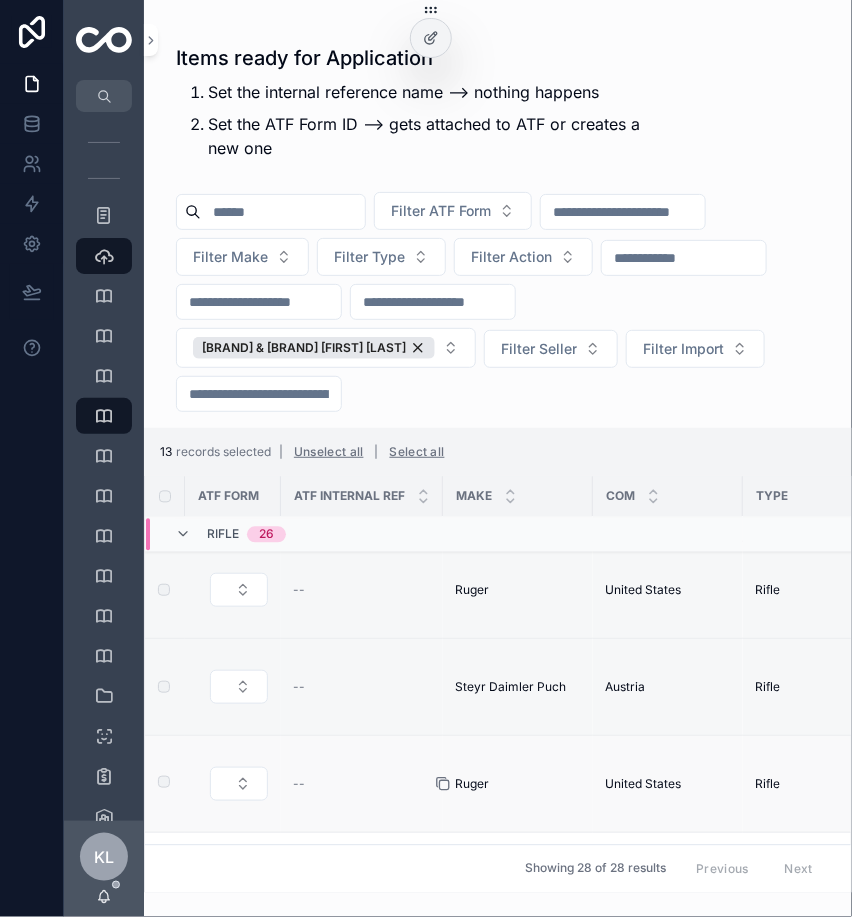 click 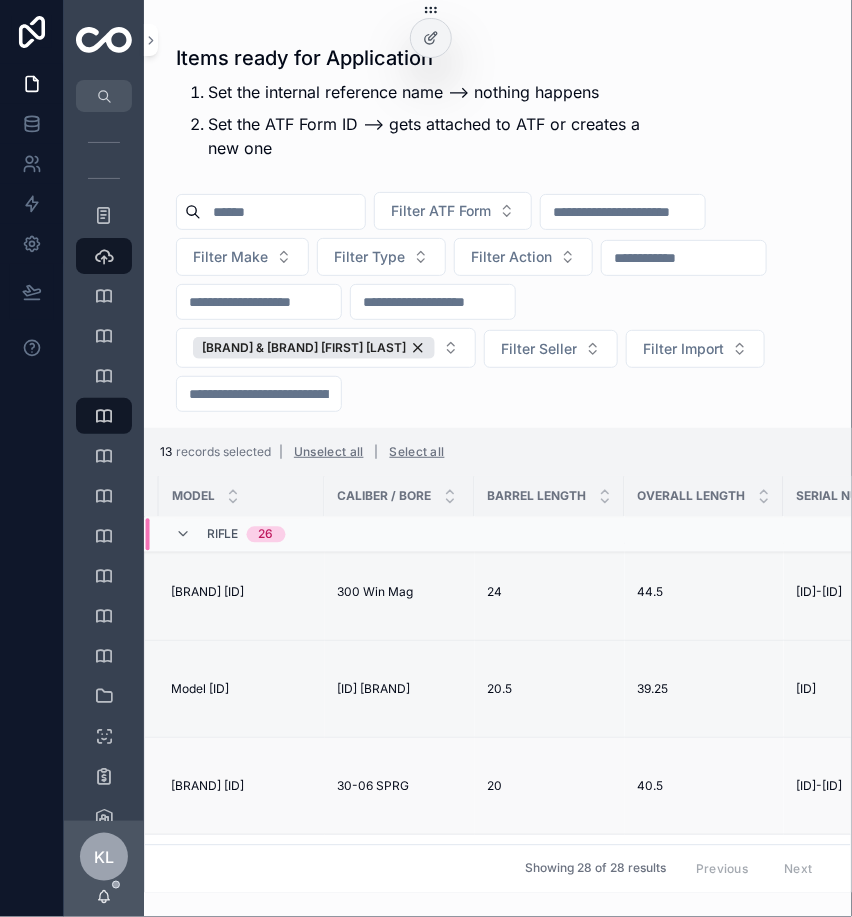 scroll, scrollTop: 1234, scrollLeft: 818, axis: both 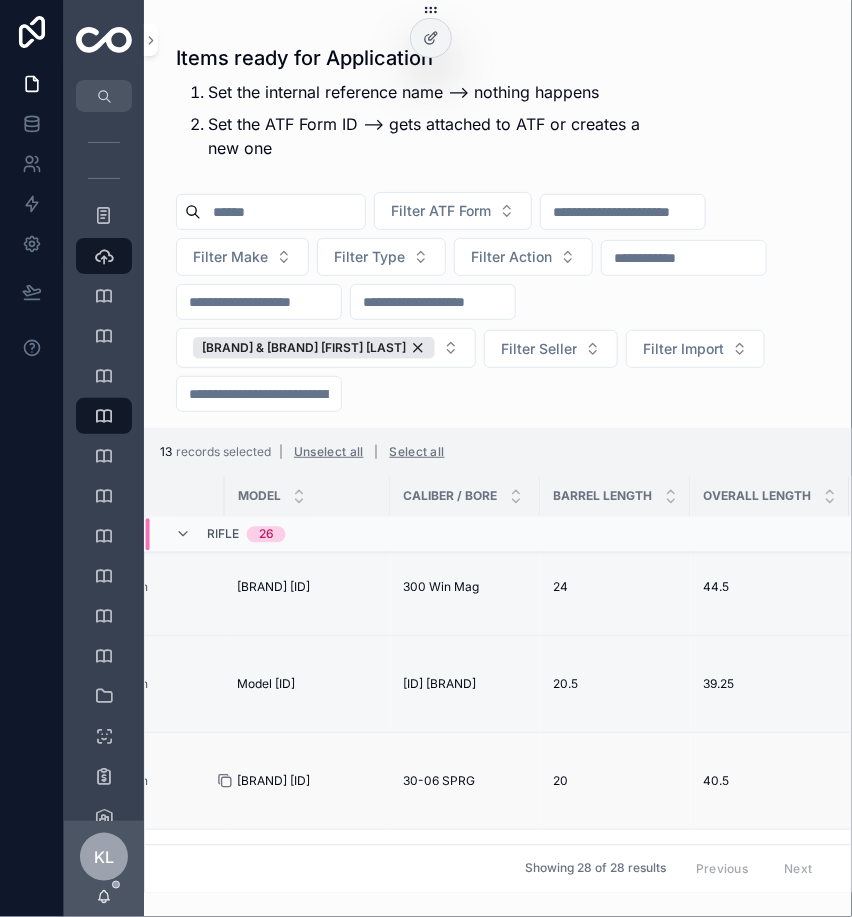 click 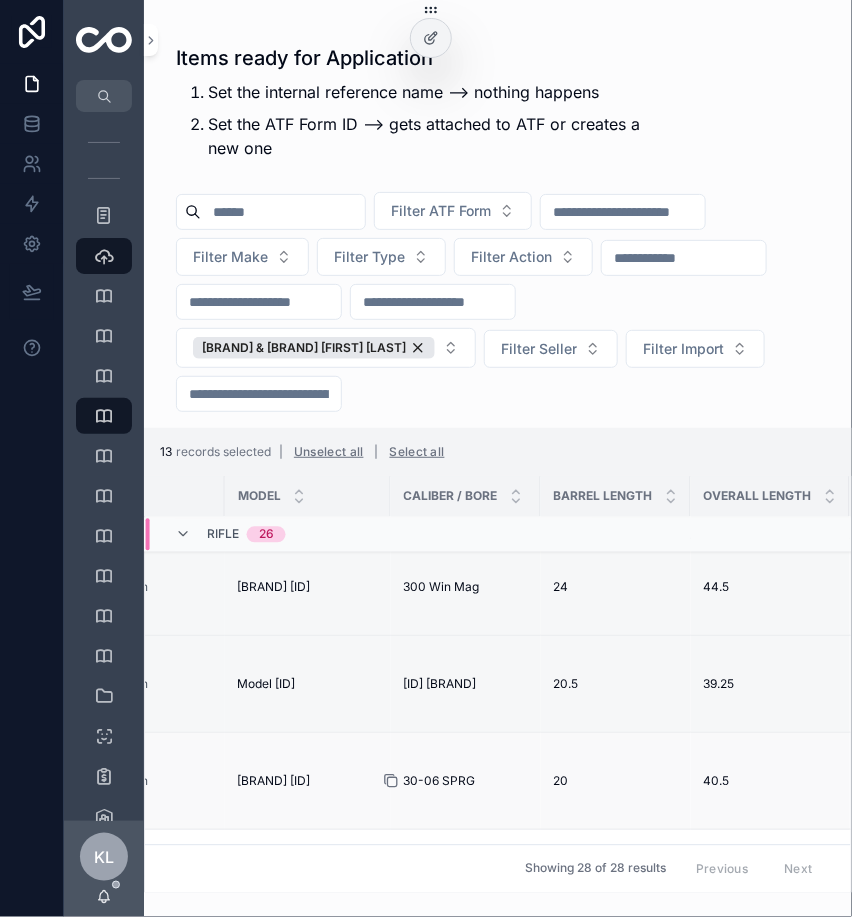 click 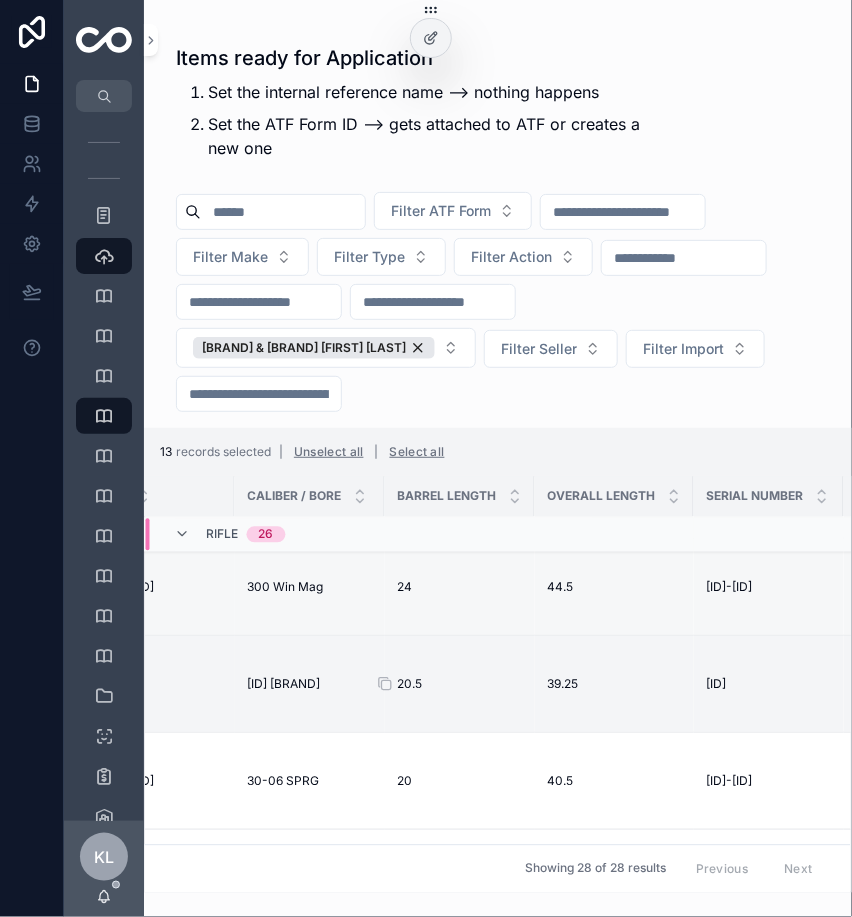 scroll, scrollTop: 1234, scrollLeft: 985, axis: both 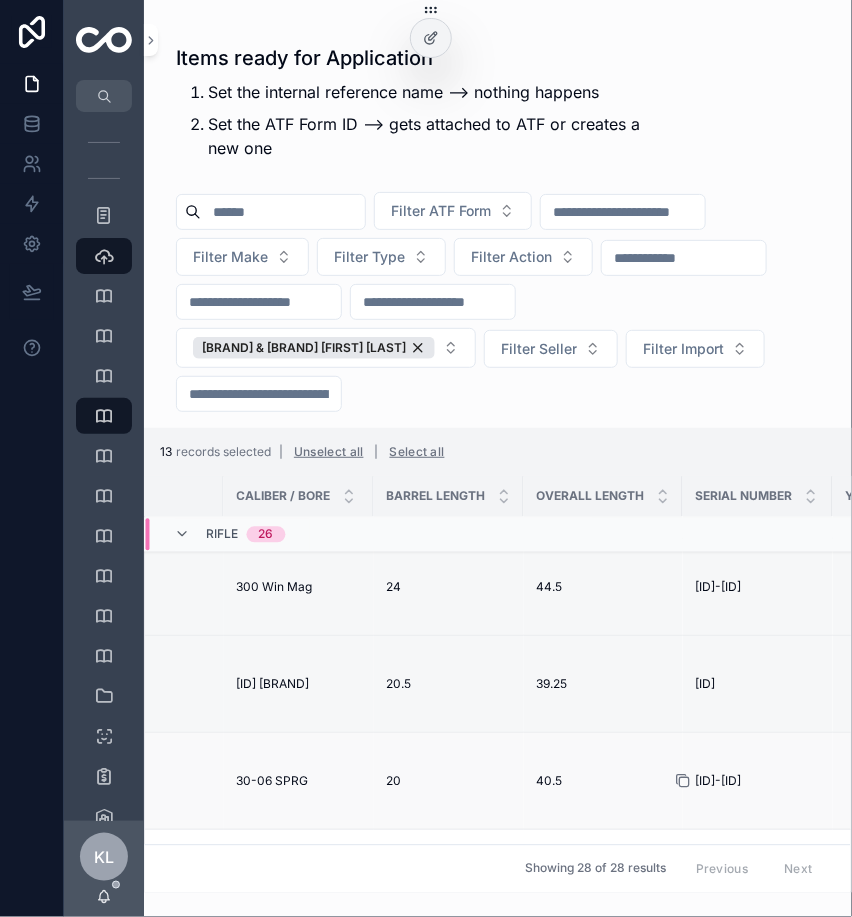click 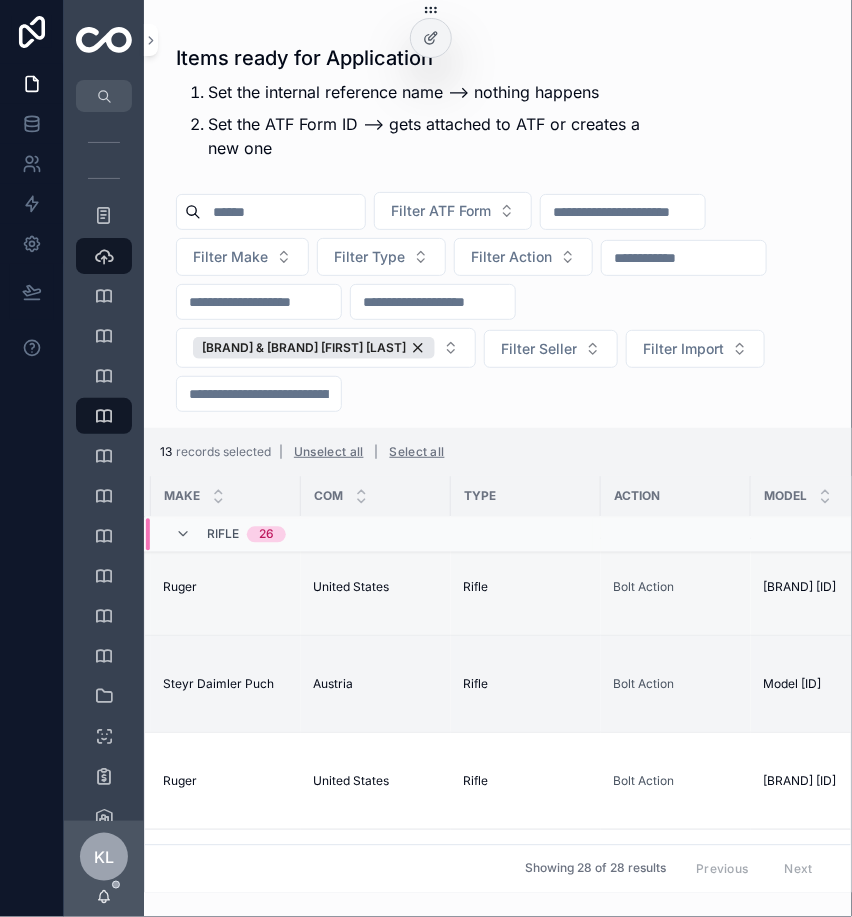 scroll, scrollTop: 1234, scrollLeft: 0, axis: vertical 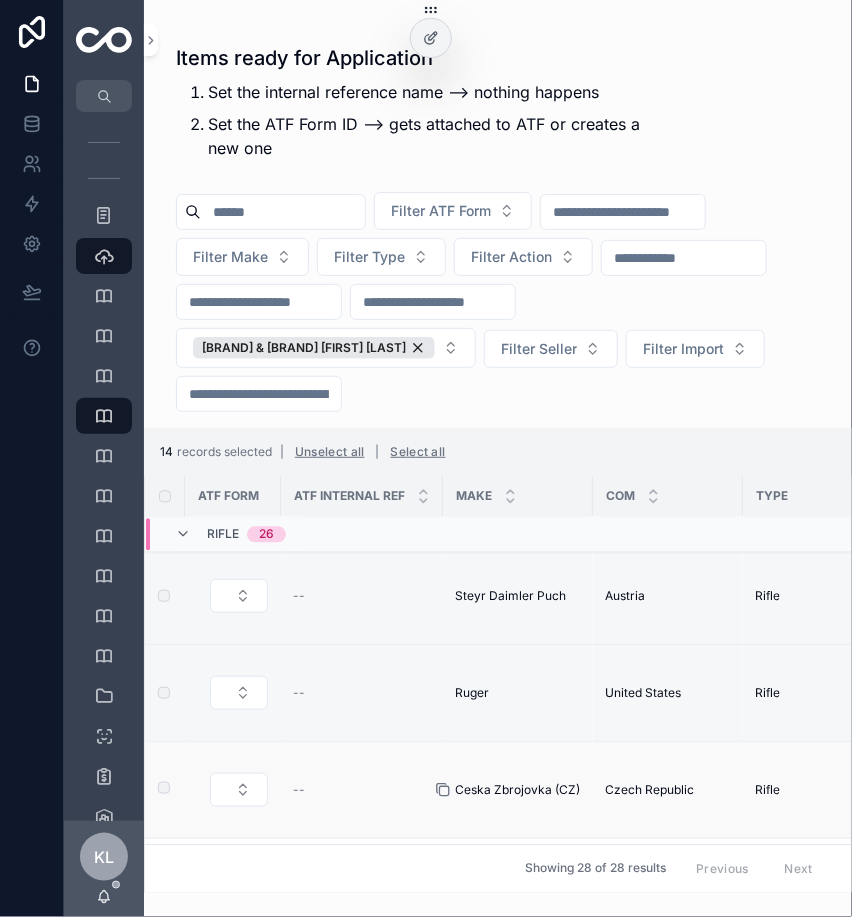 click 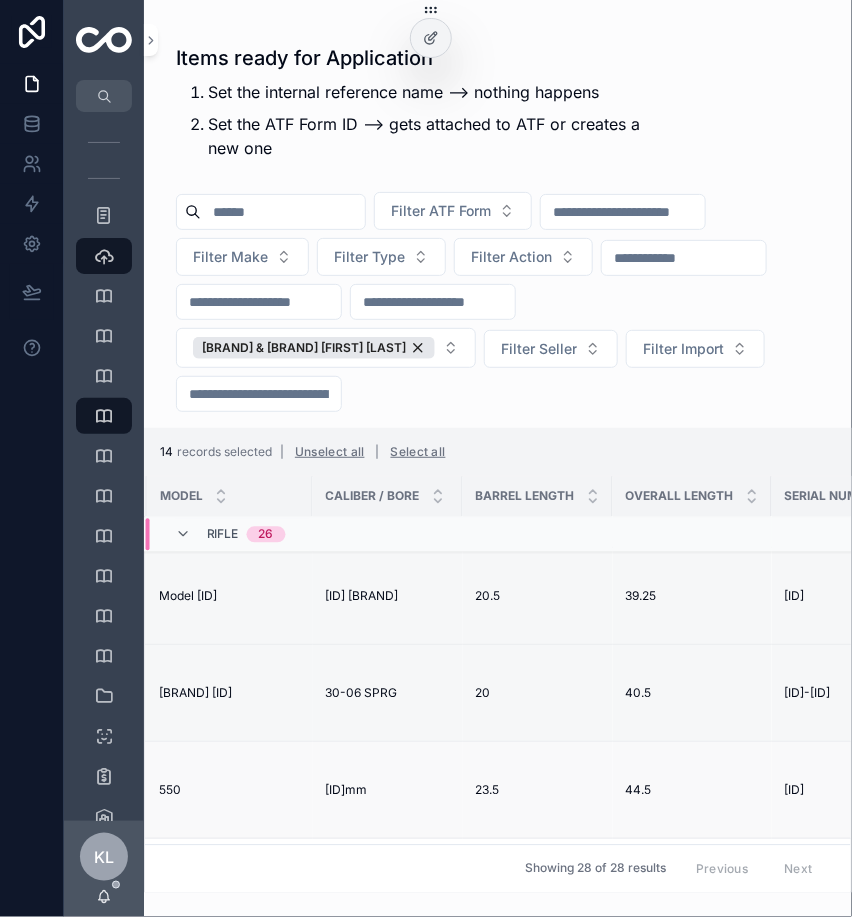 scroll, scrollTop: 1322, scrollLeft: 896, axis: both 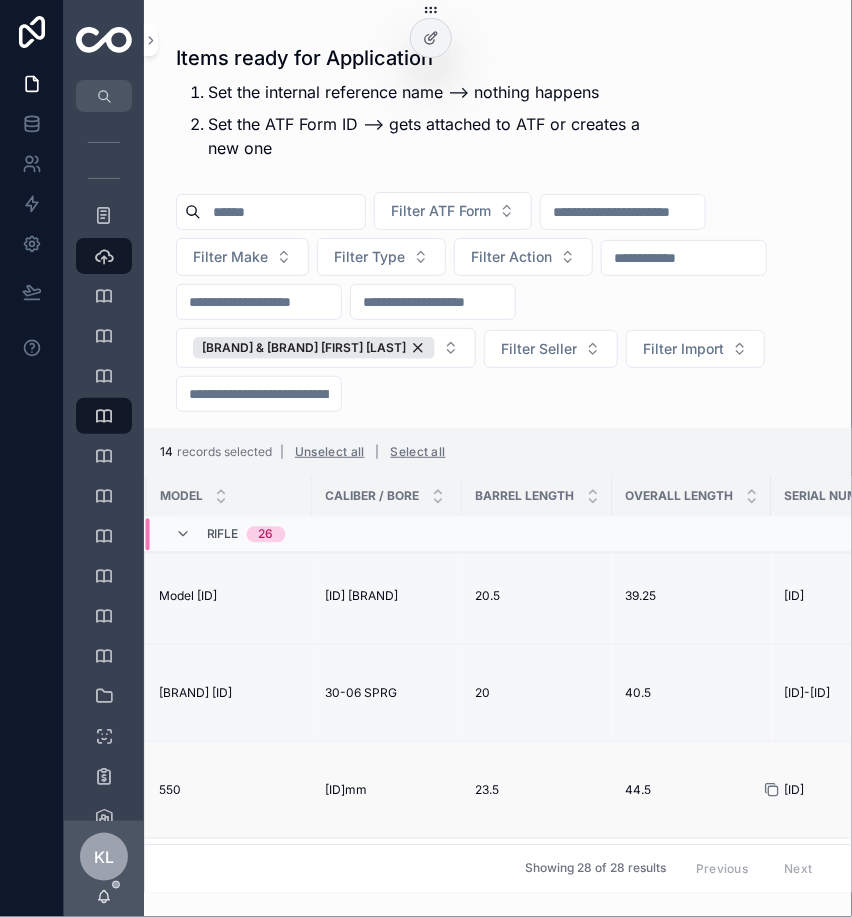click 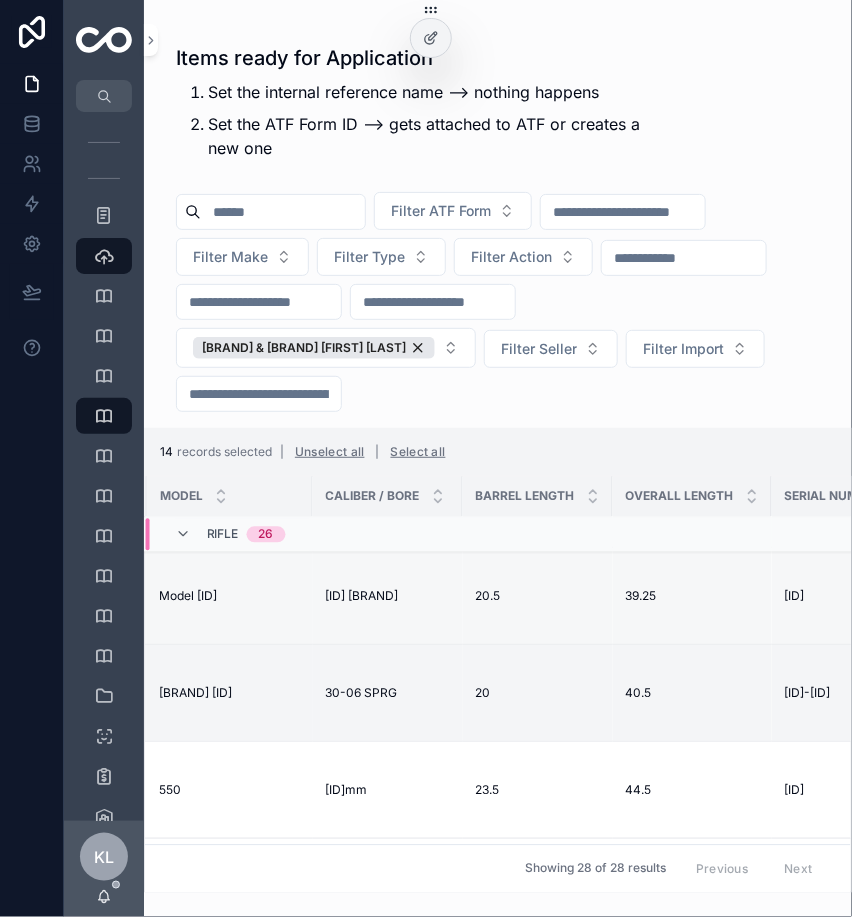 scroll, scrollTop: 1322, scrollLeft: 0, axis: vertical 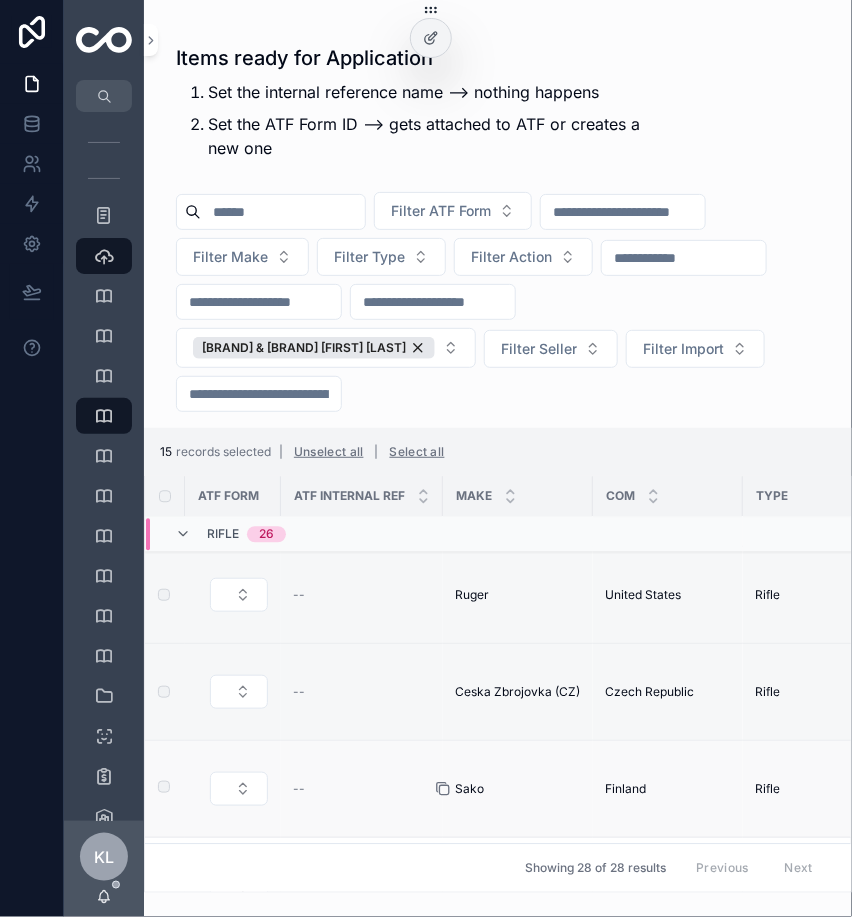 click 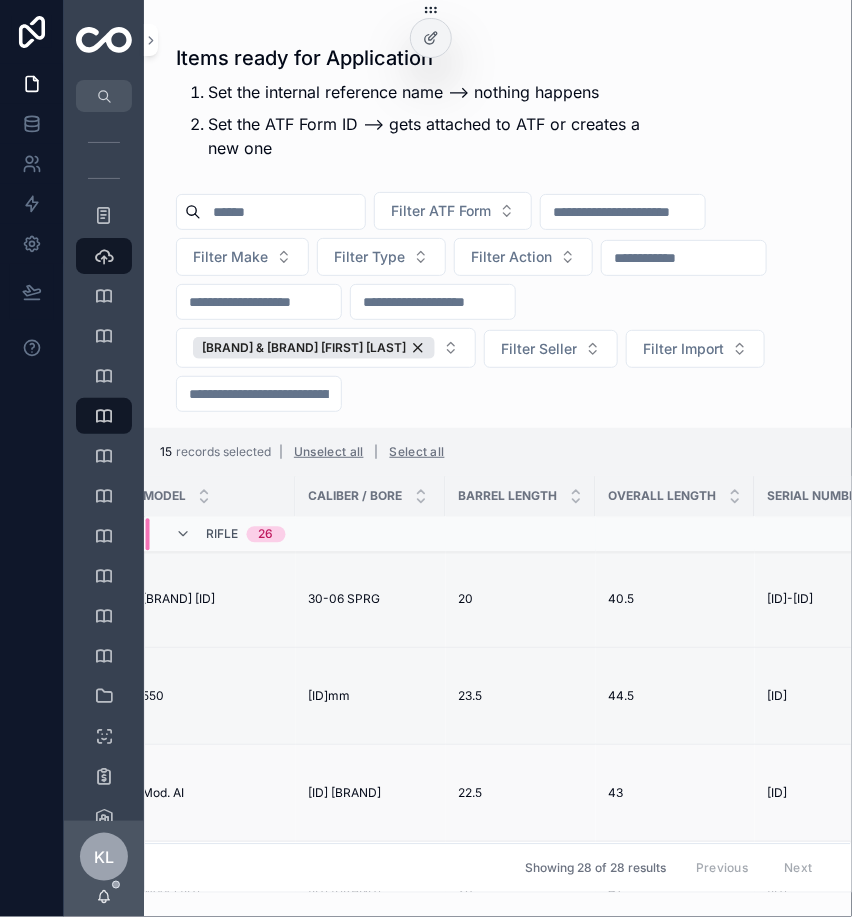 scroll, scrollTop: 1416, scrollLeft: 913, axis: both 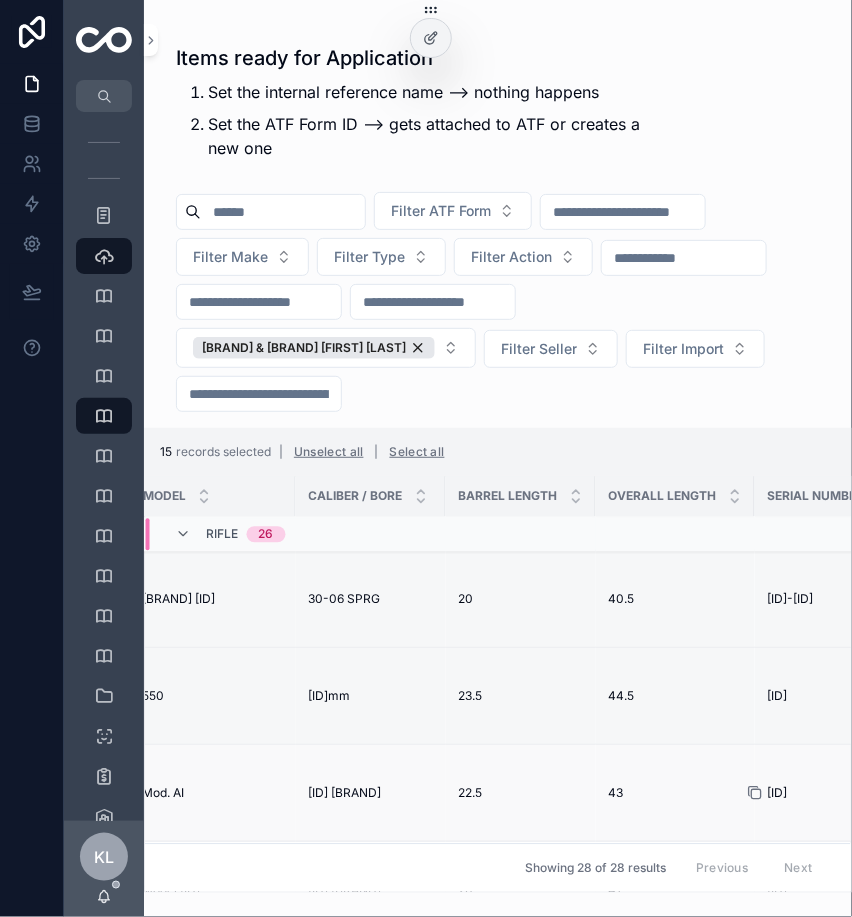 click 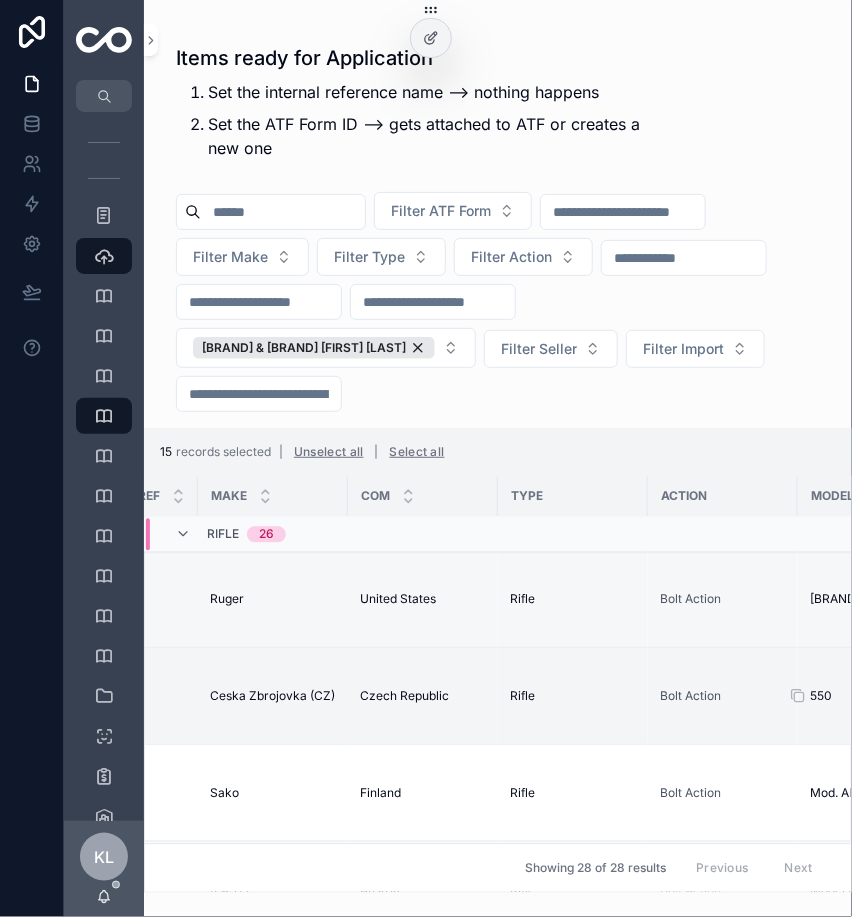 scroll, scrollTop: 1416, scrollLeft: 0, axis: vertical 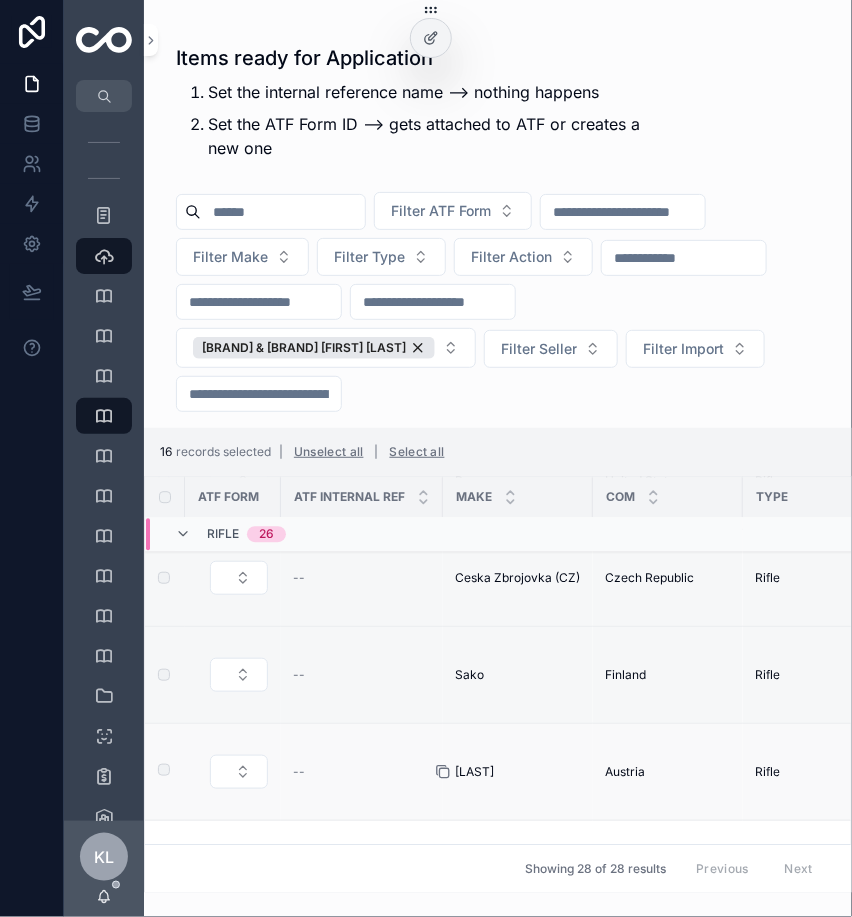 click 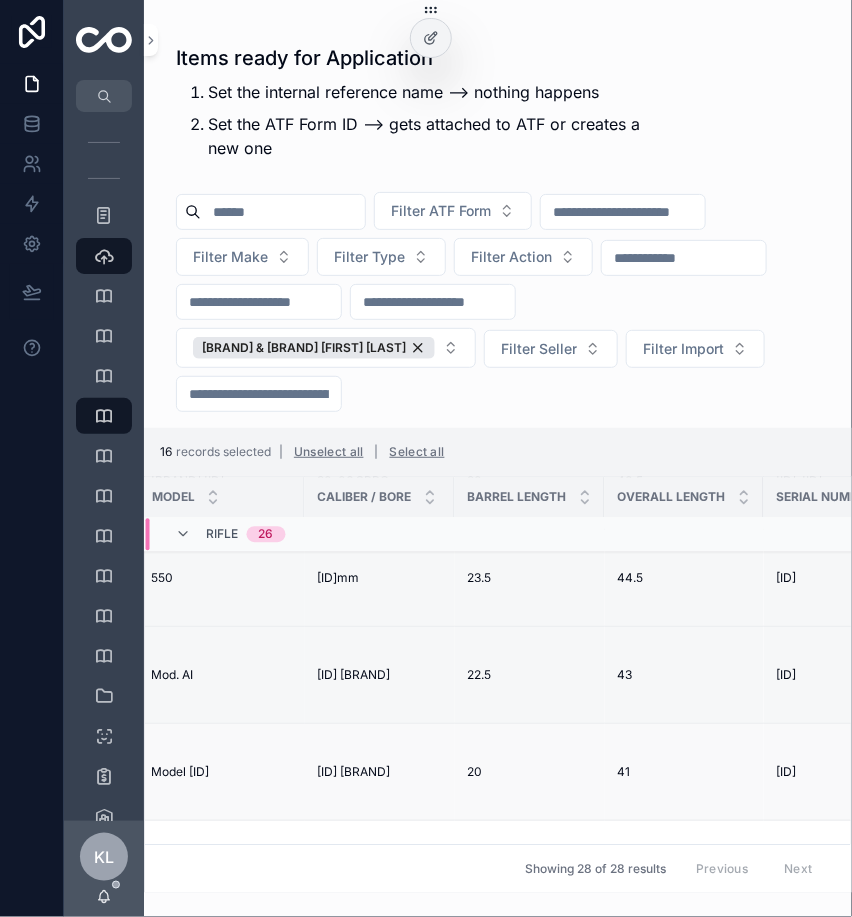 scroll, scrollTop: 1534, scrollLeft: 913, axis: both 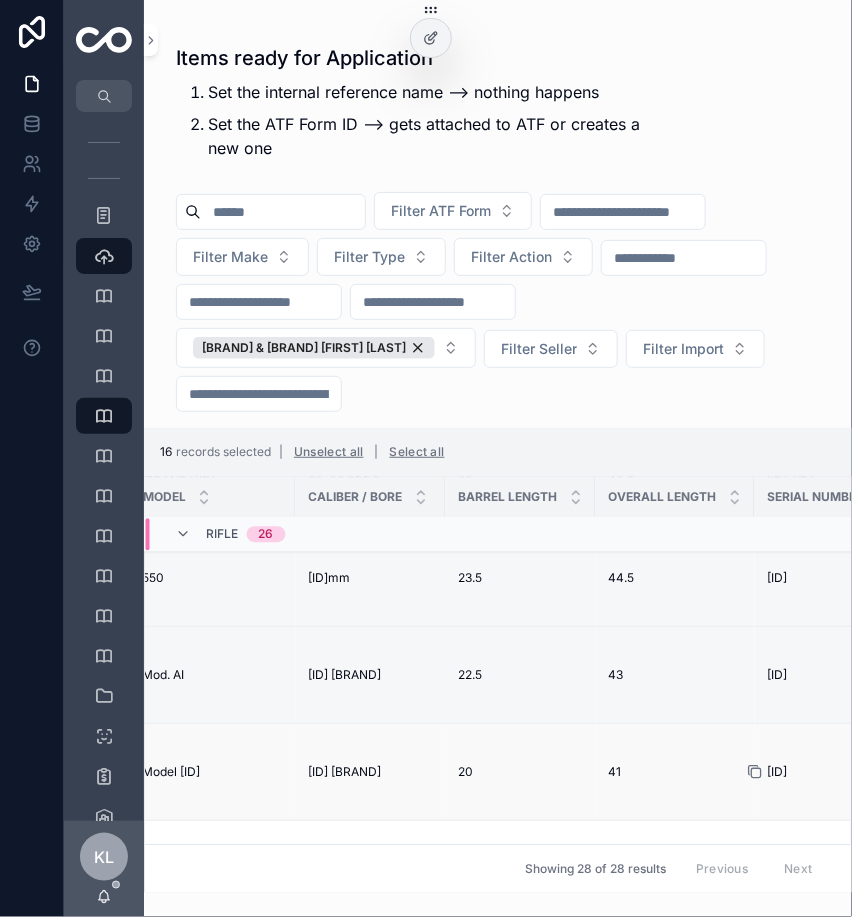 click 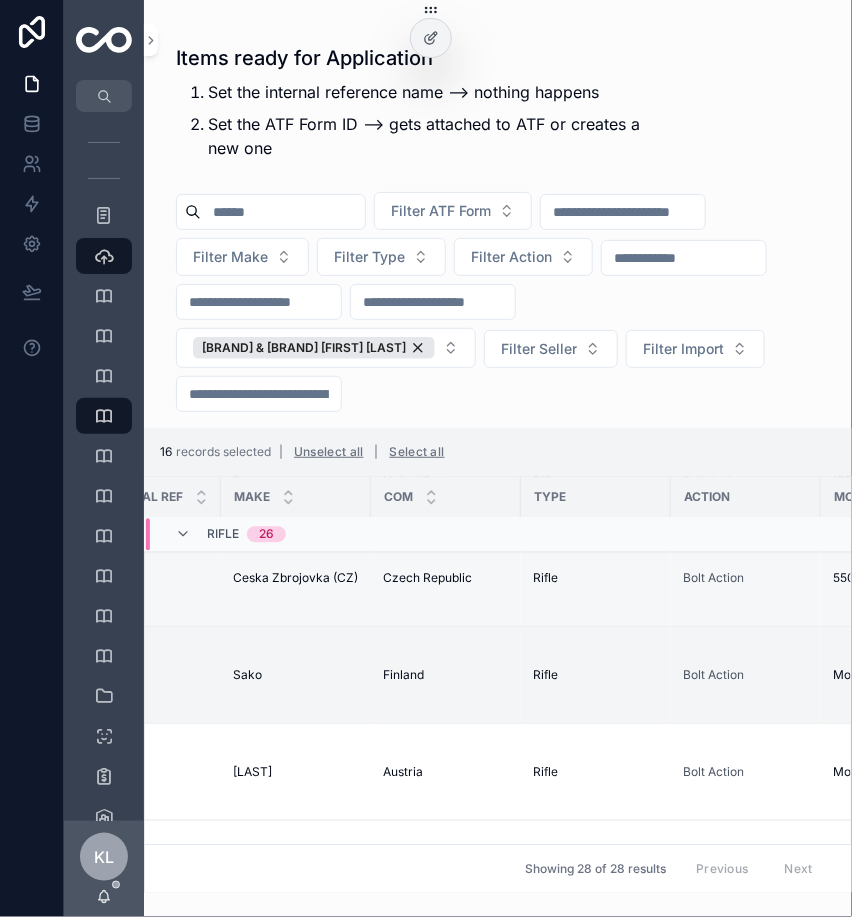 scroll, scrollTop: 1534, scrollLeft: 0, axis: vertical 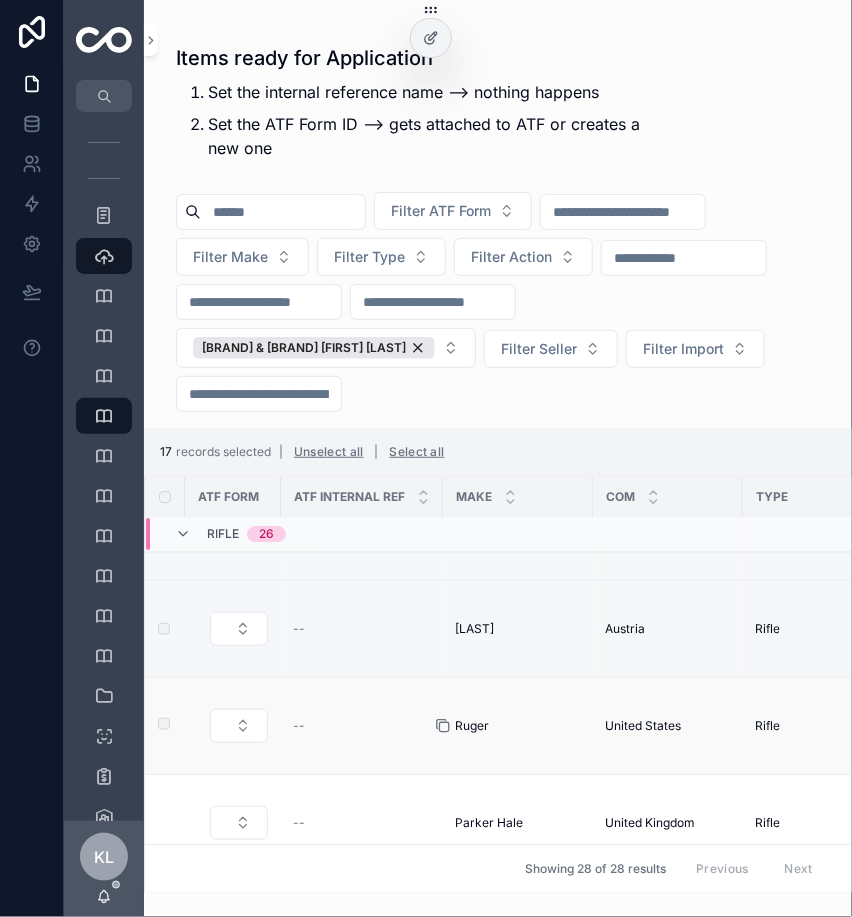 click 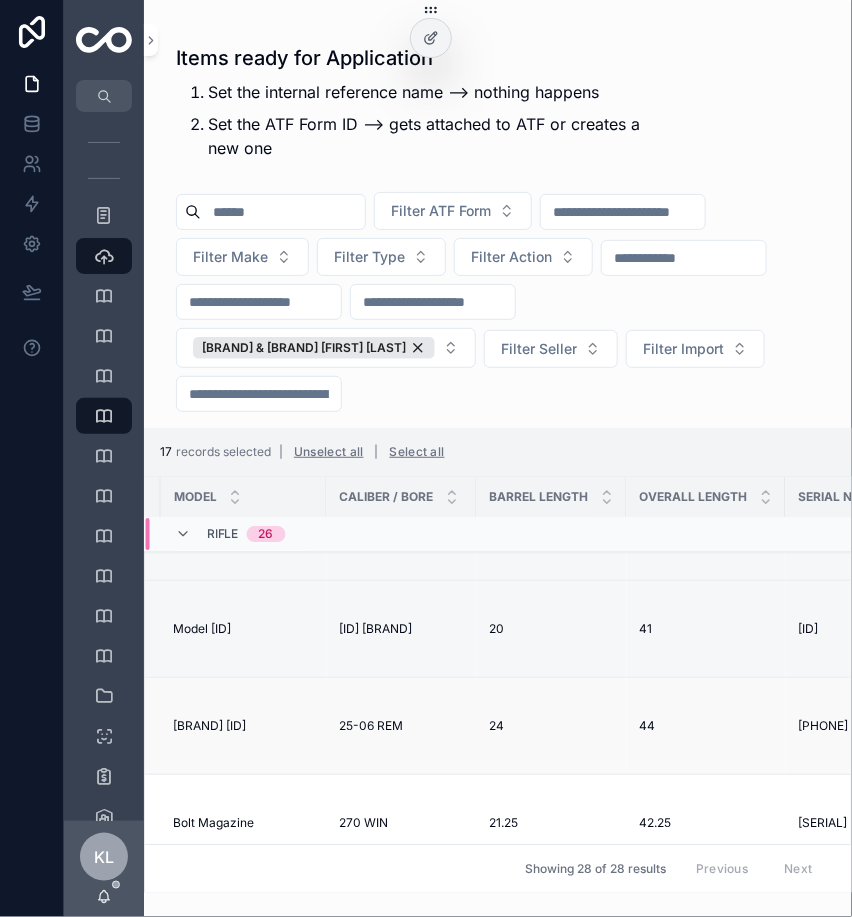 scroll, scrollTop: 1677, scrollLeft: 883, axis: both 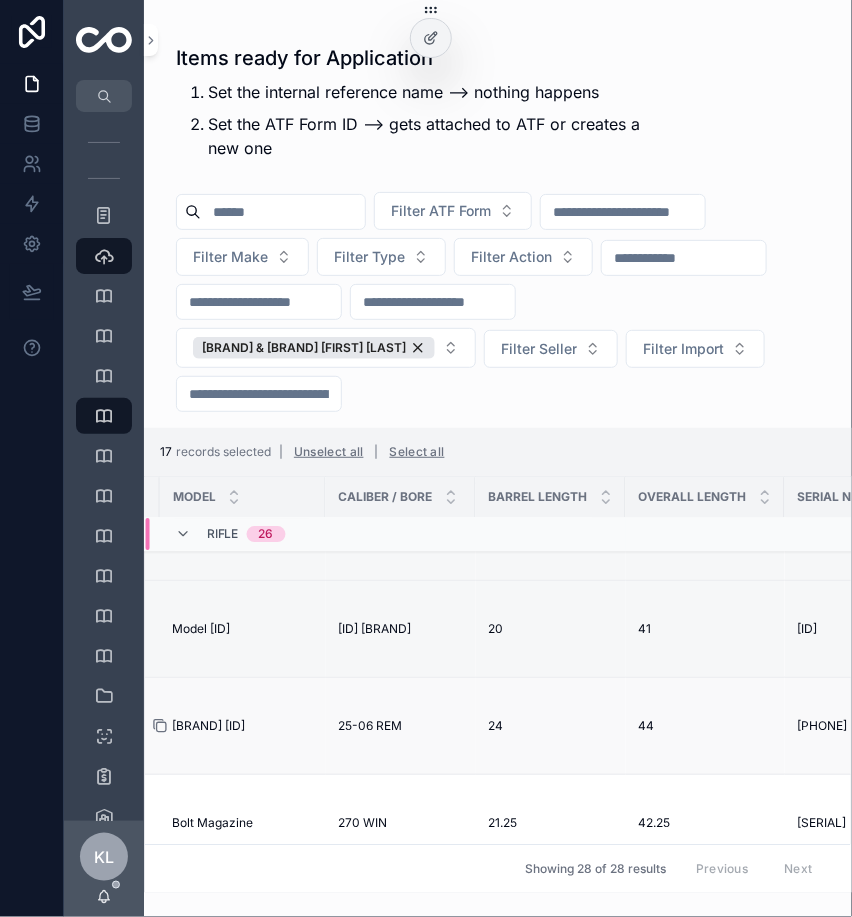 click 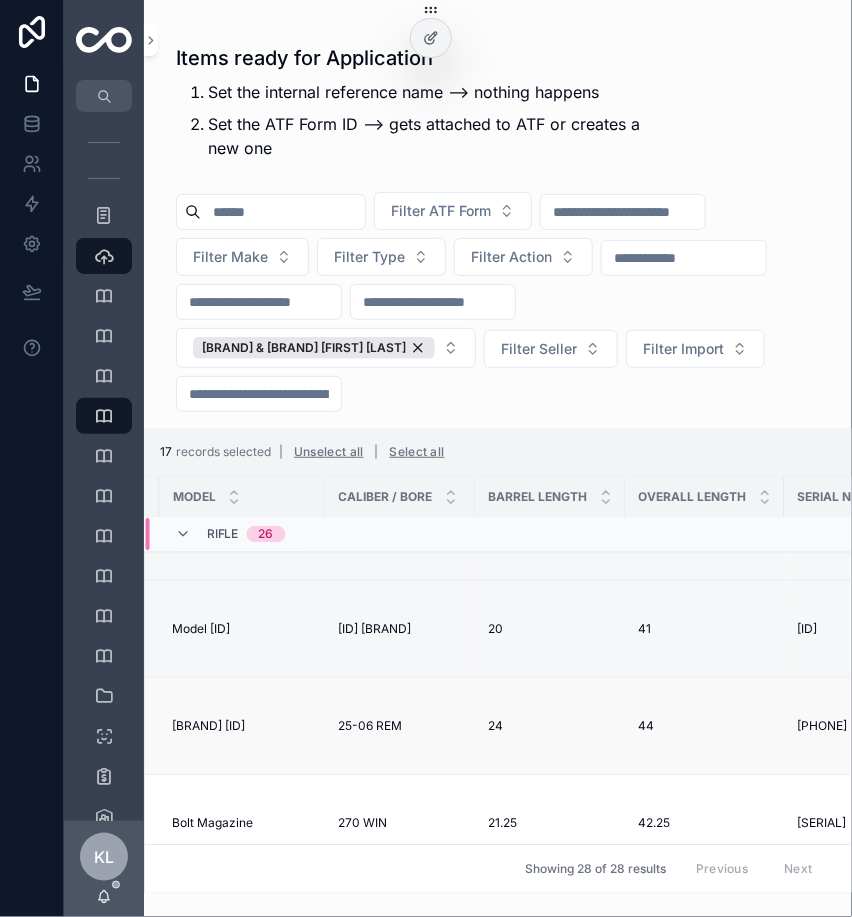 scroll, scrollTop: 1677, scrollLeft: 983, axis: both 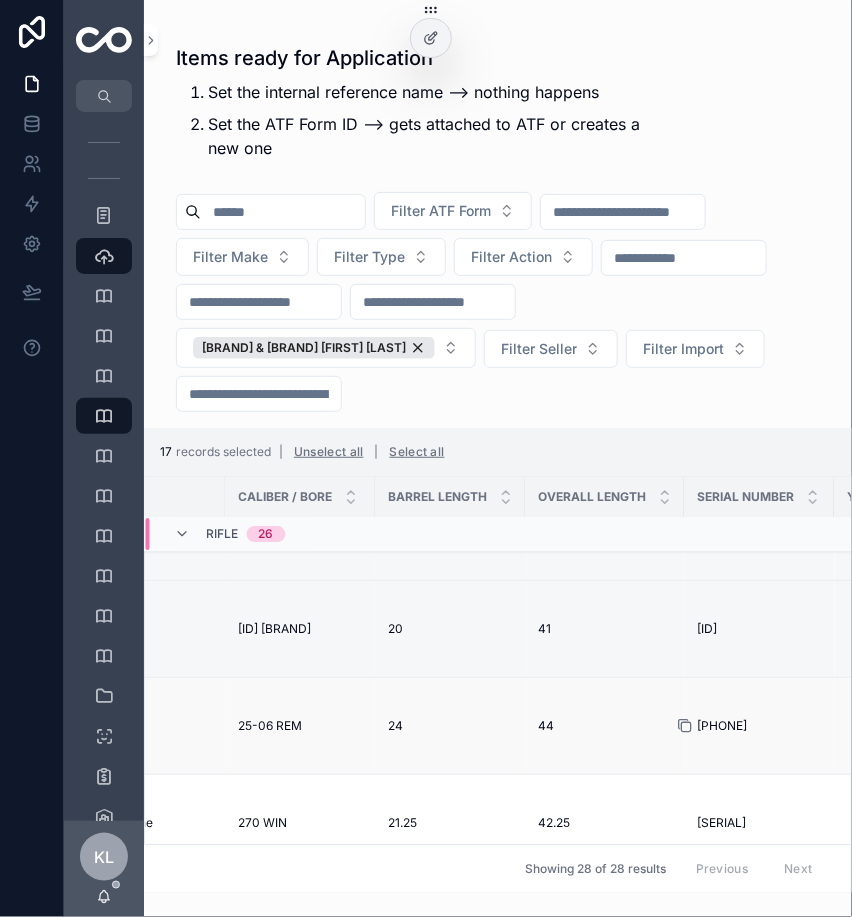 click 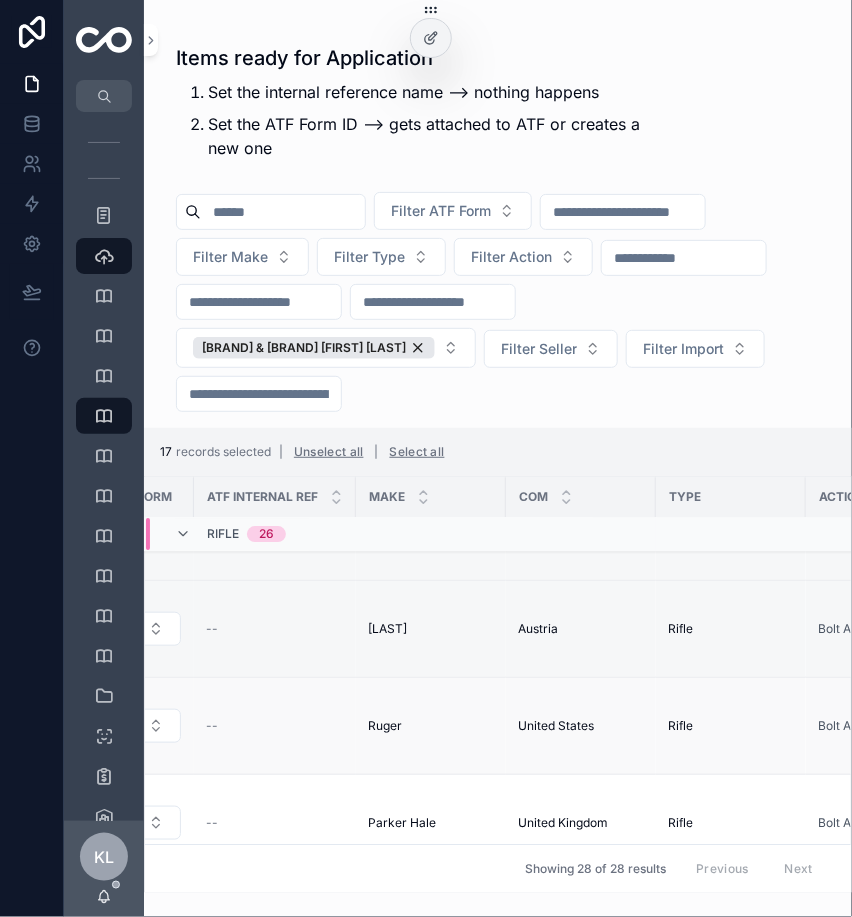 scroll, scrollTop: 1677, scrollLeft: 0, axis: vertical 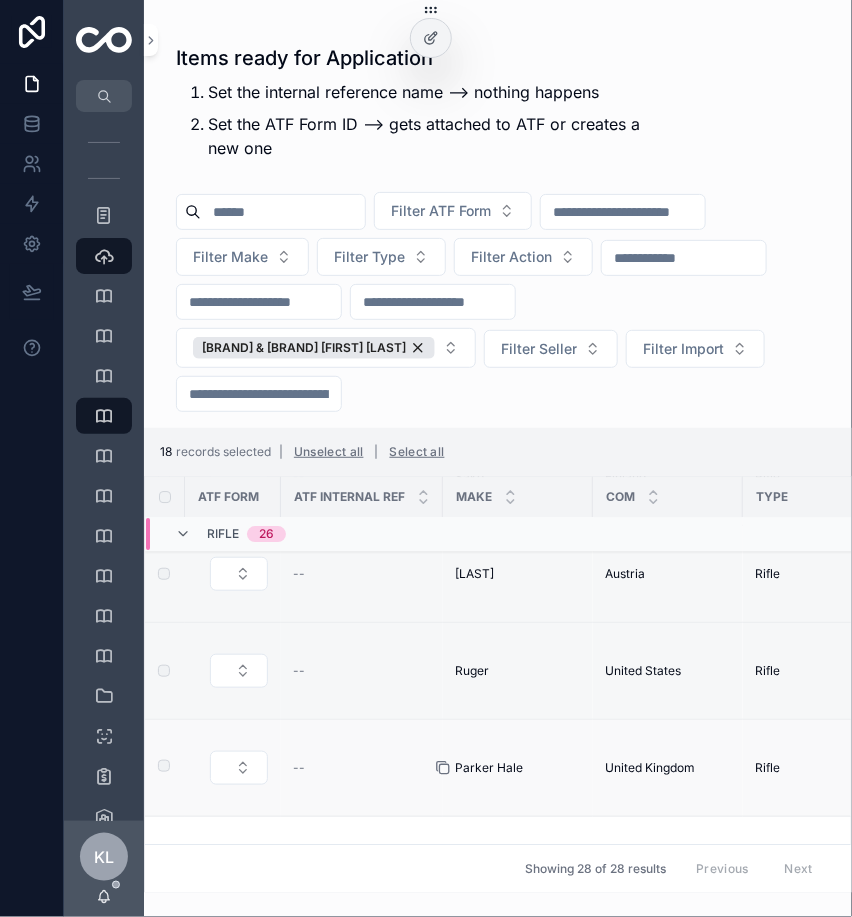 click 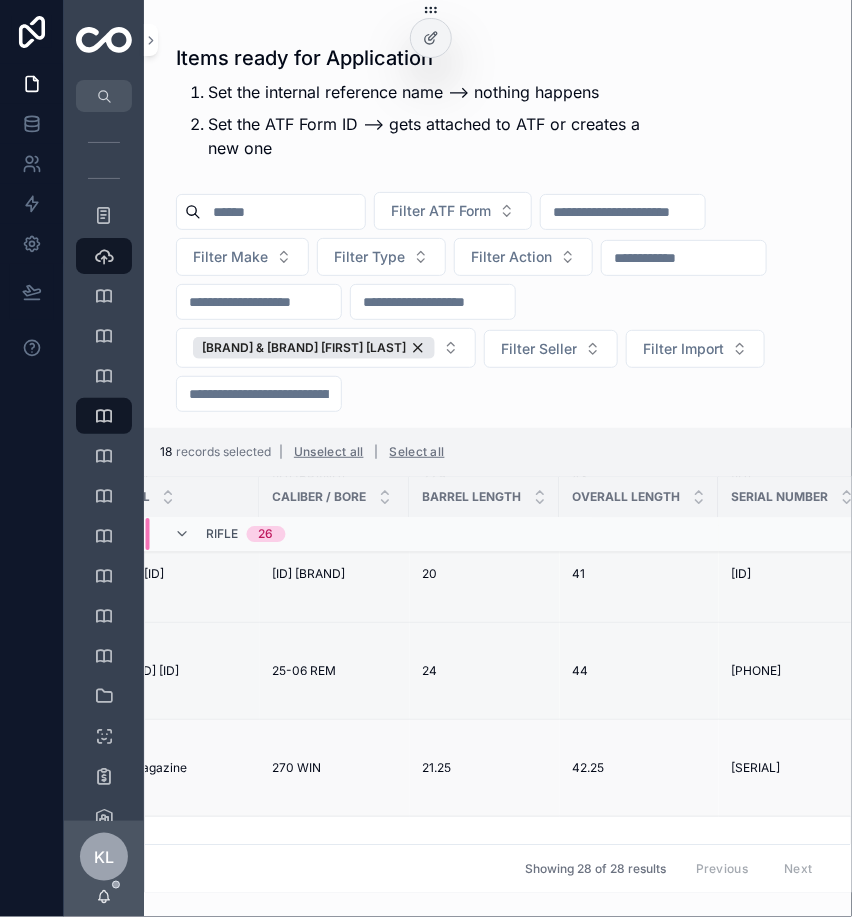 scroll, scrollTop: 1732, scrollLeft: 952, axis: both 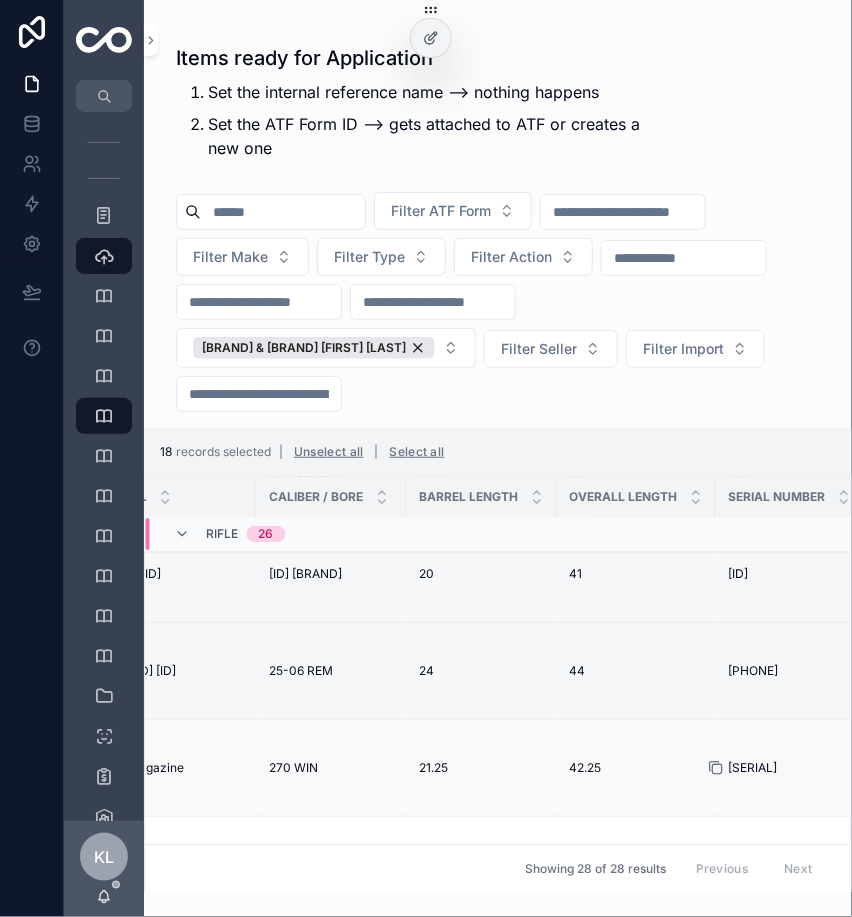 click 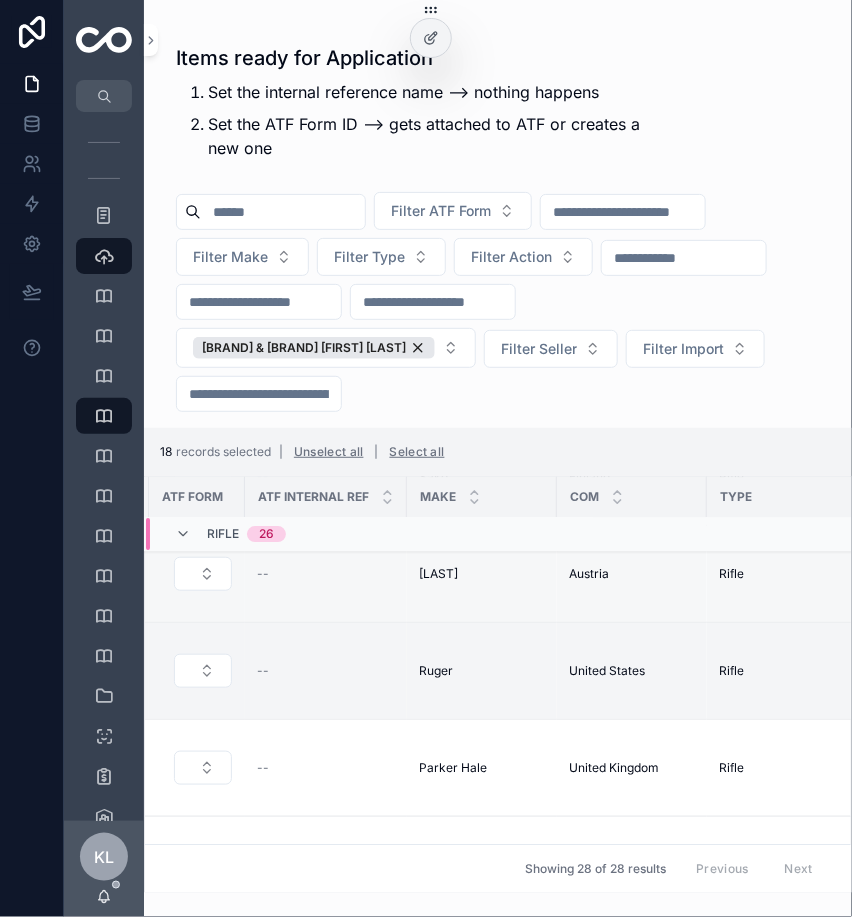 scroll, scrollTop: 1732, scrollLeft: 0, axis: vertical 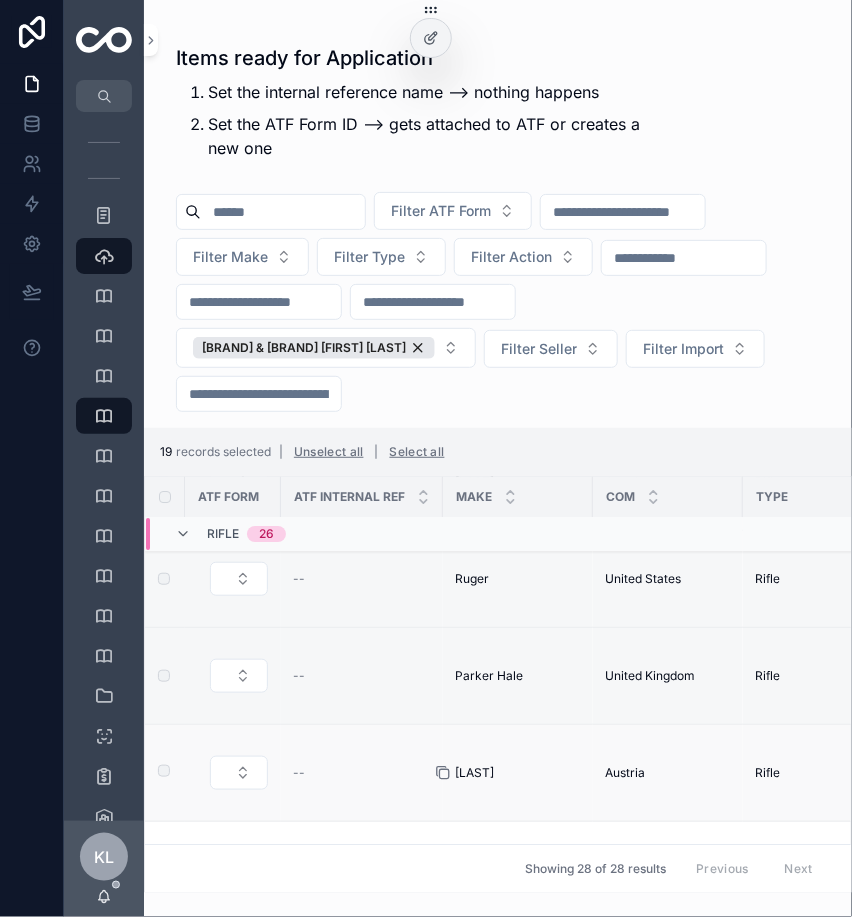 click 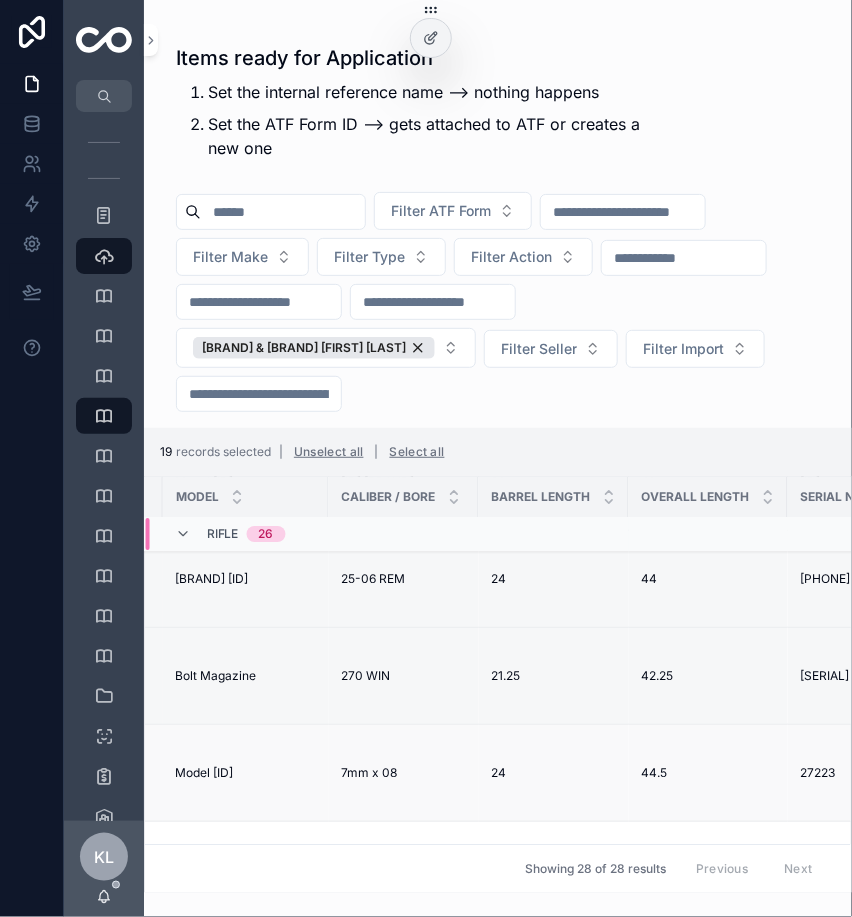 scroll, scrollTop: 1824, scrollLeft: 884, axis: both 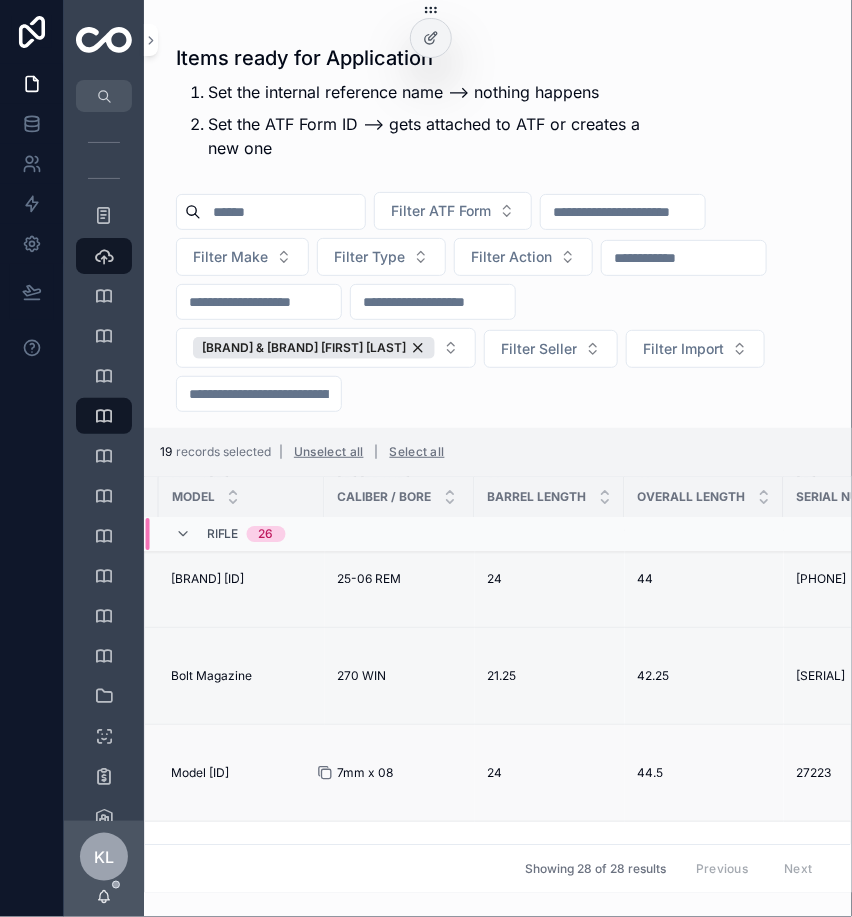 click 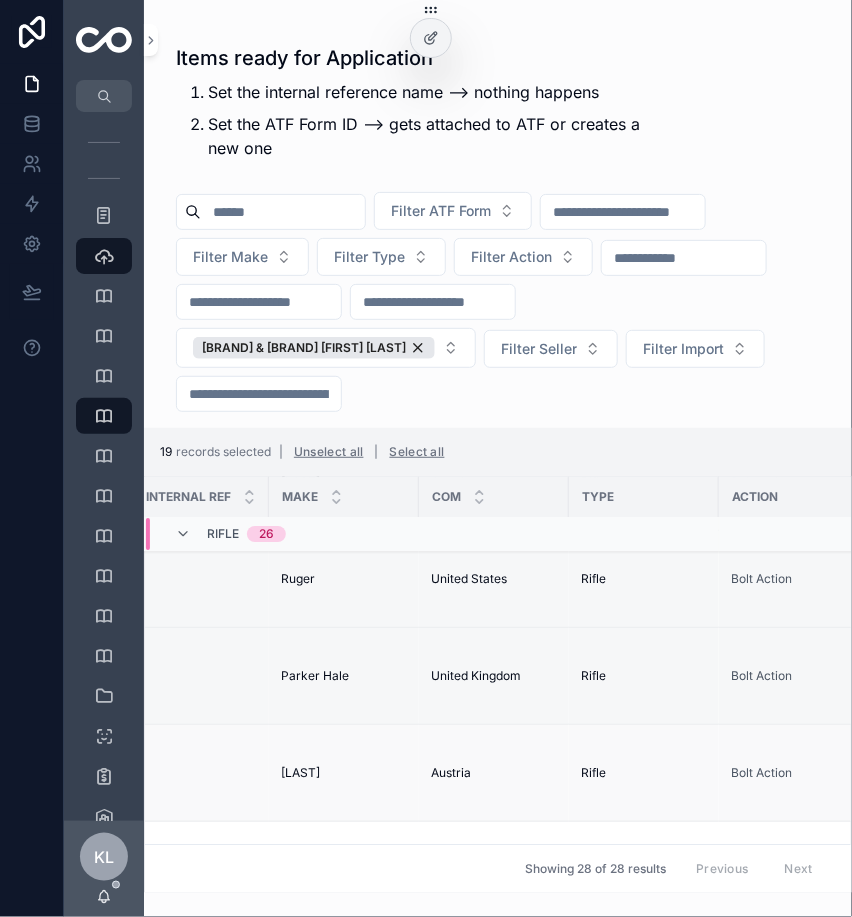scroll, scrollTop: 1824, scrollLeft: 159, axis: both 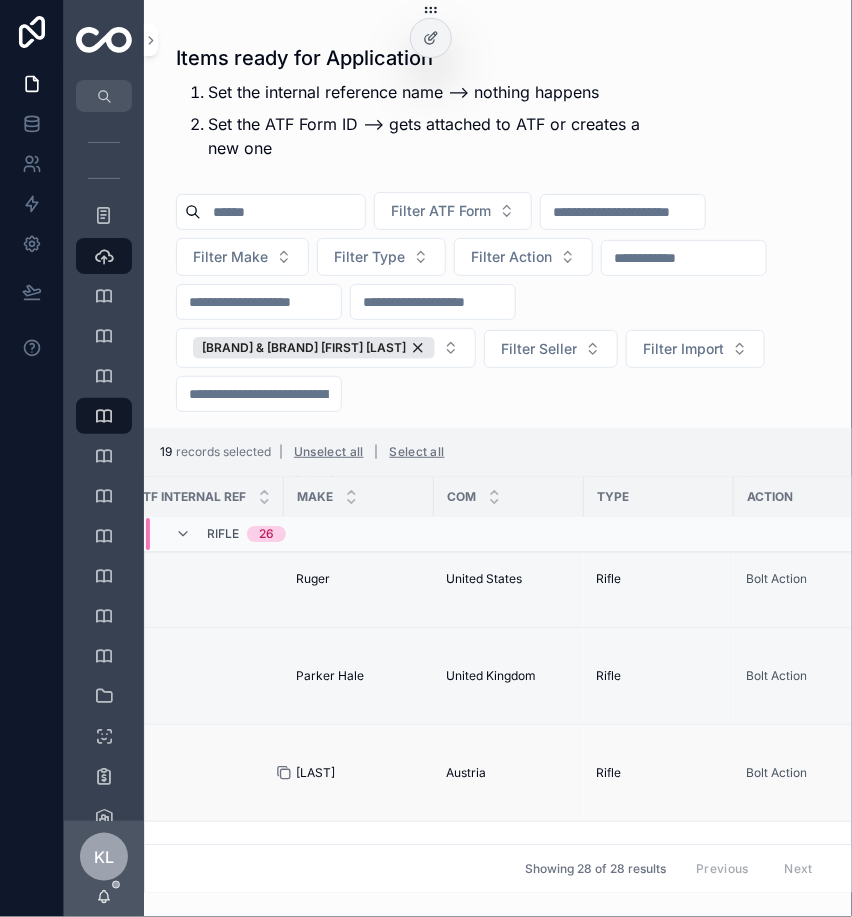 click 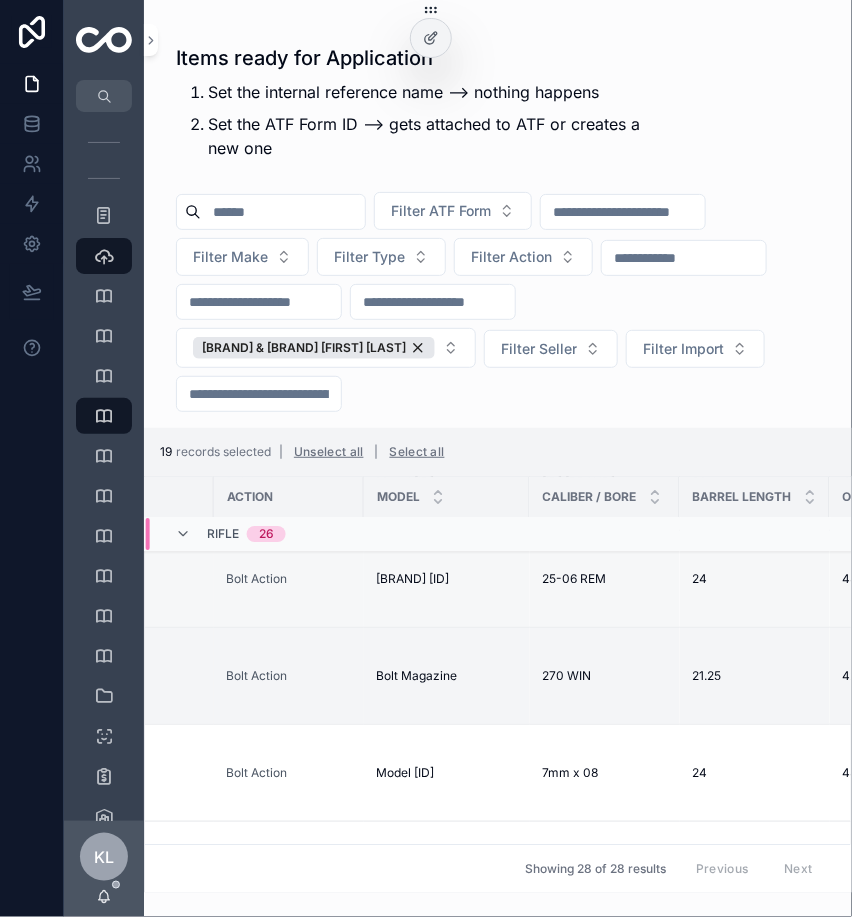 scroll, scrollTop: 1824, scrollLeft: 704, axis: both 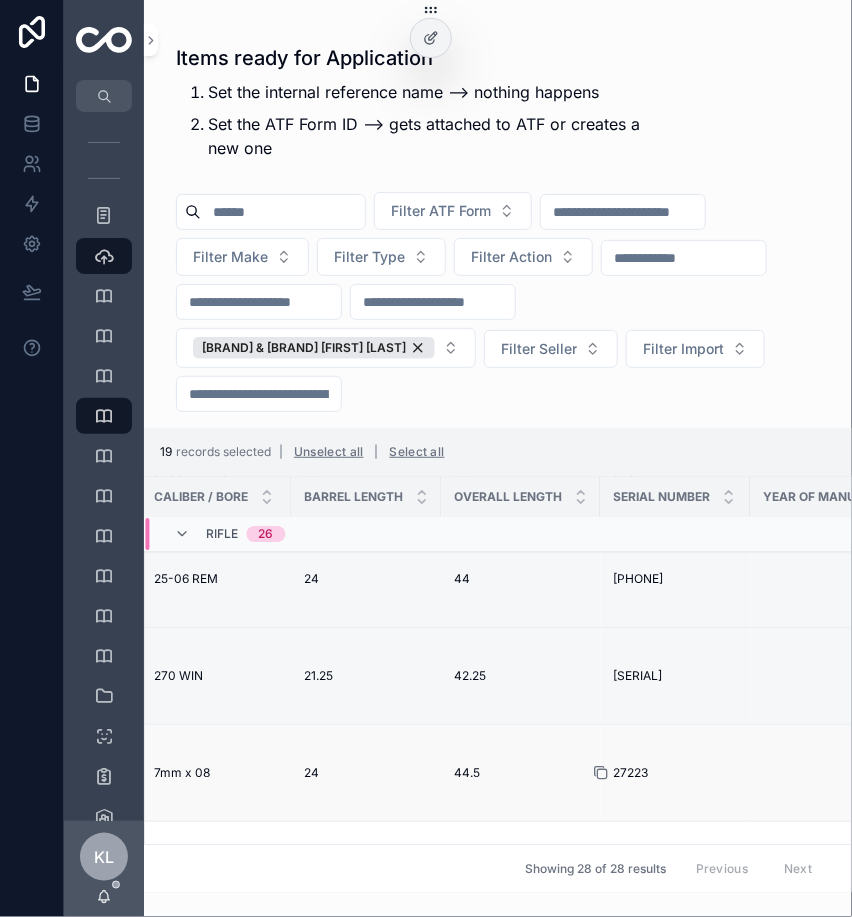 click 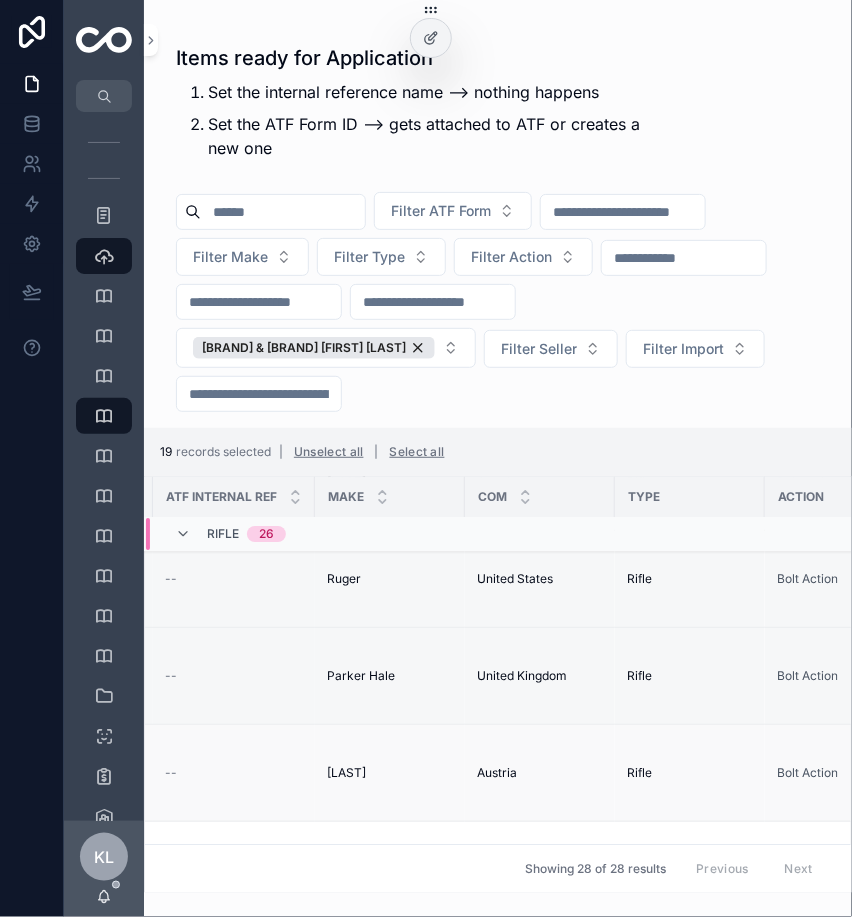 scroll, scrollTop: 1824, scrollLeft: 0, axis: vertical 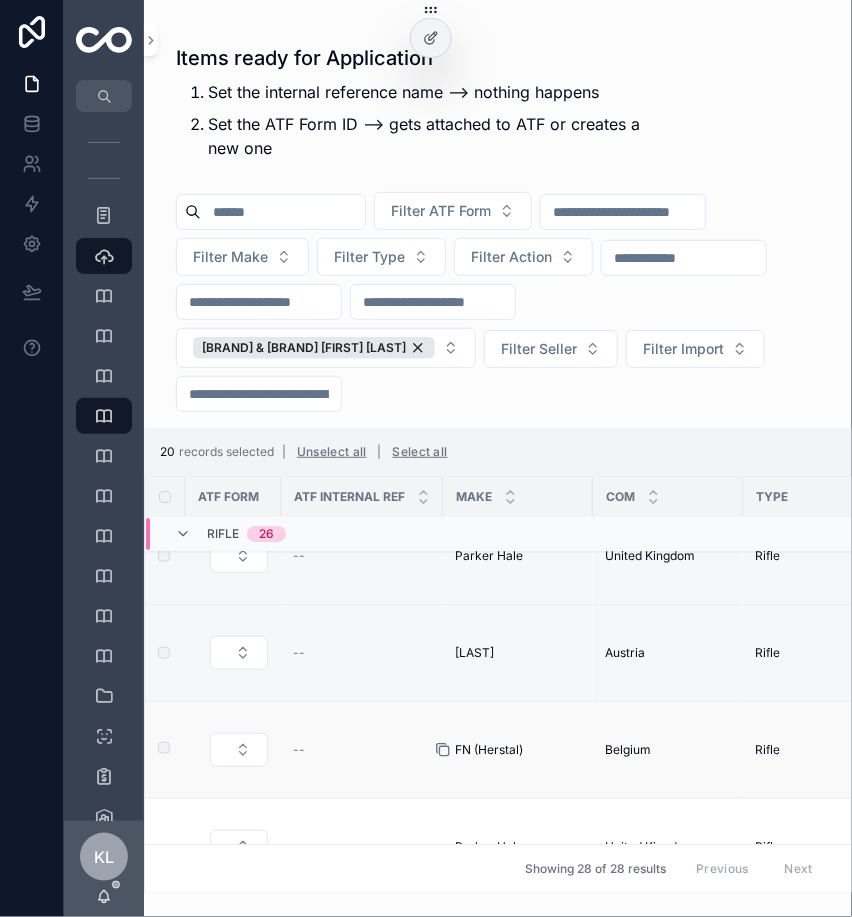 click 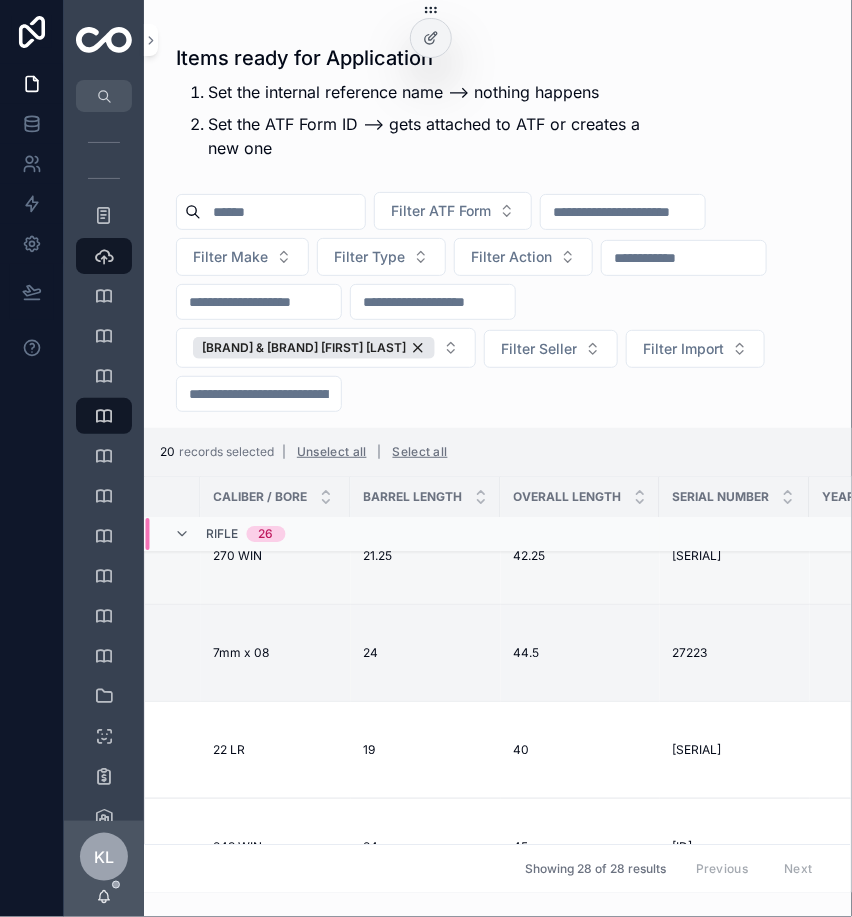 scroll, scrollTop: 1944, scrollLeft: 1016, axis: both 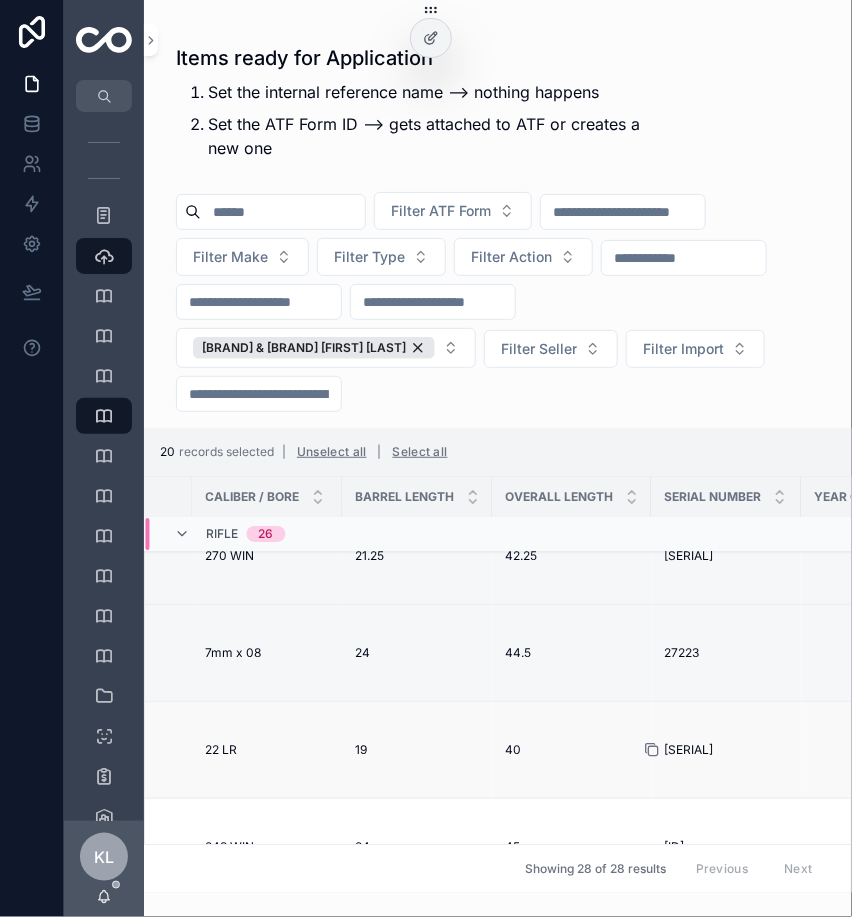 click 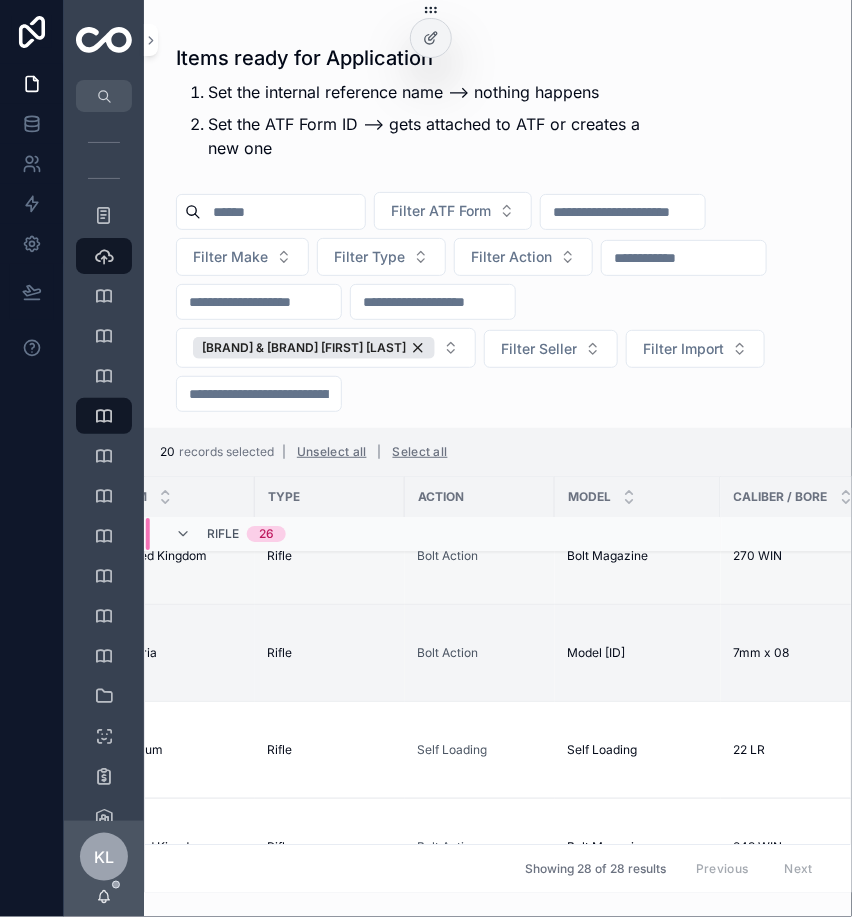 scroll, scrollTop: 1944, scrollLeft: 0, axis: vertical 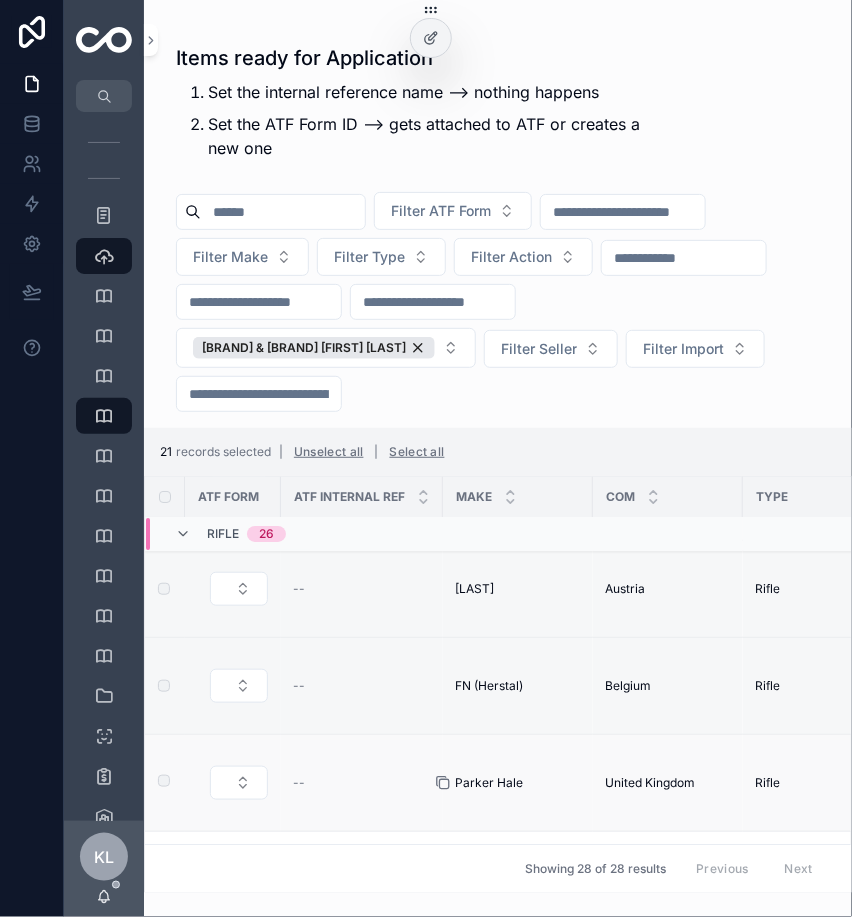 click 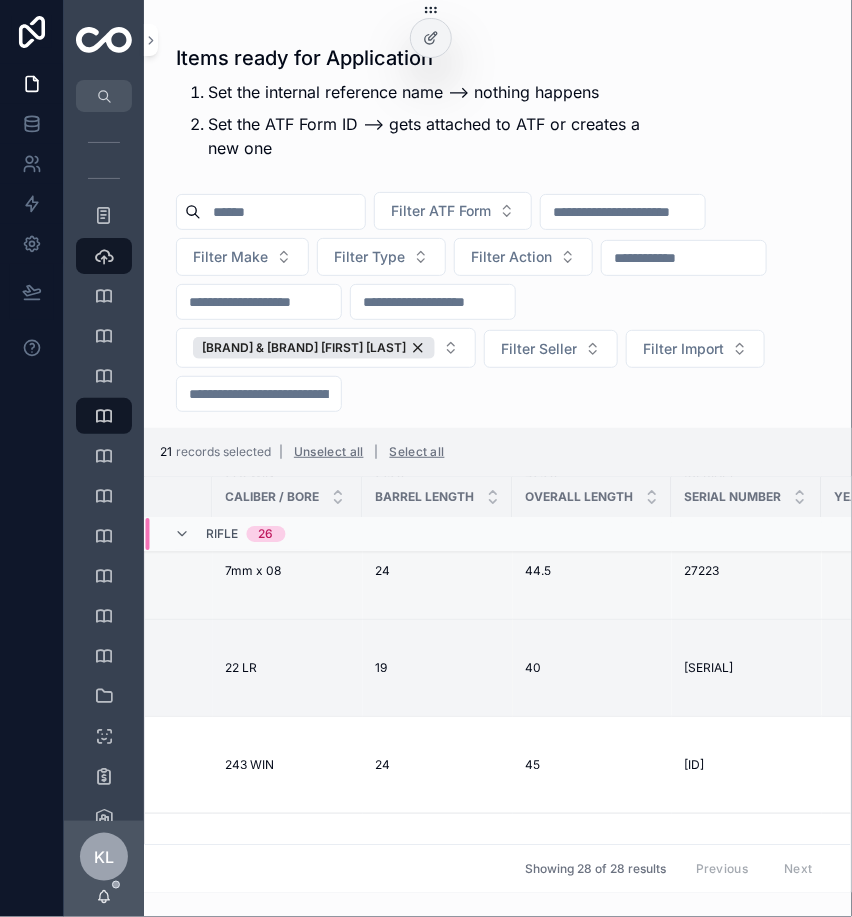scroll, scrollTop: 2026, scrollLeft: 1004, axis: both 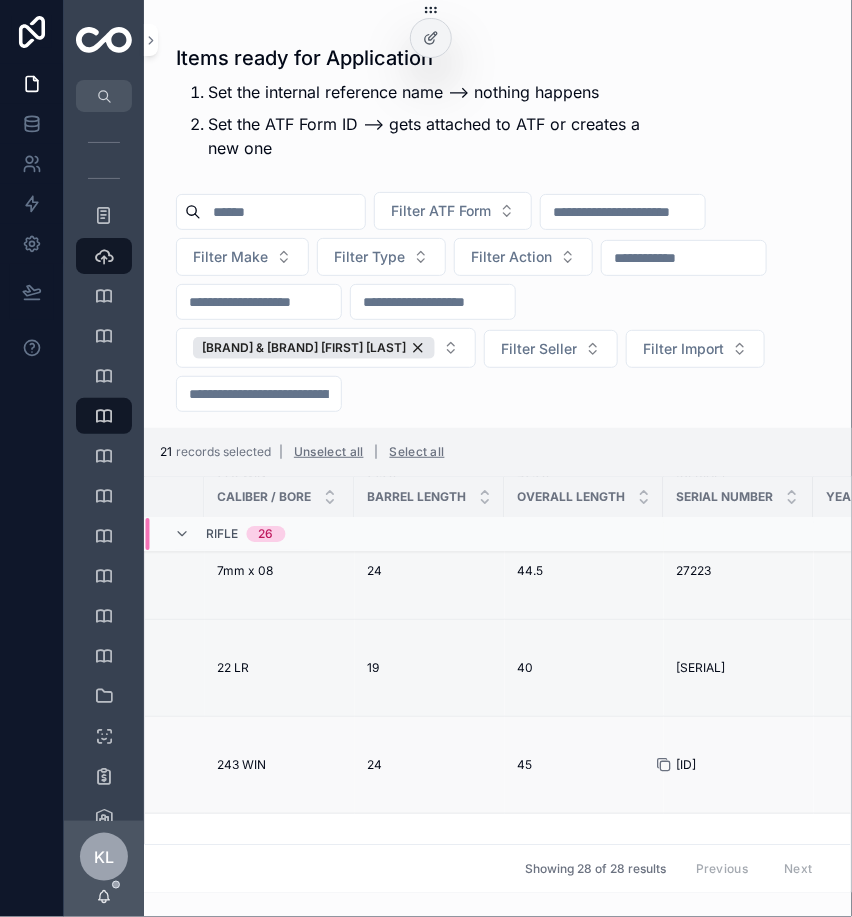 click 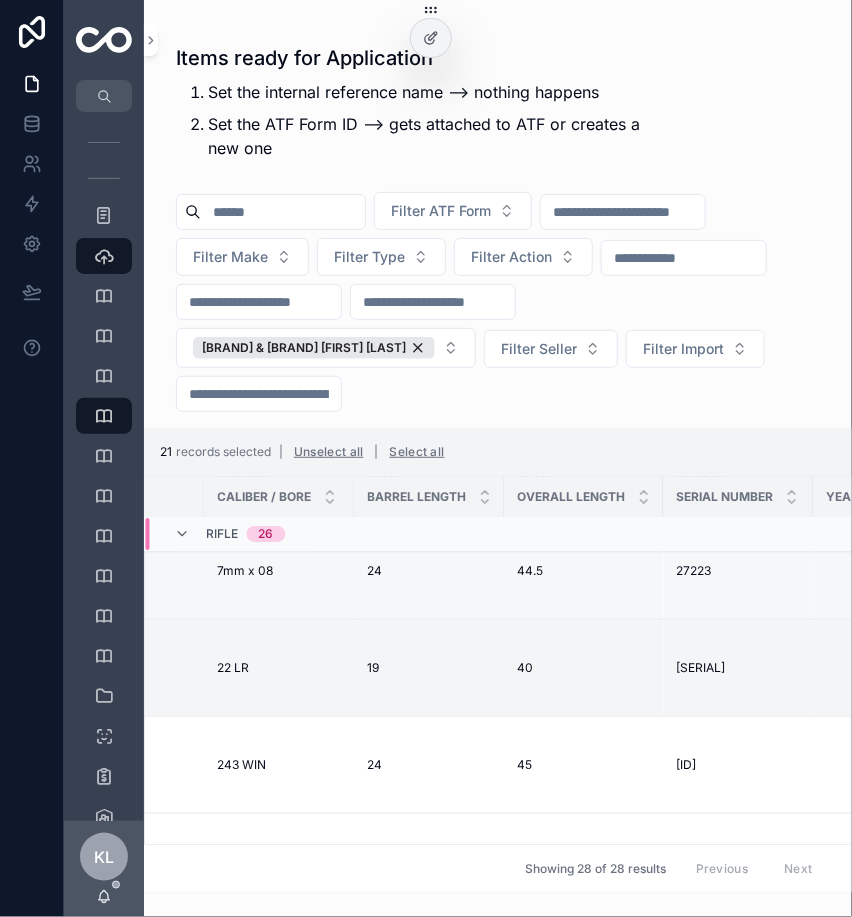 scroll, scrollTop: 2026, scrollLeft: 0, axis: vertical 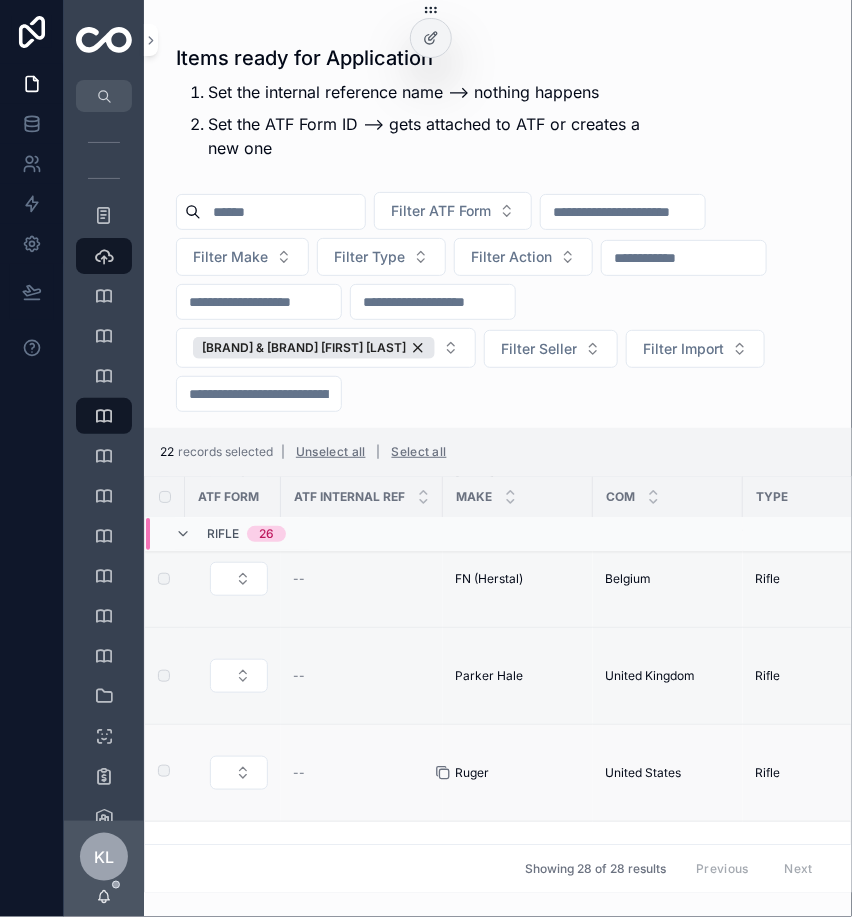click 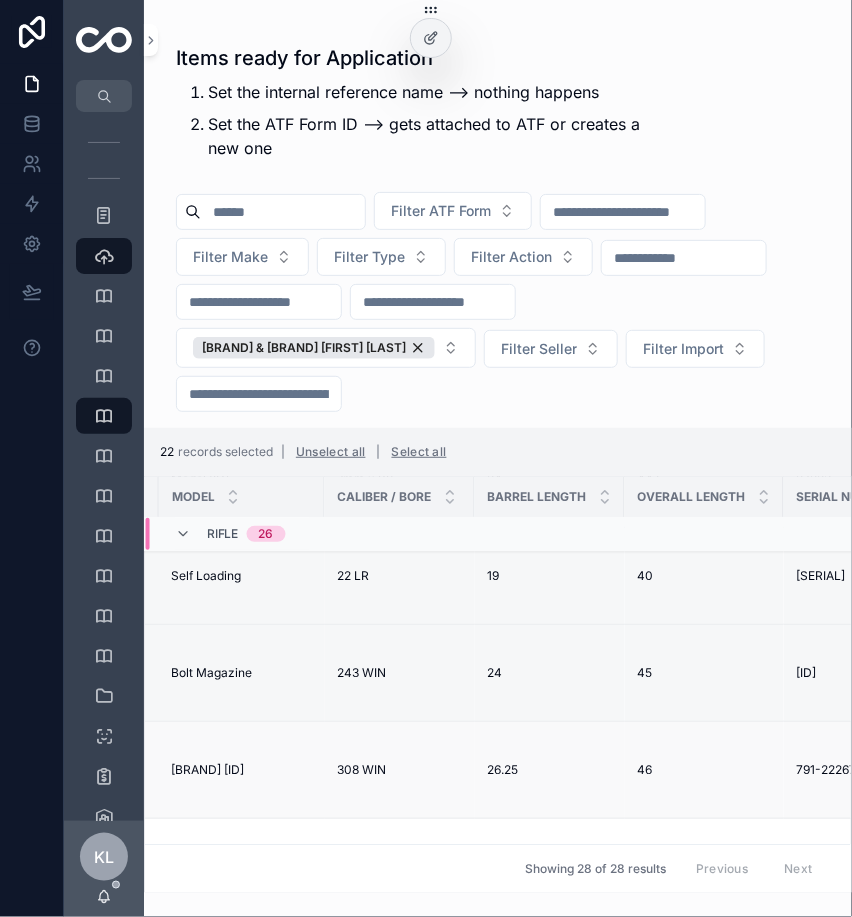 scroll, scrollTop: 2118, scrollLeft: 891, axis: both 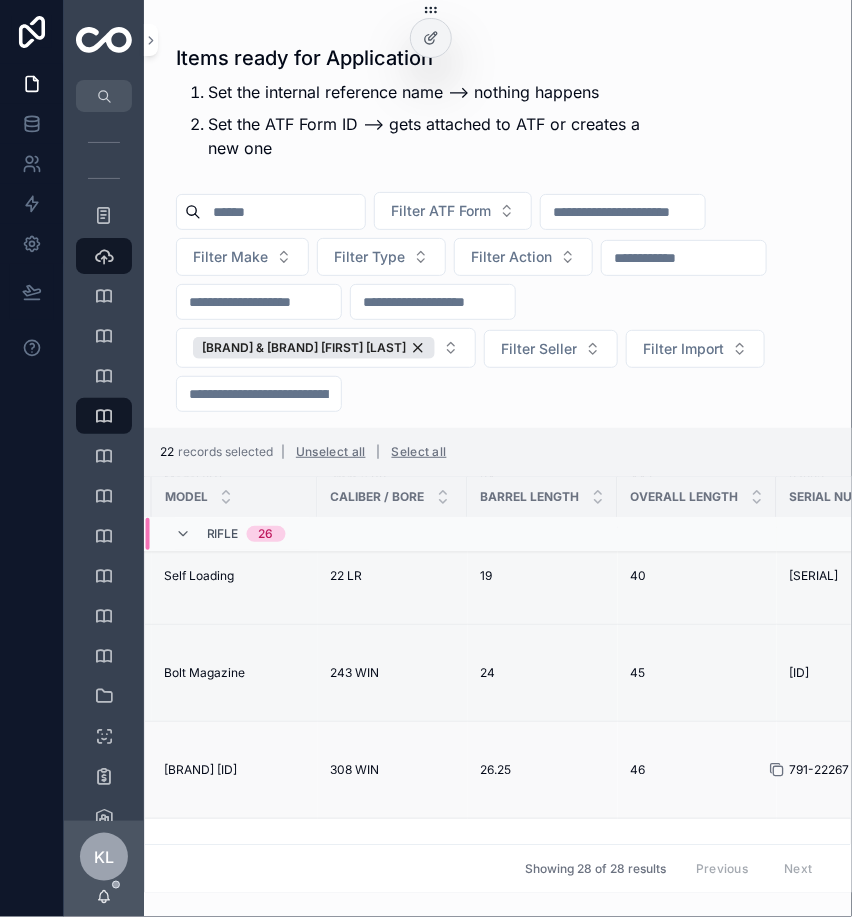 click 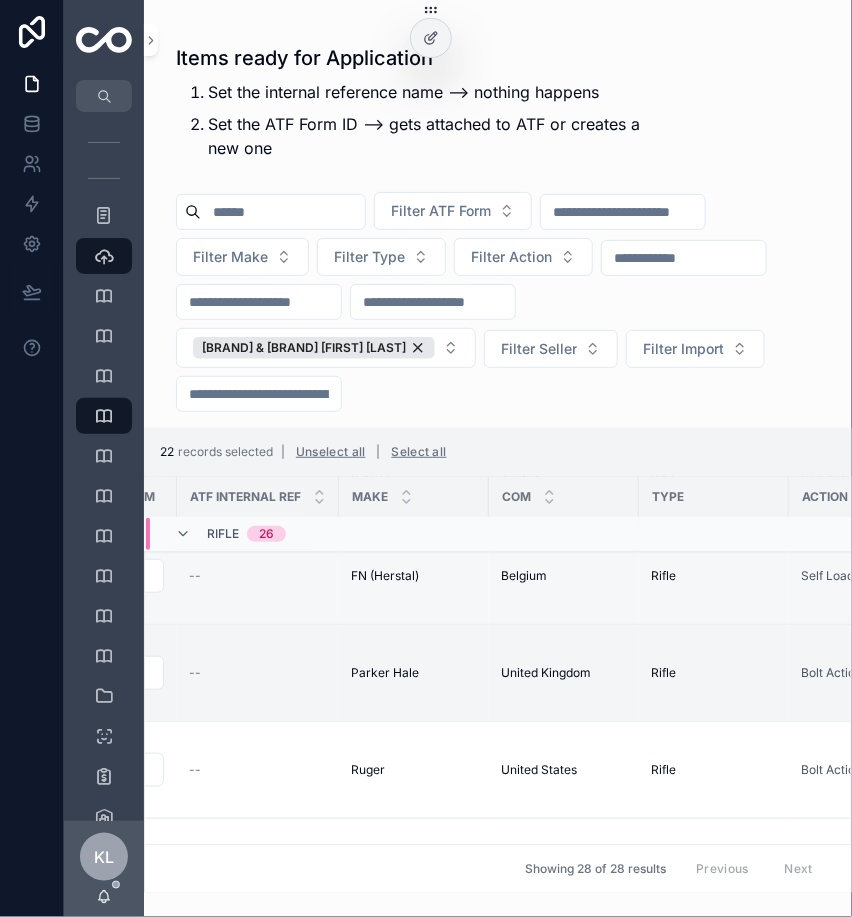 scroll, scrollTop: 2118, scrollLeft: 0, axis: vertical 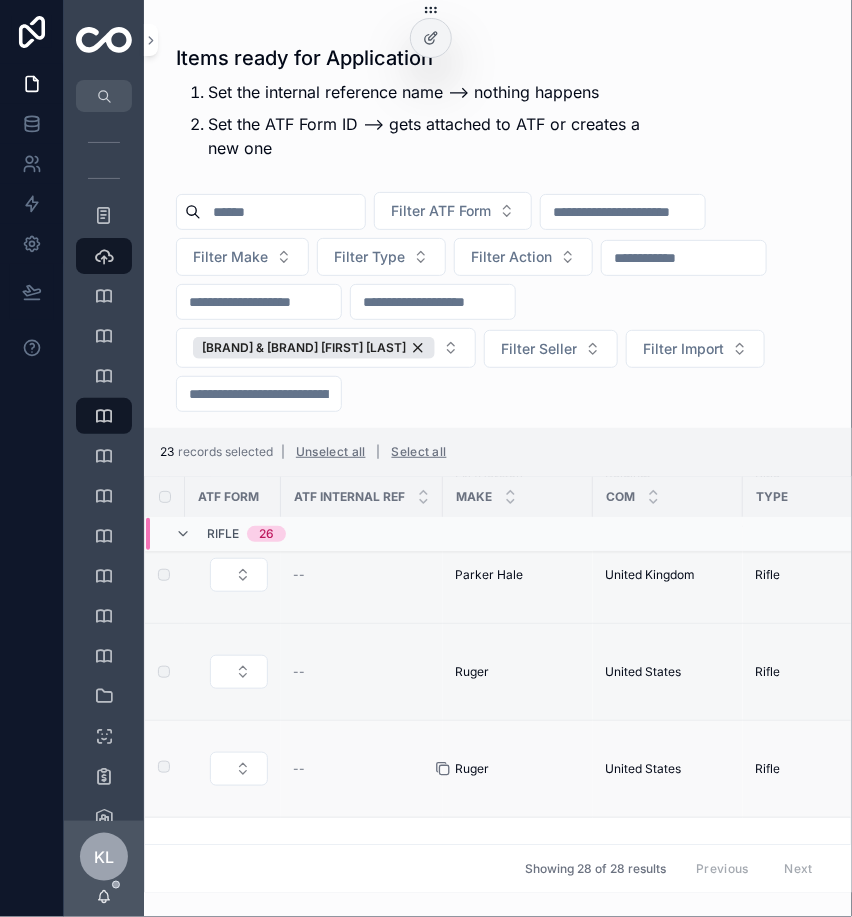 click 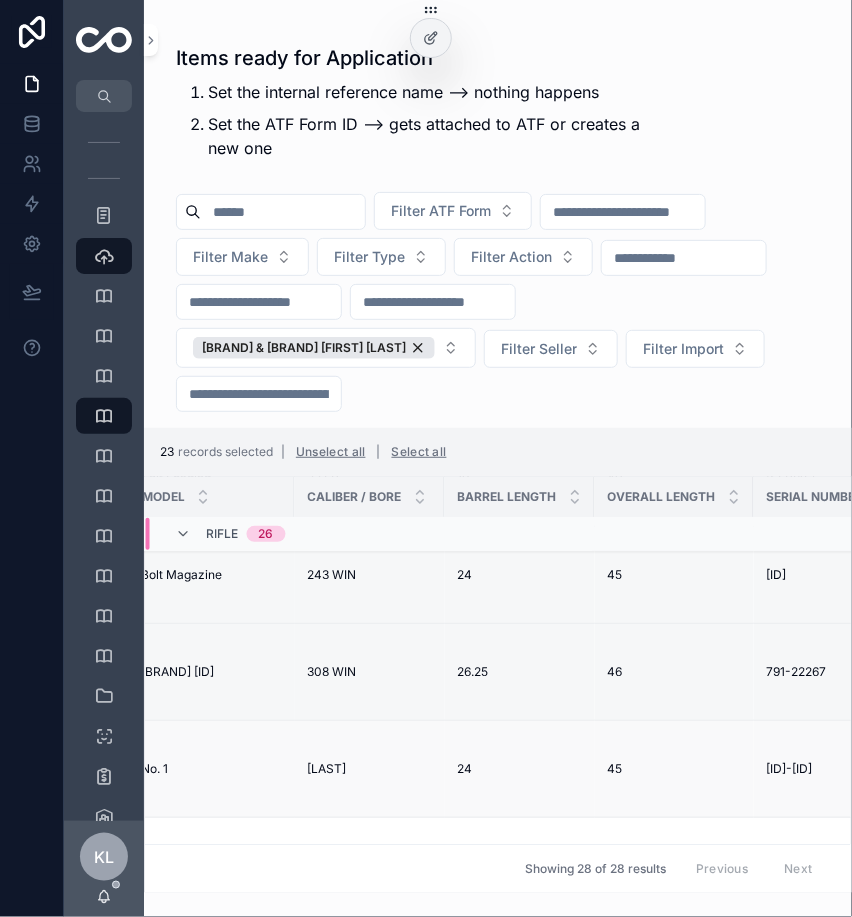scroll, scrollTop: 2216, scrollLeft: 904, axis: both 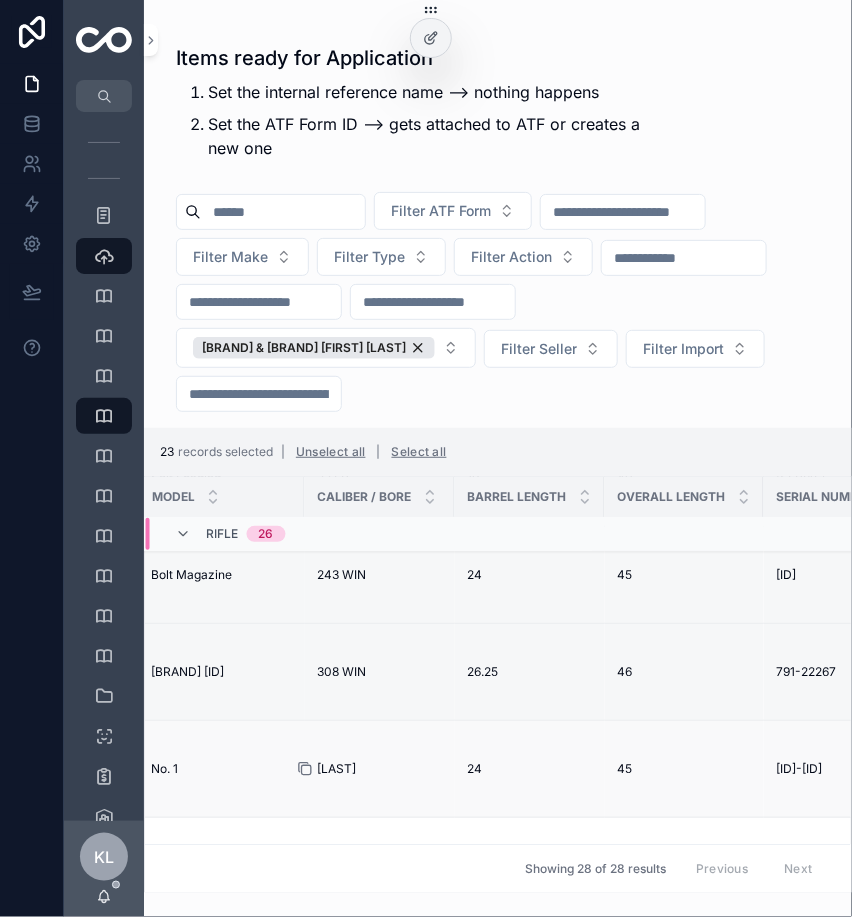 click 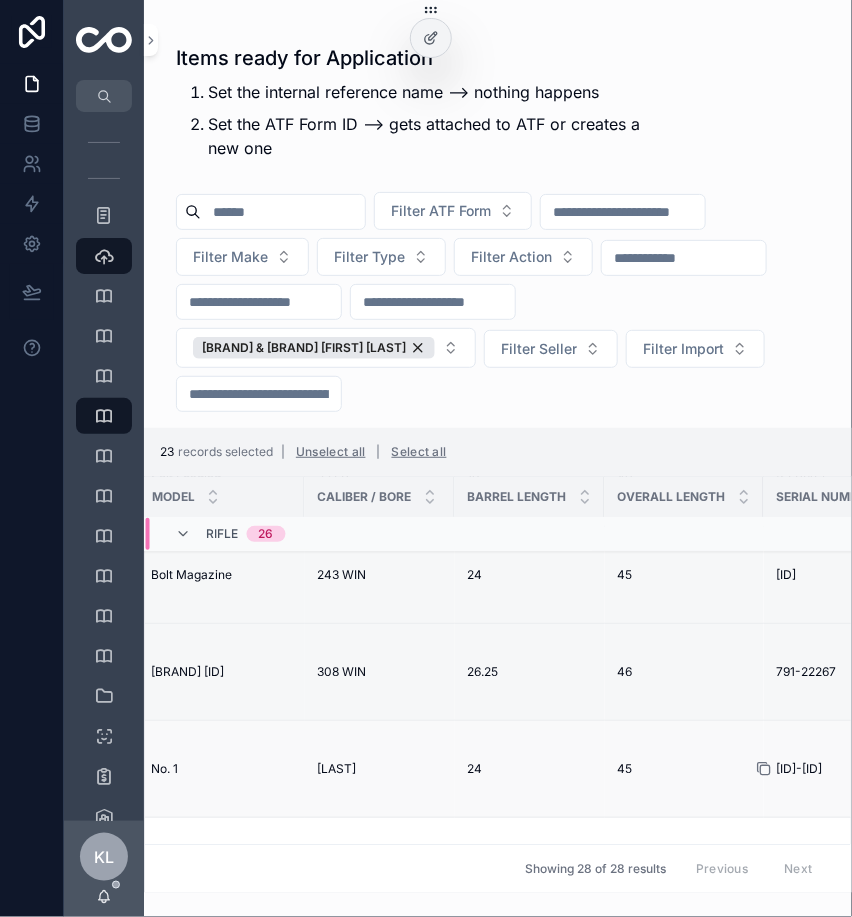 click 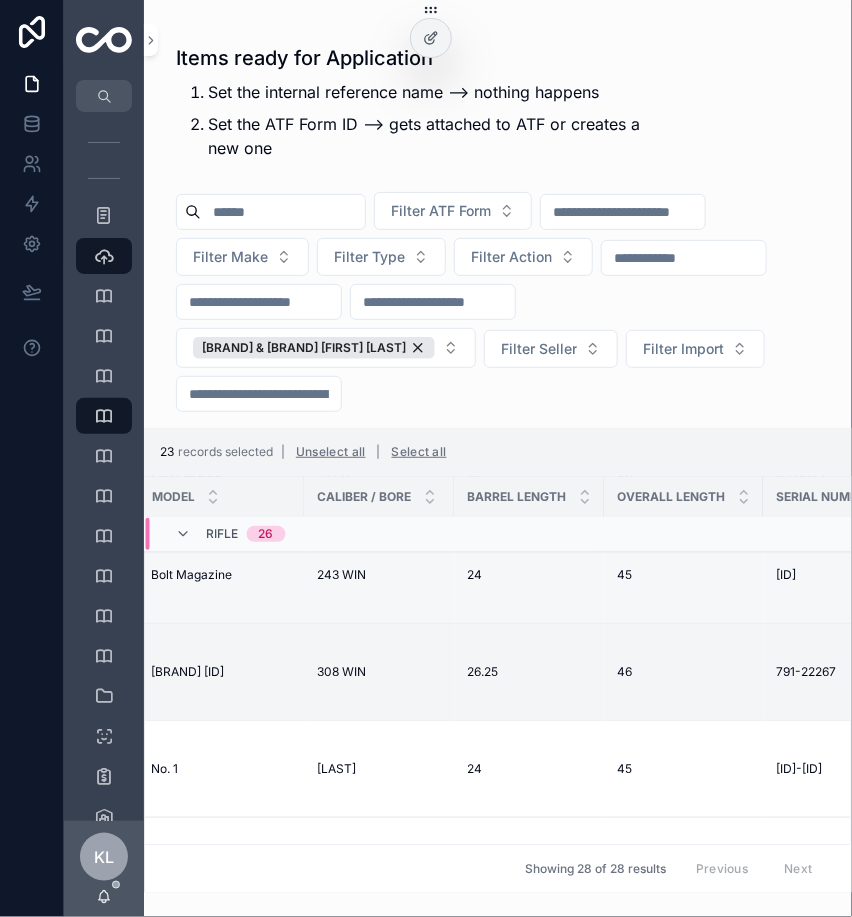 scroll, scrollTop: 2216, scrollLeft: 0, axis: vertical 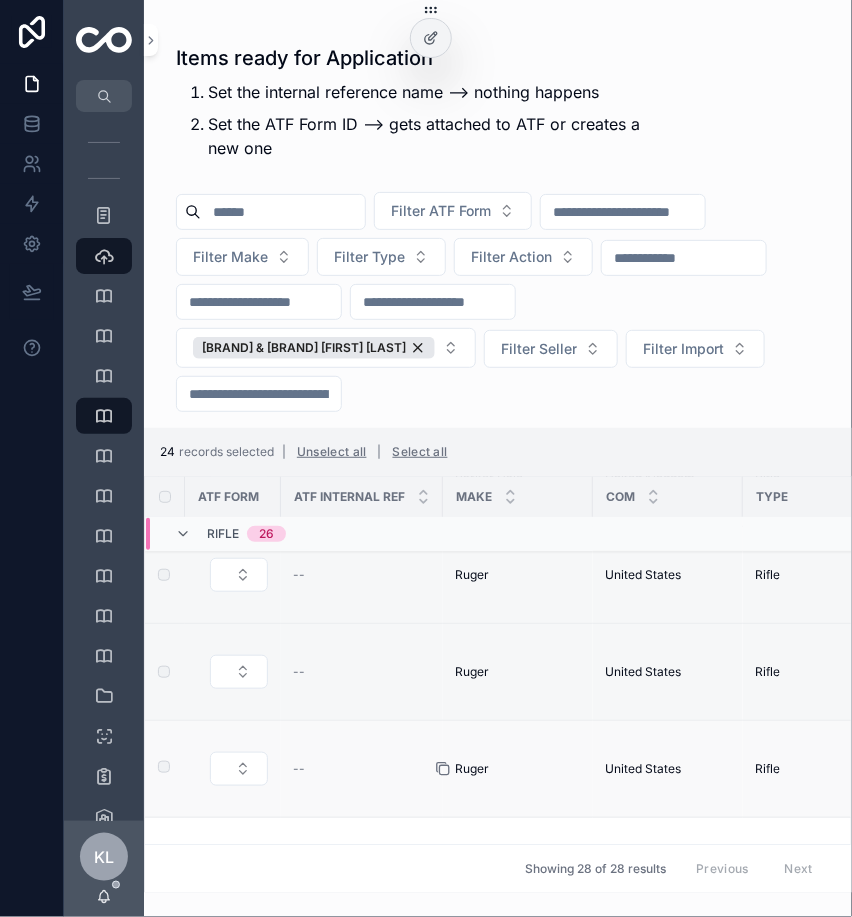 click 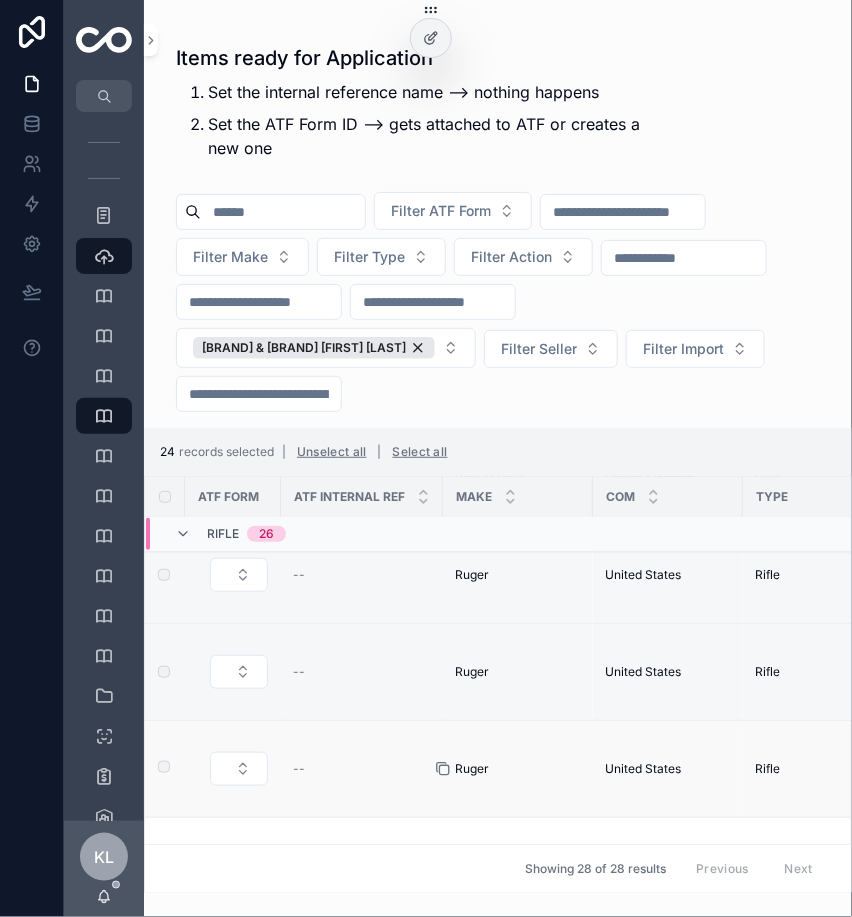 type 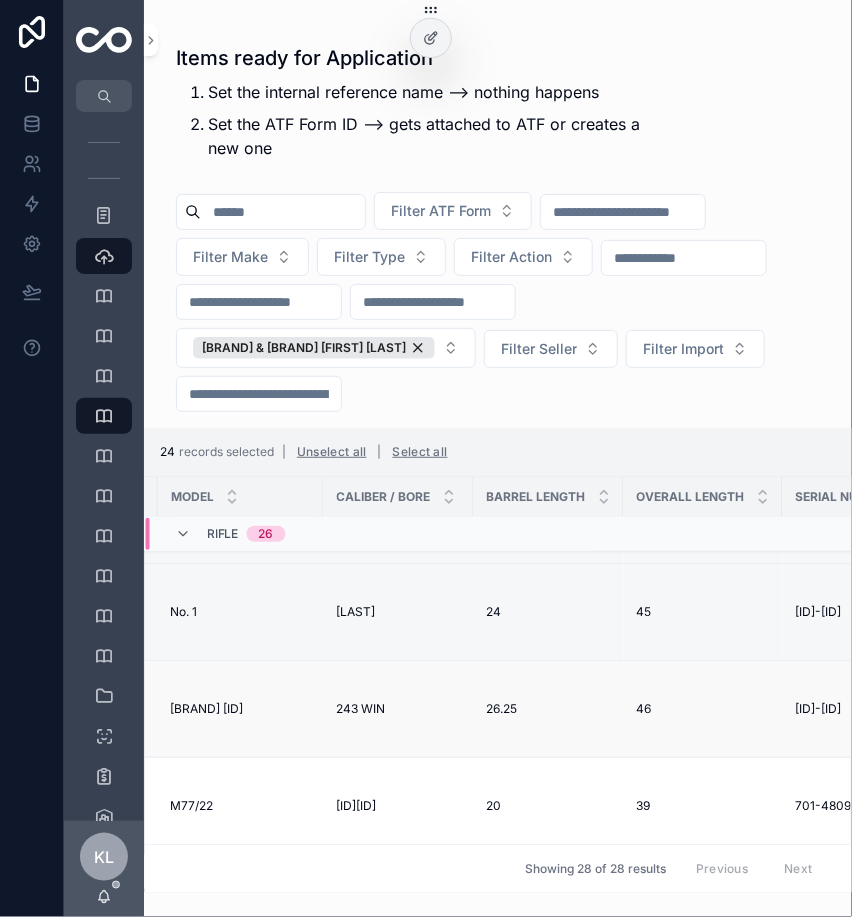 scroll, scrollTop: 2373, scrollLeft: 924, axis: both 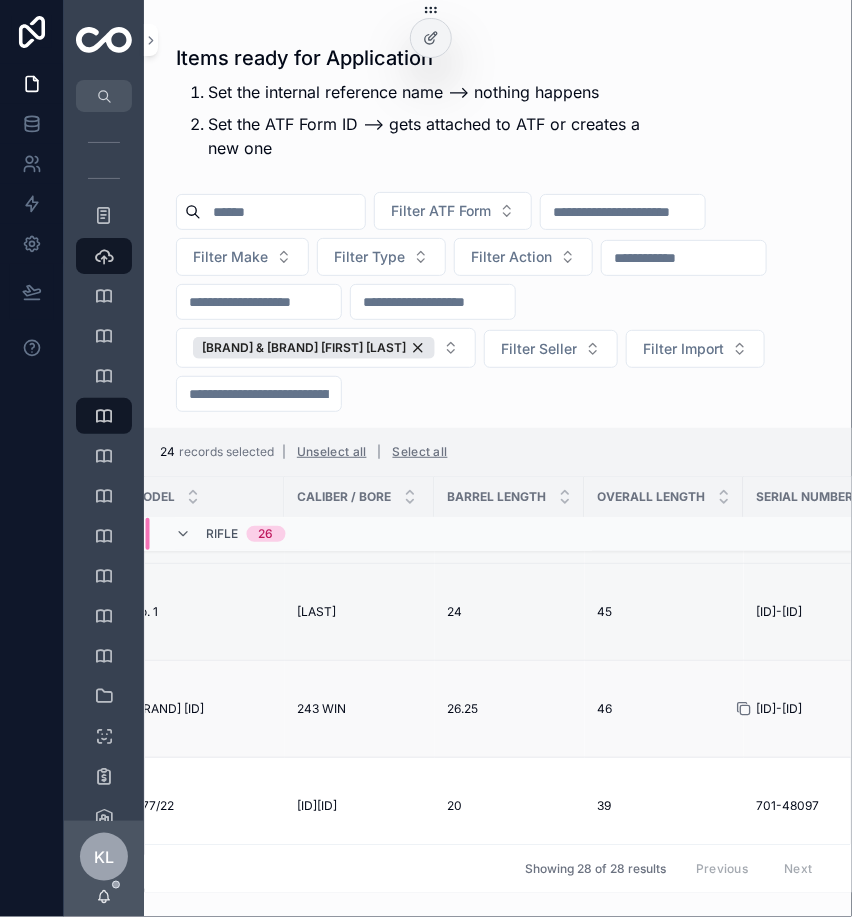 click 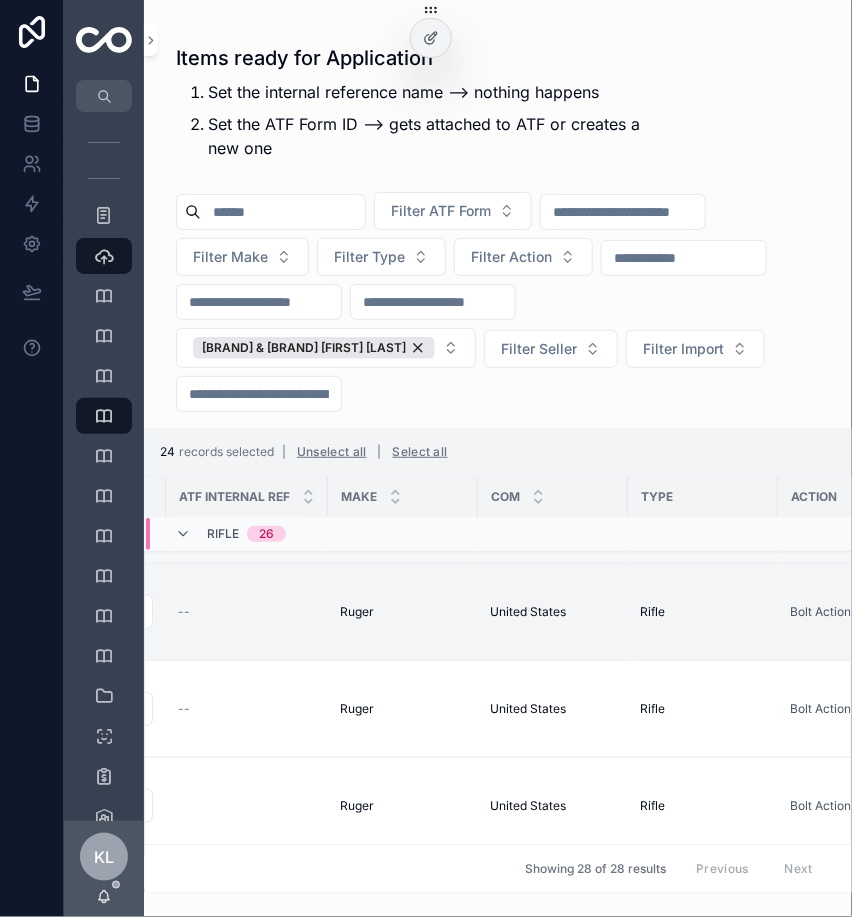 scroll, scrollTop: 2373, scrollLeft: 0, axis: vertical 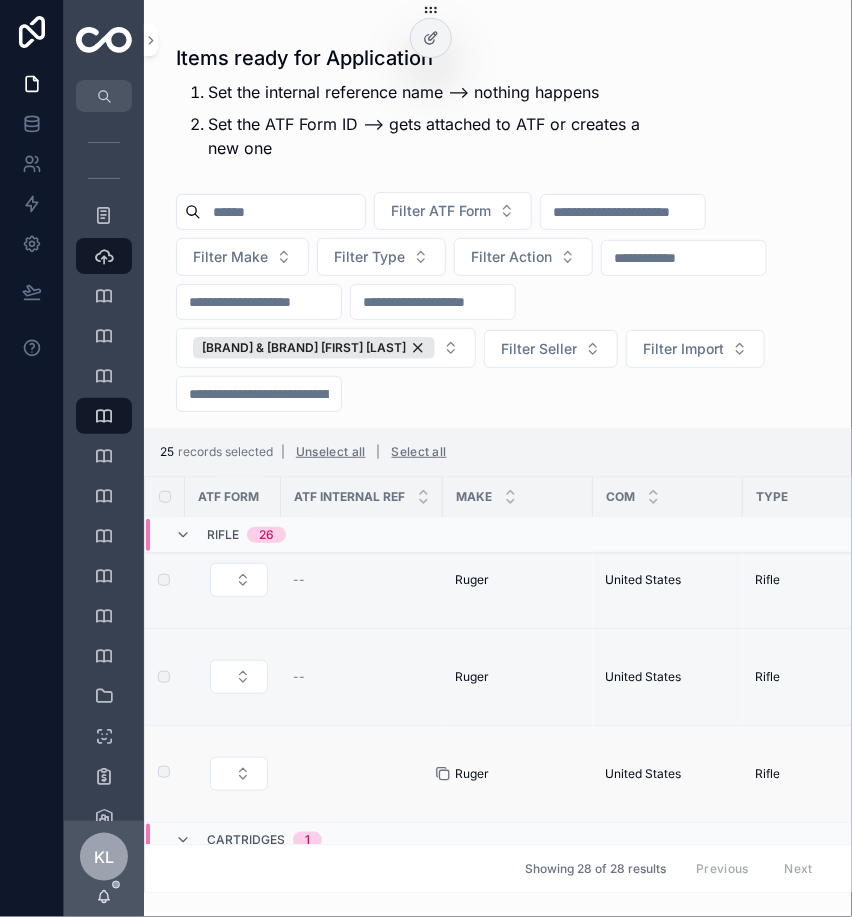 click 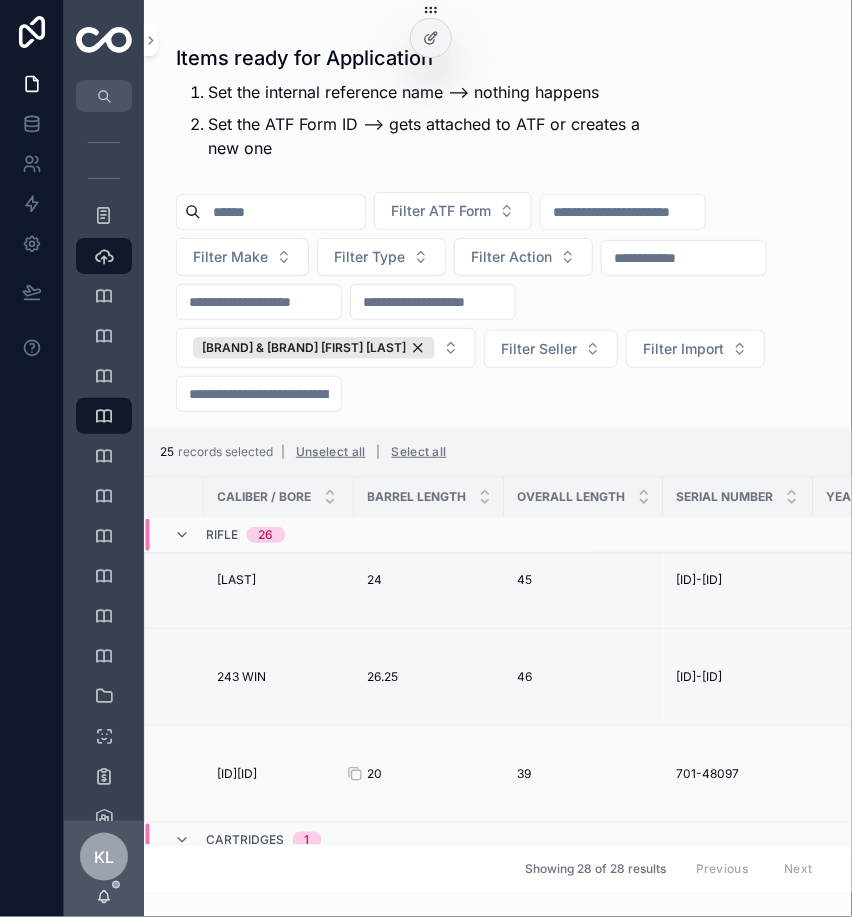 scroll, scrollTop: 2405, scrollLeft: 1038, axis: both 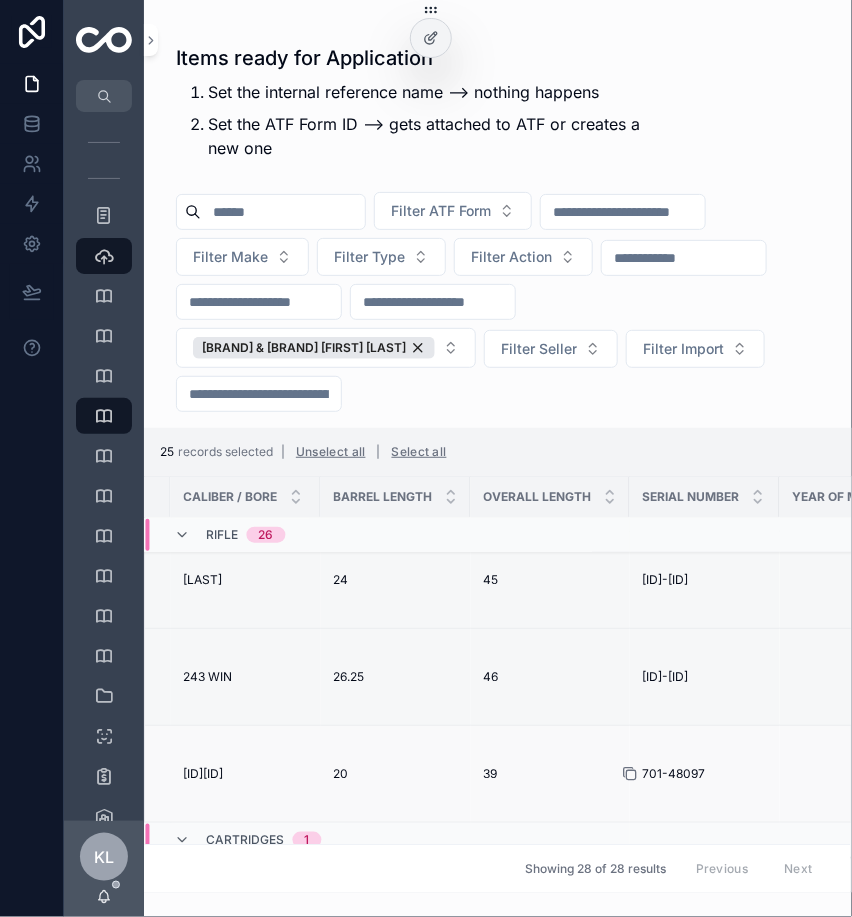 click 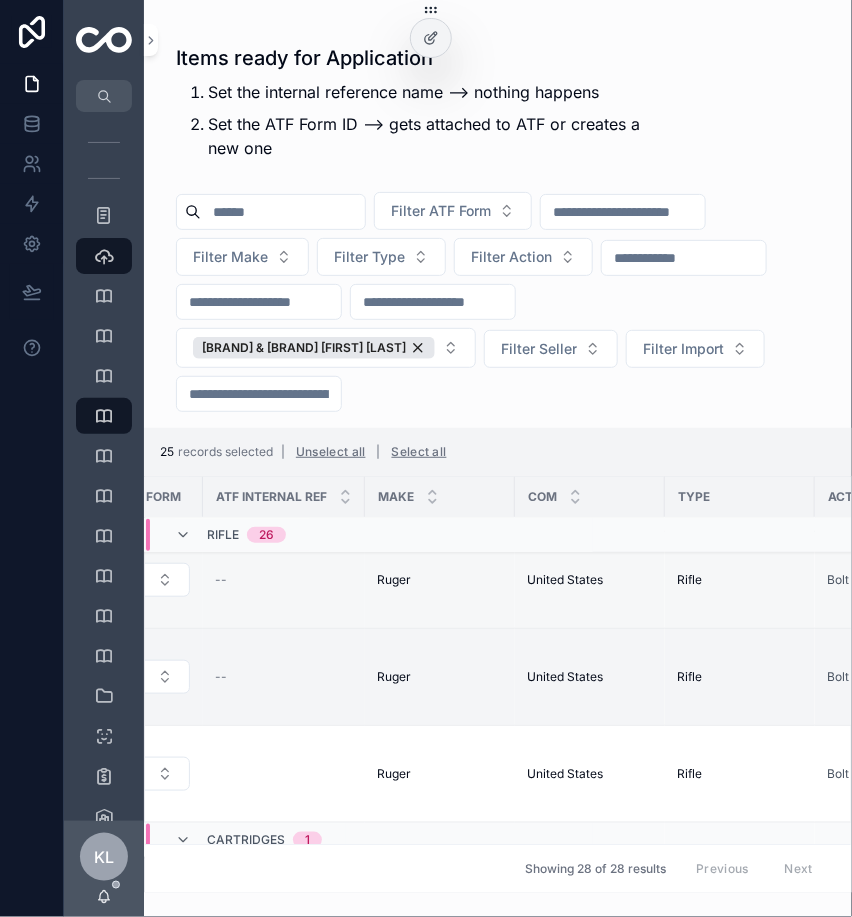 scroll, scrollTop: 2405, scrollLeft: 0, axis: vertical 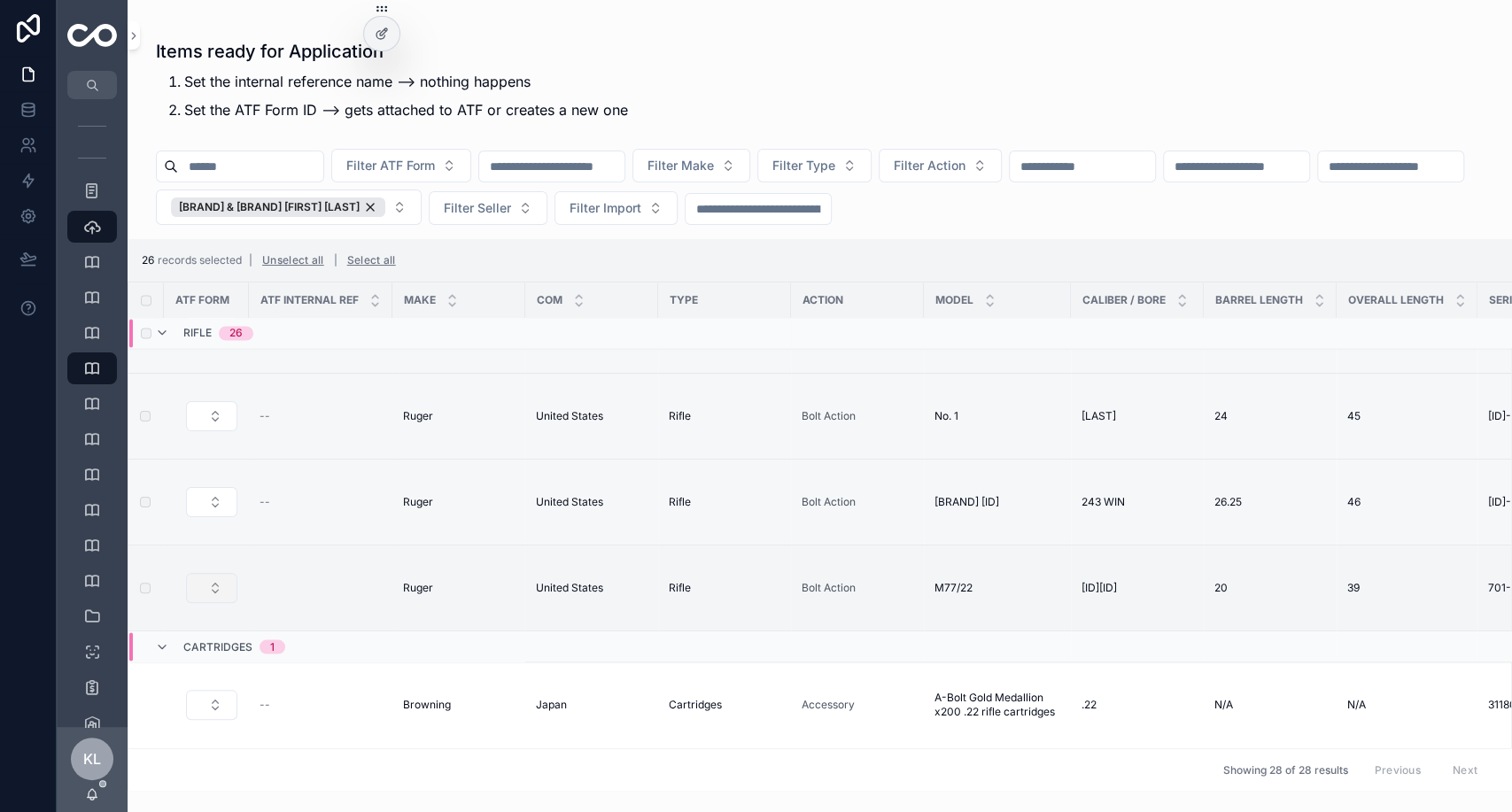 click at bounding box center (212, 588) 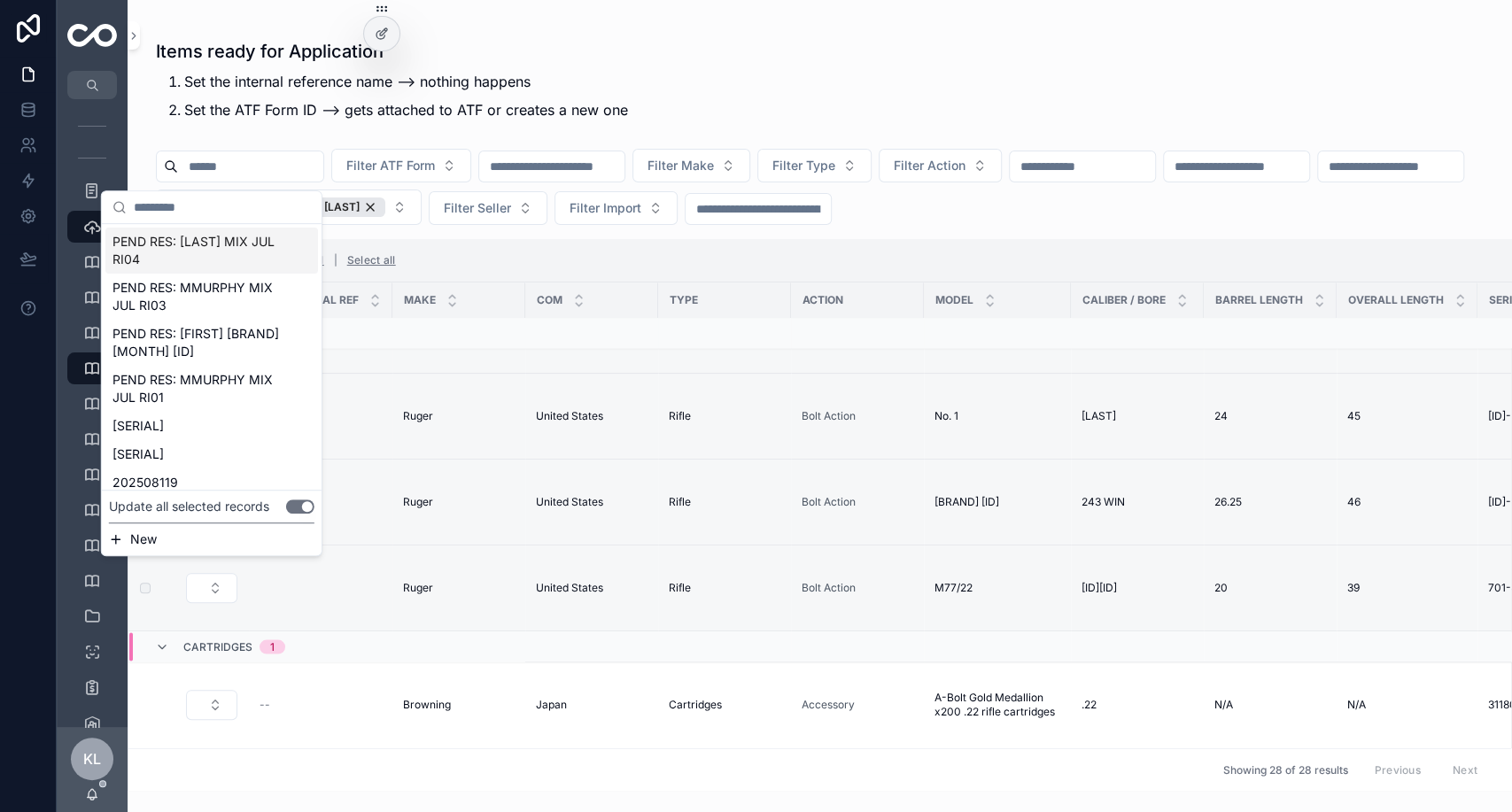click on "PEND RES: MMURPHY MIX JUL RI04" at bounding box center (201, 251) 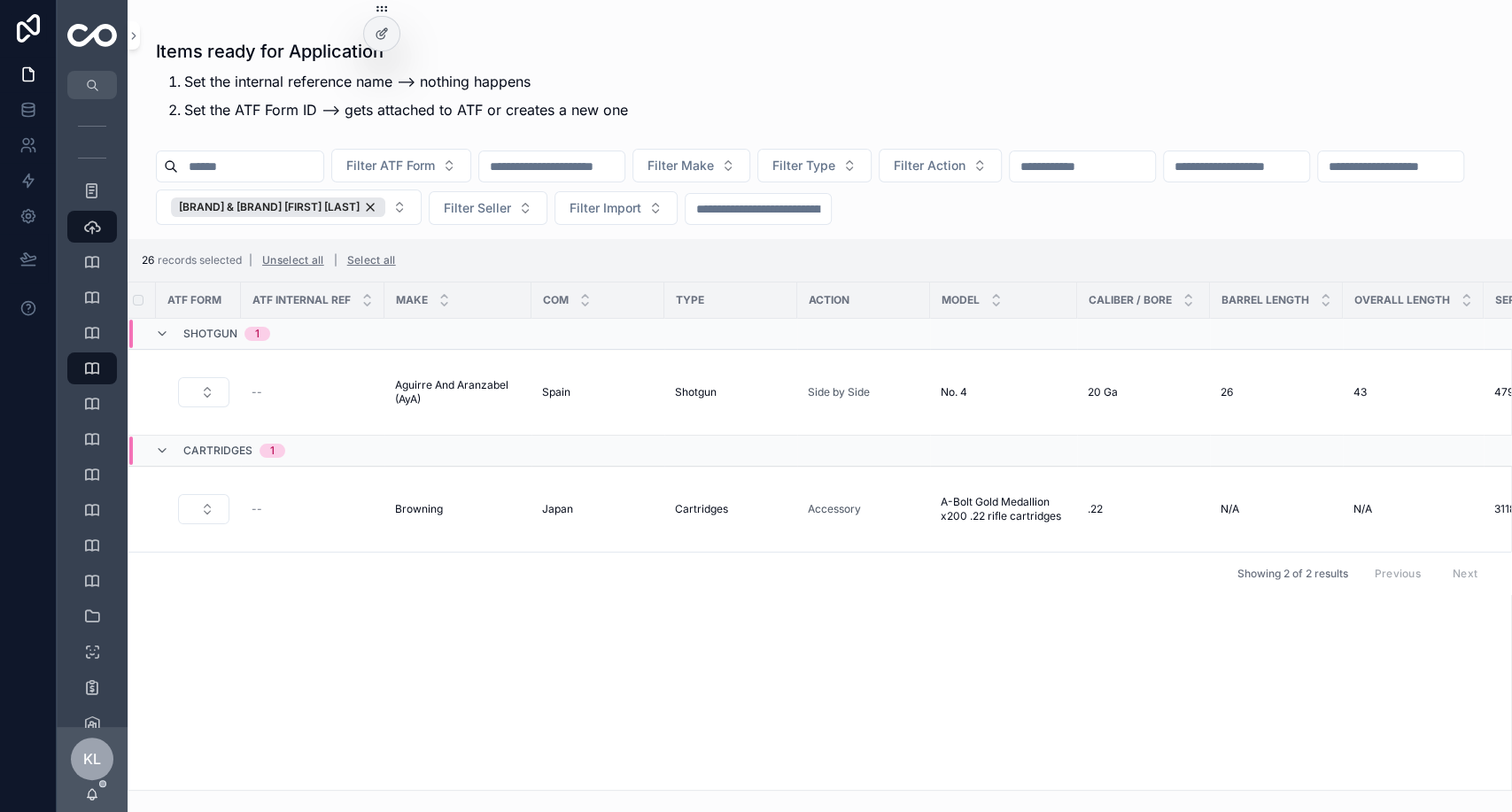 scroll, scrollTop: 0, scrollLeft: 0, axis: both 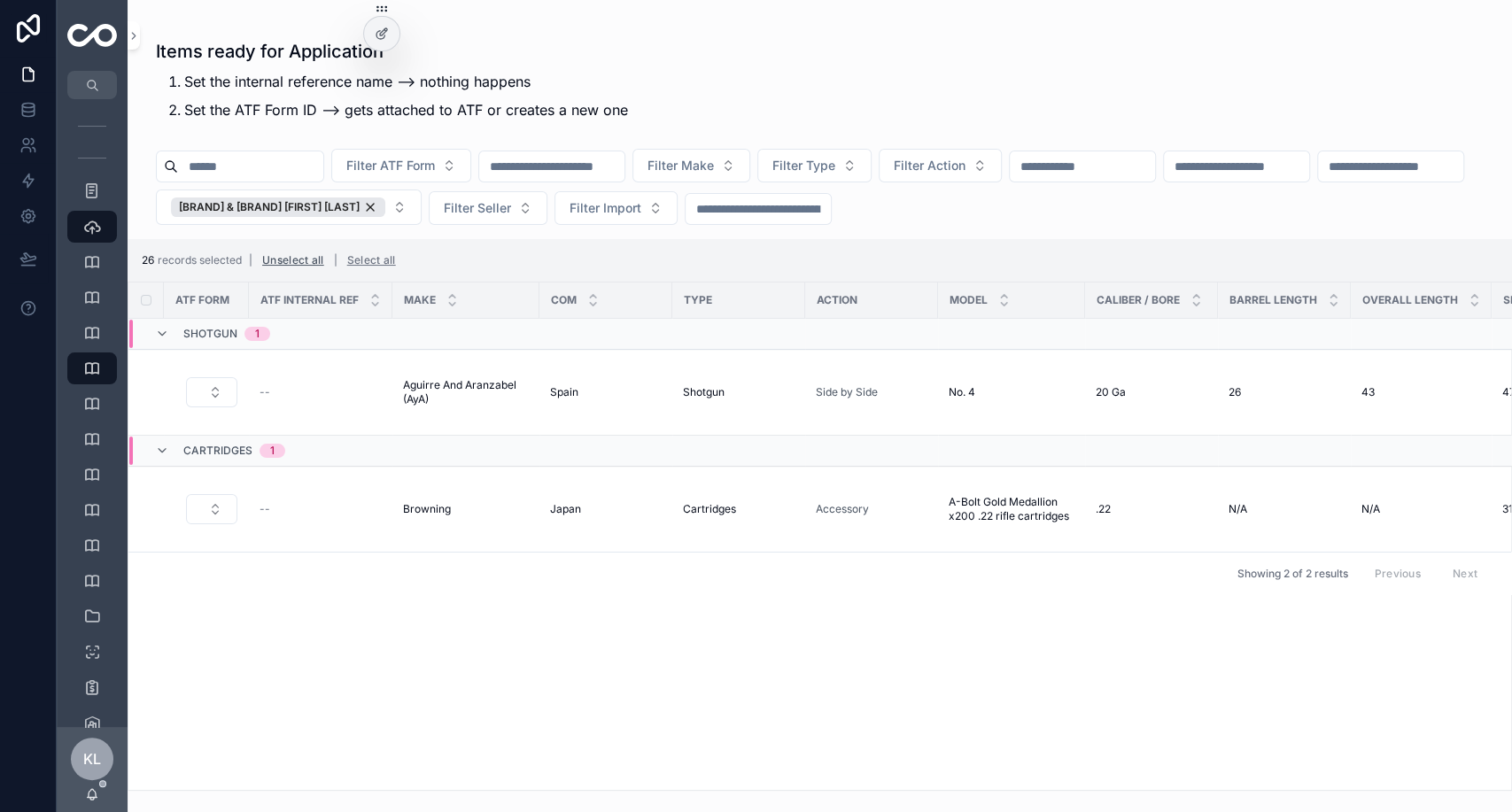 click on "Unselect all" at bounding box center [293, 260] 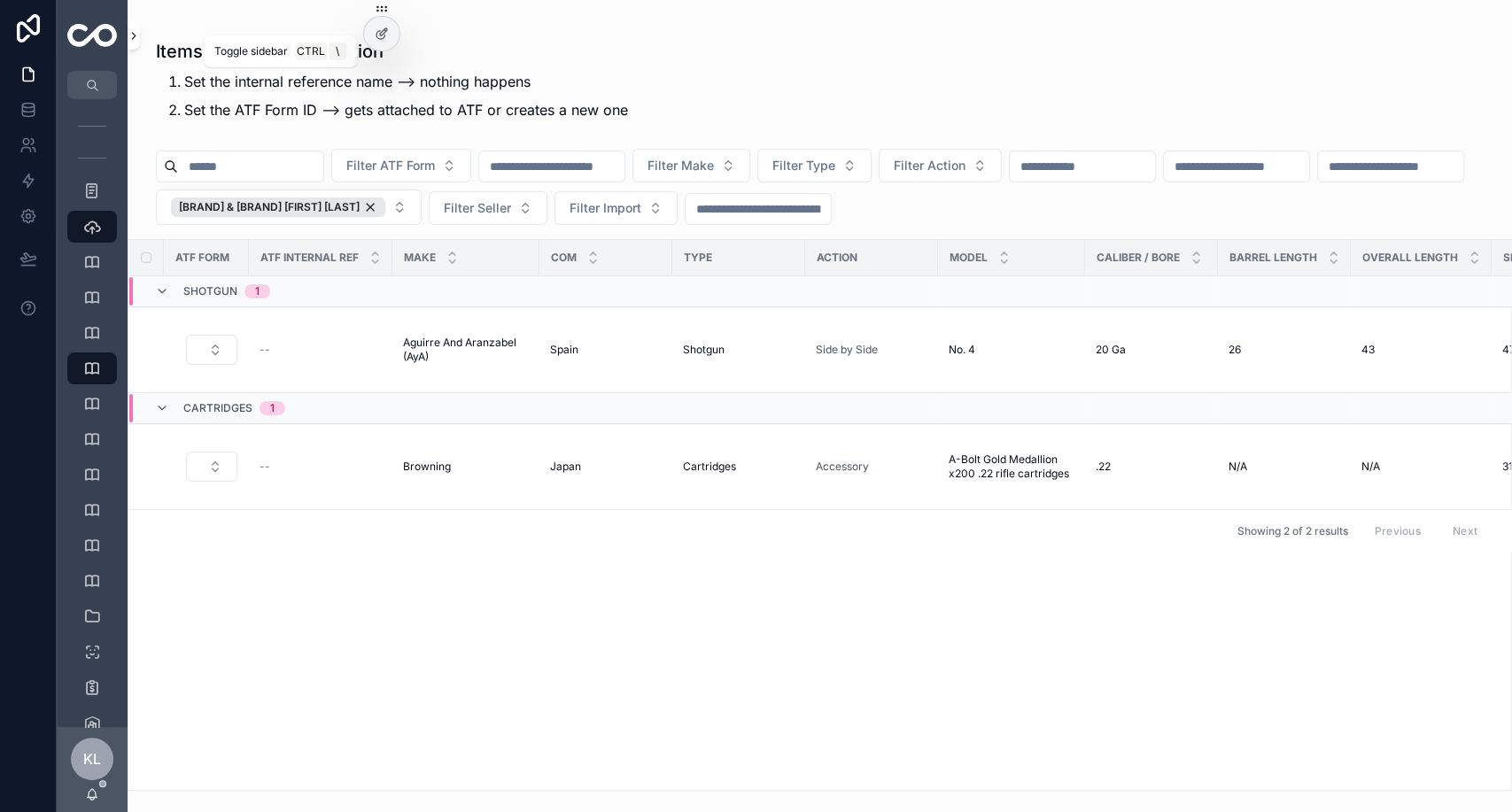 click 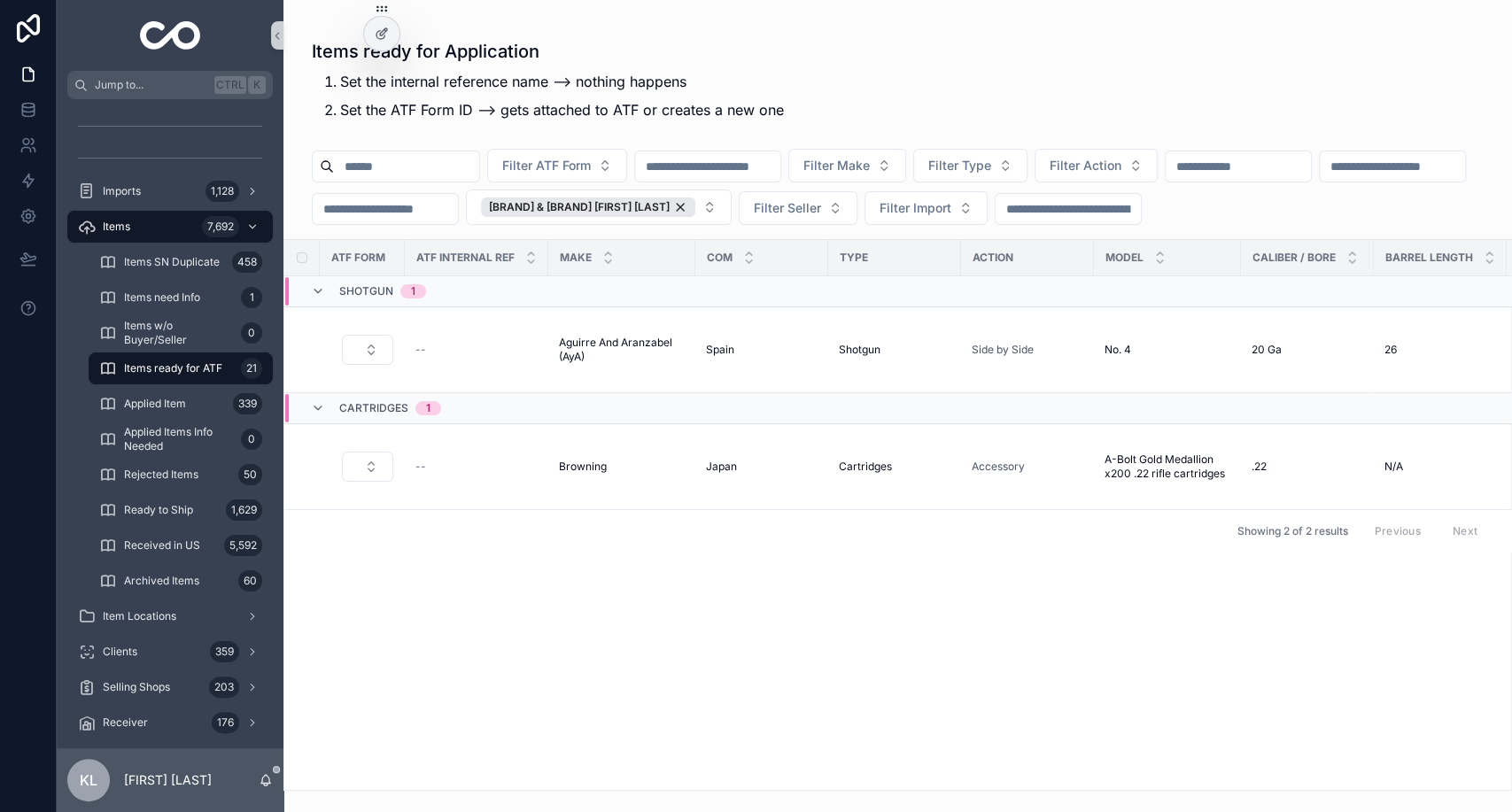 click on "Items ready for ATF" at bounding box center (173, 368) 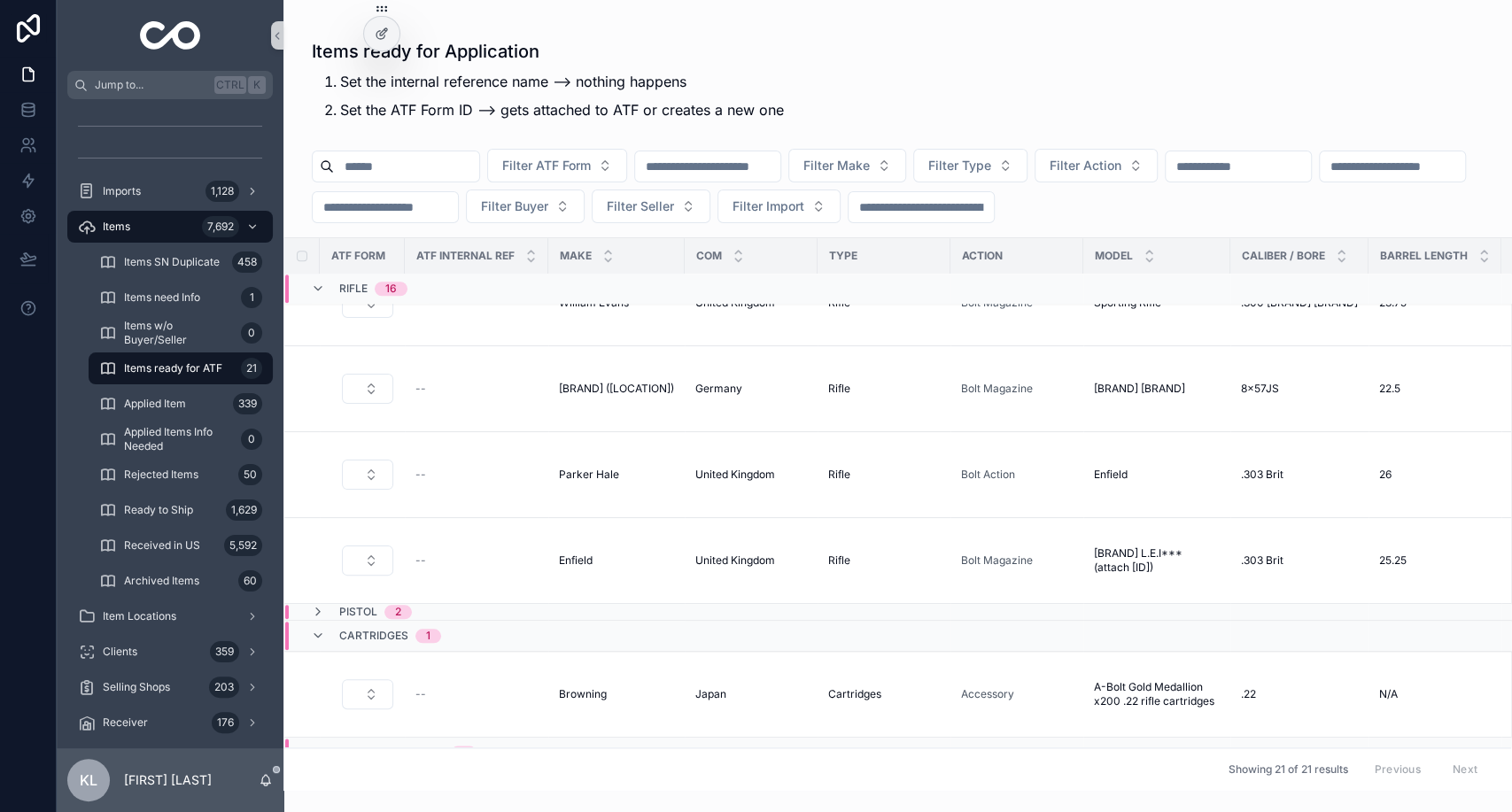scroll, scrollTop: 1329, scrollLeft: 0, axis: vertical 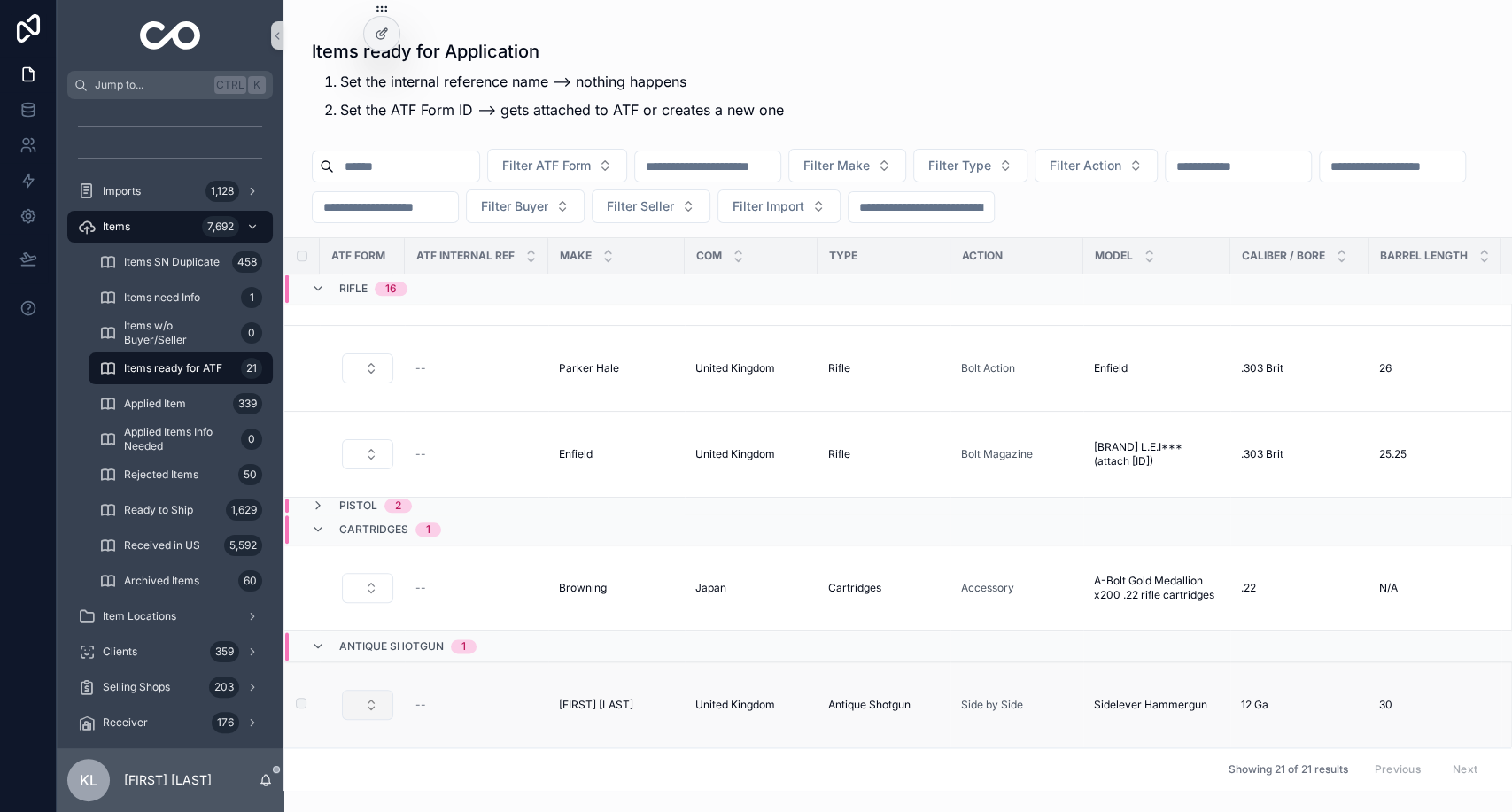 click at bounding box center (368, 705) 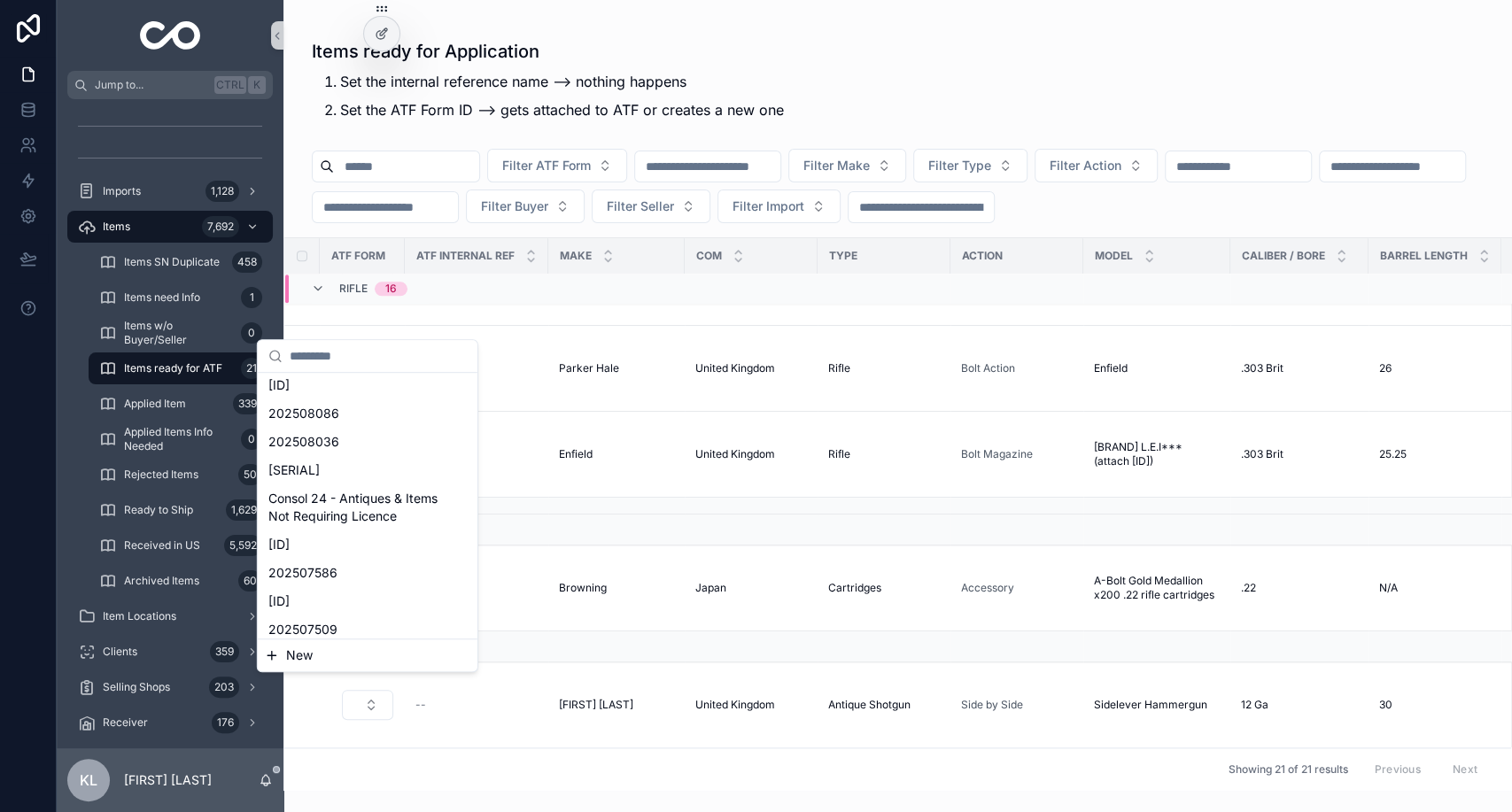 scroll, scrollTop: 475, scrollLeft: 0, axis: vertical 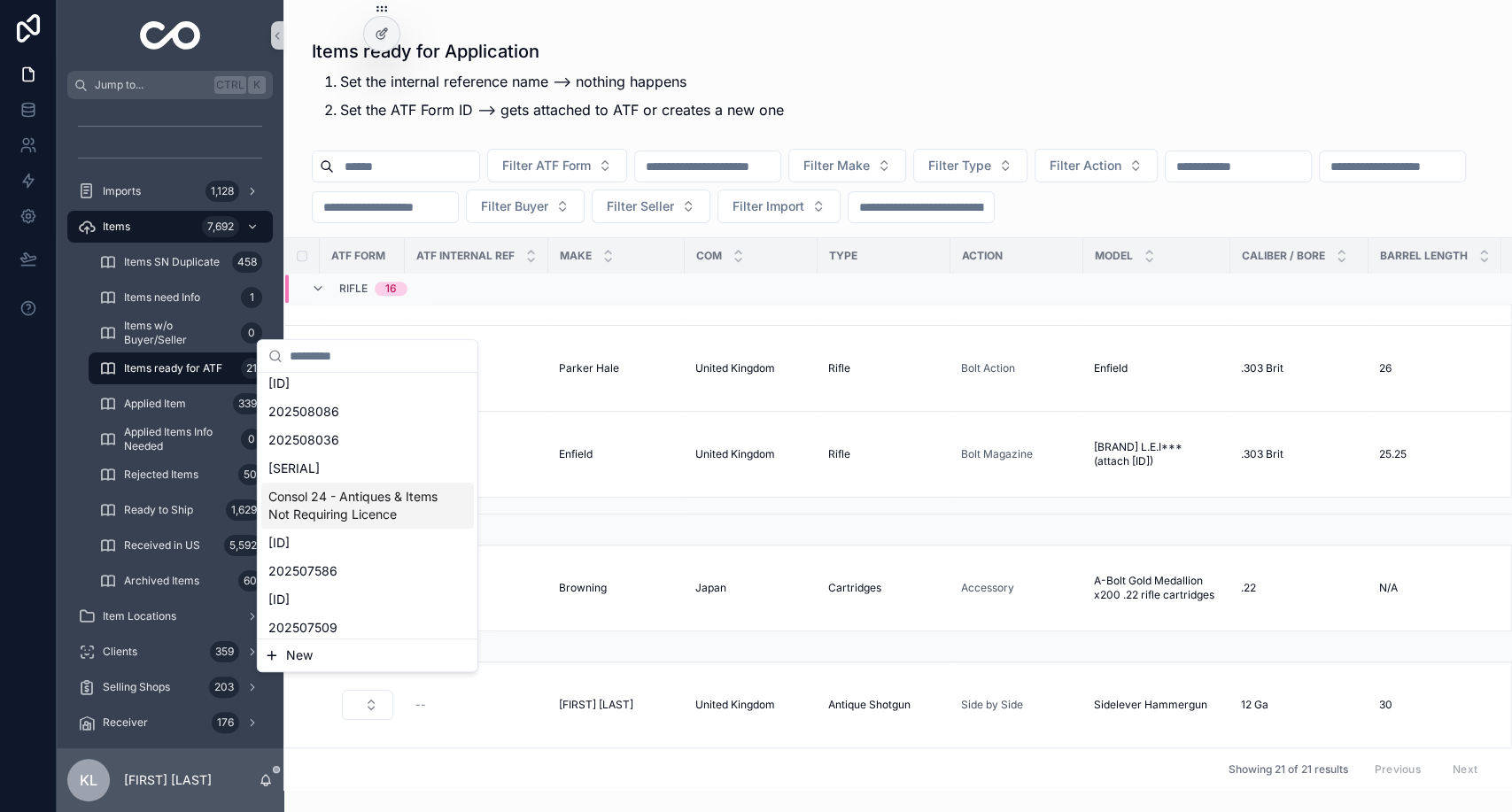 click on "Consol 24 - Antiques & Items Not Requiring Licence" at bounding box center [357, 506] 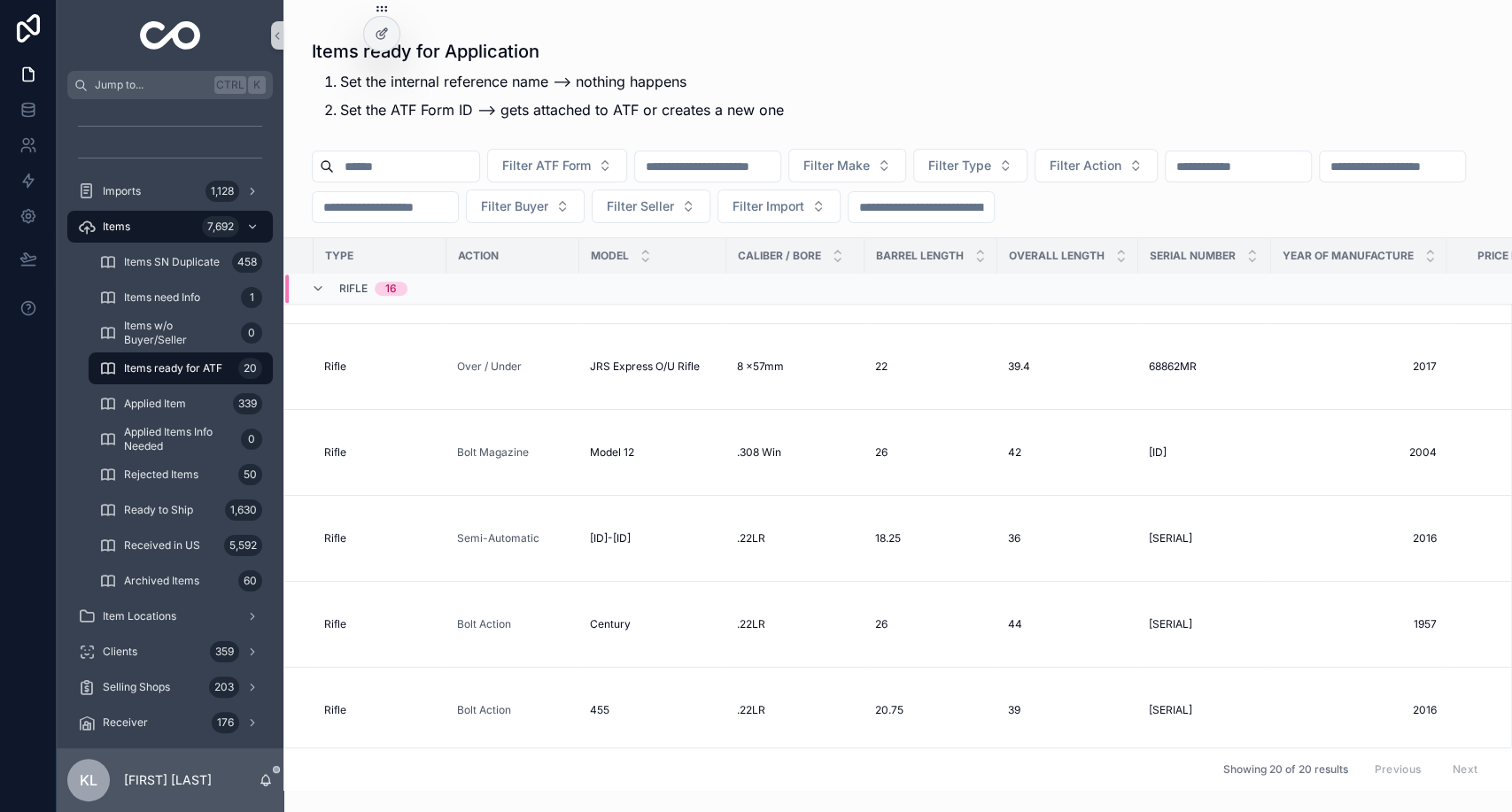 scroll, scrollTop: 700, scrollLeft: 514, axis: both 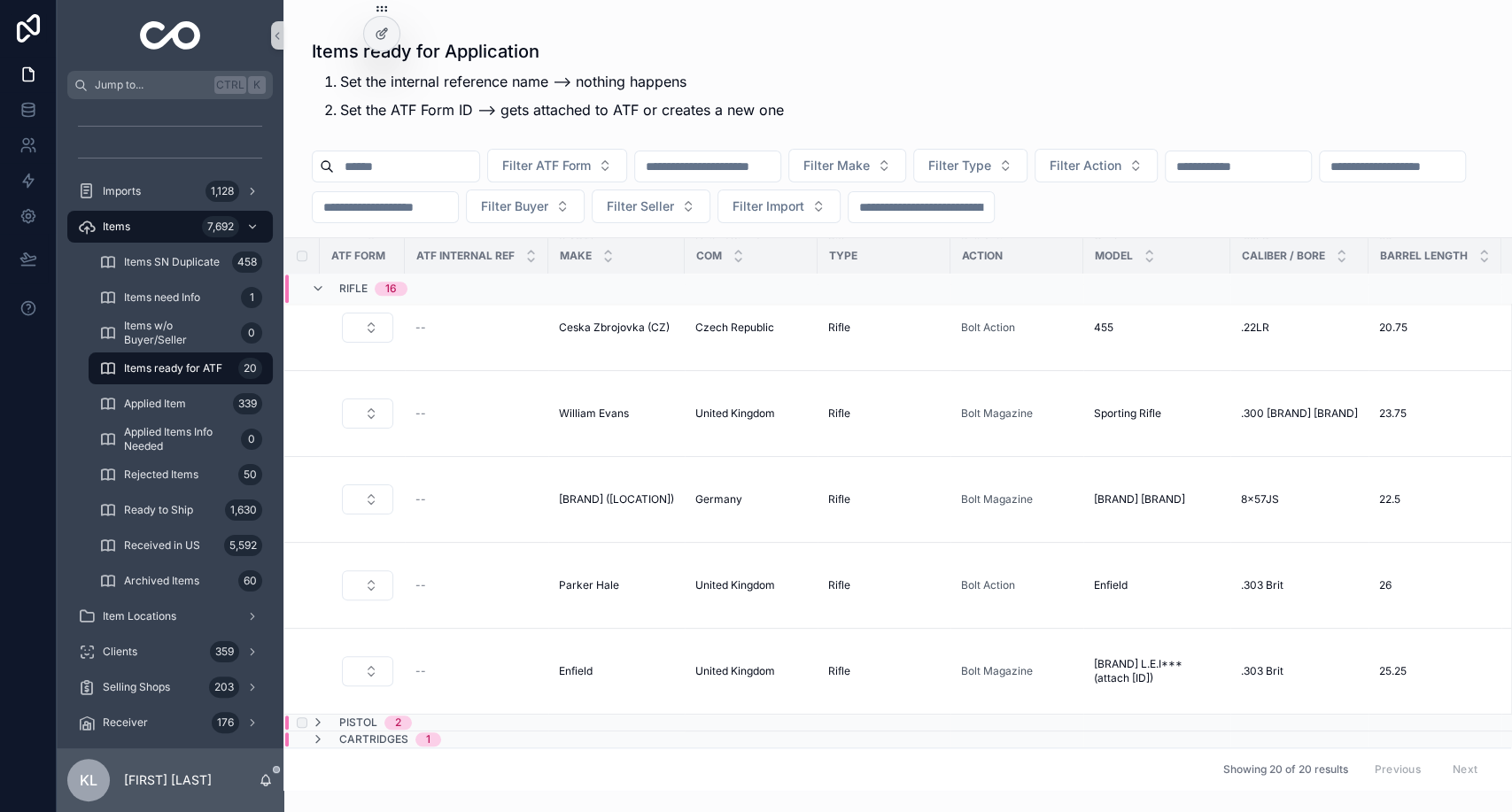click on "Pistol 2" at bounding box center (361, 723) 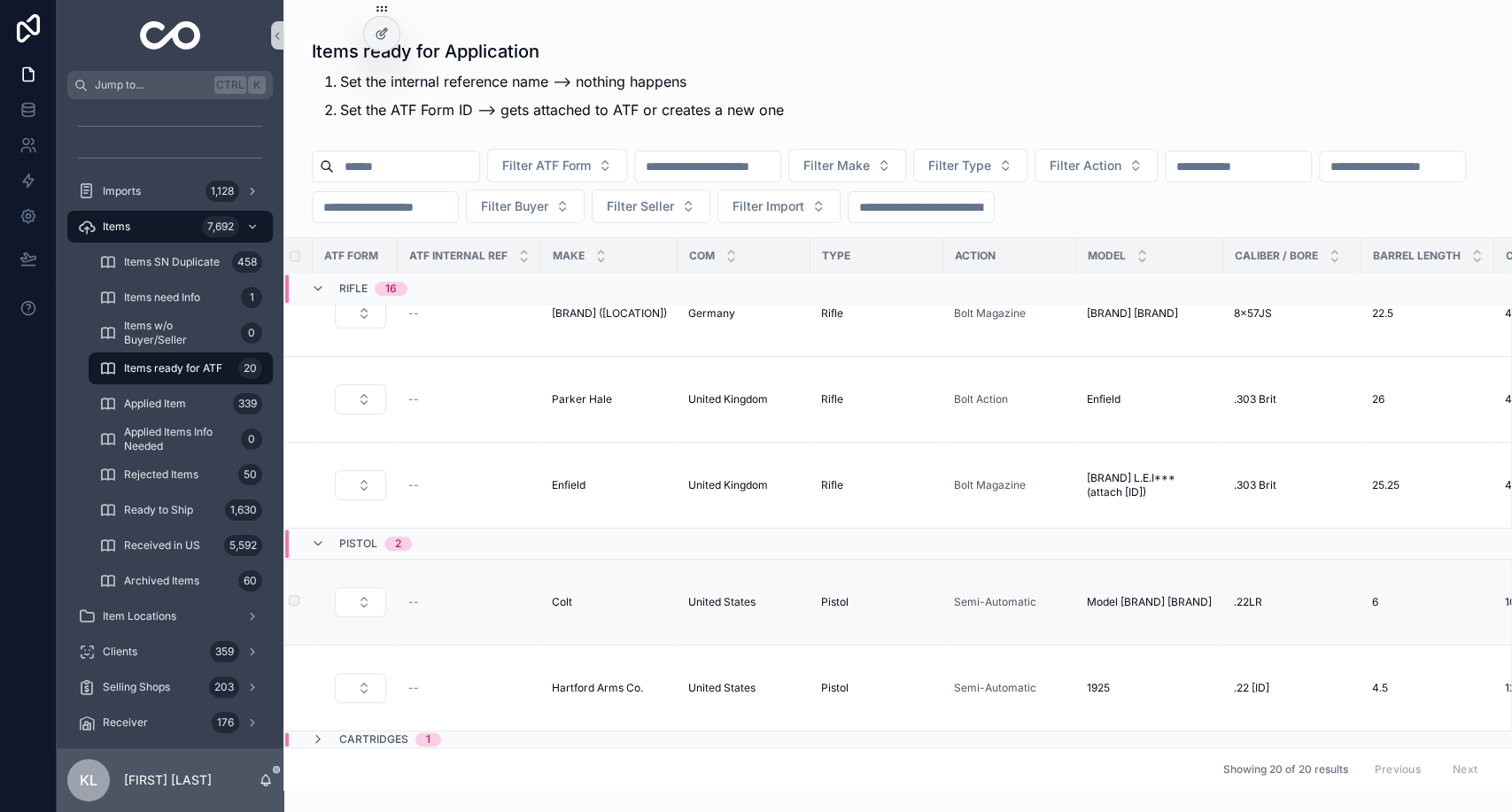 scroll, scrollTop: 1298, scrollLeft: 0, axis: vertical 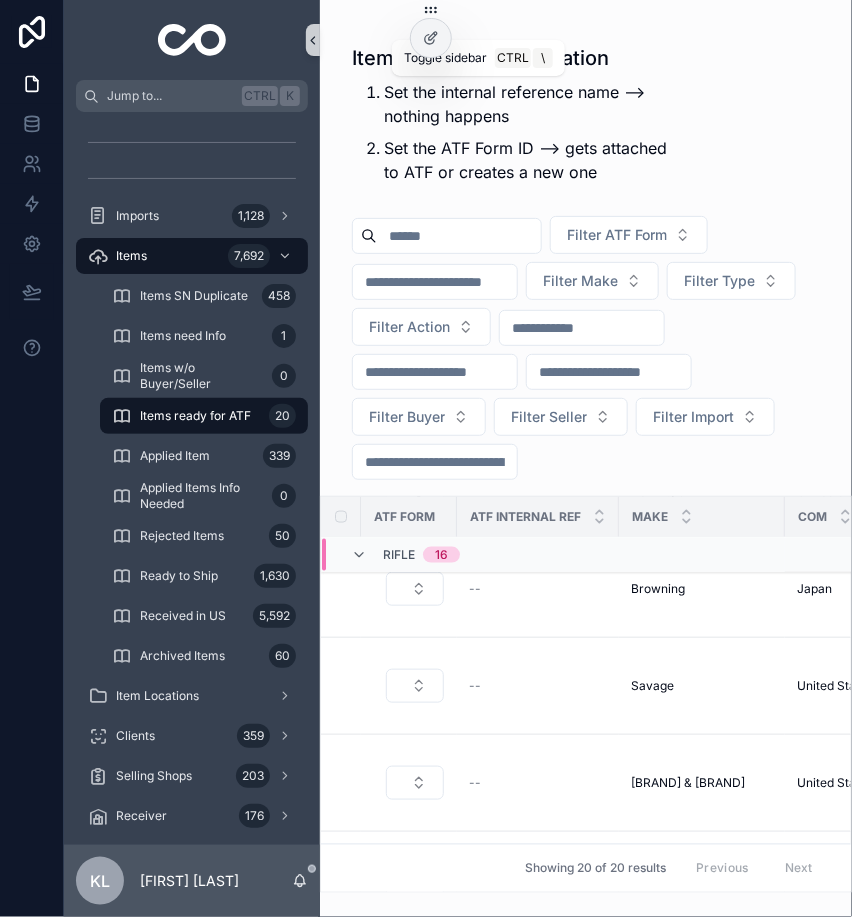 click 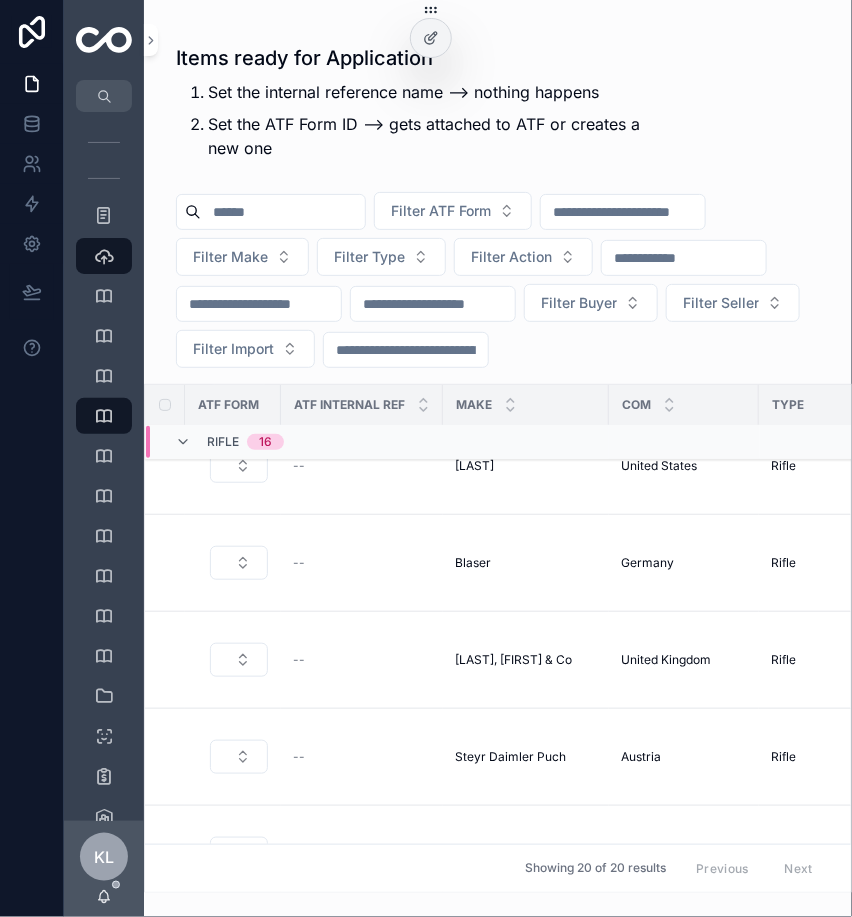 scroll, scrollTop: 0, scrollLeft: 0, axis: both 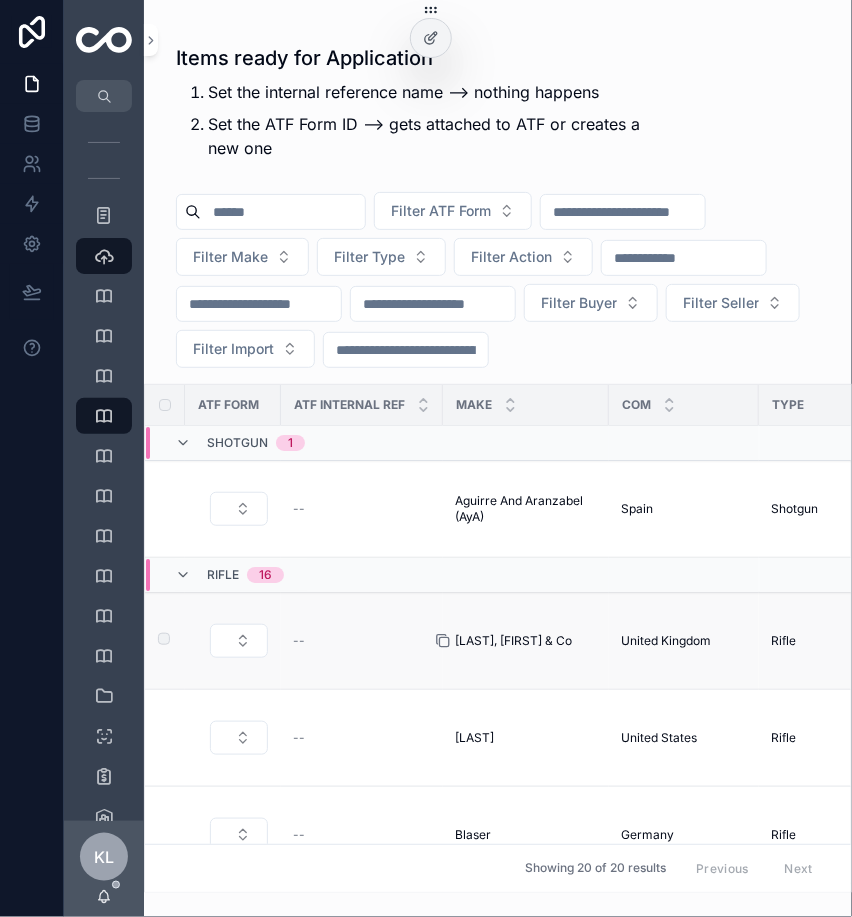 click 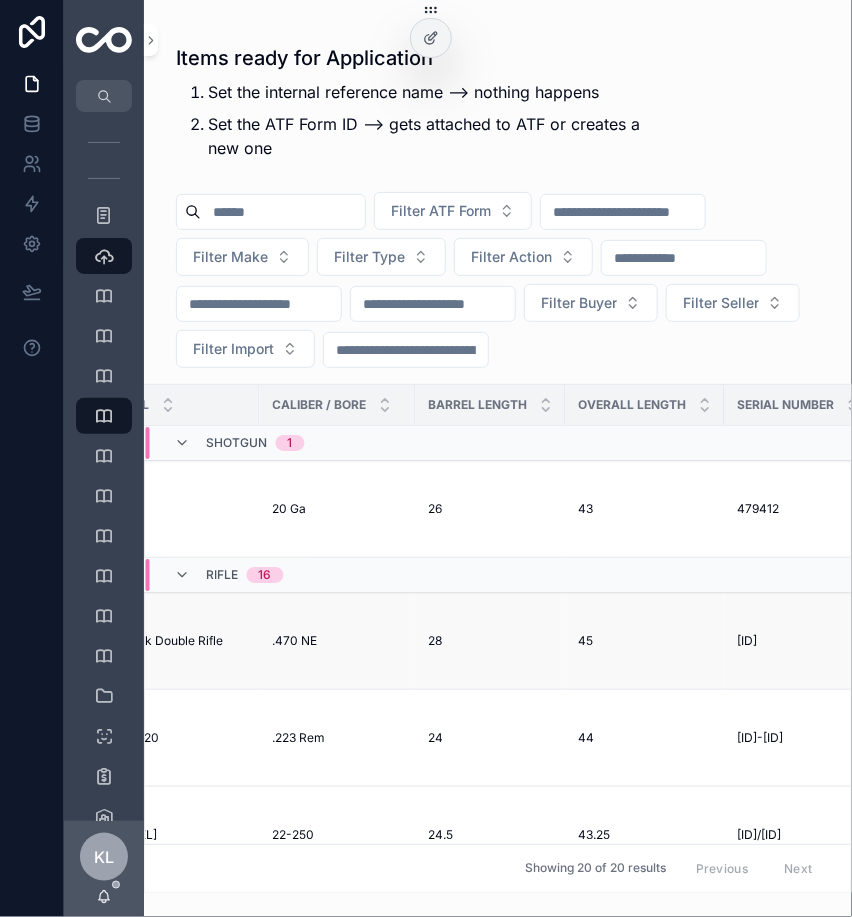 scroll, scrollTop: 0, scrollLeft: 969, axis: horizontal 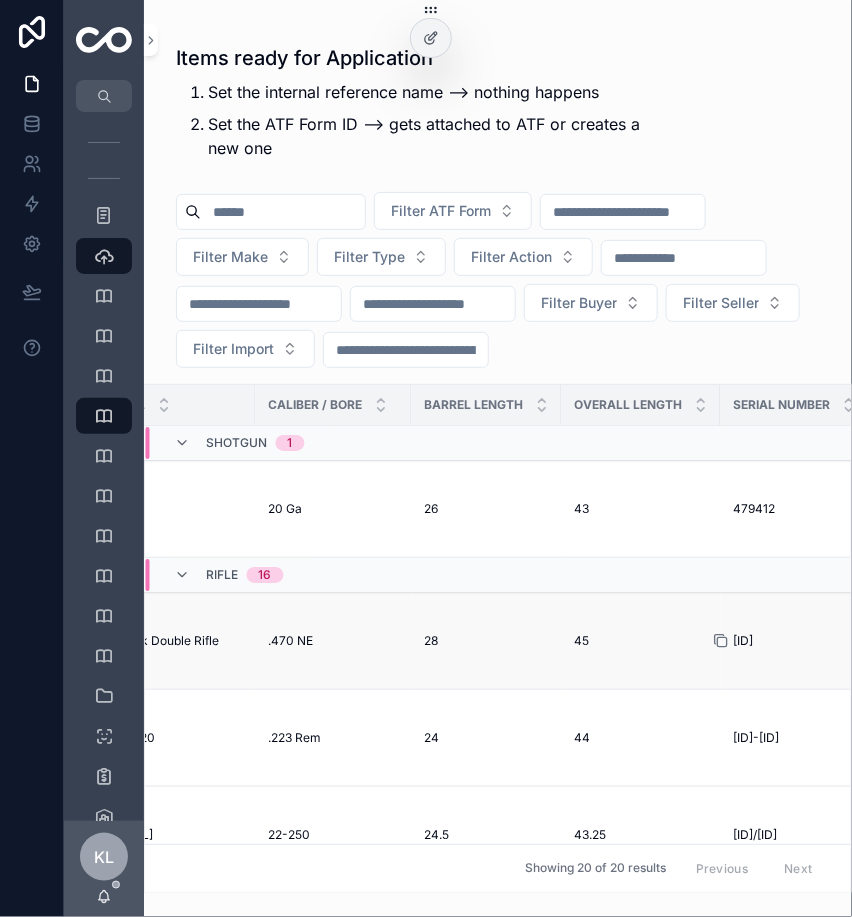 click 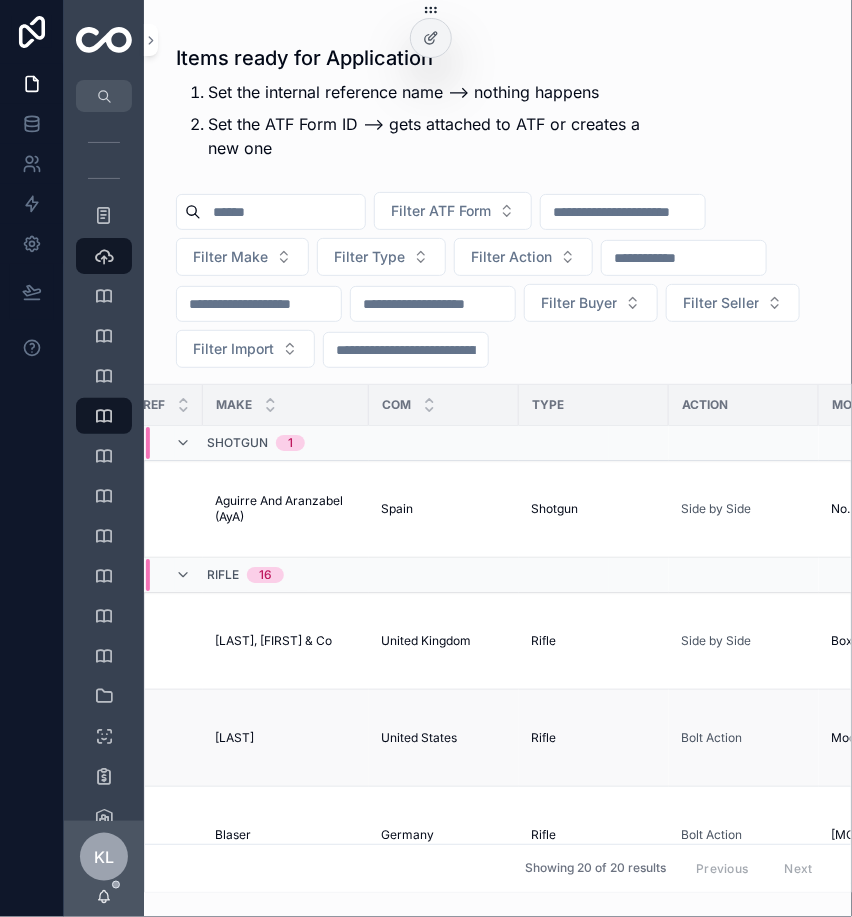 scroll, scrollTop: 0, scrollLeft: 0, axis: both 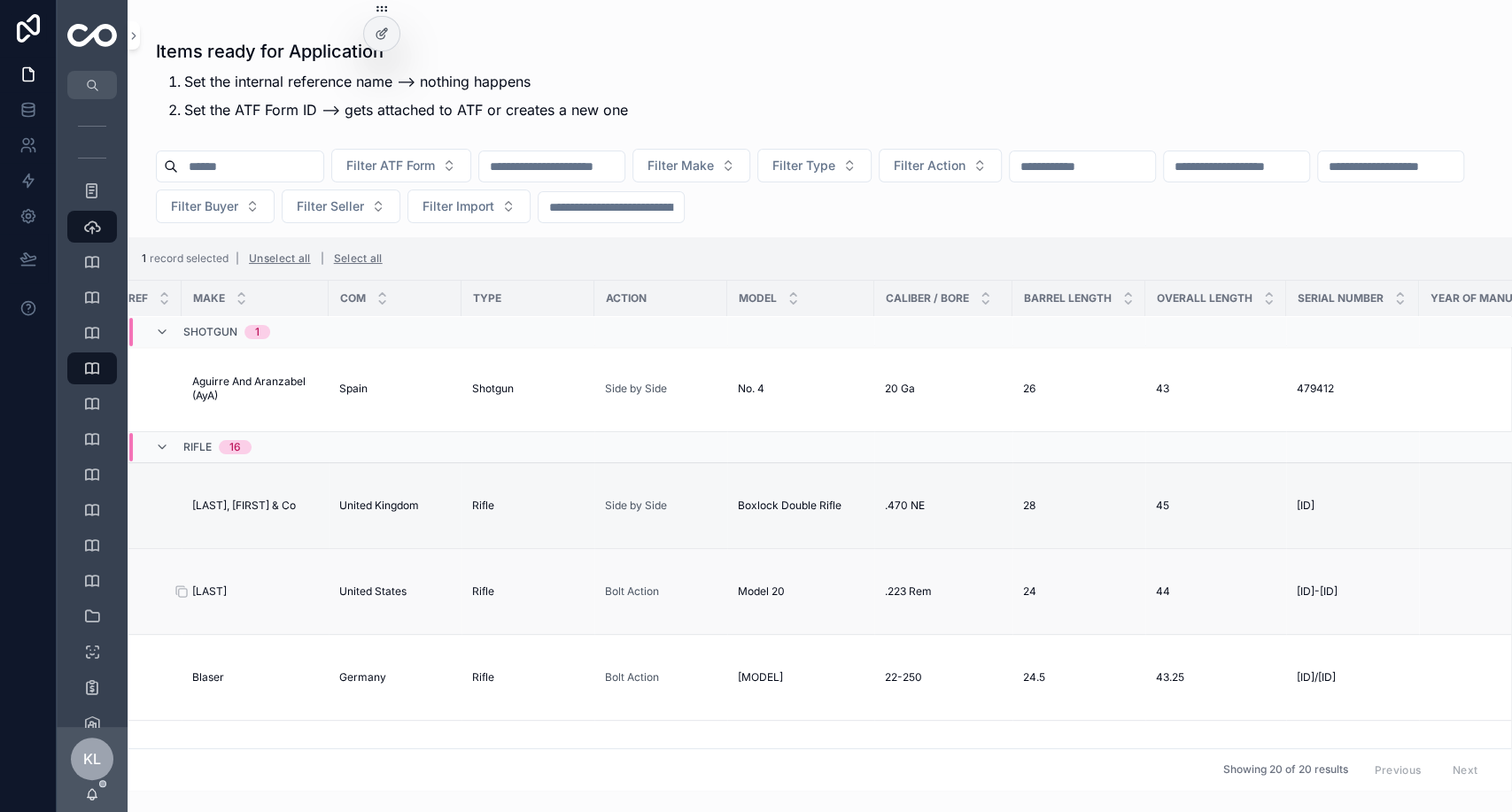 click on "ULA ULA" at bounding box center [255, 592] 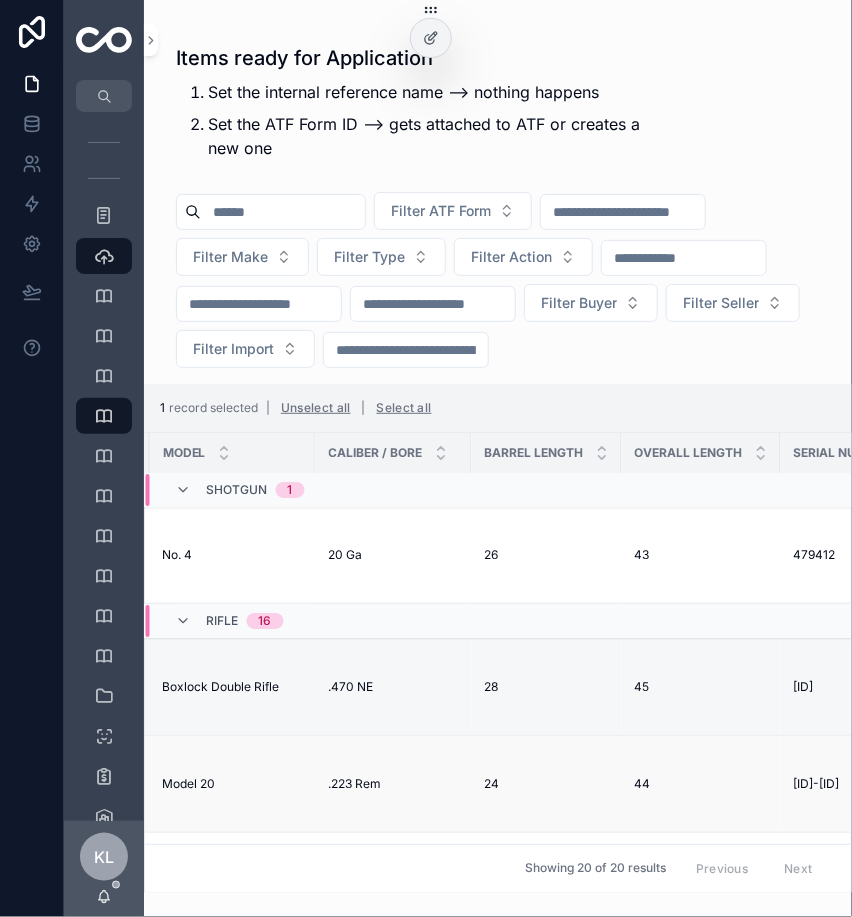 scroll, scrollTop: 2, scrollLeft: 945, axis: both 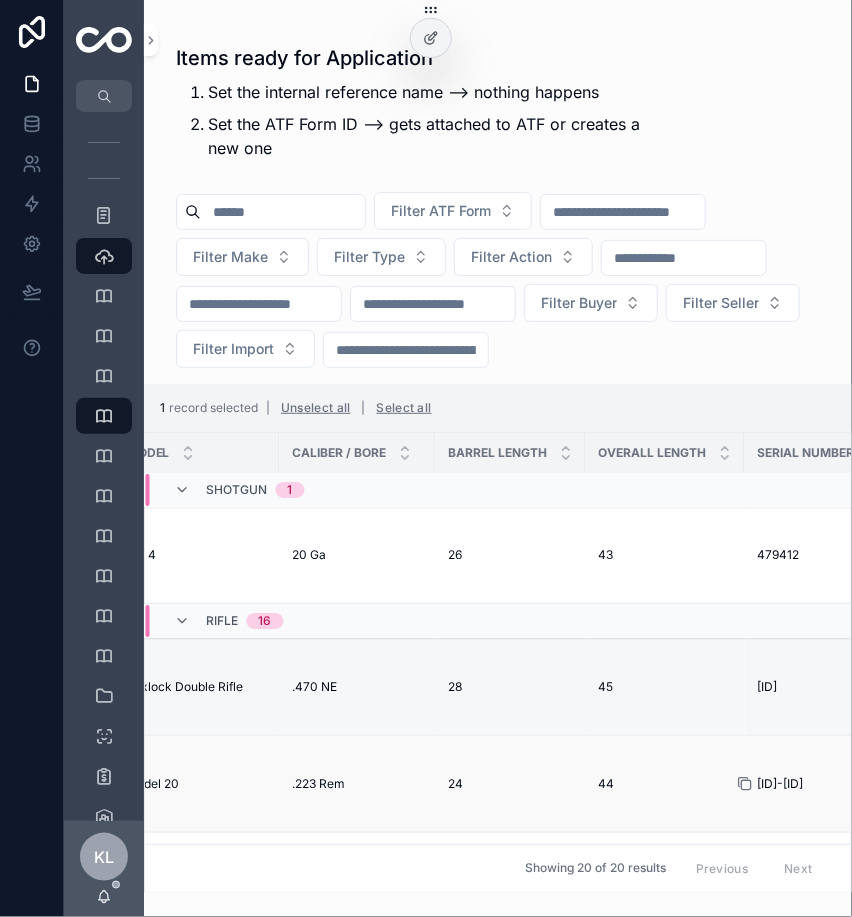 click 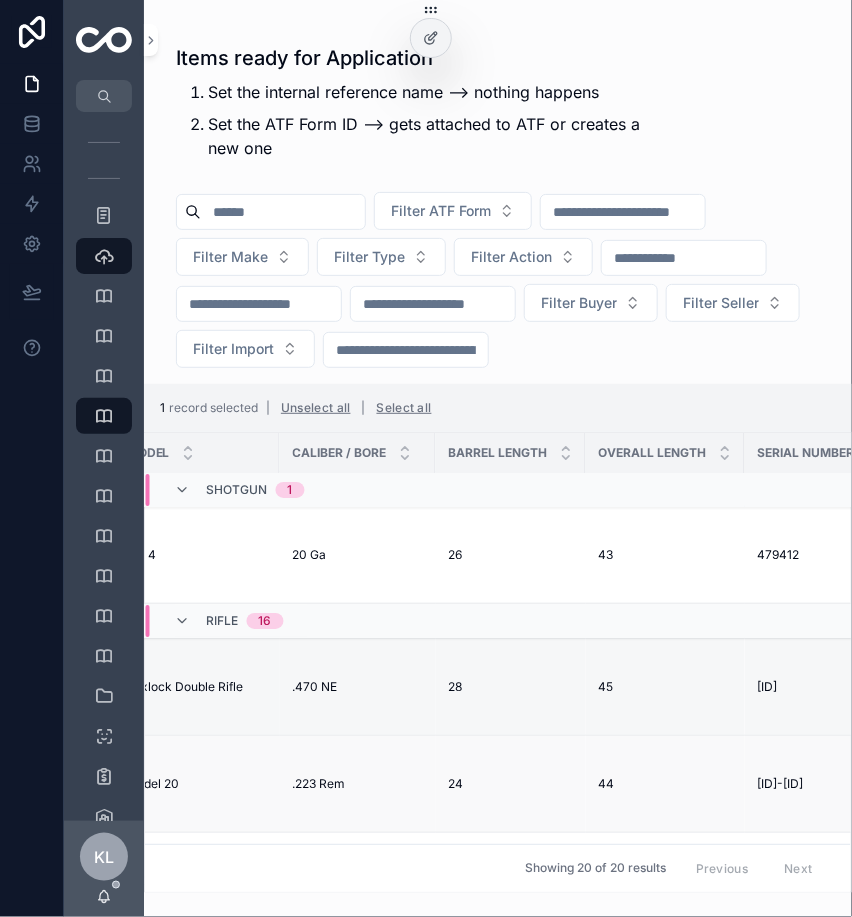 scroll, scrollTop: 23, scrollLeft: 0, axis: vertical 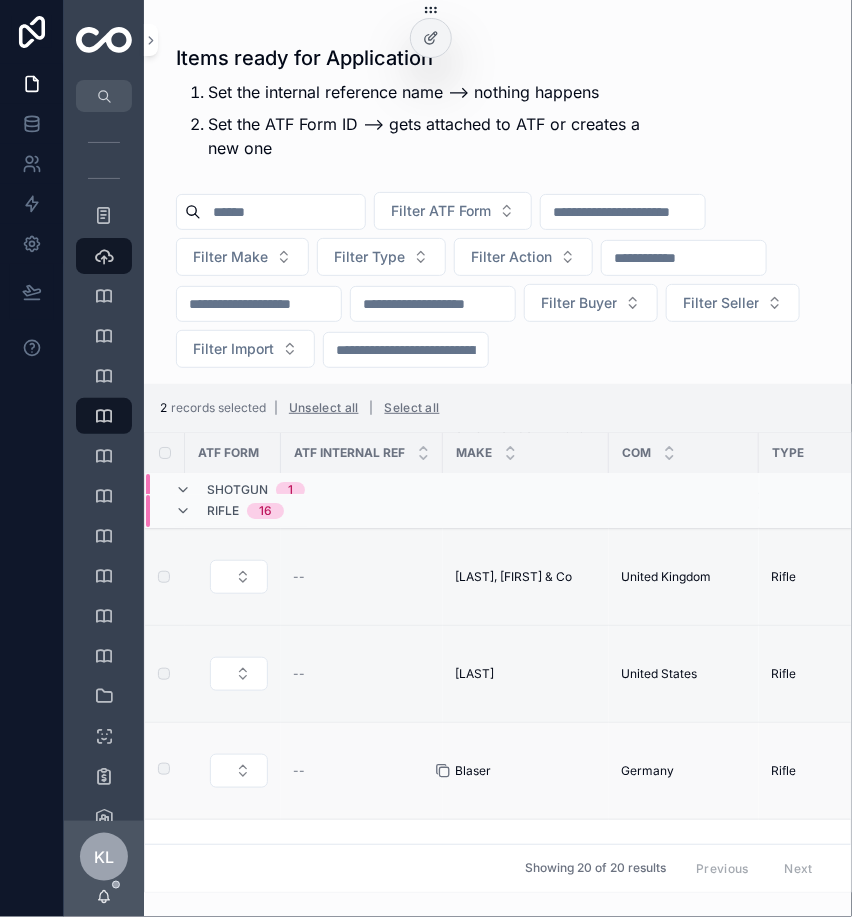click 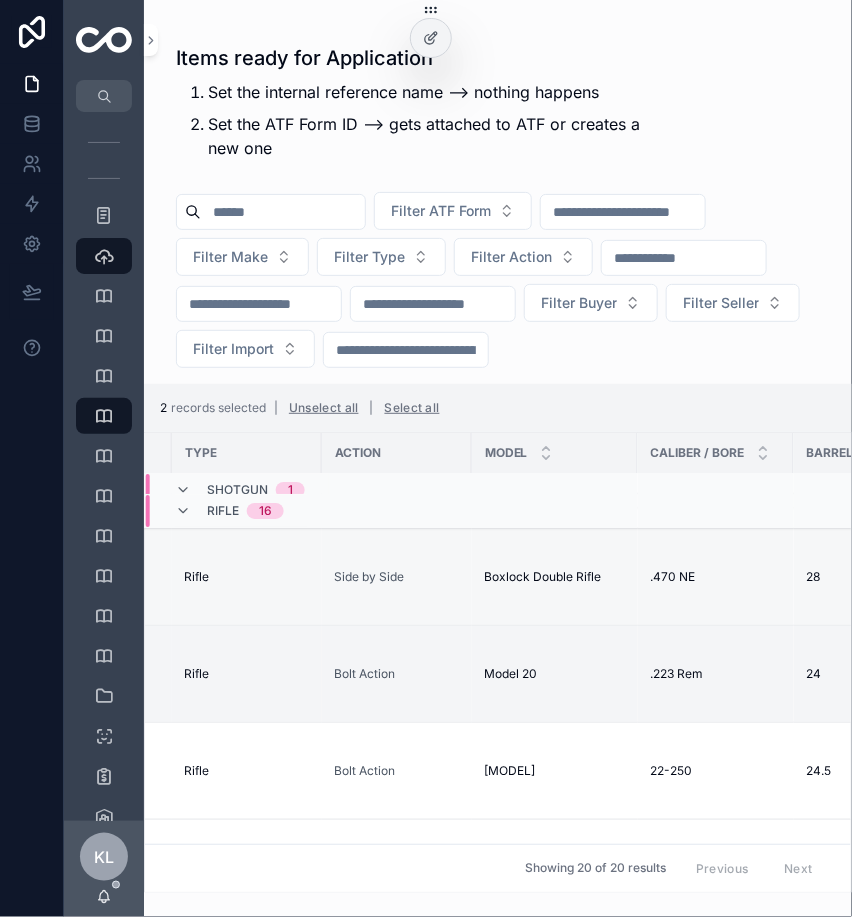 scroll, scrollTop: 112, scrollLeft: 620, axis: both 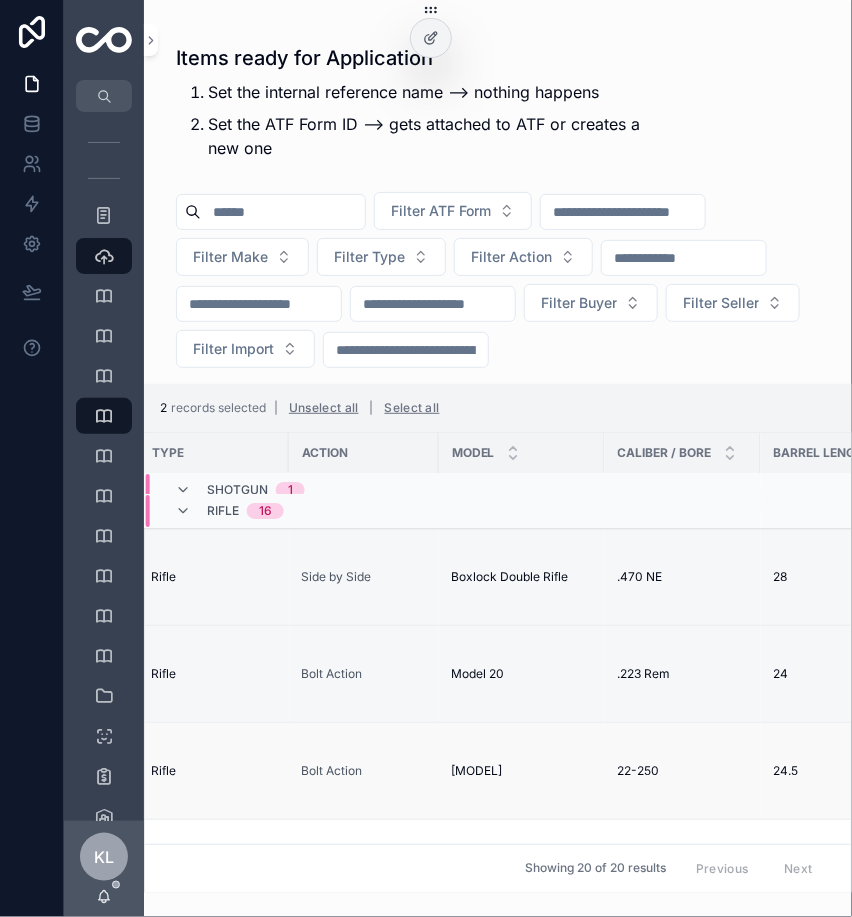 click on "Bolt Action" at bounding box center [364, 771] 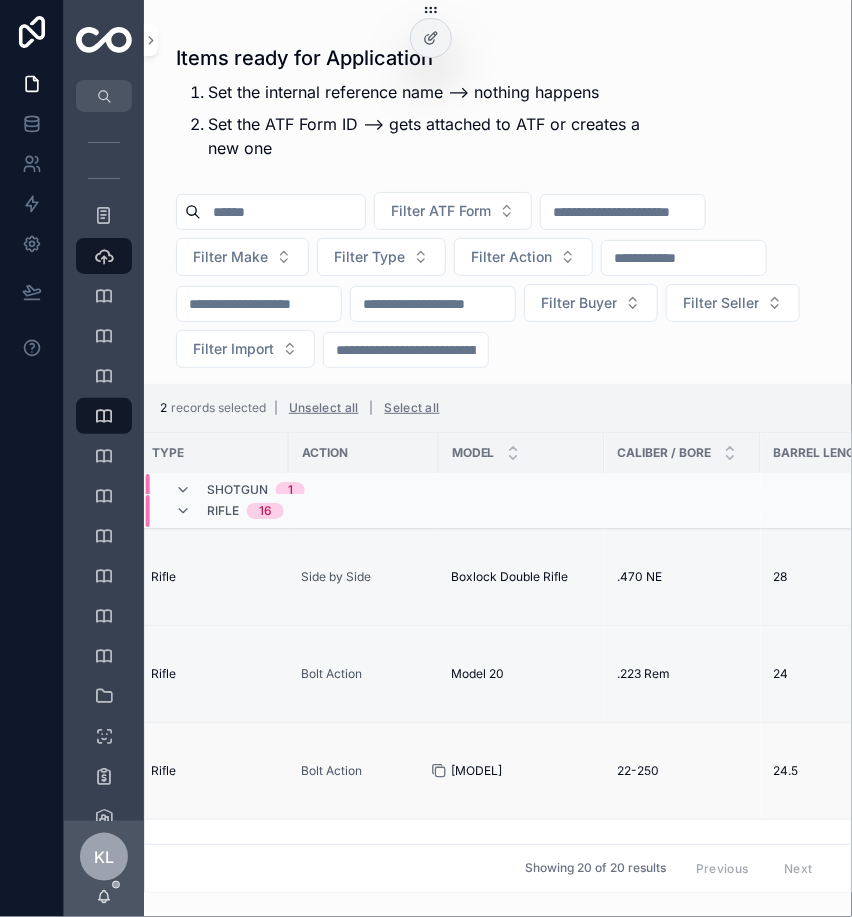 click 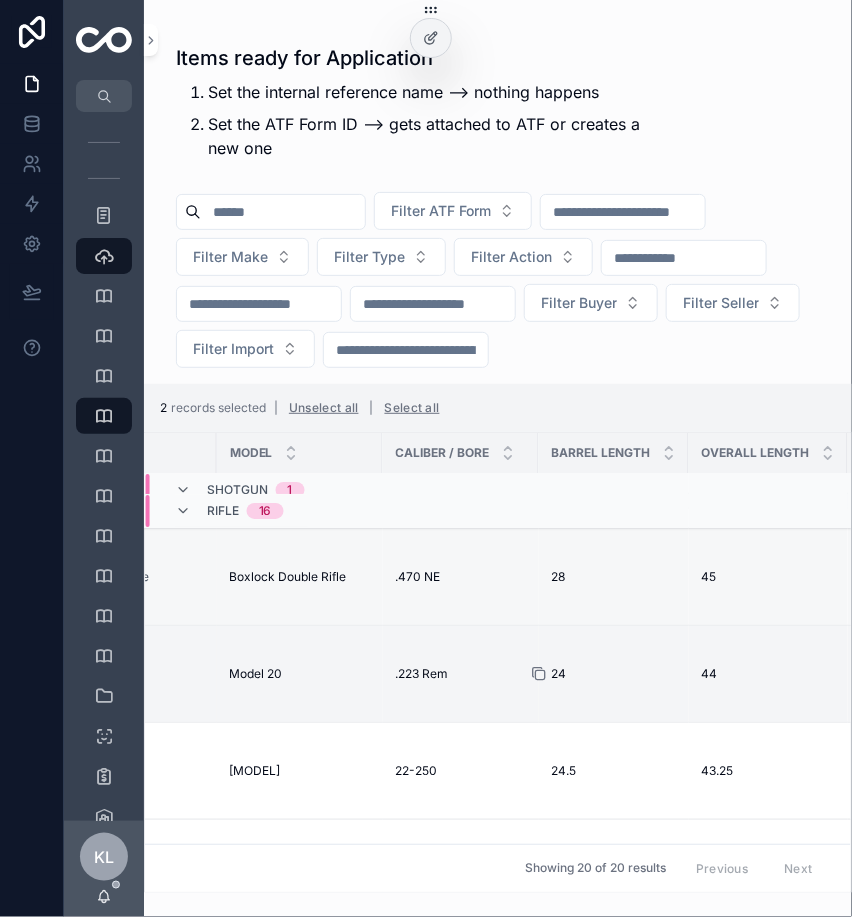 scroll, scrollTop: 112, scrollLeft: 918, axis: both 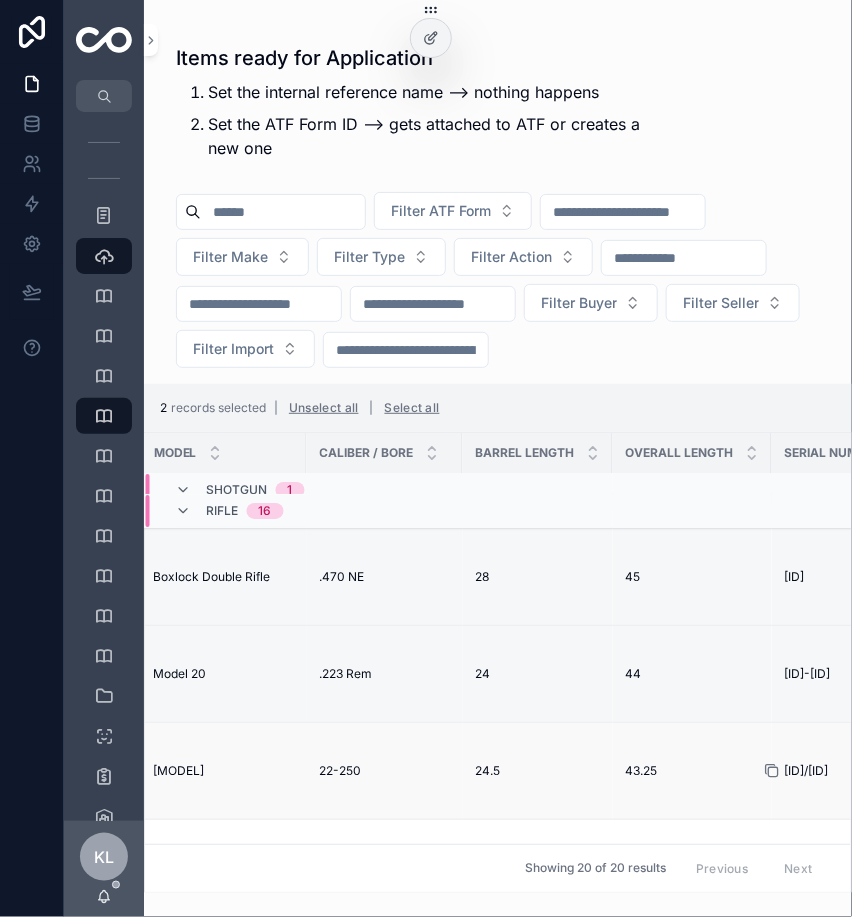 click 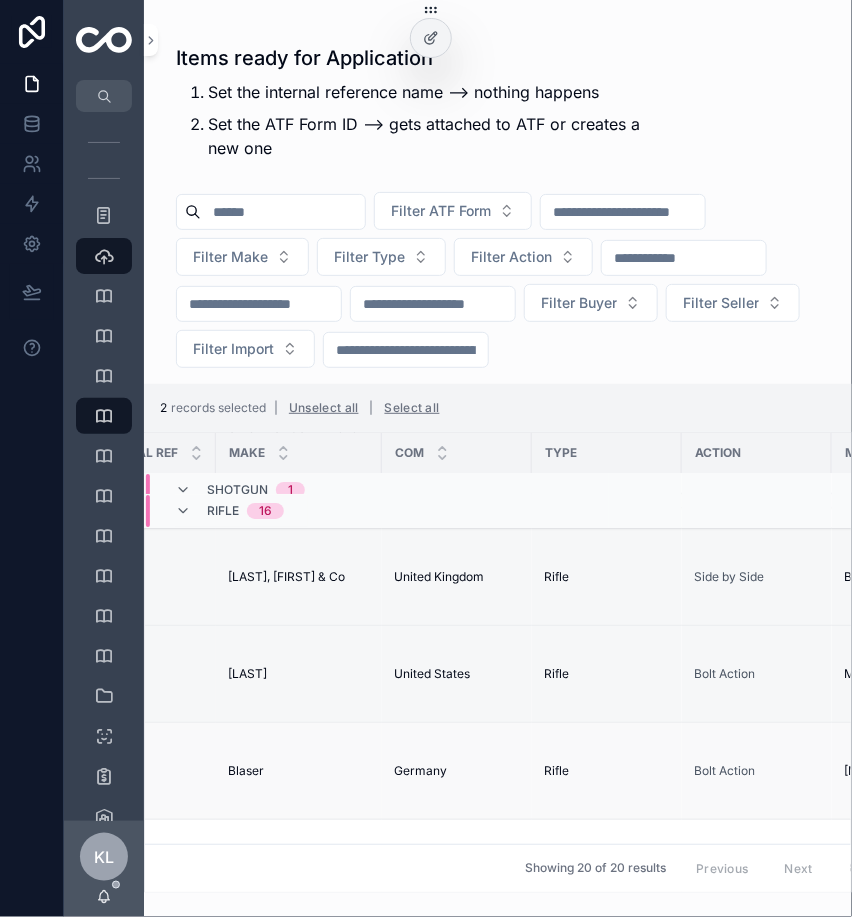 scroll, scrollTop: 112, scrollLeft: 0, axis: vertical 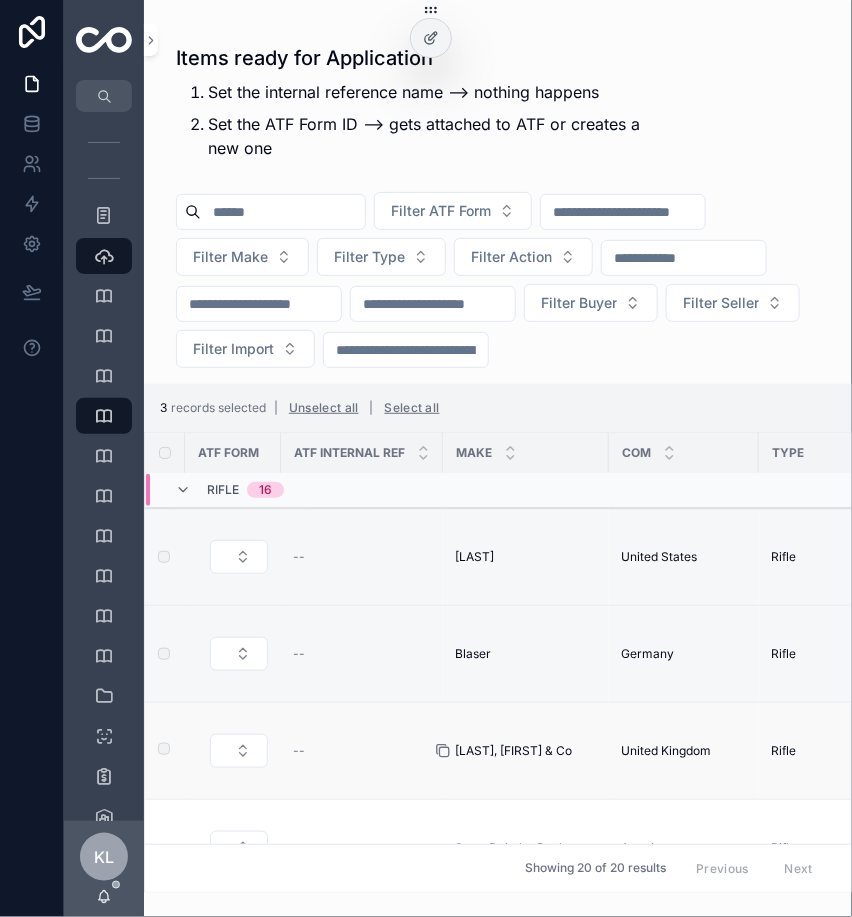 click 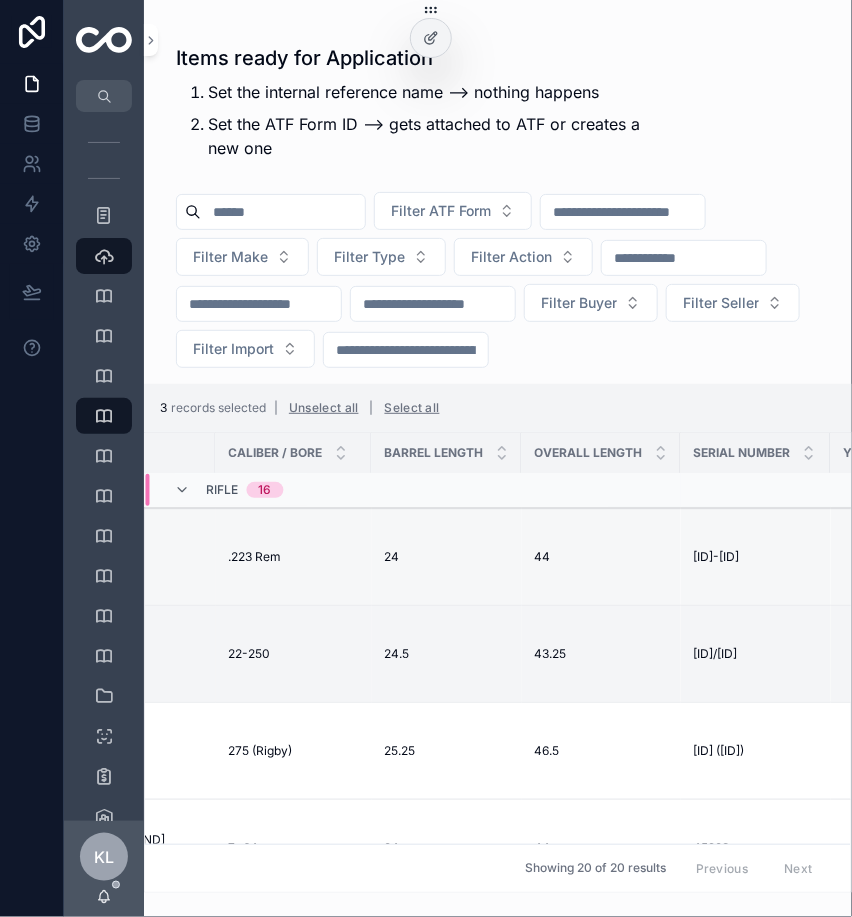 scroll, scrollTop: 229, scrollLeft: 1014, axis: both 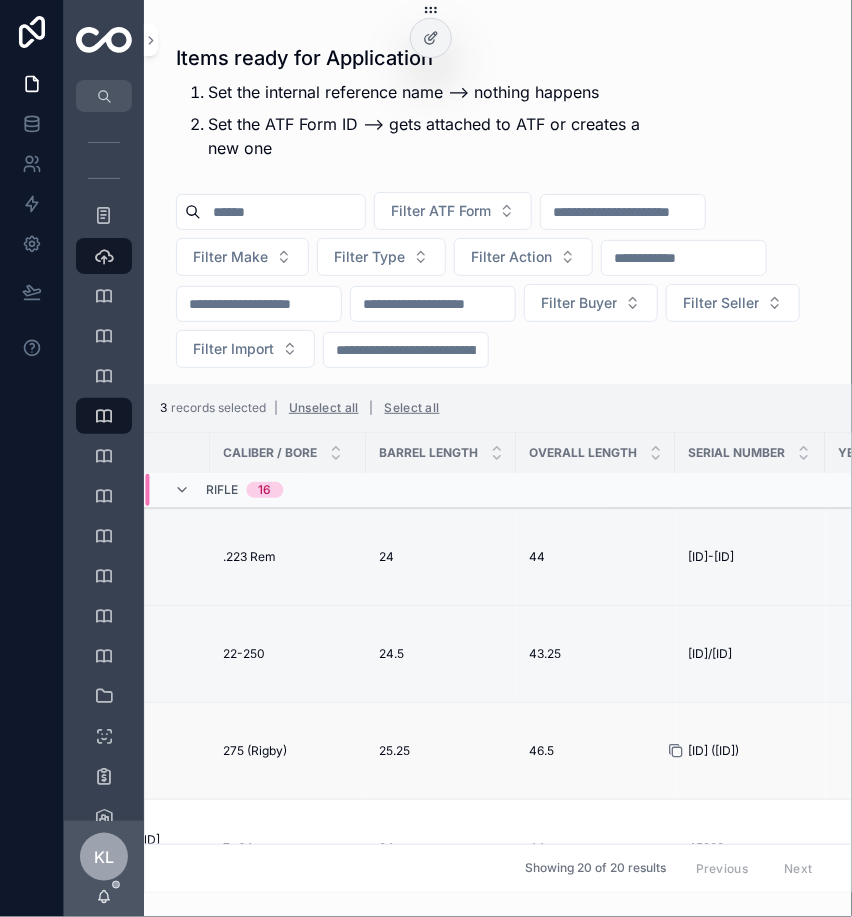 click 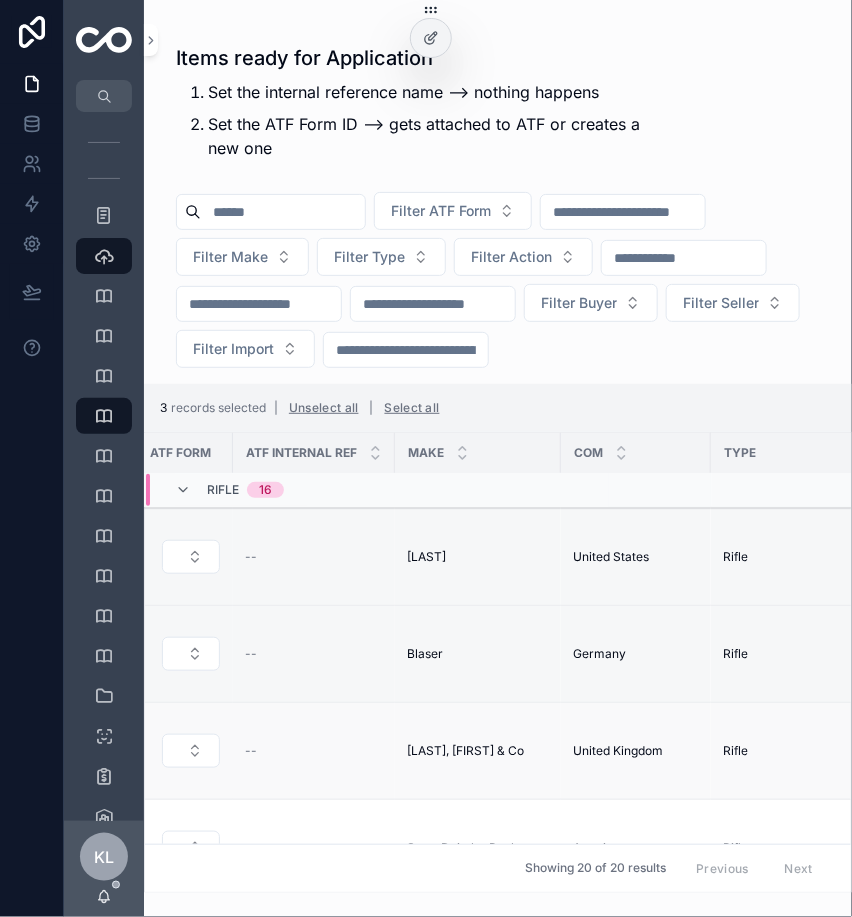 scroll, scrollTop: 229, scrollLeft: 0, axis: vertical 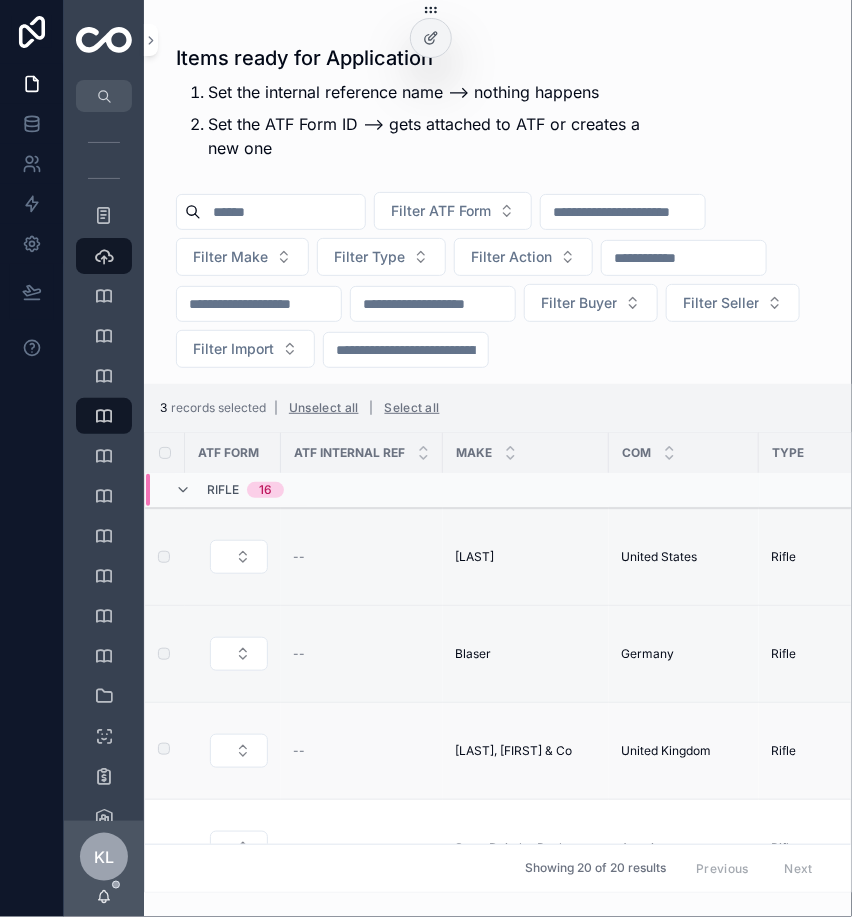 click at bounding box center (152, 751) 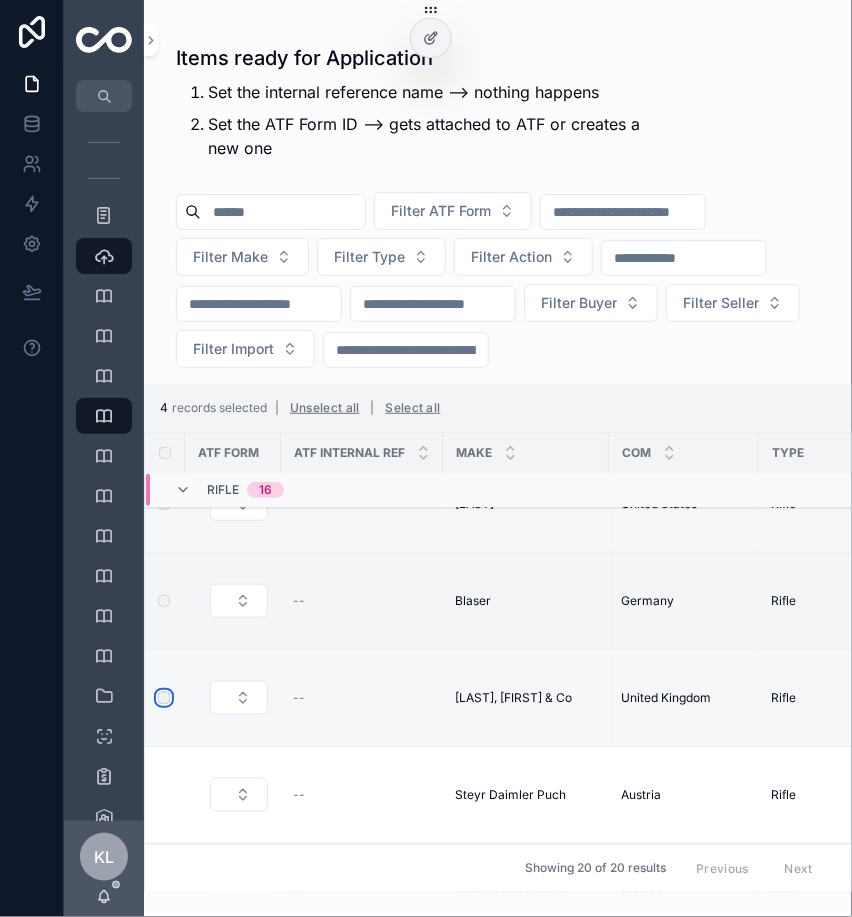 scroll, scrollTop: 284, scrollLeft: 0, axis: vertical 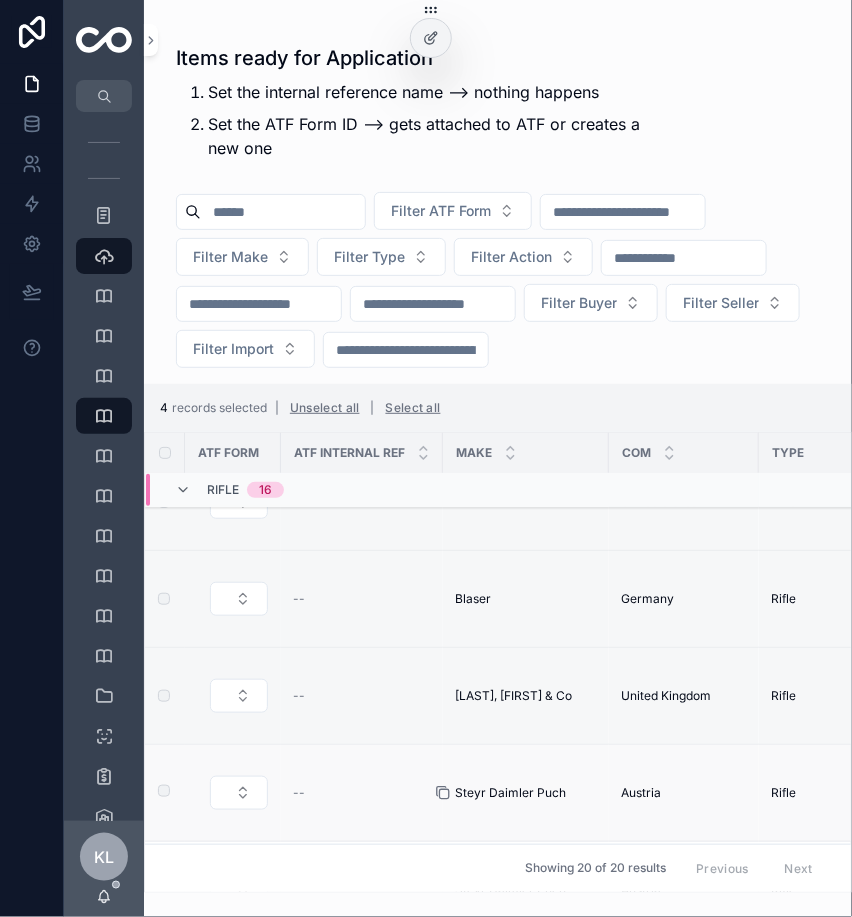 click 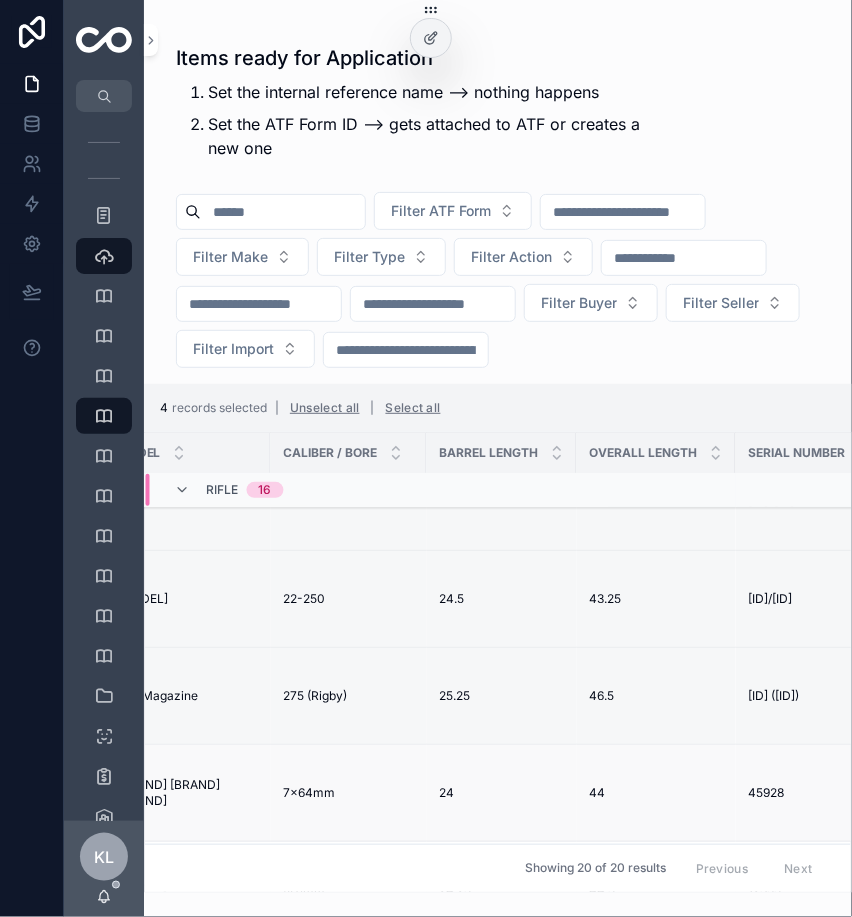 scroll, scrollTop: 284, scrollLeft: 958, axis: both 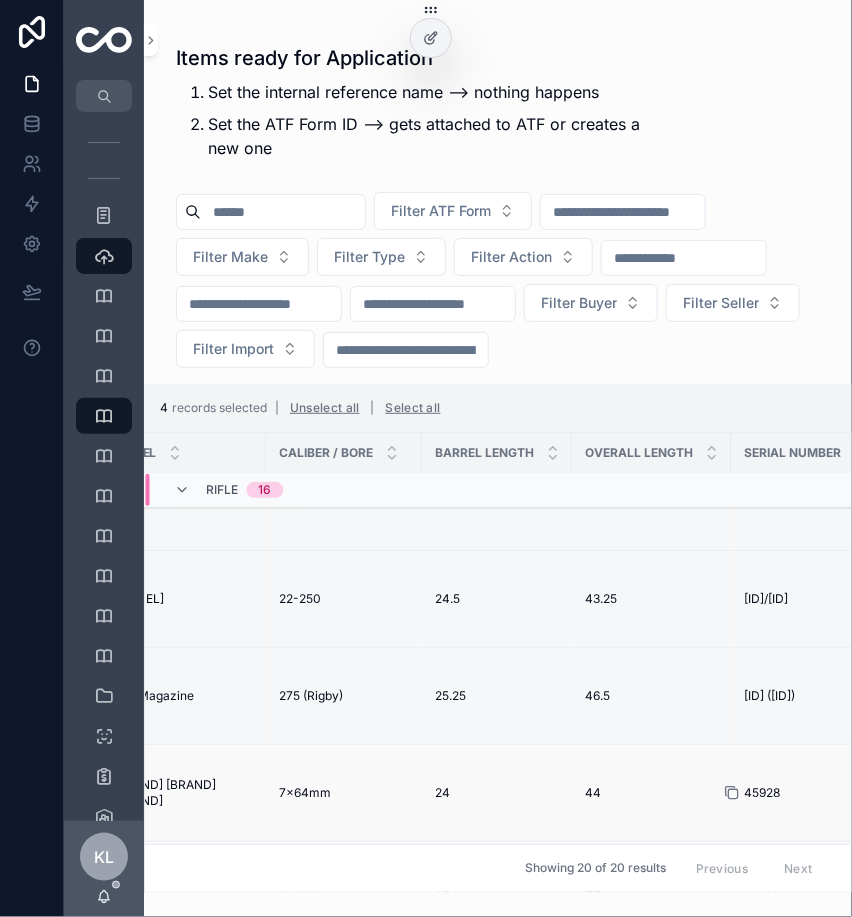 click 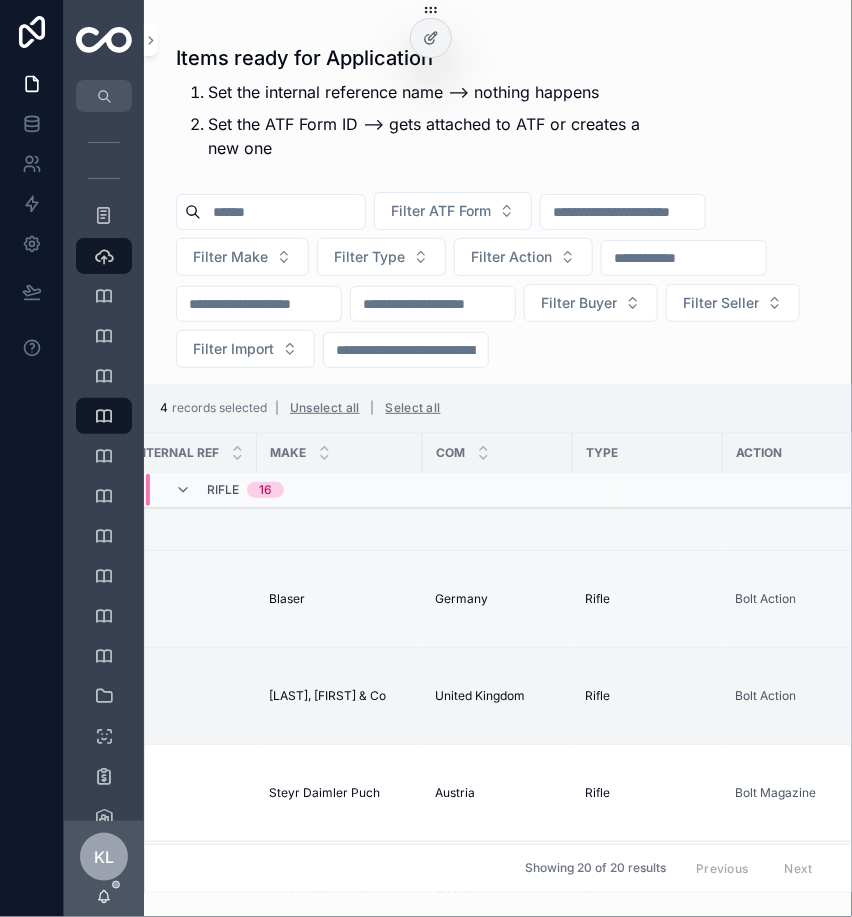 scroll, scrollTop: 284, scrollLeft: 0, axis: vertical 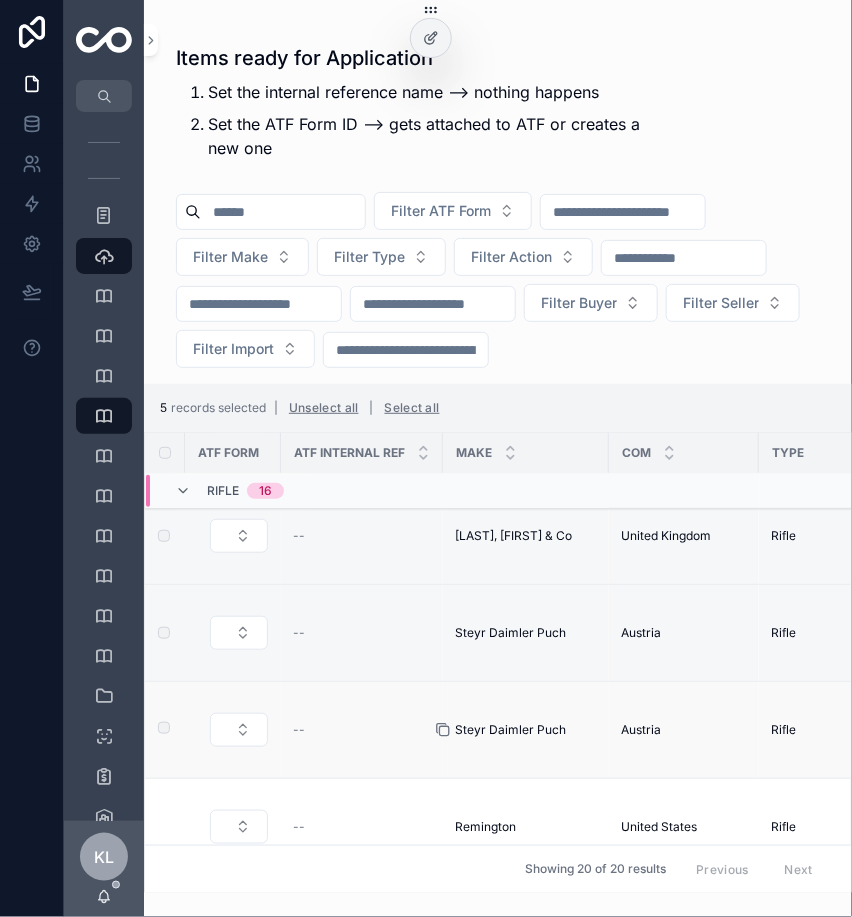 click 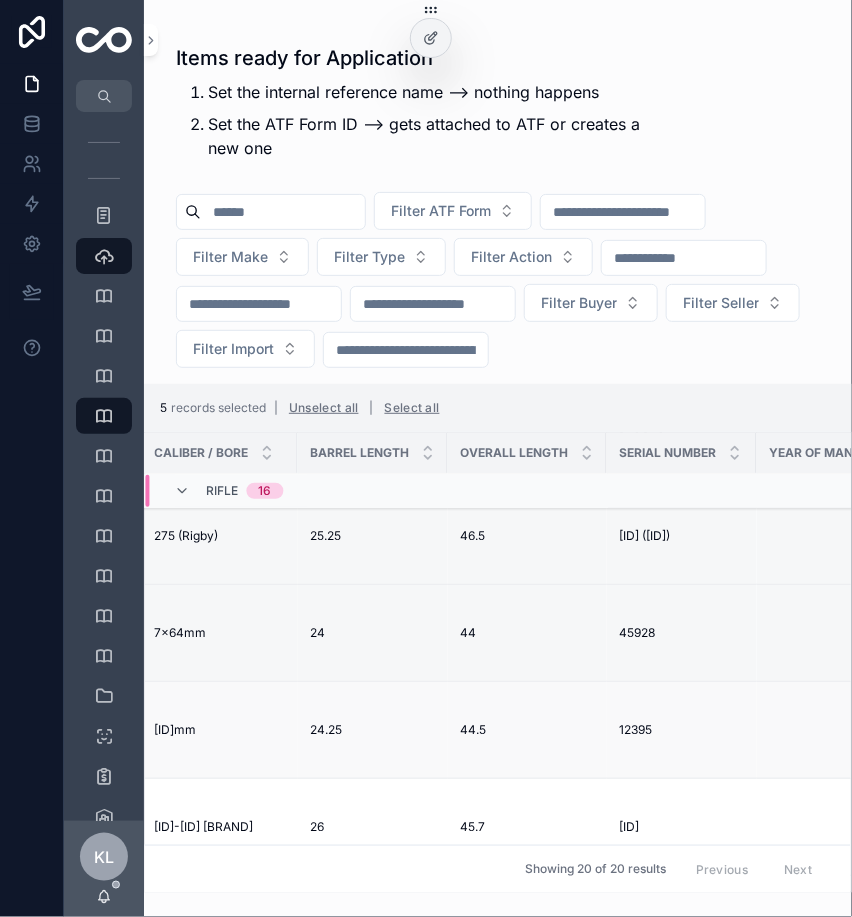 scroll, scrollTop: 444, scrollLeft: 1088, axis: both 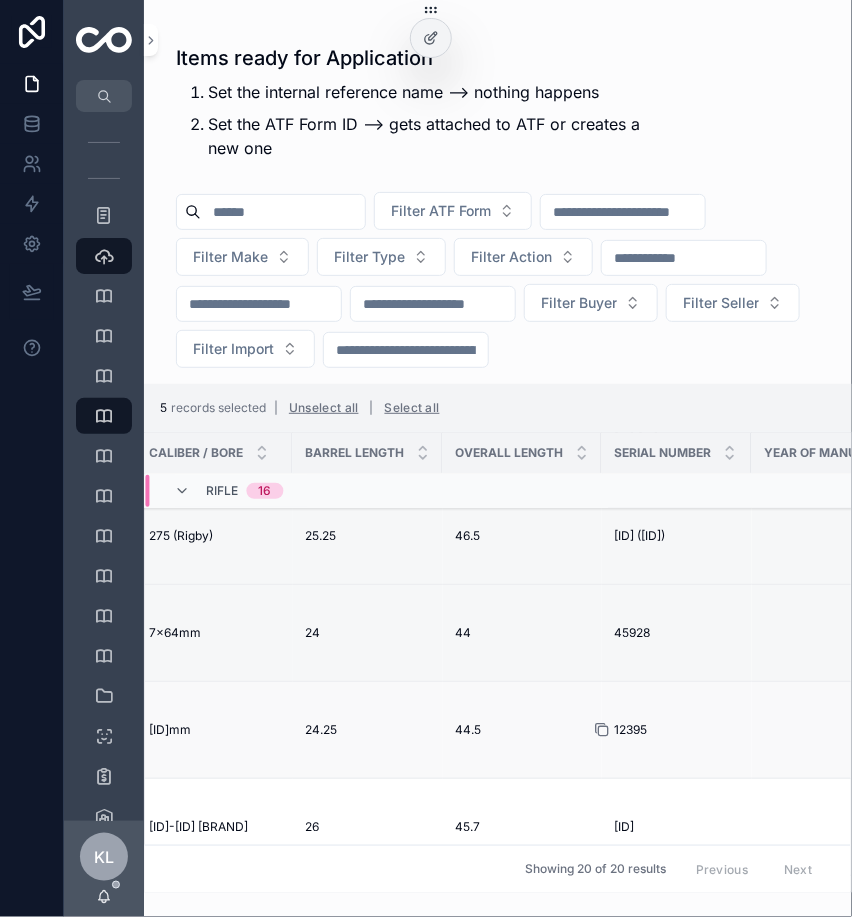 click 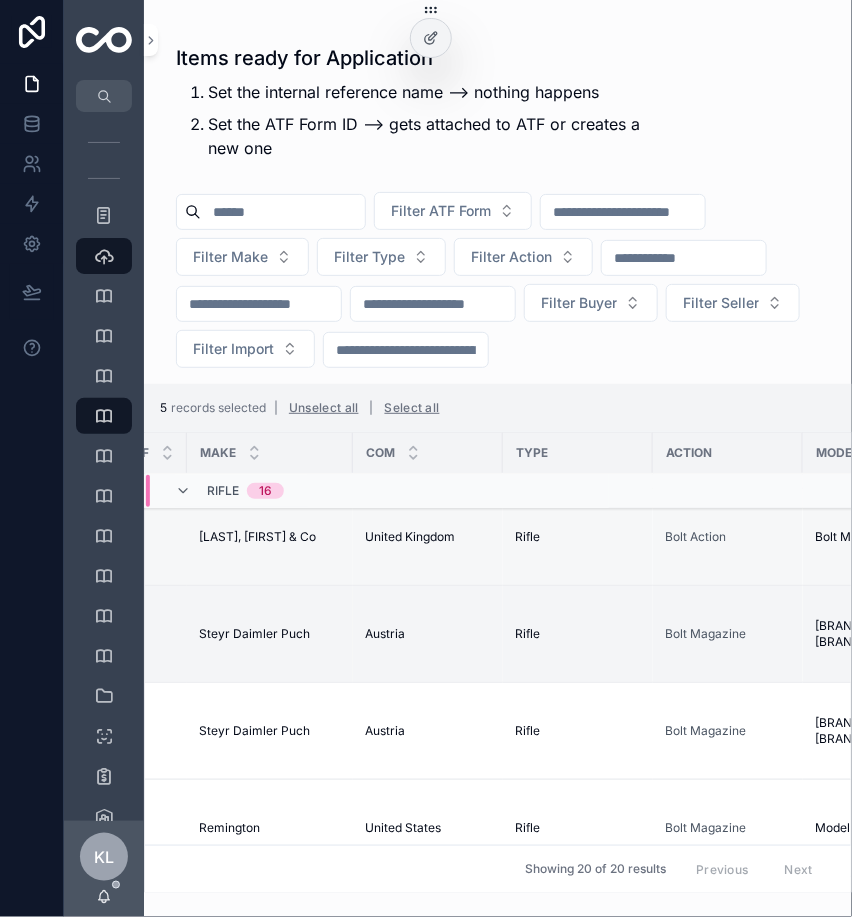 scroll, scrollTop: 443, scrollLeft: 0, axis: vertical 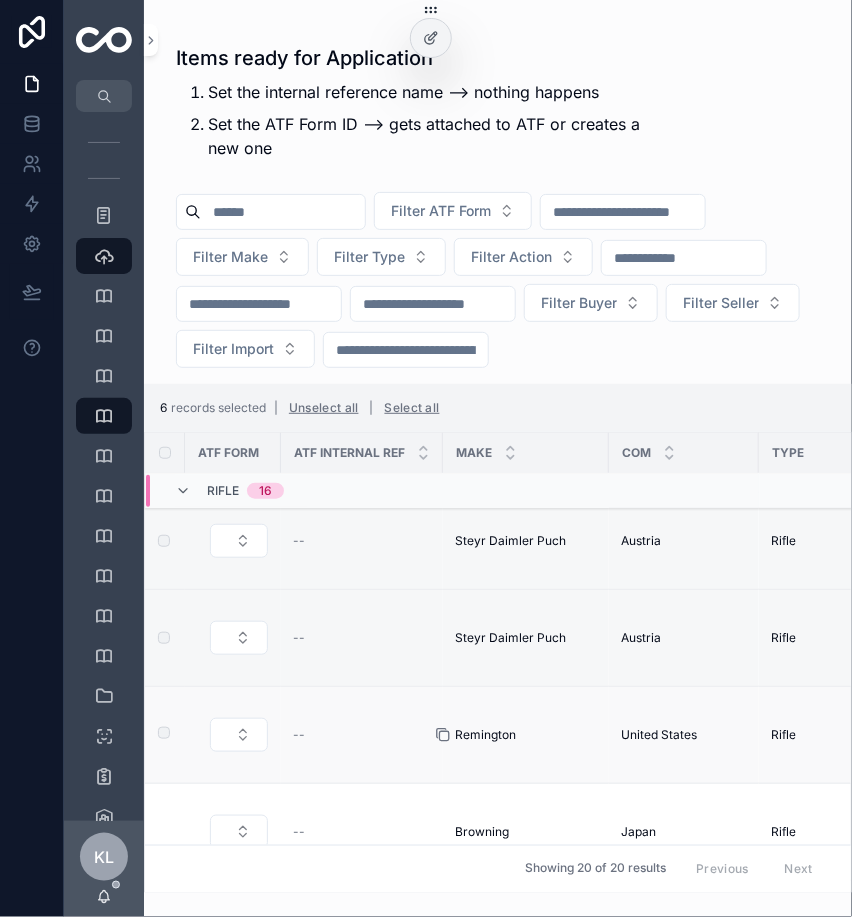 click 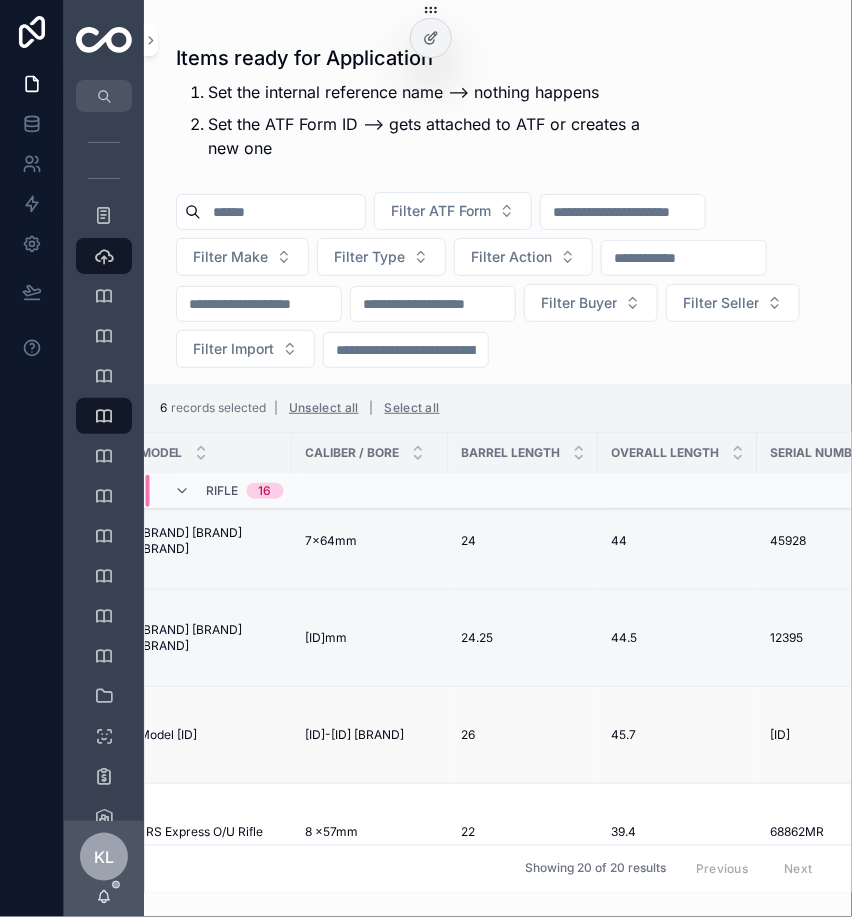 scroll, scrollTop: 536, scrollLeft: 933, axis: both 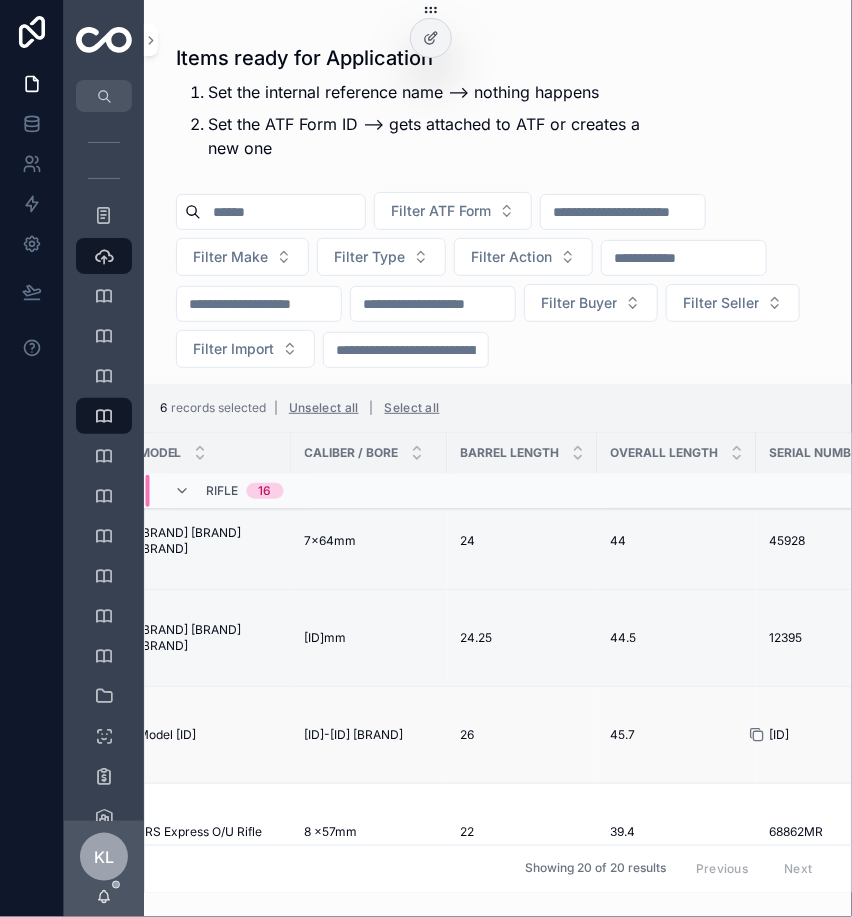 click 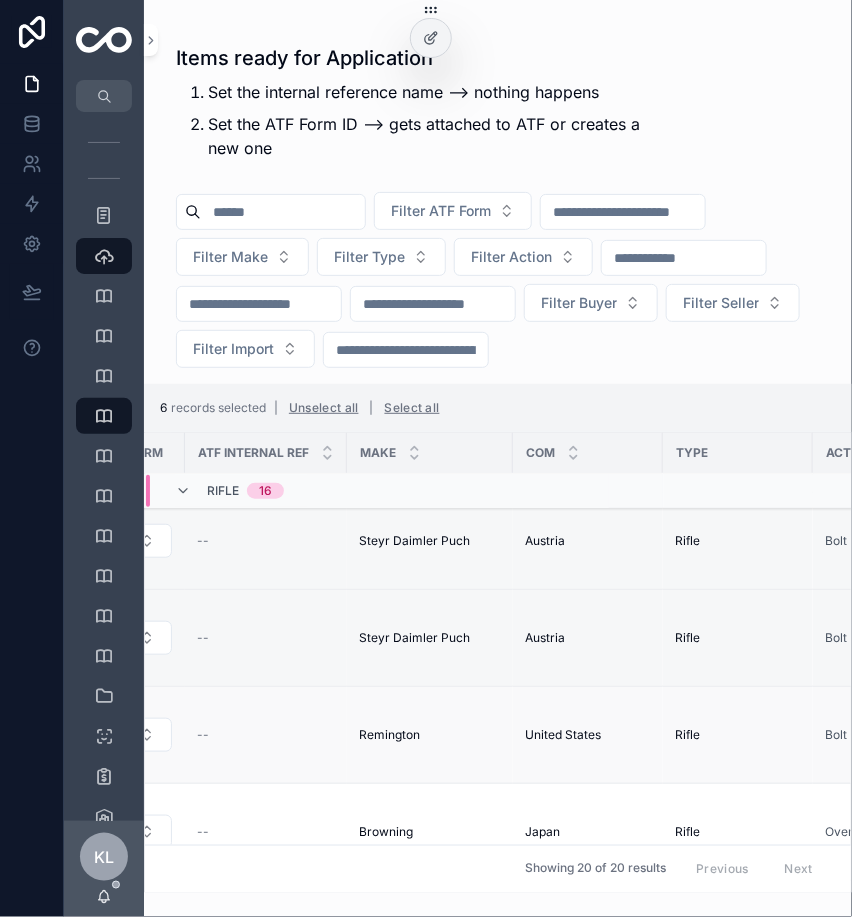 scroll, scrollTop: 536, scrollLeft: 0, axis: vertical 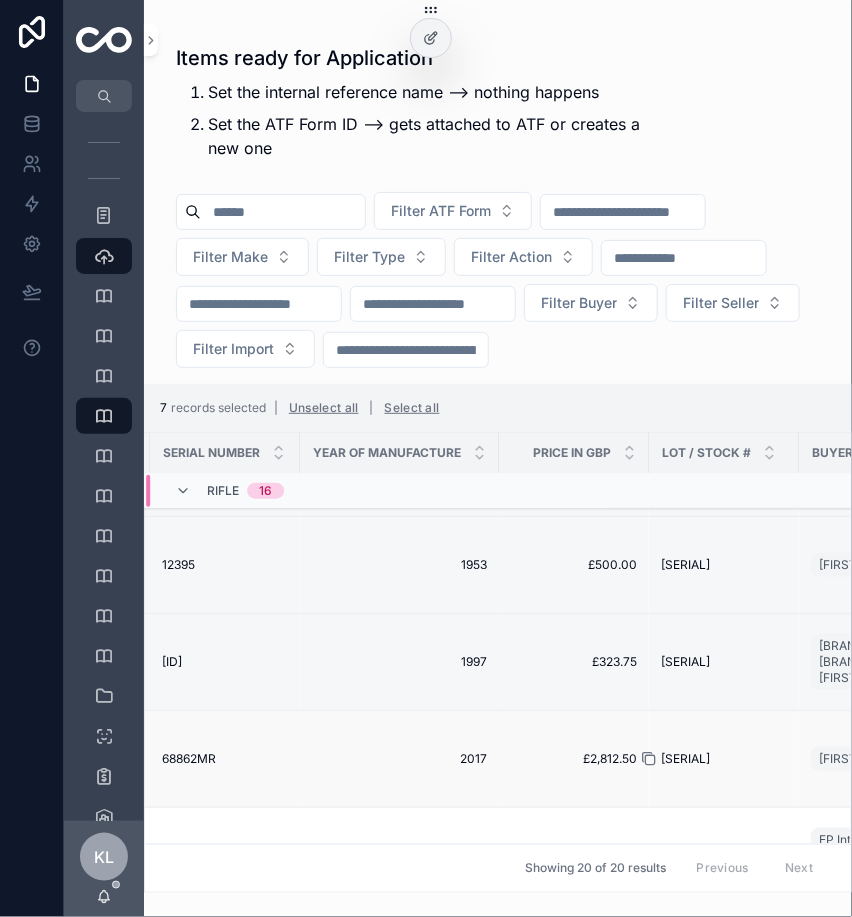 click 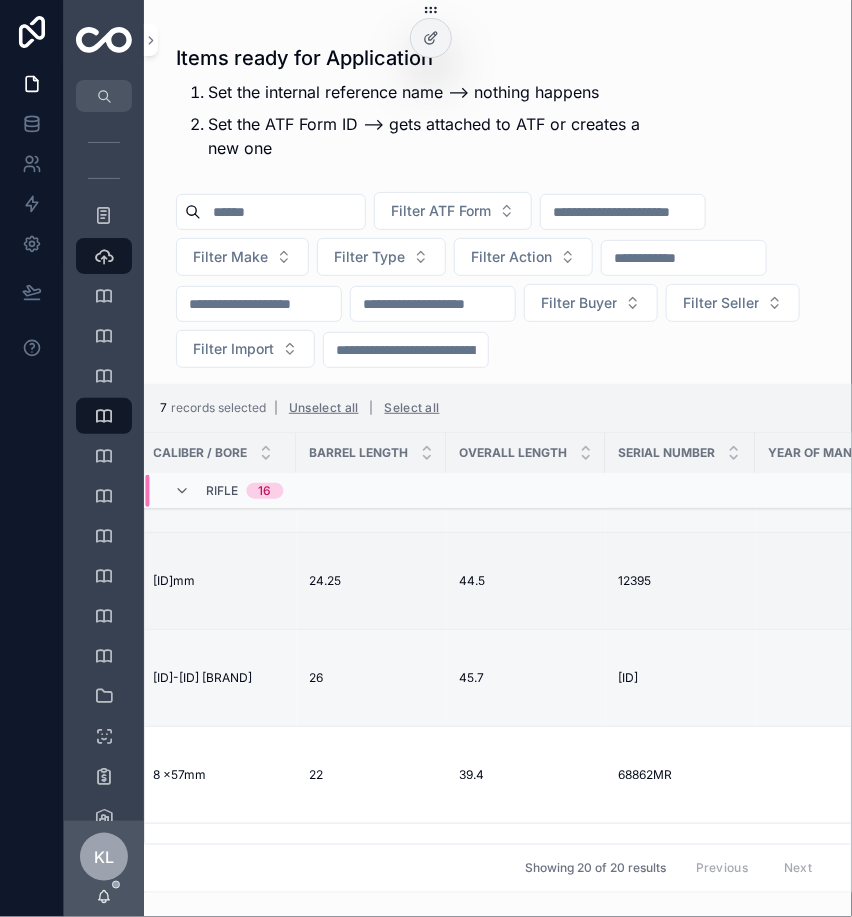 scroll, scrollTop: 593, scrollLeft: 1070, axis: both 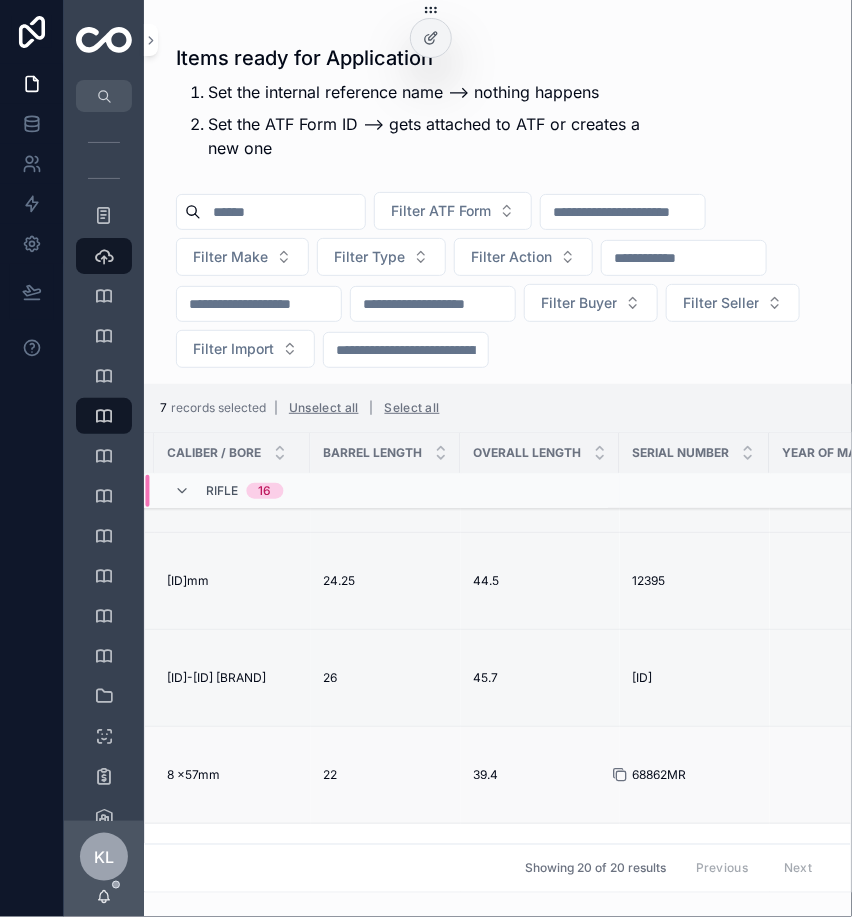 click 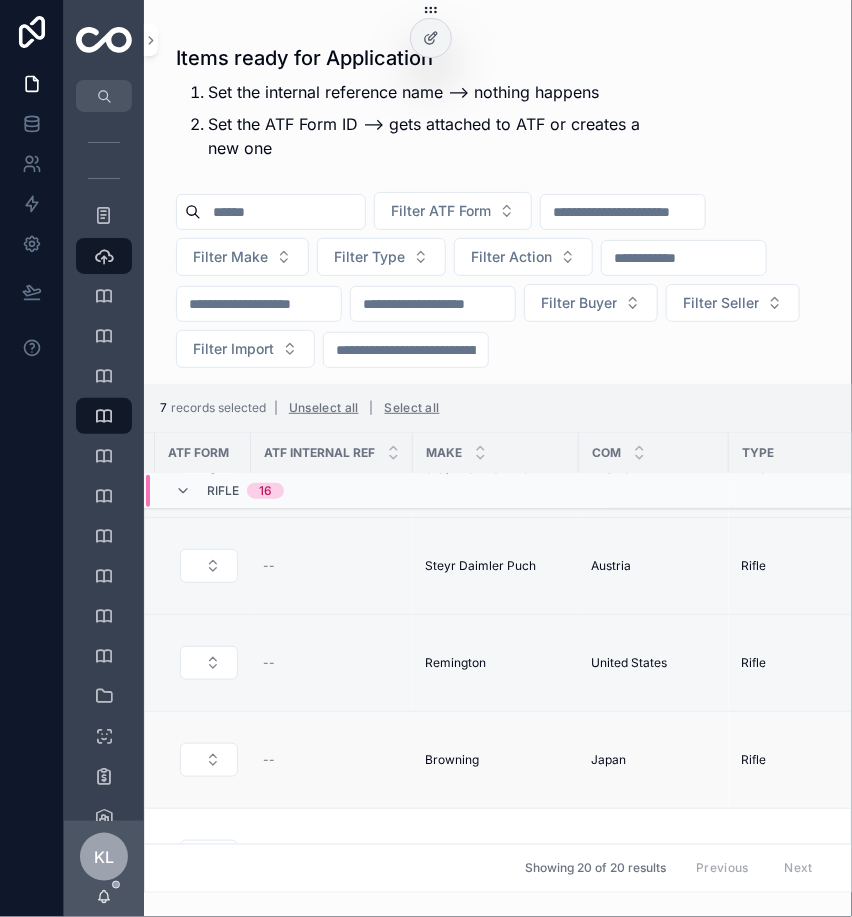scroll, scrollTop: 608, scrollLeft: 0, axis: vertical 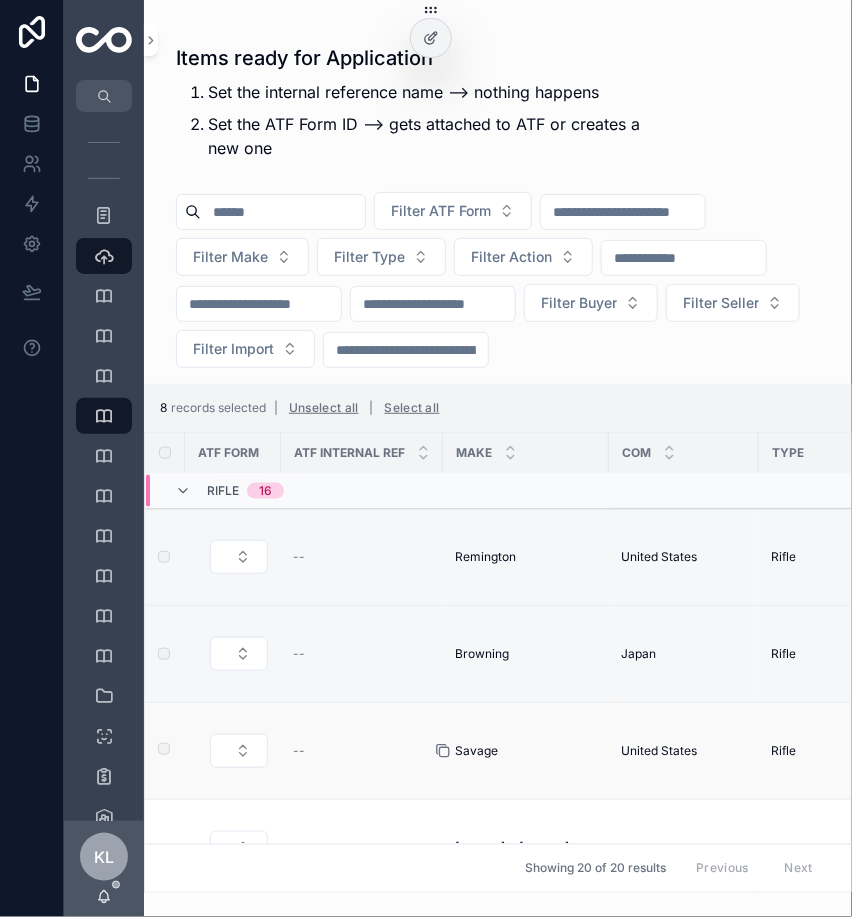 click 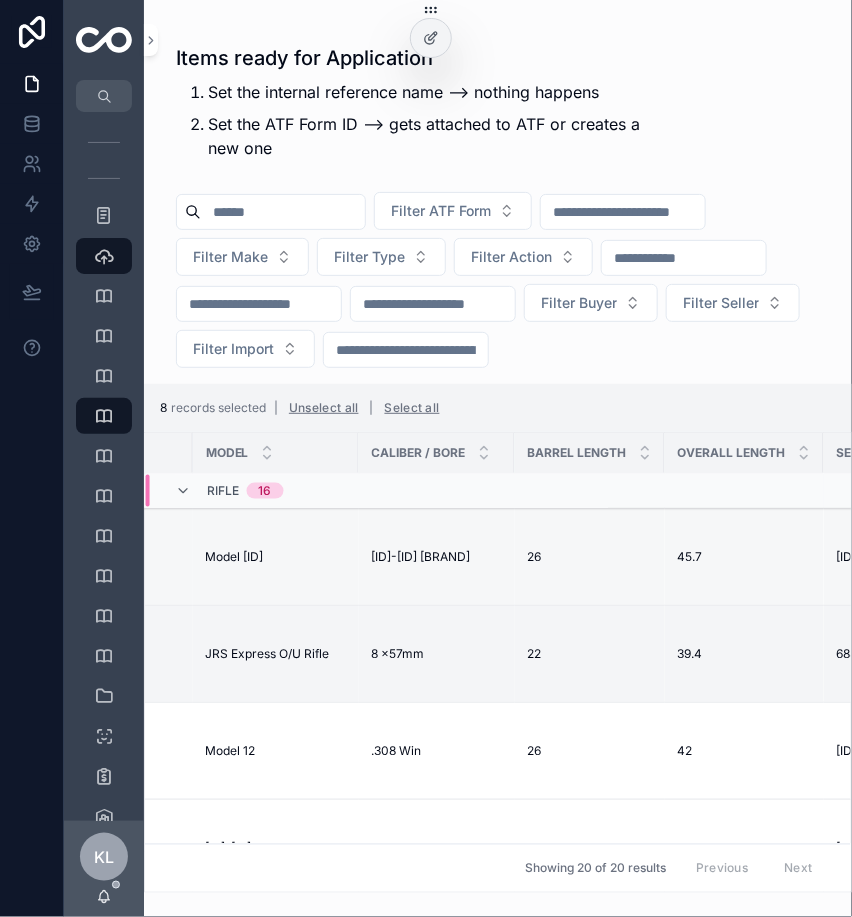scroll, scrollTop: 714, scrollLeft: 1032, axis: both 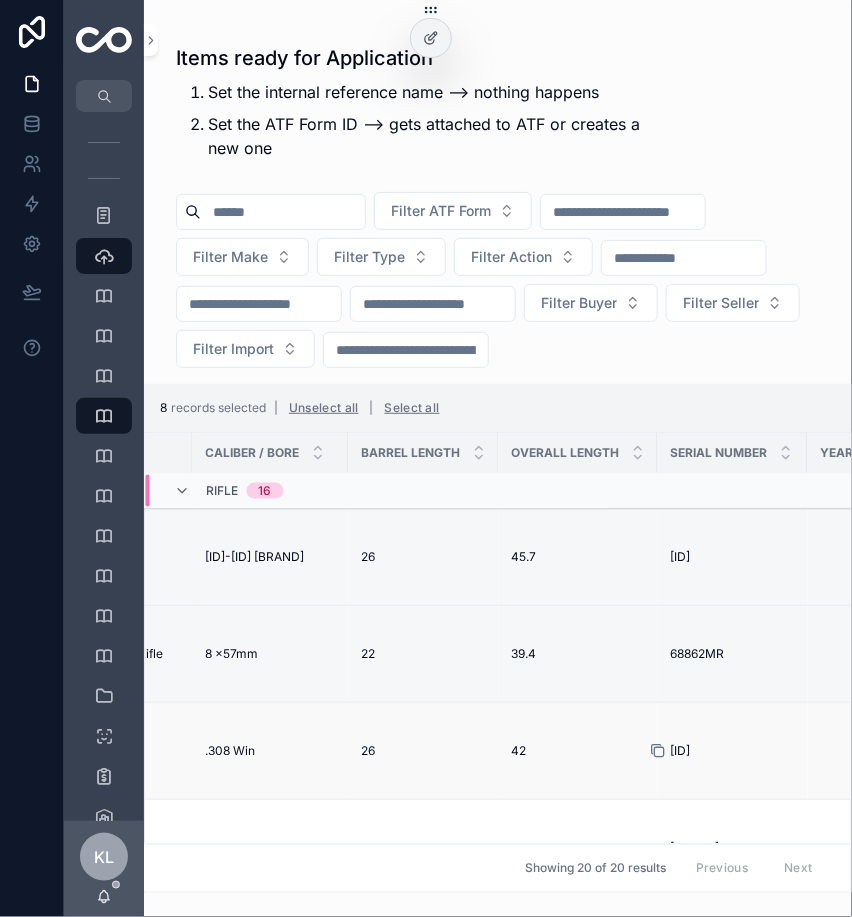 click 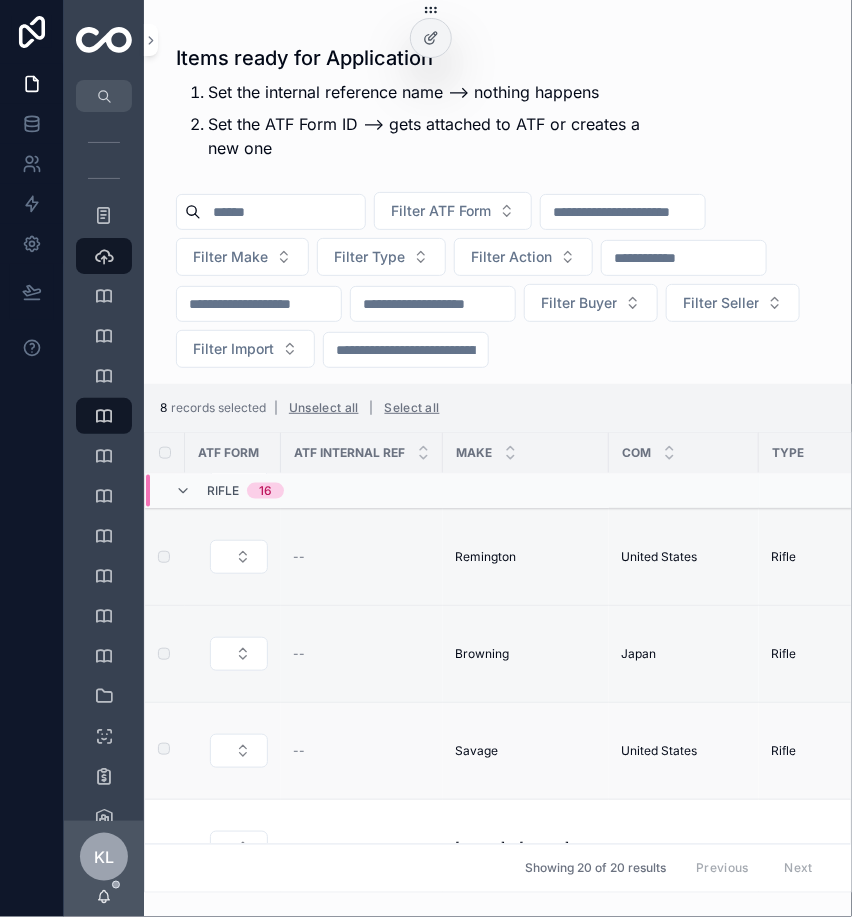 scroll, scrollTop: 714, scrollLeft: 0, axis: vertical 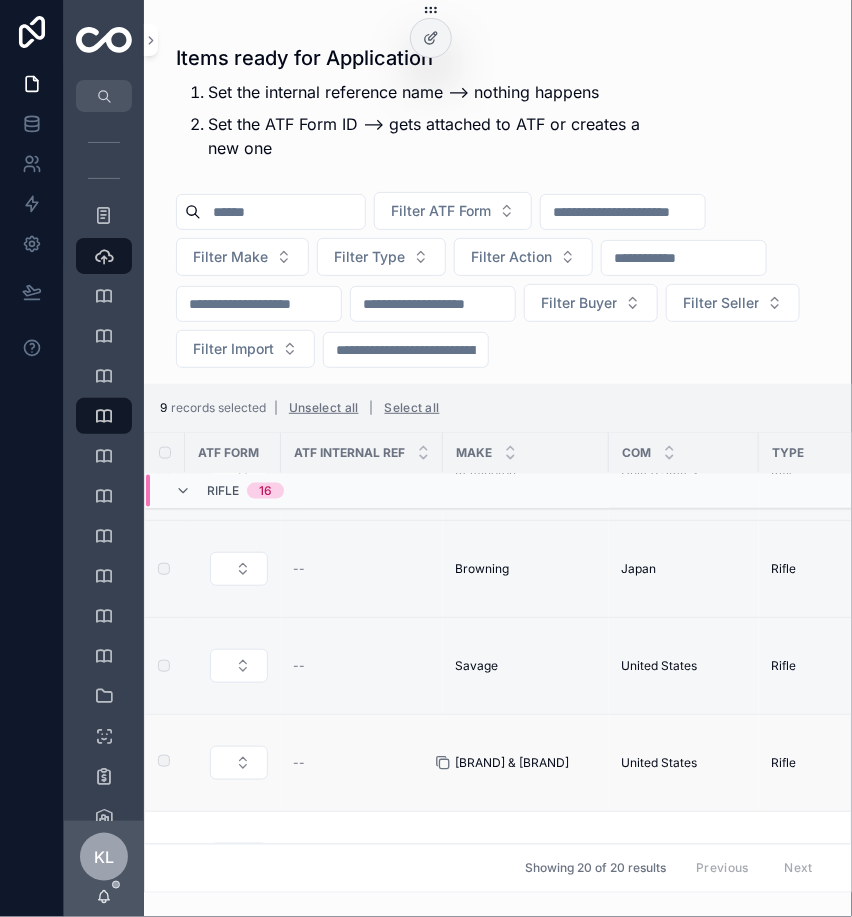 click 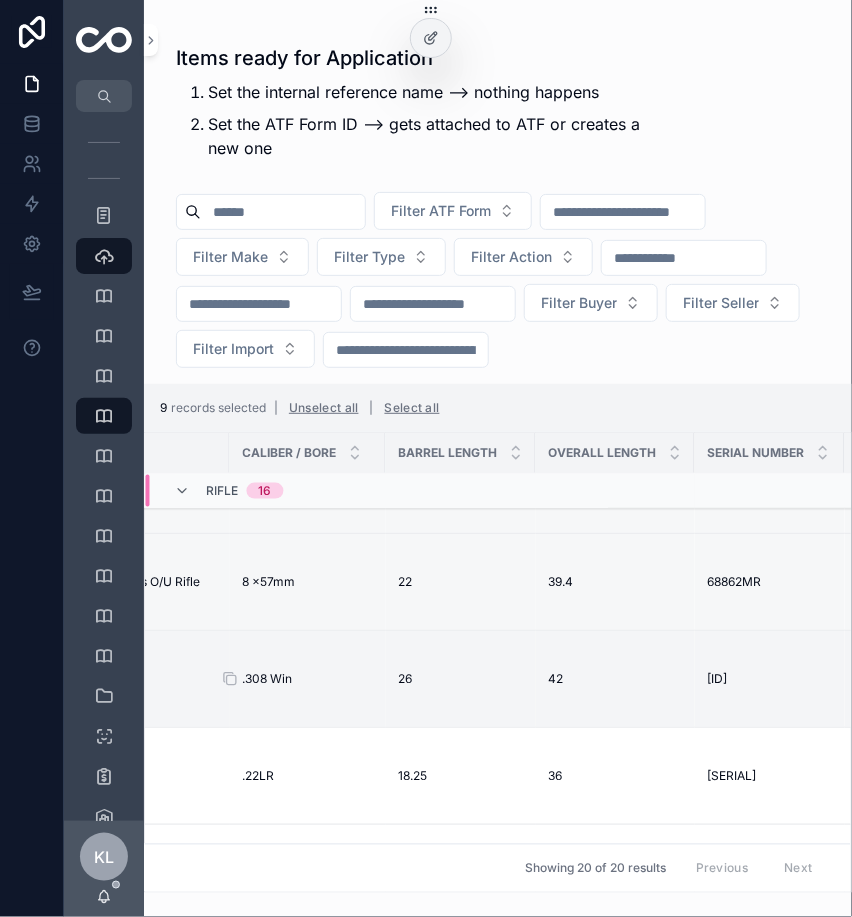 scroll, scrollTop: 789, scrollLeft: 996, axis: both 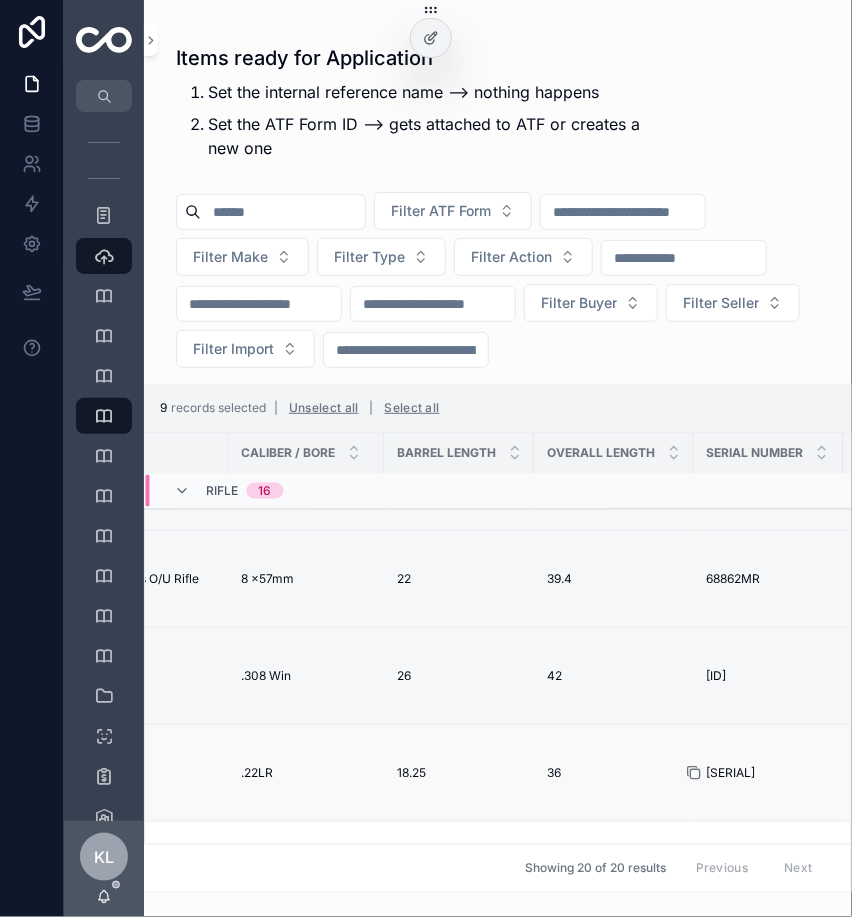 click 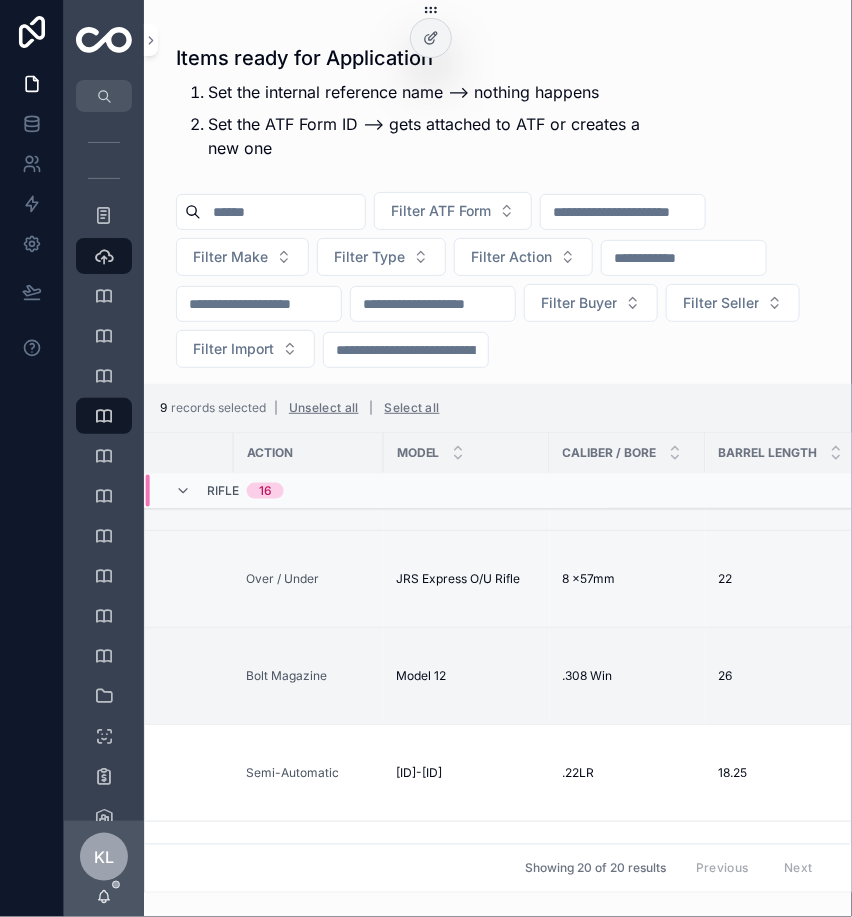 scroll, scrollTop: 789, scrollLeft: 0, axis: vertical 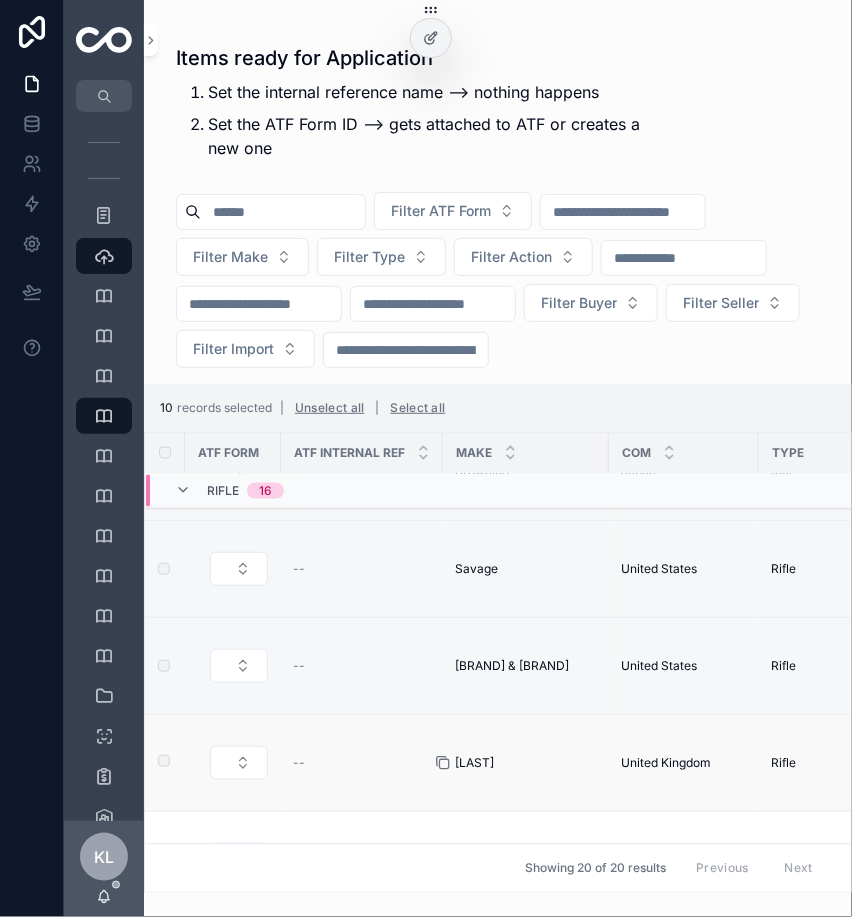 click 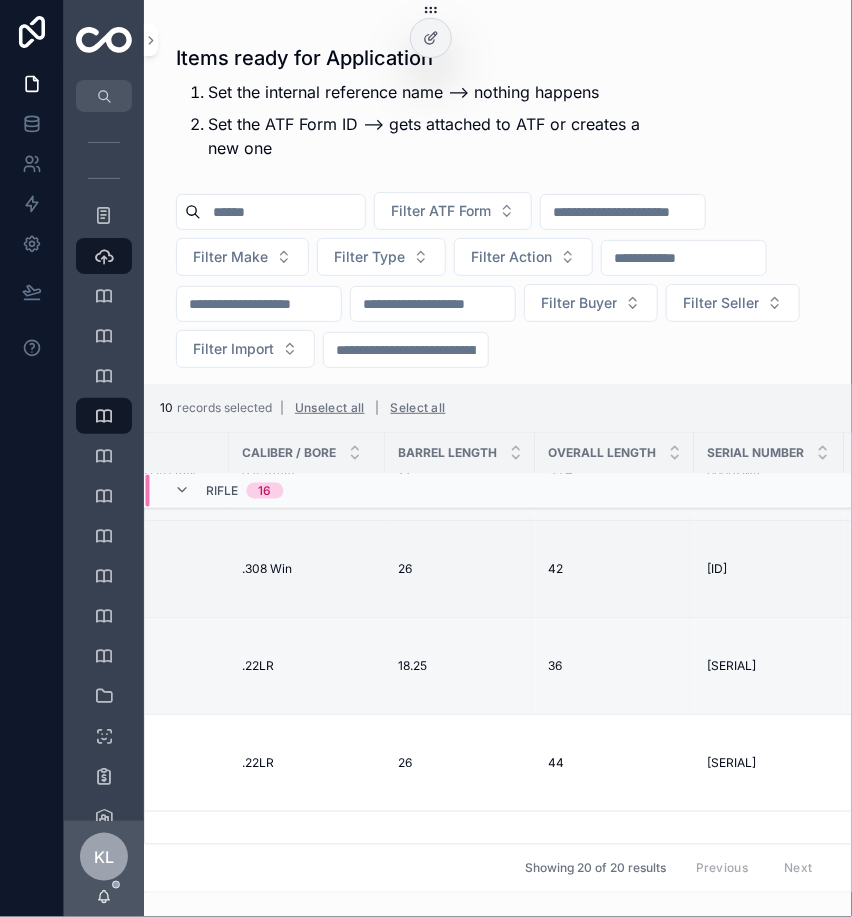 scroll, scrollTop: 896, scrollLeft: 996, axis: both 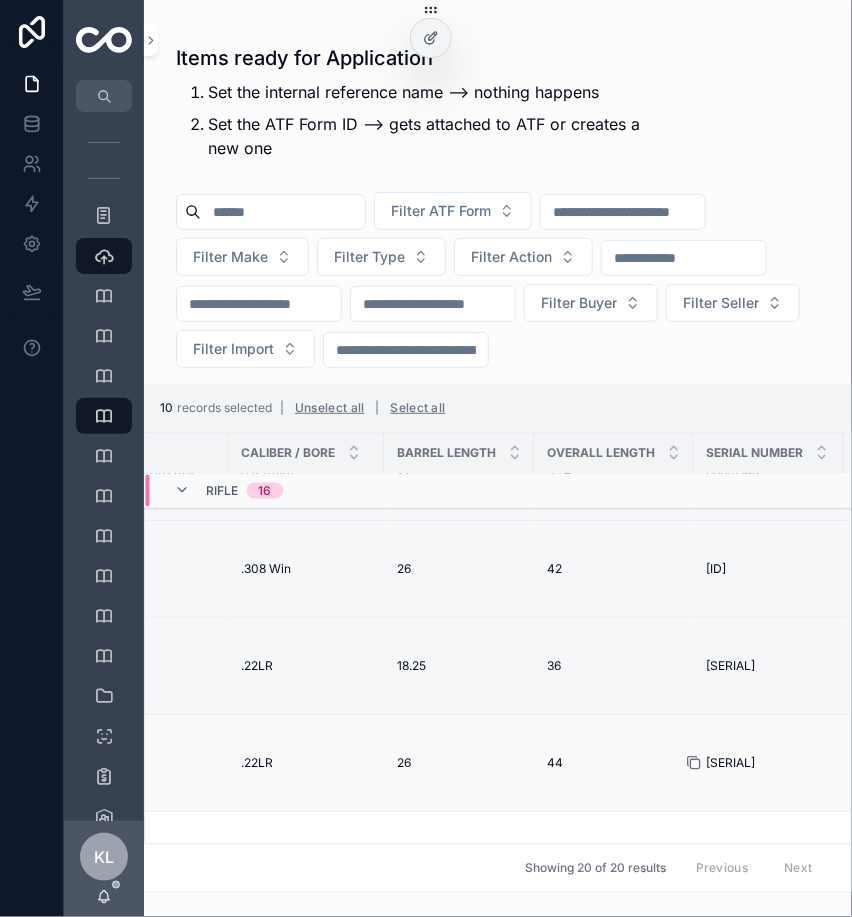 click 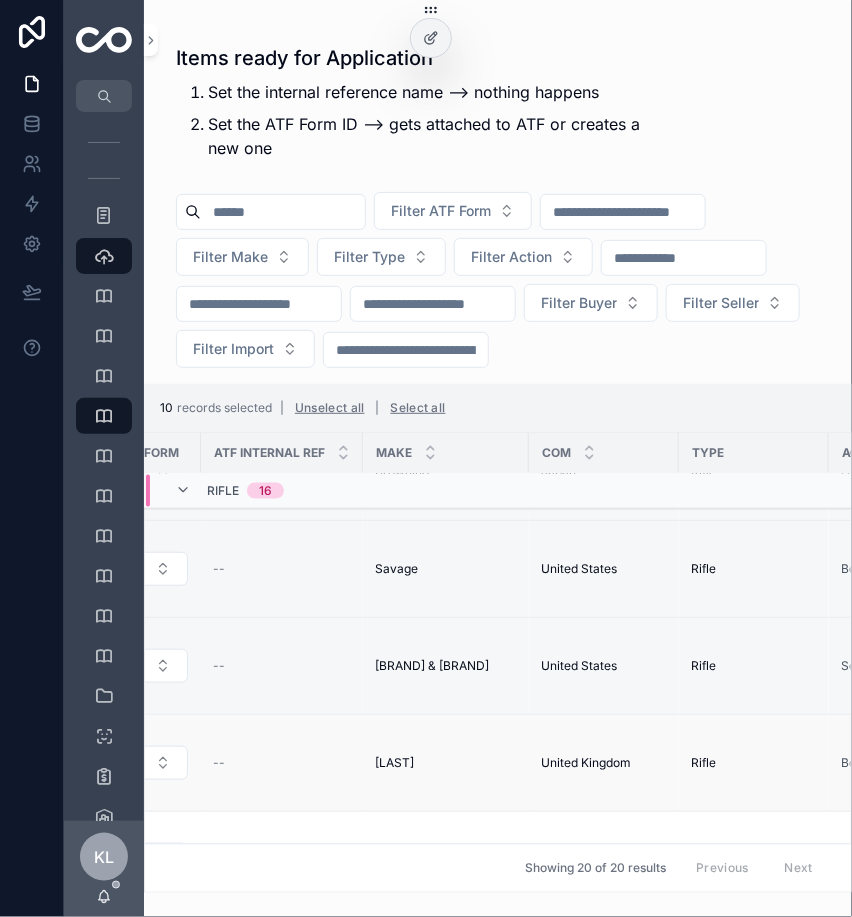 scroll, scrollTop: 896, scrollLeft: 0, axis: vertical 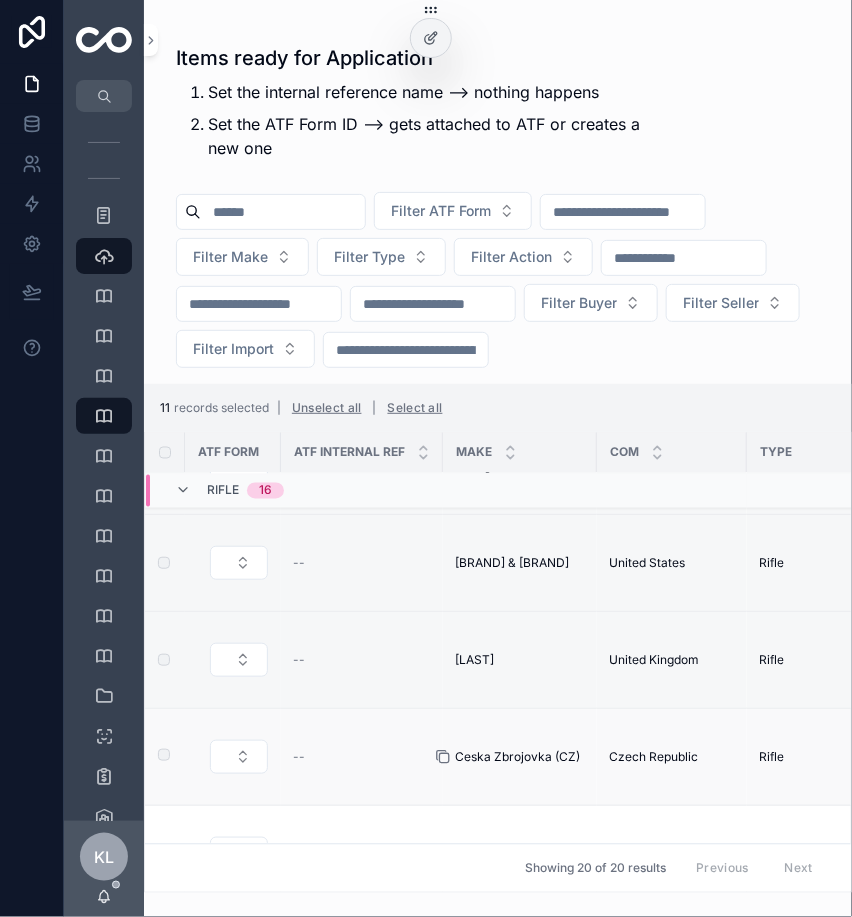 click 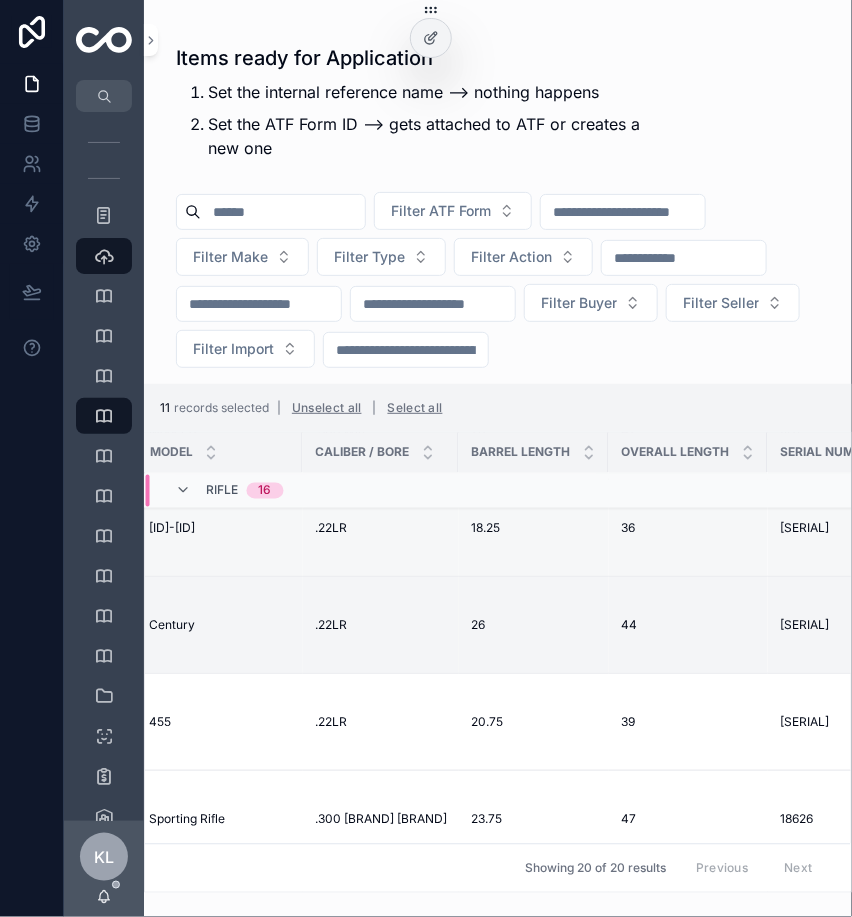 scroll, scrollTop: 1027, scrollLeft: 910, axis: both 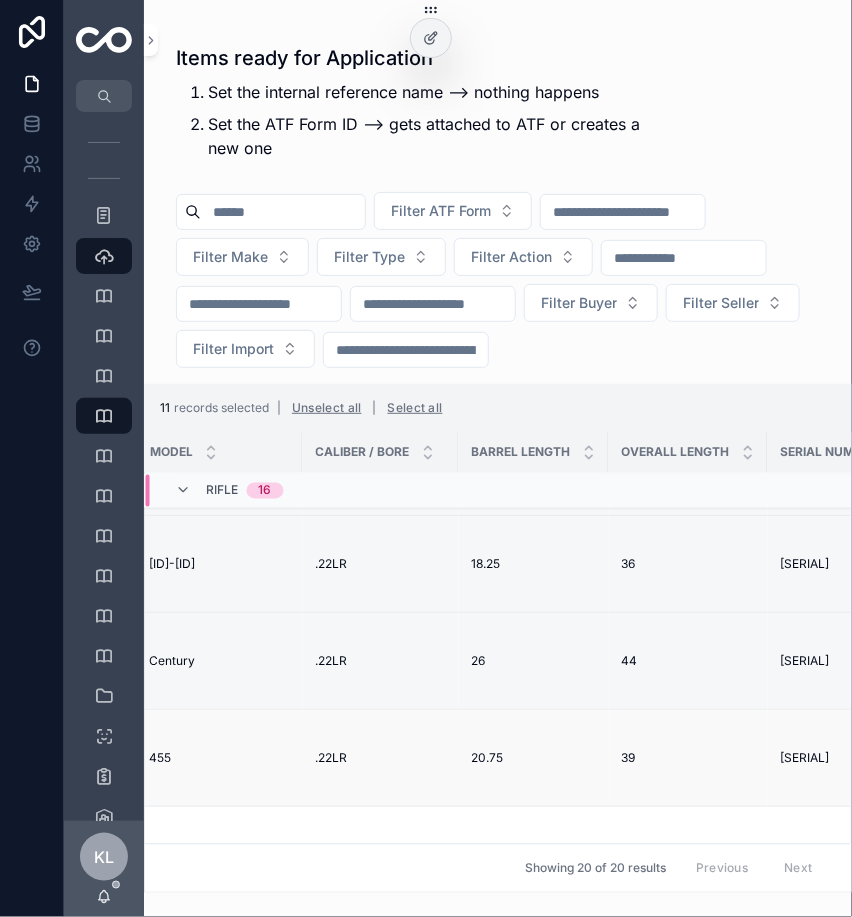 click on "B976017 B976017" at bounding box center [843, 758] 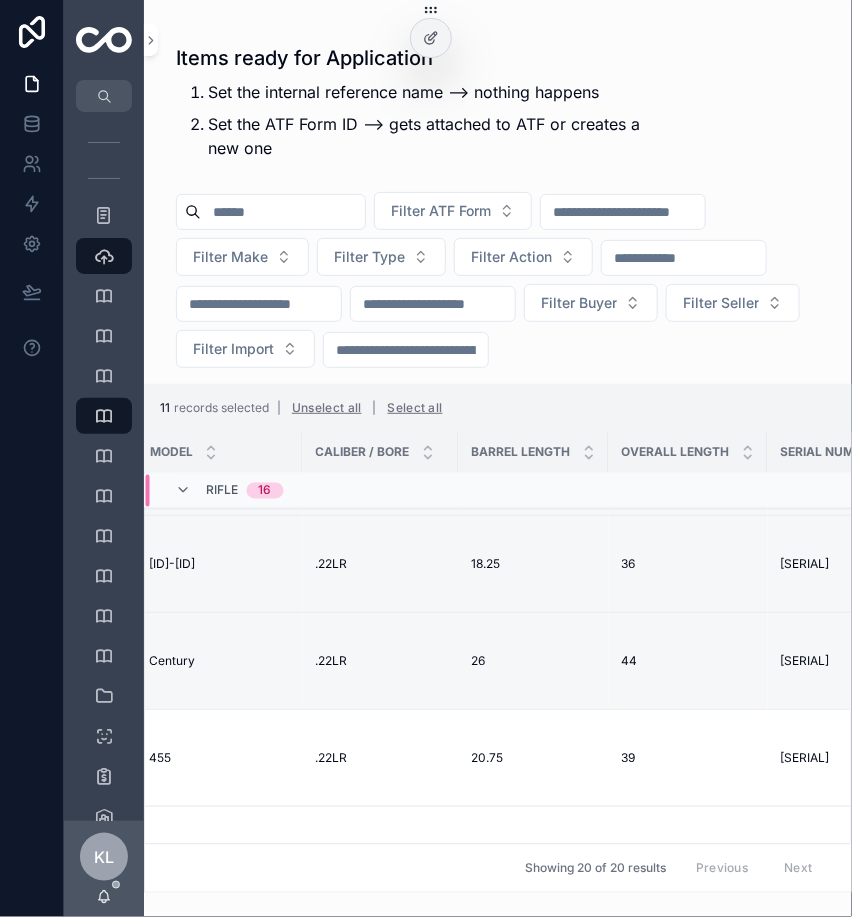 scroll, scrollTop: 1035, scrollLeft: 910, axis: both 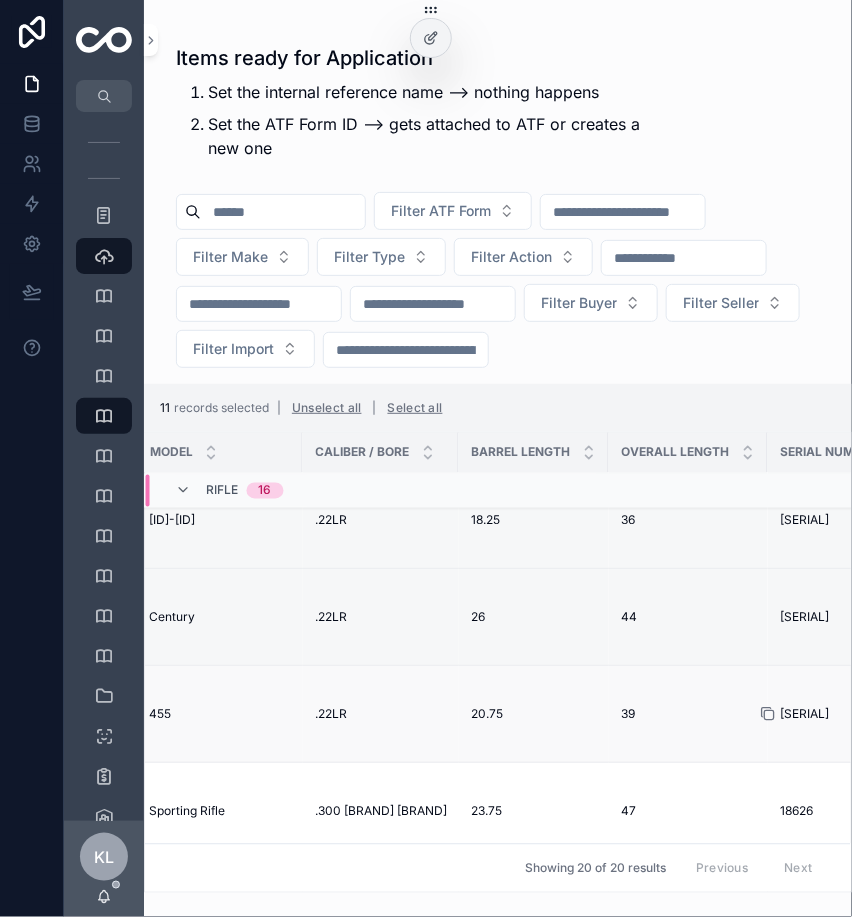 click 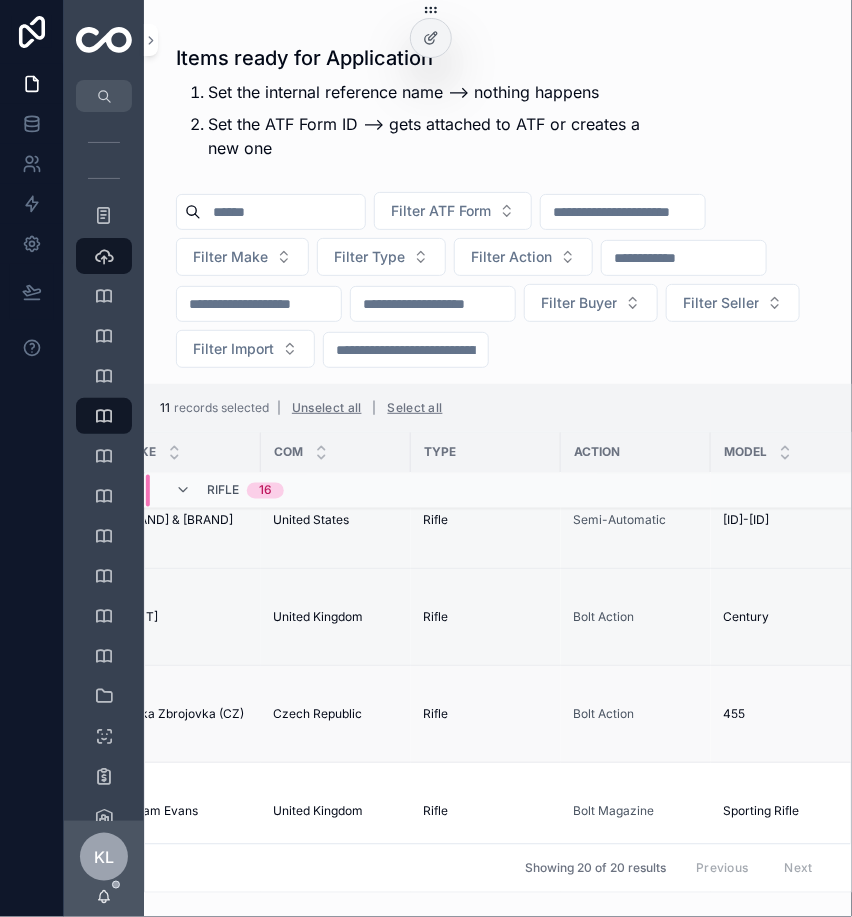 scroll, scrollTop: 1035, scrollLeft: 0, axis: vertical 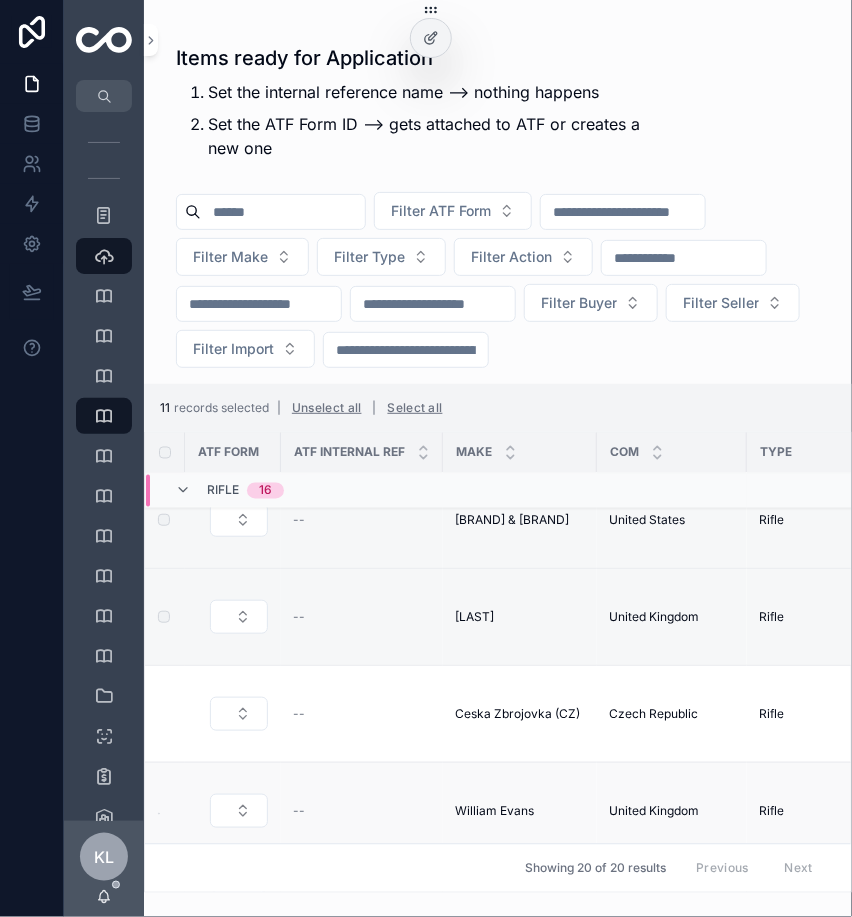 click on "Rifle 16 -- Rigby, John & Co Rigby, John & Co United Kingdom United Kingdom Rifle Side by Side Boxlock Double Rifle Boxlock Double Rifle .470 NE .470 NE 28 28 45 45 17494 17494 1935 1935 £20,000.00 £20,000.00 William Scaplen William Scaplen Bradley Jordan Bradley Jordan 5 items for the USA 7925 7925 01) UK - Seller tracking_label .pdf -- ULA ULA United States United States Rifle Bolt Action Model 20 Model 20 .223 Rem .223 Rem 24 24 44 44 04-057 04-057 1986 1986 £5,000.00 £5,000.00 Tom Gresham Tom Gresham Bradley Jordan Bradley Jordan 5 items for the USA 7924 7924 01) UK - Seller tracking_label .pdf -- Blaser Blaser Germany Germany Rifle Bolt Action R93 LRS2 R93 LRS2 22-250 22-250 24.5 24.5 43.25 43.25 9/108131 9/108131 2003 2003 £2,405.00 £2,405.00 IA0725 - 1116 IA0725 - 1116 Walter Lewis Holts Auctioneers Limited WLewis - Holts HT71877 - Auc IA0725 7920 7920 01) UK - Seller tracking_label .pdf -- Rigby, John & Co Rigby, John & Co United Kingdom United Kingdom Rifle Bolt Action Bolt Magazine 275 (Rigby)" at bounding box center (1719, 419) 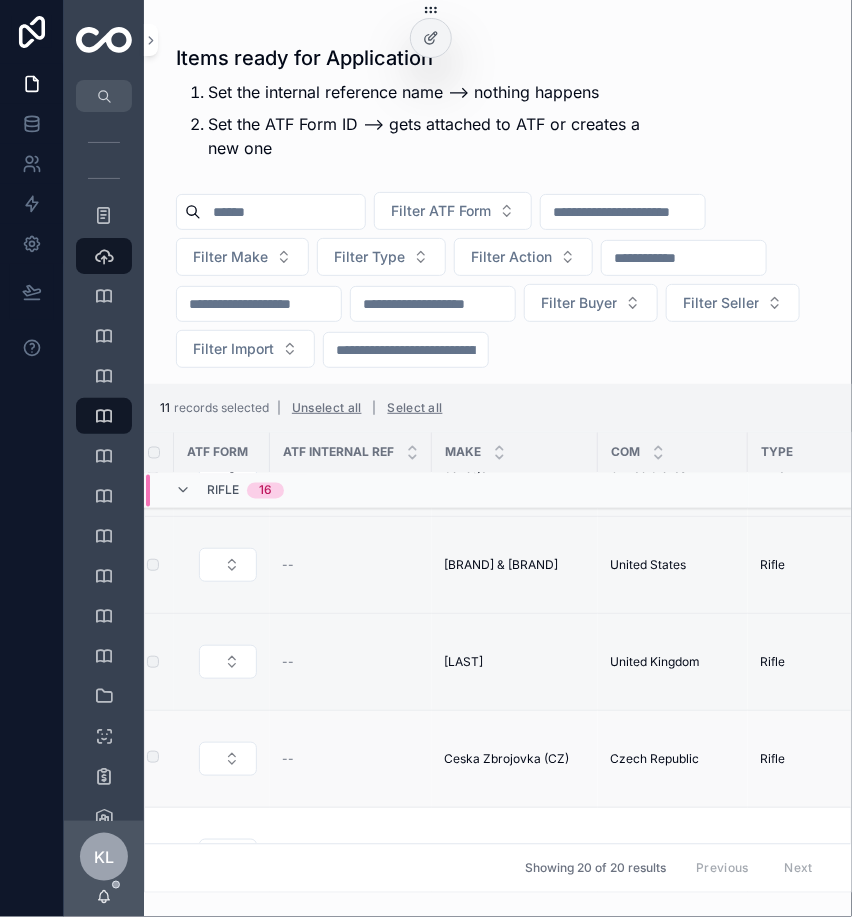scroll, scrollTop: 1025, scrollLeft: 11, axis: both 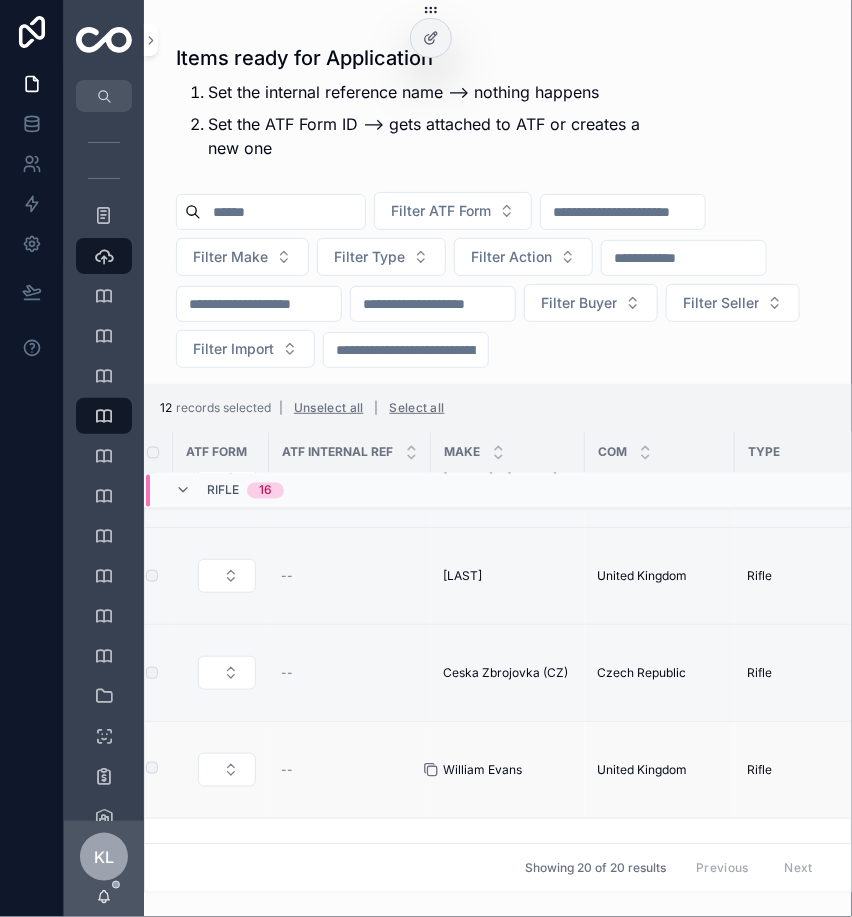 click 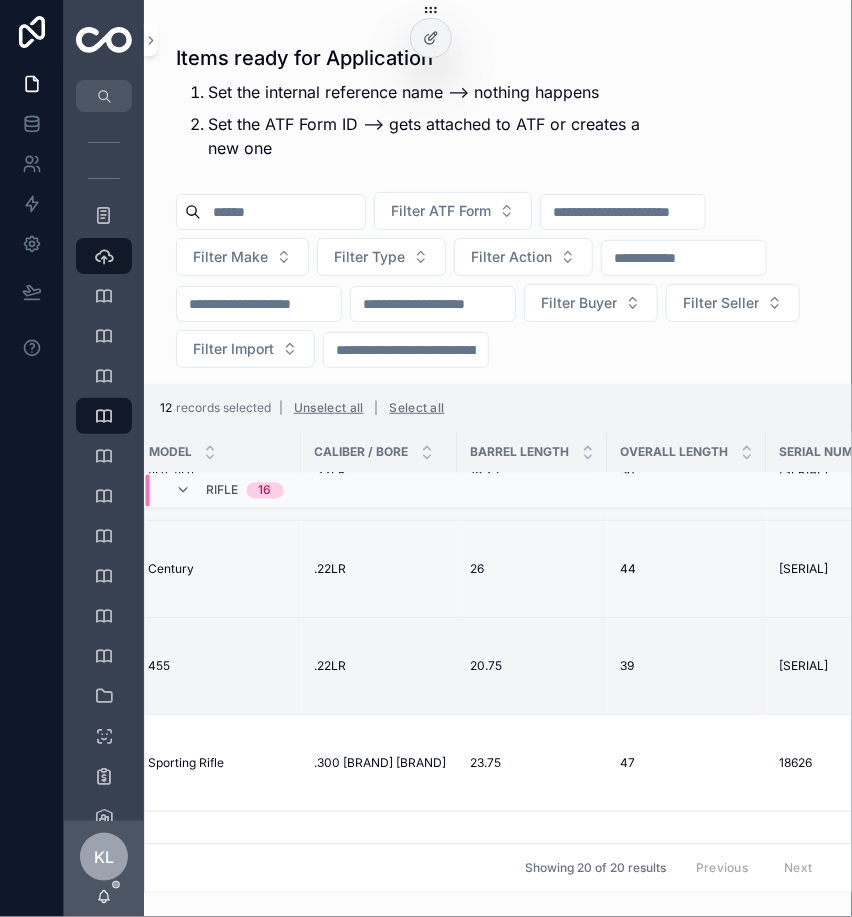 scroll, scrollTop: 1080, scrollLeft: 924, axis: both 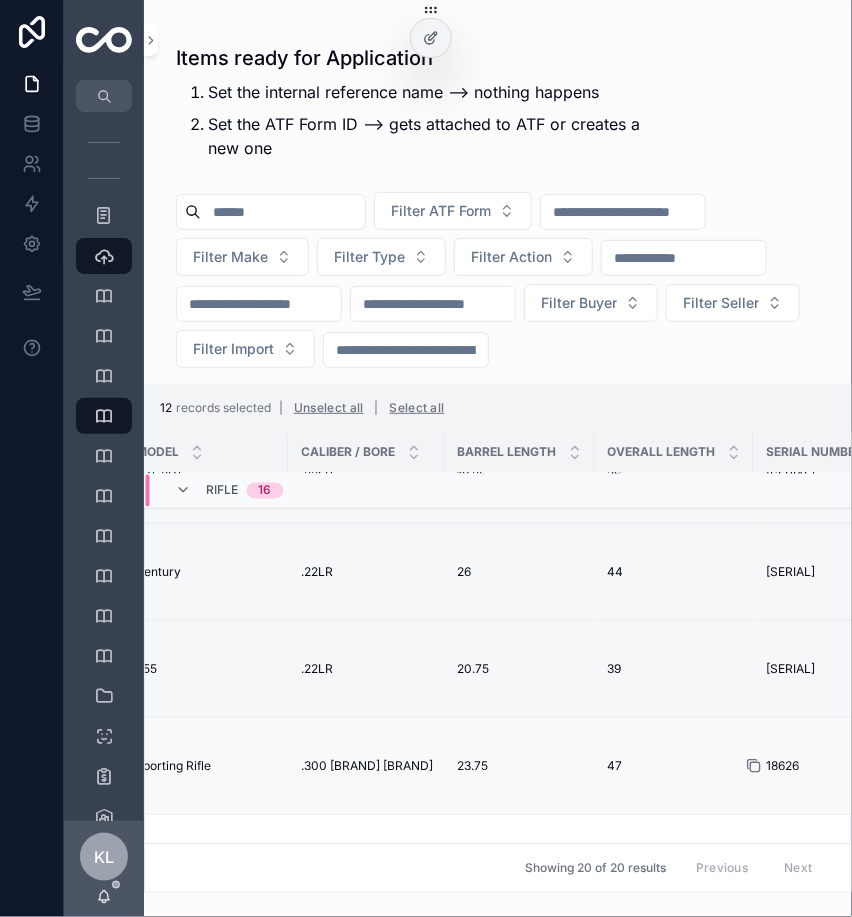 click 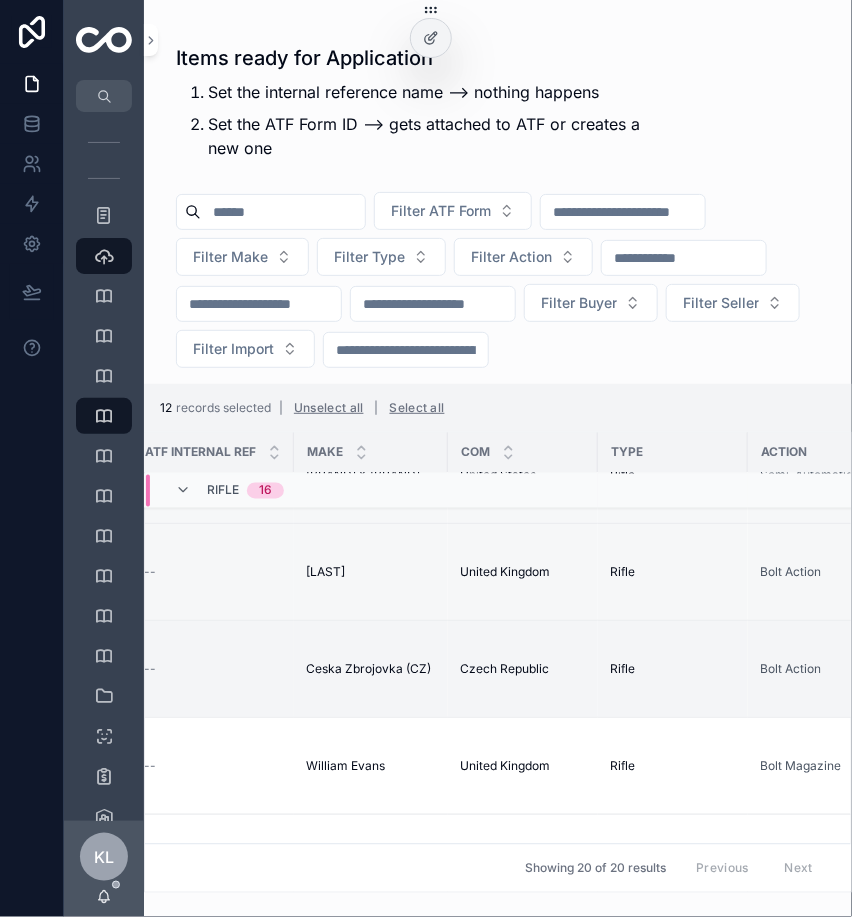 scroll, scrollTop: 1080, scrollLeft: 0, axis: vertical 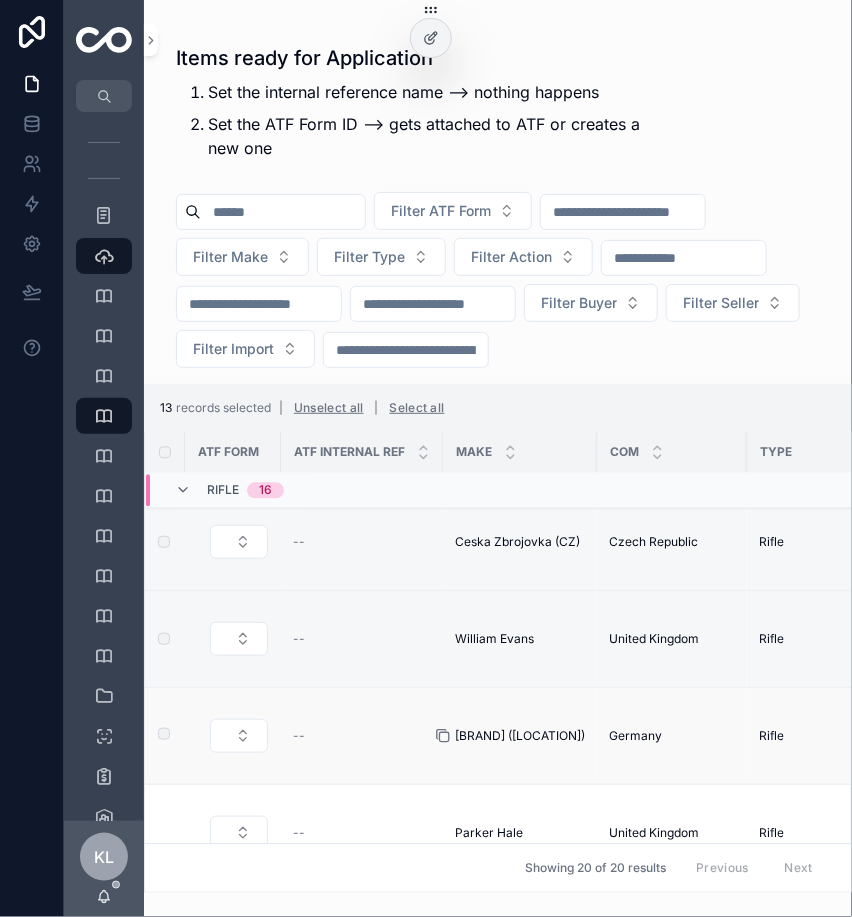 click 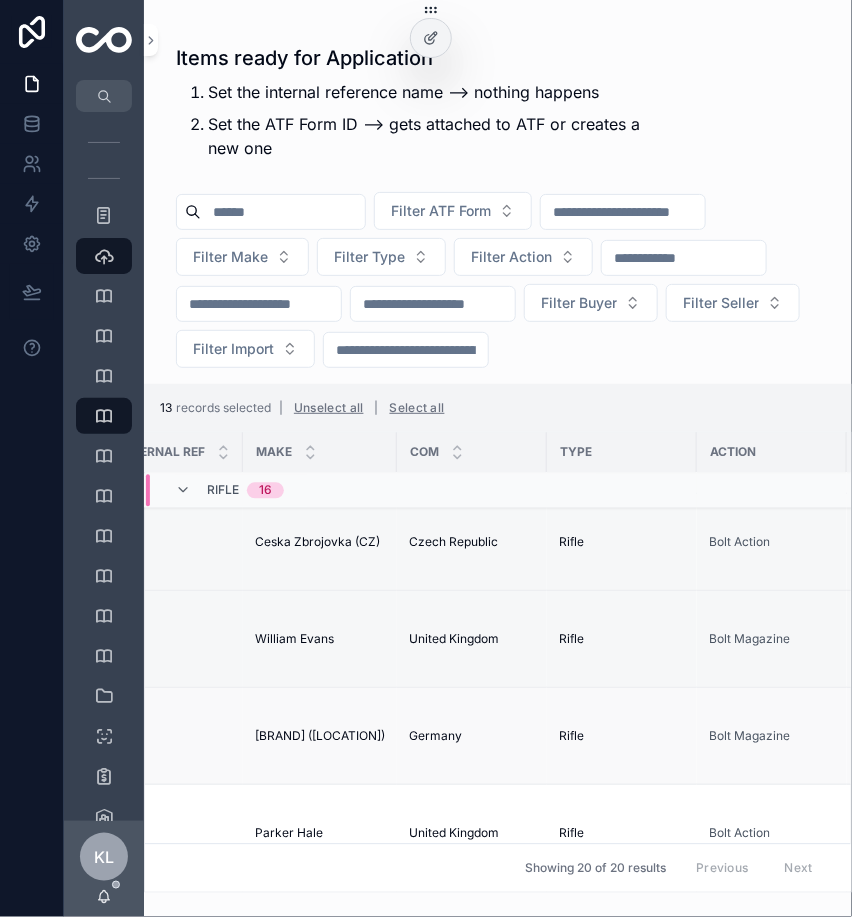 scroll, scrollTop: 1235, scrollLeft: 198, axis: both 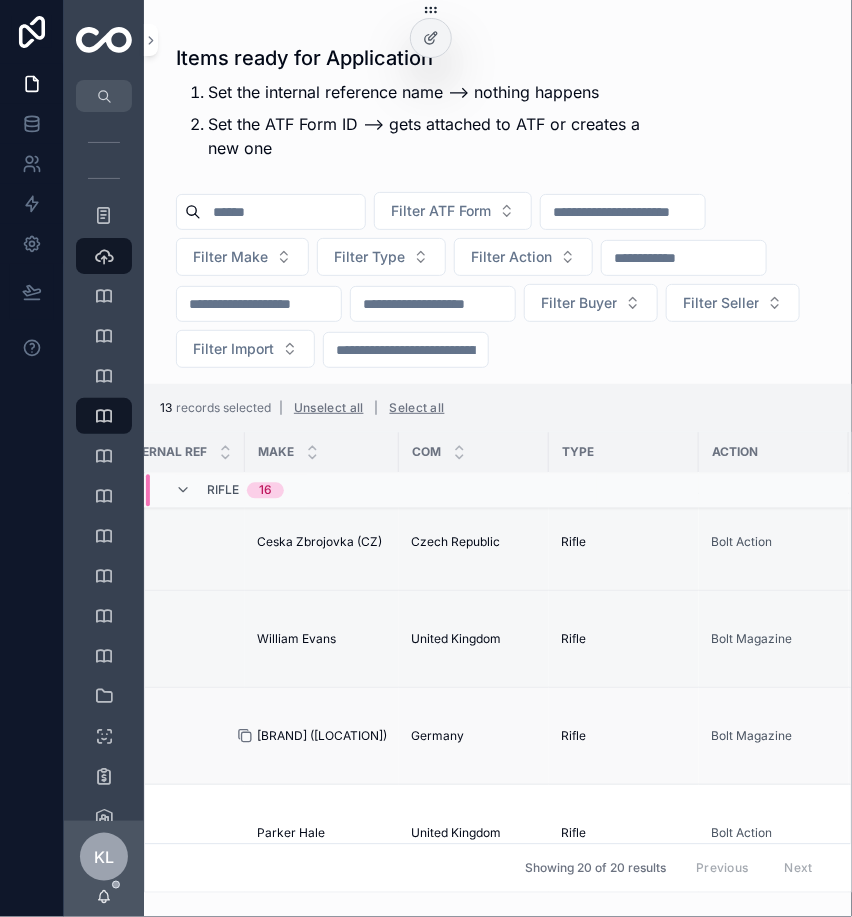 click 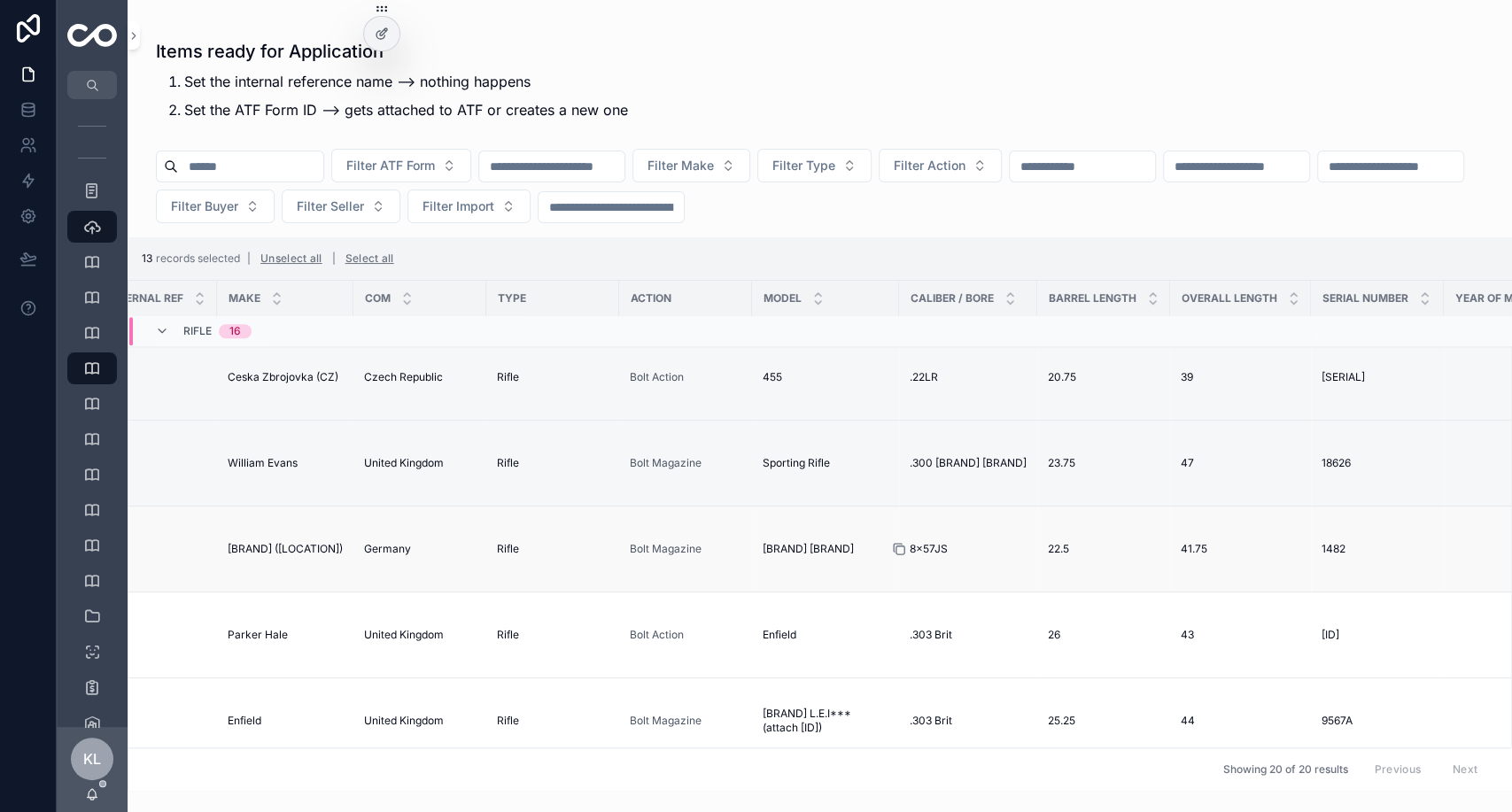 click 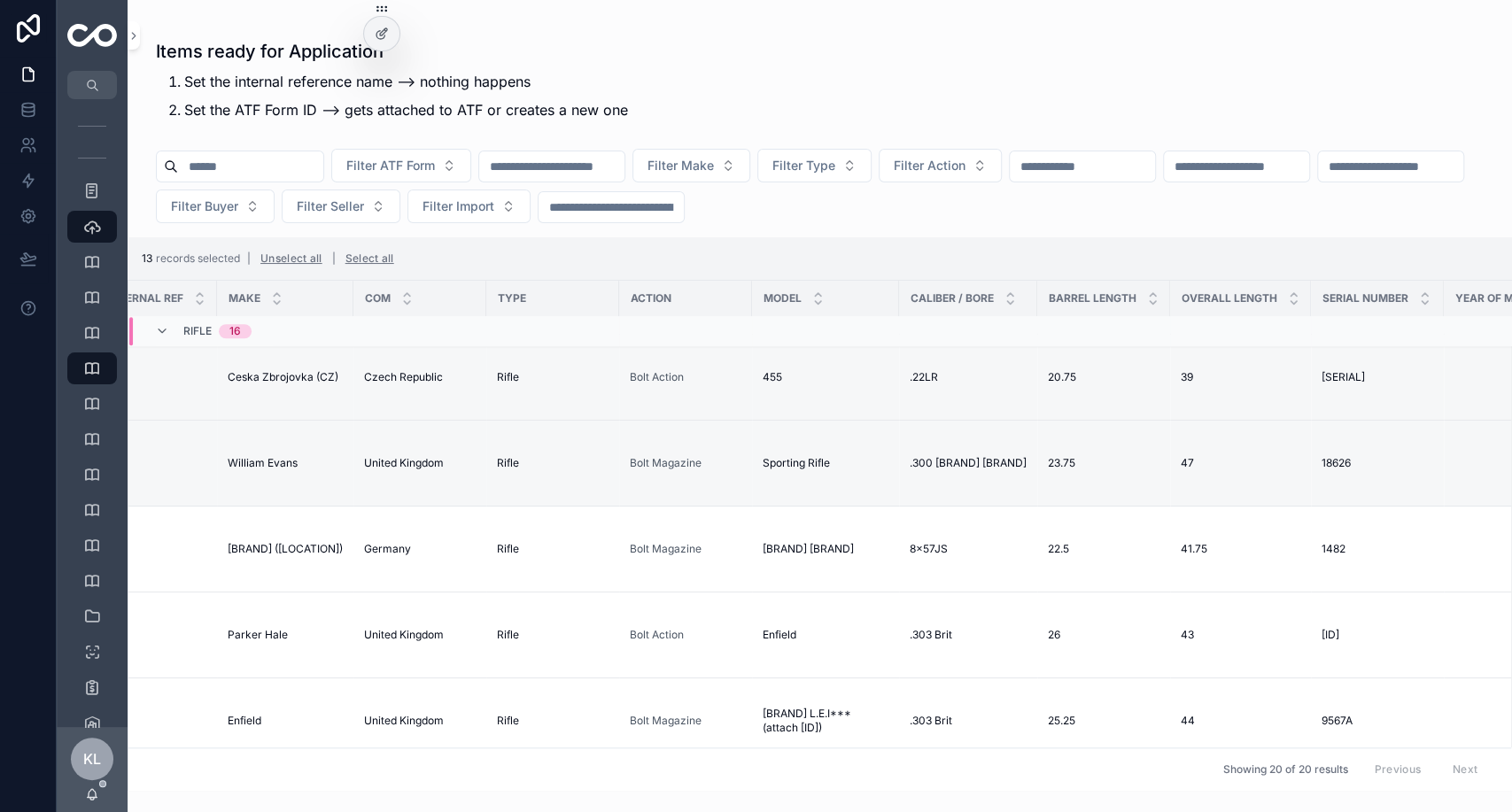 click on "Items ready for Application Set the internal reference name --> nothing happens Set the ATF Form ID --> gets attached to ATF or creates a new one Filter ATF Form Filter Make Filter Type Filter Action Filter Buyer Filter Seller Filter Import 13 records selected | Unselect all | Select all ATF Form ATF Internal Ref Make COM Type Action Model Caliber / Bore Barrel Length Overall Length Serial Number Year of Manufacture Price in GBP Lot / Stock # Buyer Seller Import Internal Item Number Item Location Tracking Label Rifle 16 -- ULA ULA United States United States Rifle Bolt Action Model 20 Model 20 .223 Rem .223 Rem 24 24 44 44 04-057 04-057 1986 1986 £5,000.00 £5,000.00 Tom Gresham Tom Gresham Bradley Jordan Bradley Jordan 5 items for the USA 7924 7924 01) UK - Seller tracking_label .pdf -- Blaser Blaser Germany Germany Rifle Bolt Action R93 LRS2 R93 LRS2 22-250 22-250 24.5 24.5 43.25 43.25 9/108131 9/108131 2003 2003 £2,405.00 £2,405.00 IA0725 - 1116 IA0725 - 1116 Walter Lewis Holts Auctioneers Limited 7920" at bounding box center (819, 395) 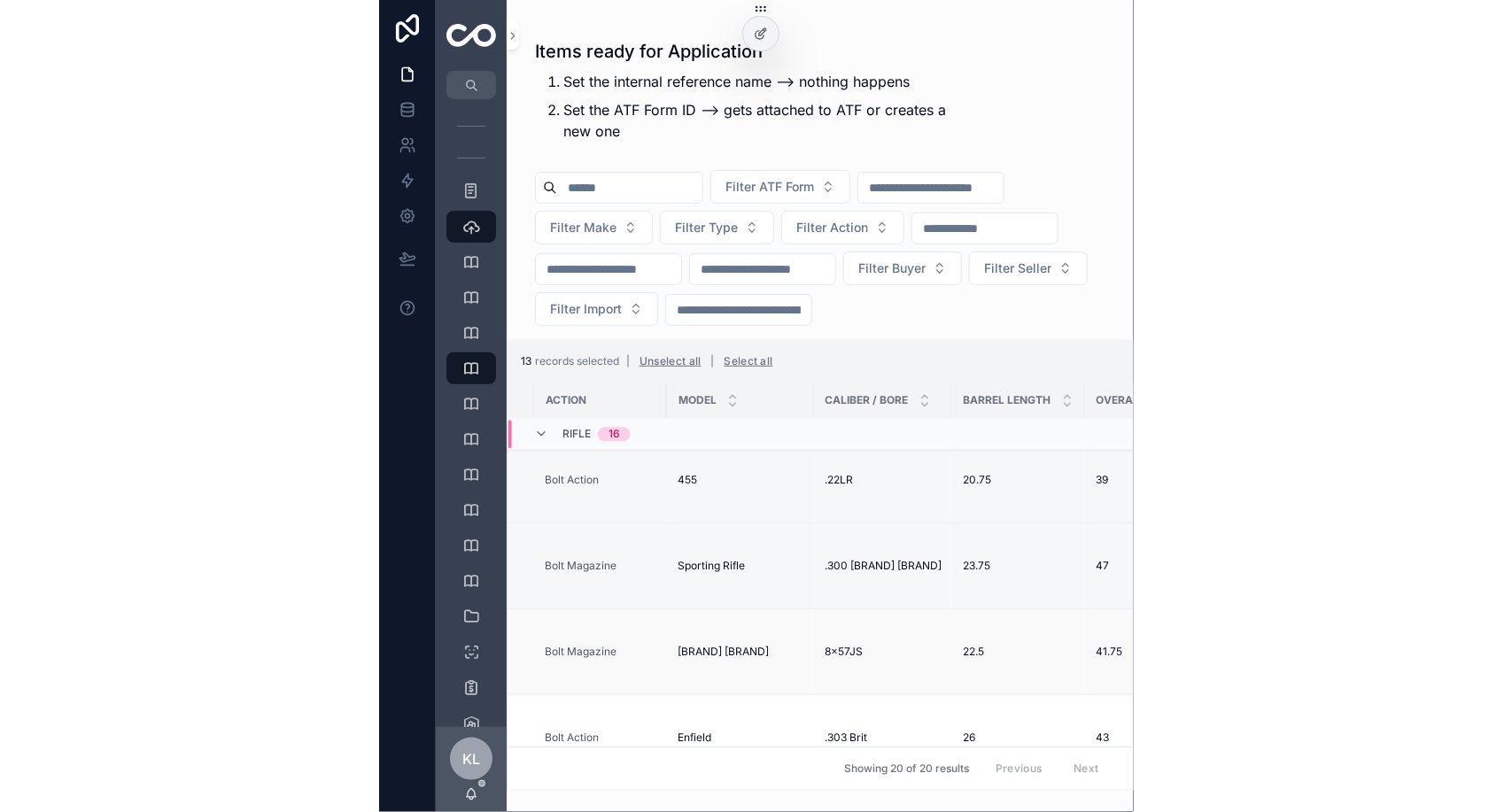 scroll, scrollTop: 1094, scrollLeft: 664, axis: both 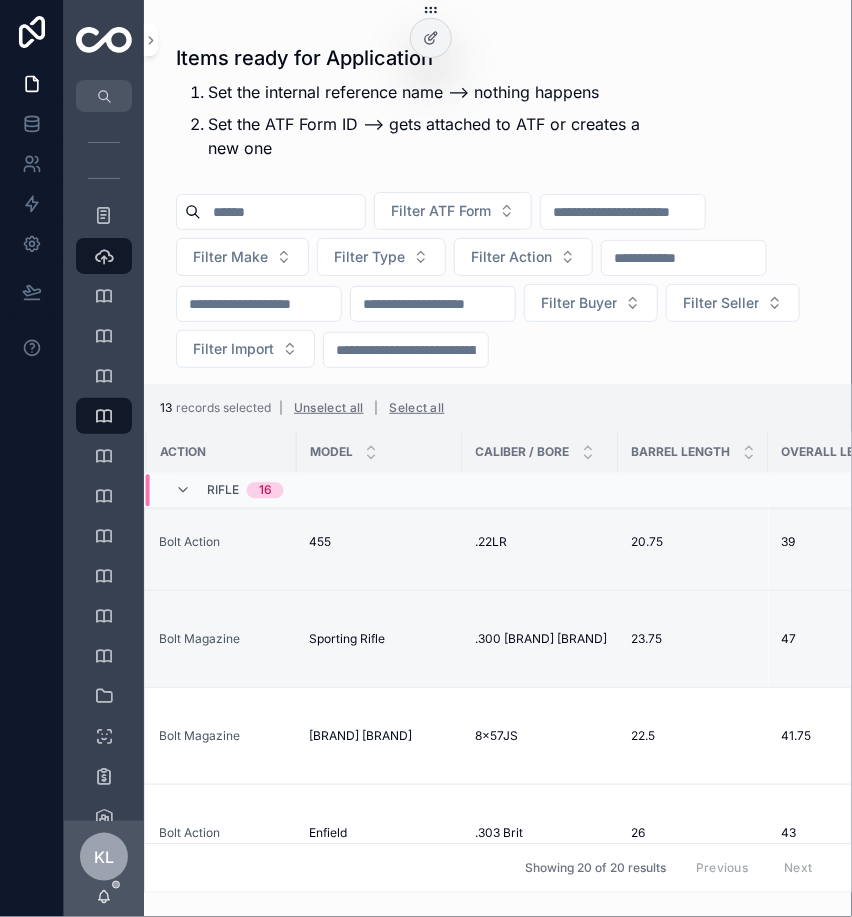 type 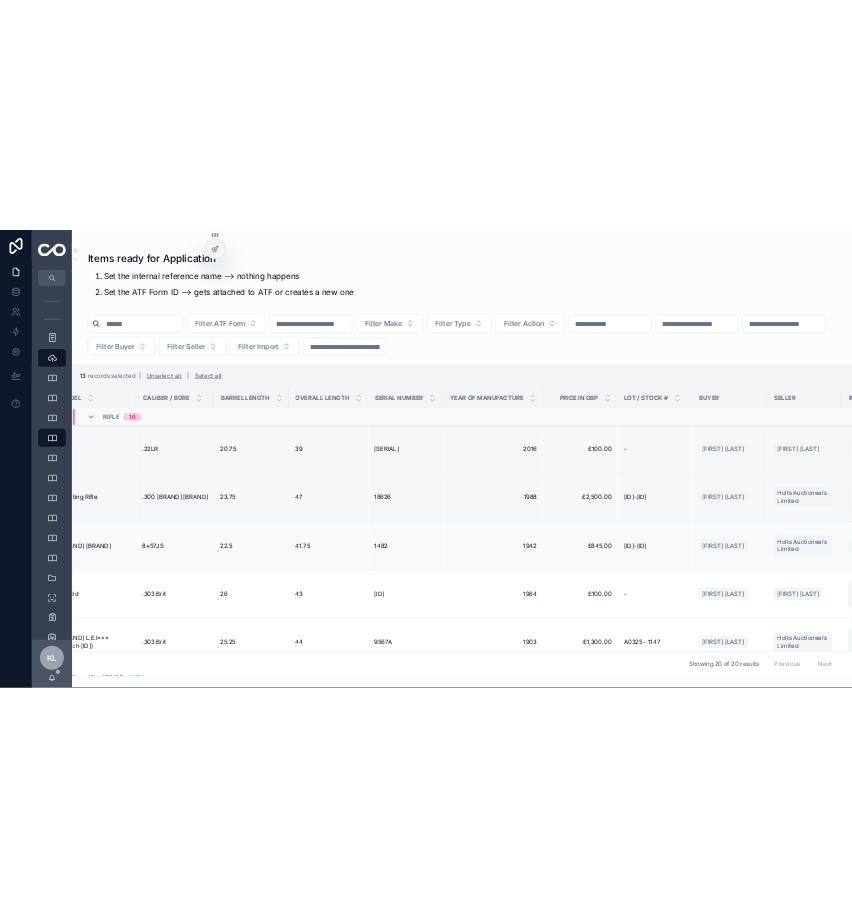 scroll, scrollTop: 1224, scrollLeft: 978, axis: both 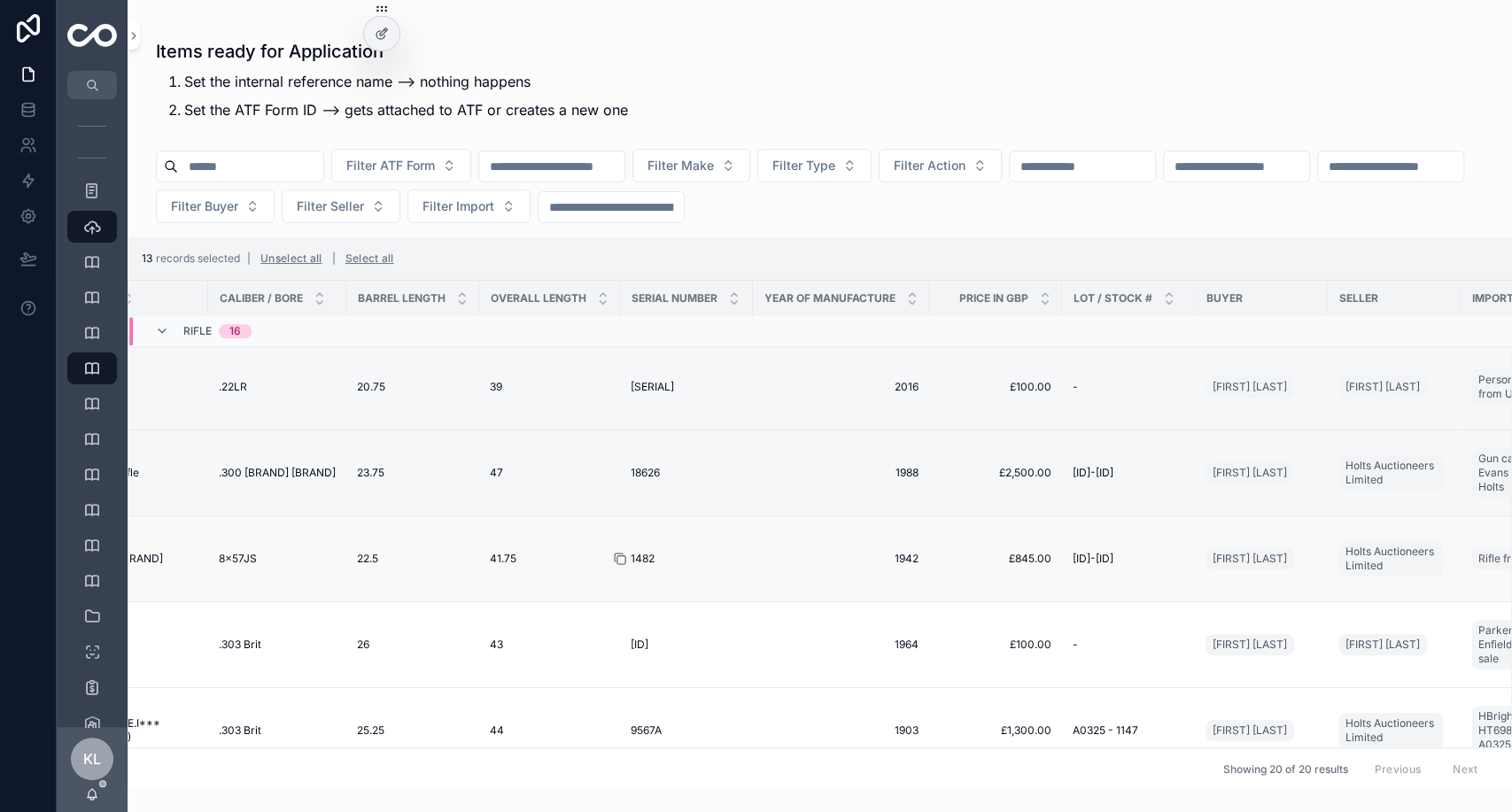click 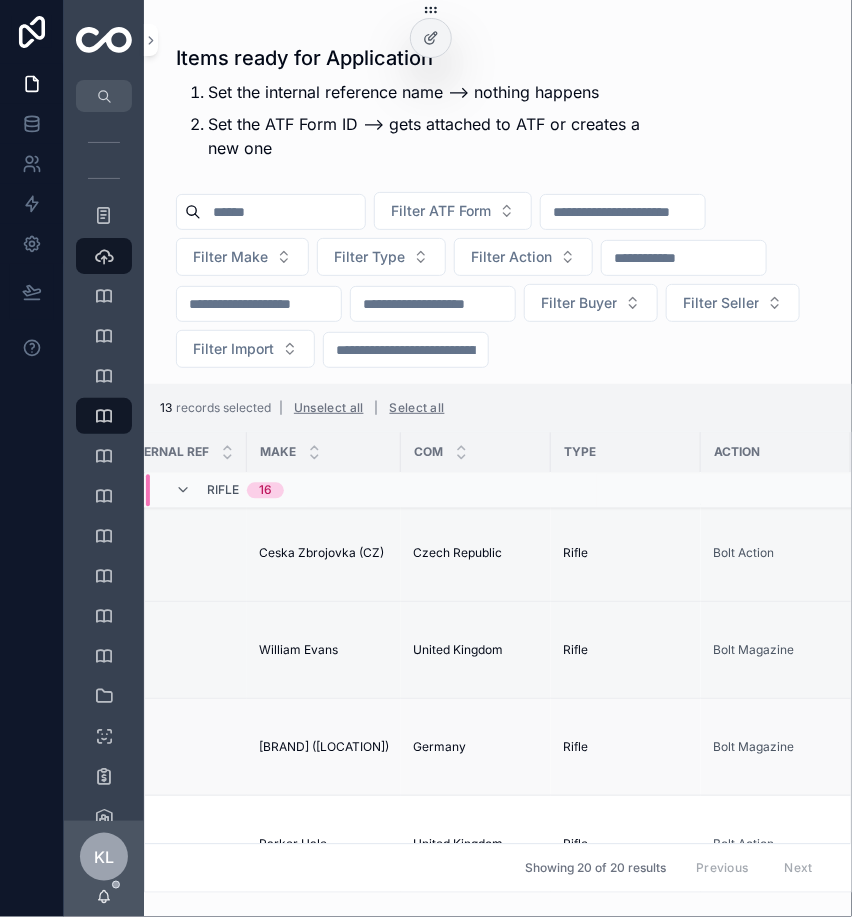 scroll, scrollTop: 1224, scrollLeft: 0, axis: vertical 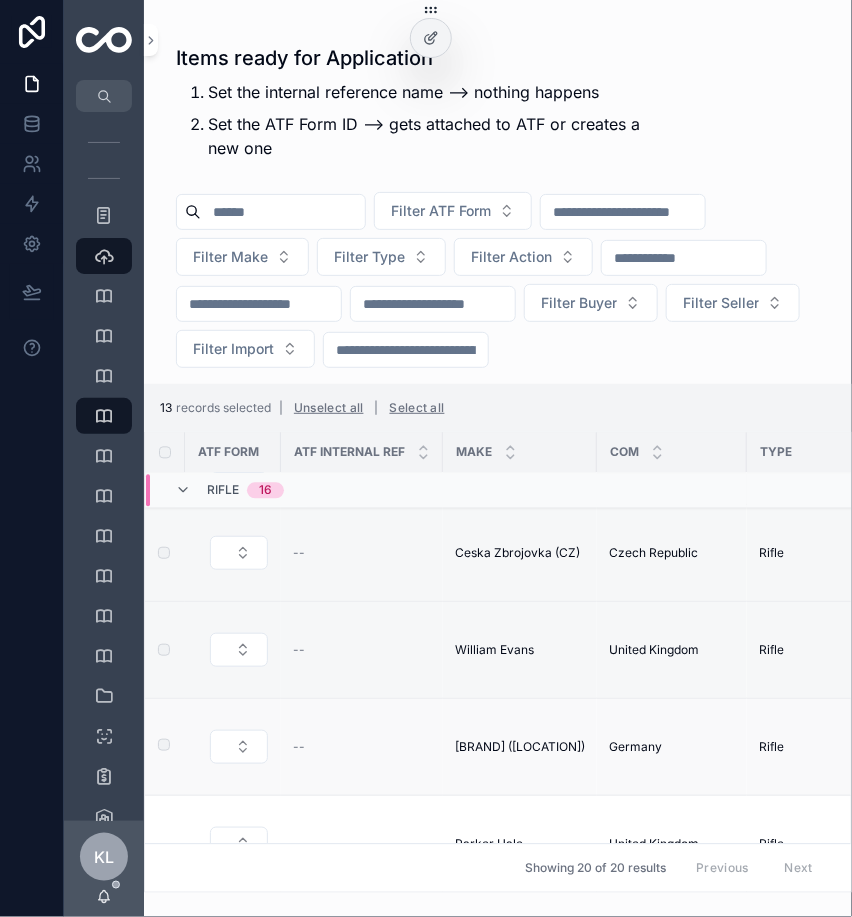 click at bounding box center [152, 747] 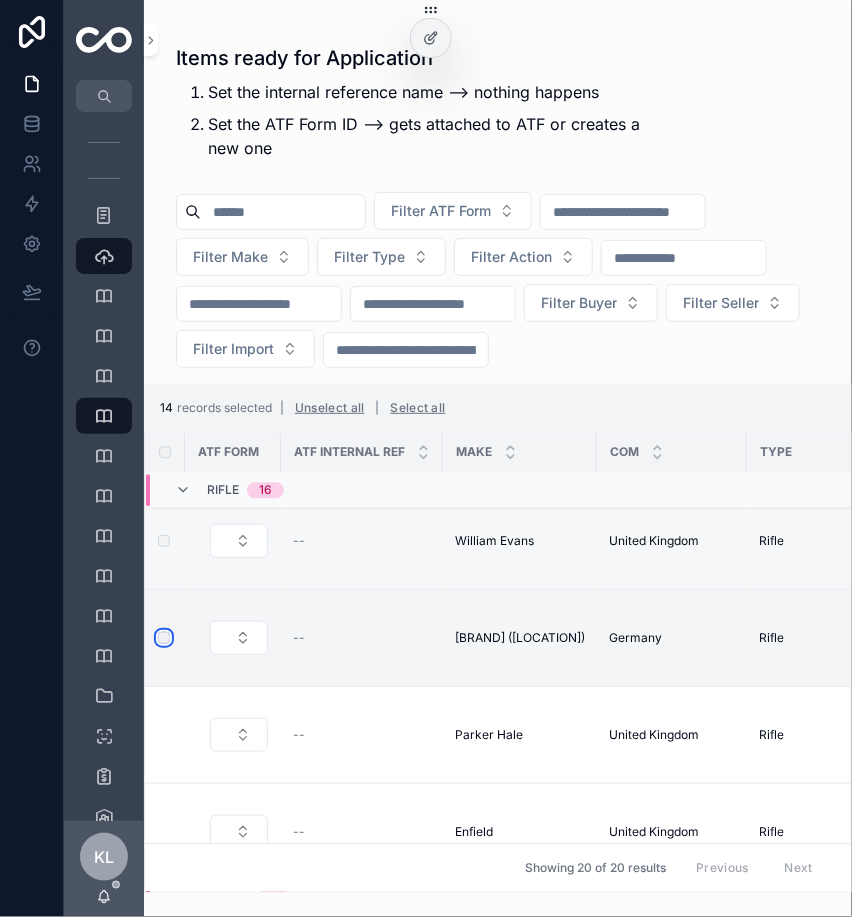 scroll, scrollTop: 1339, scrollLeft: 0, axis: vertical 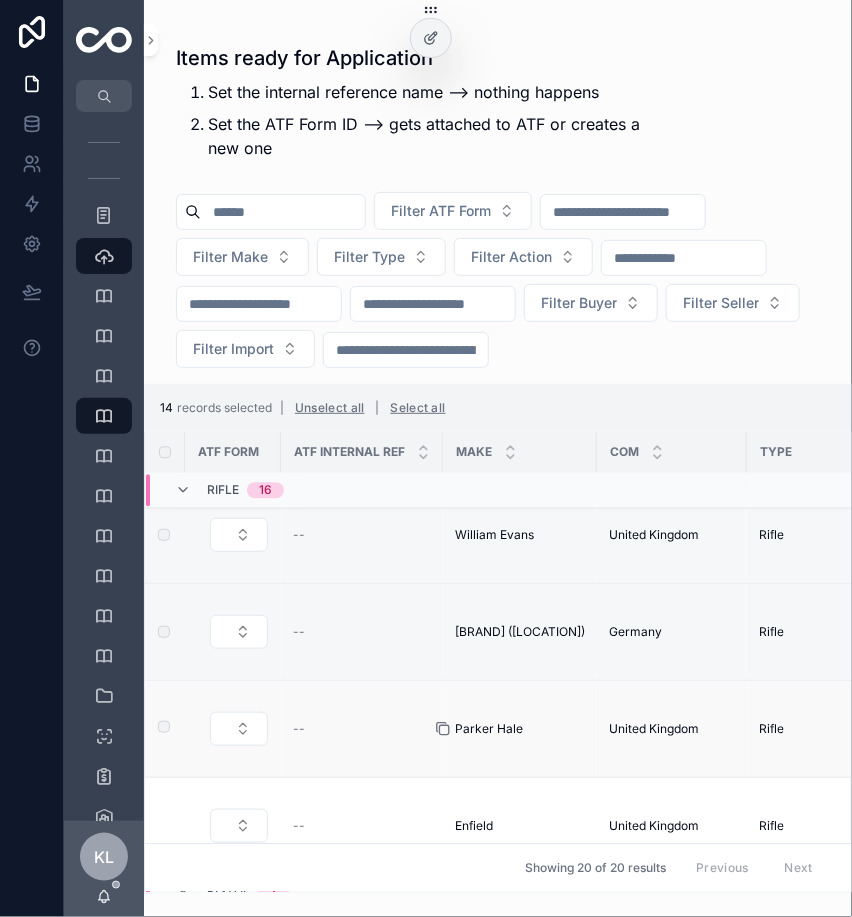 click 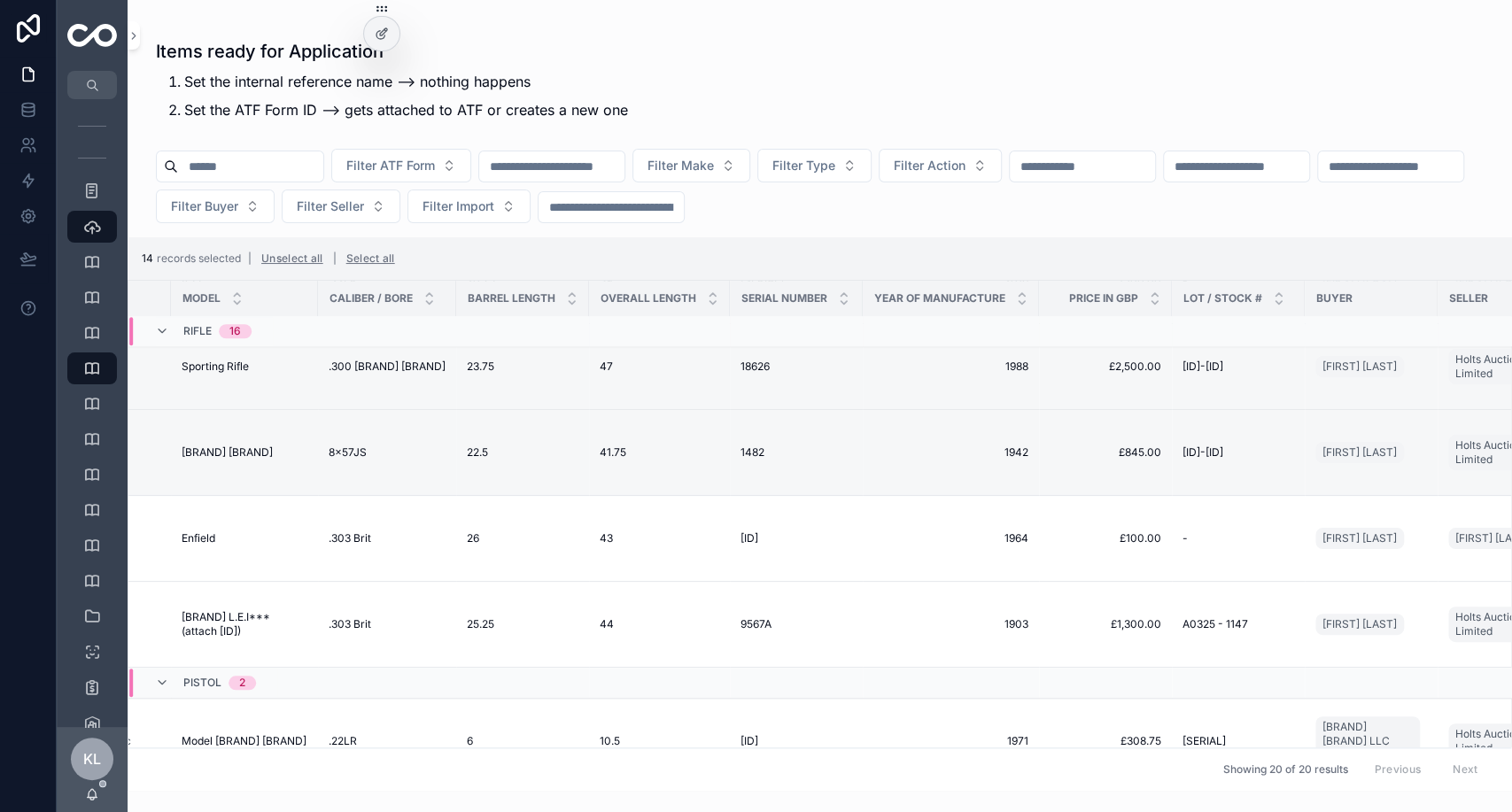 scroll, scrollTop: 1202, scrollLeft: 756, axis: both 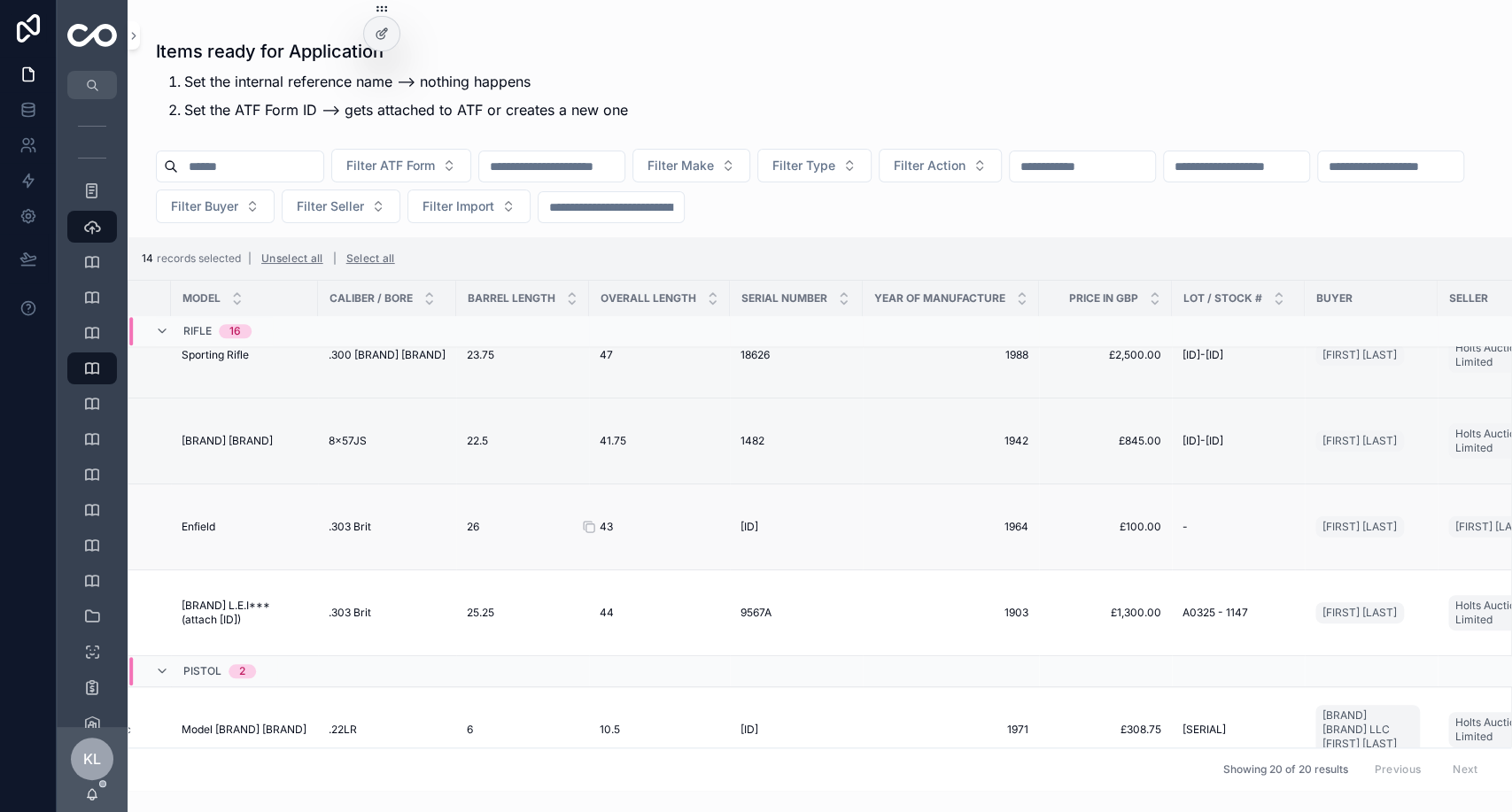 click on "43 43" at bounding box center (659, 527) 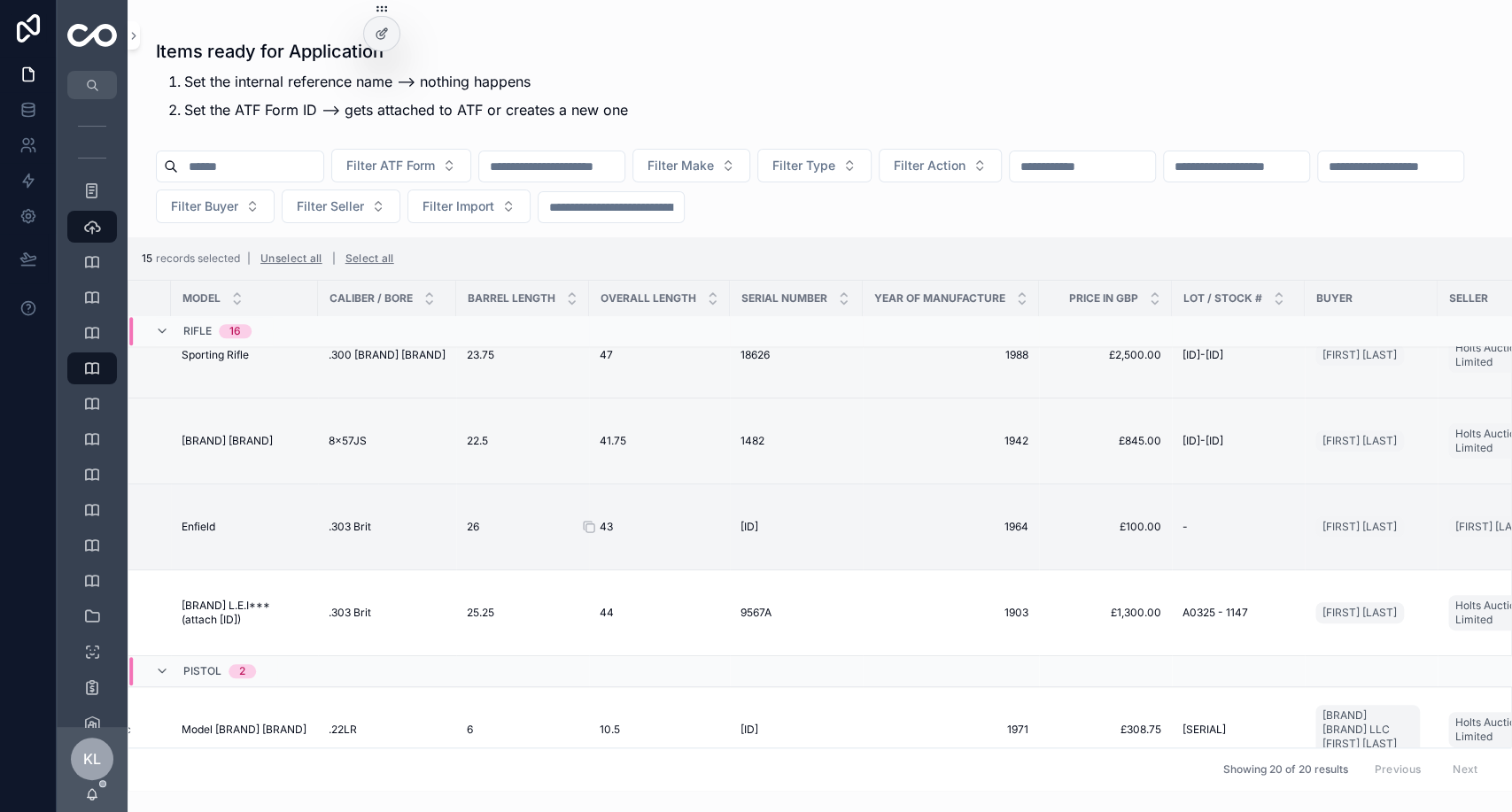 click on "43 43" at bounding box center (659, 527) 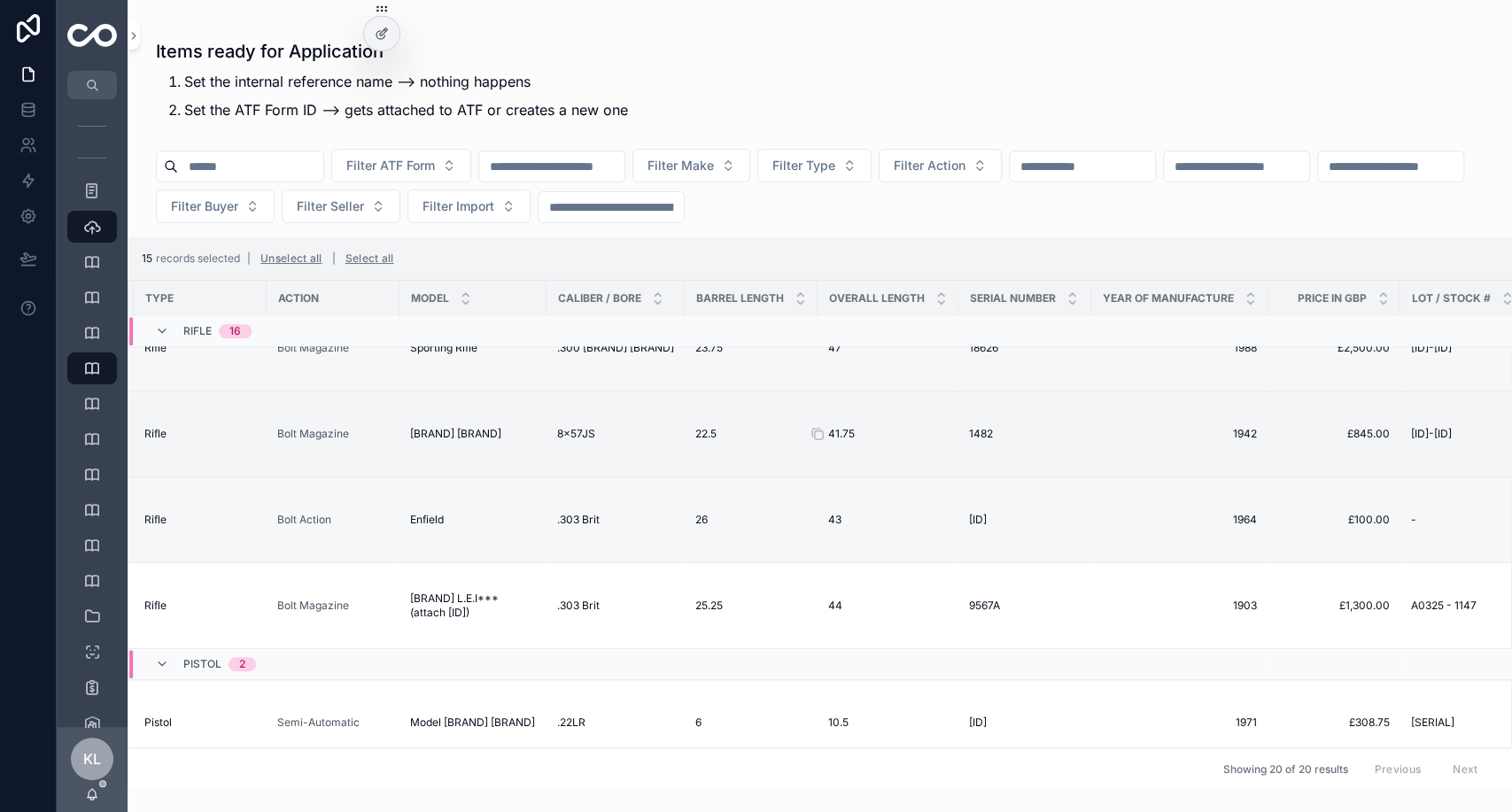 scroll, scrollTop: 1209, scrollLeft: 517, axis: both 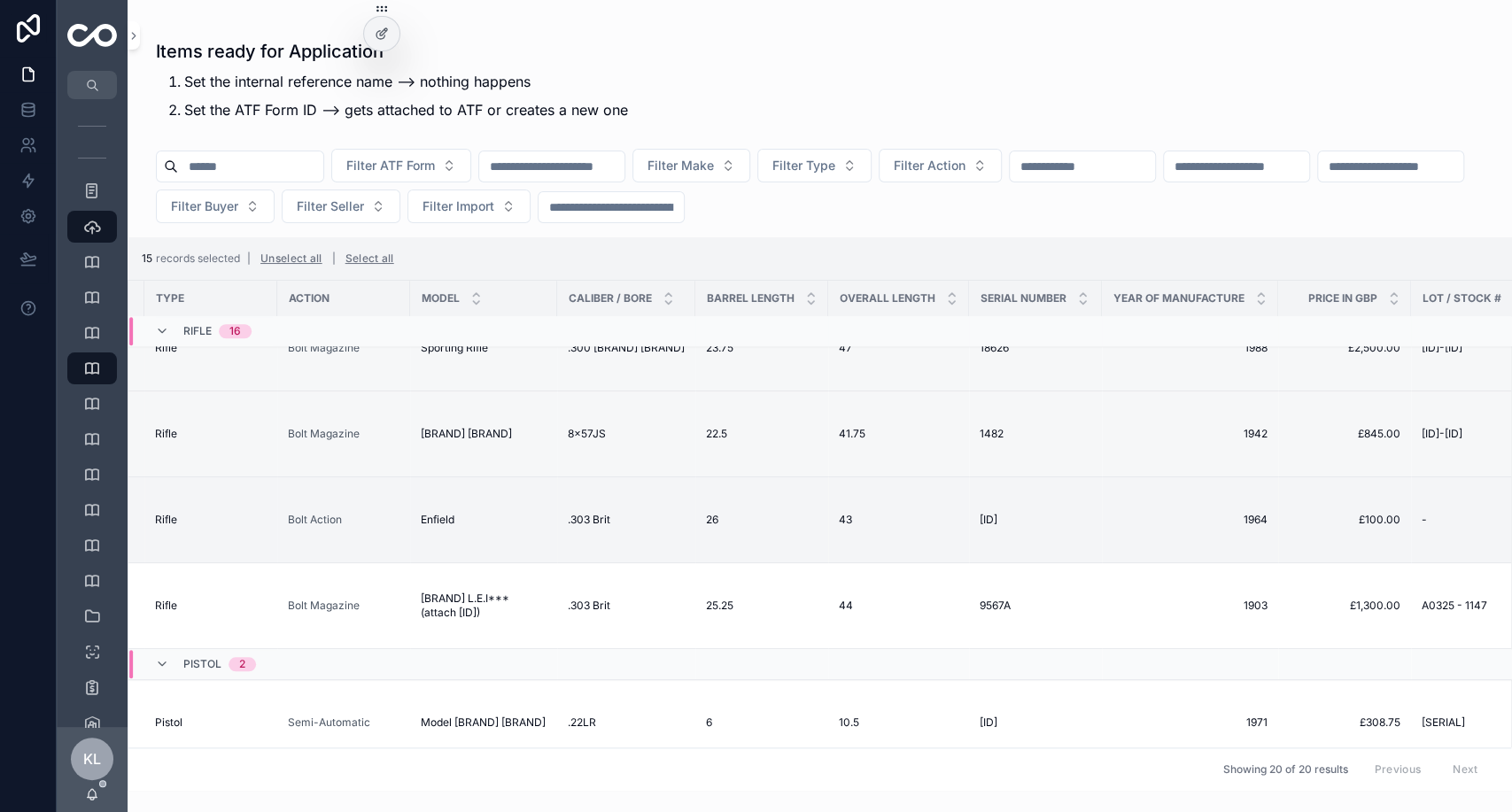 click on "Bolt Action" at bounding box center (344, 520) 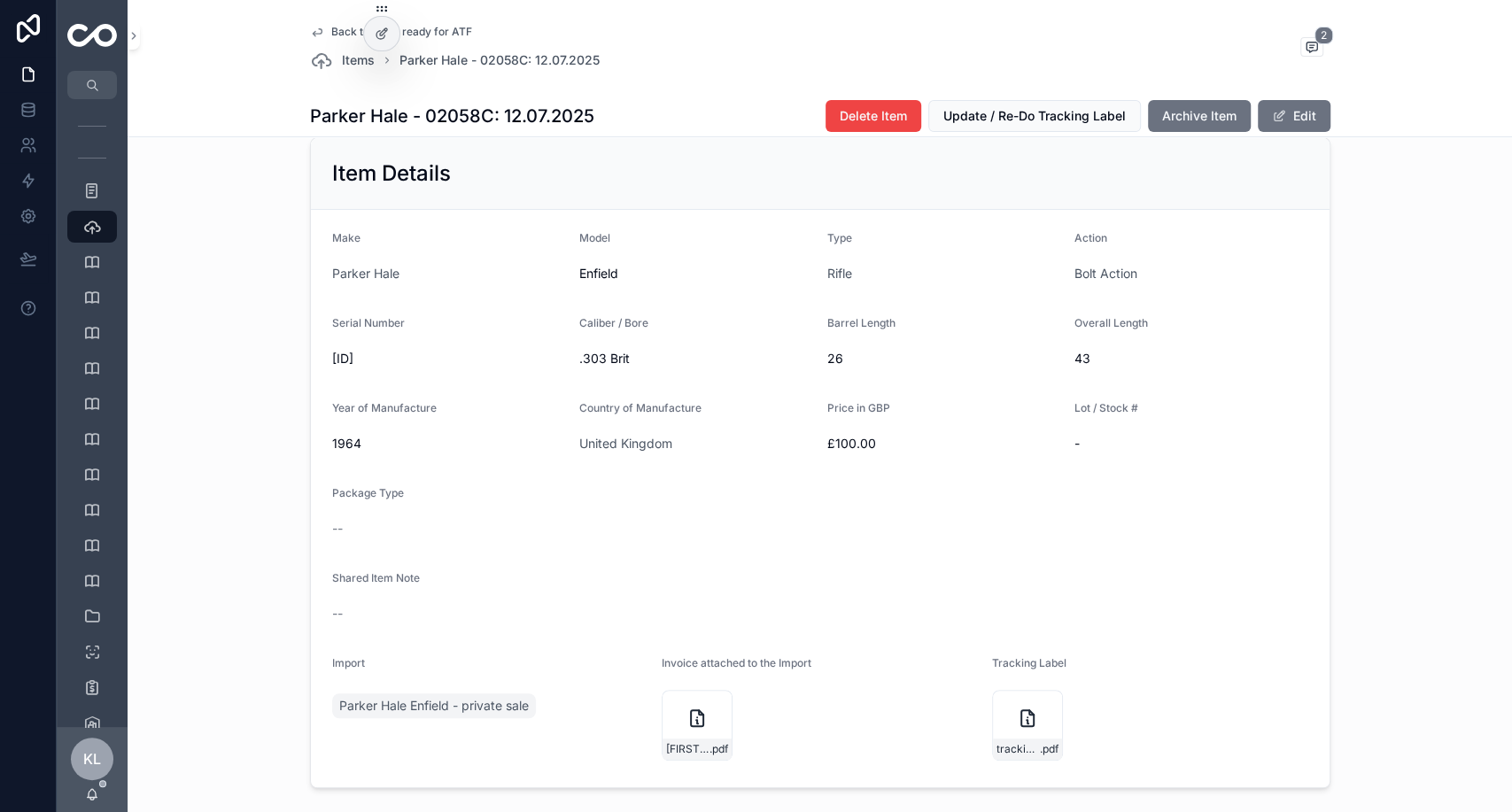 scroll, scrollTop: 313, scrollLeft: 0, axis: vertical 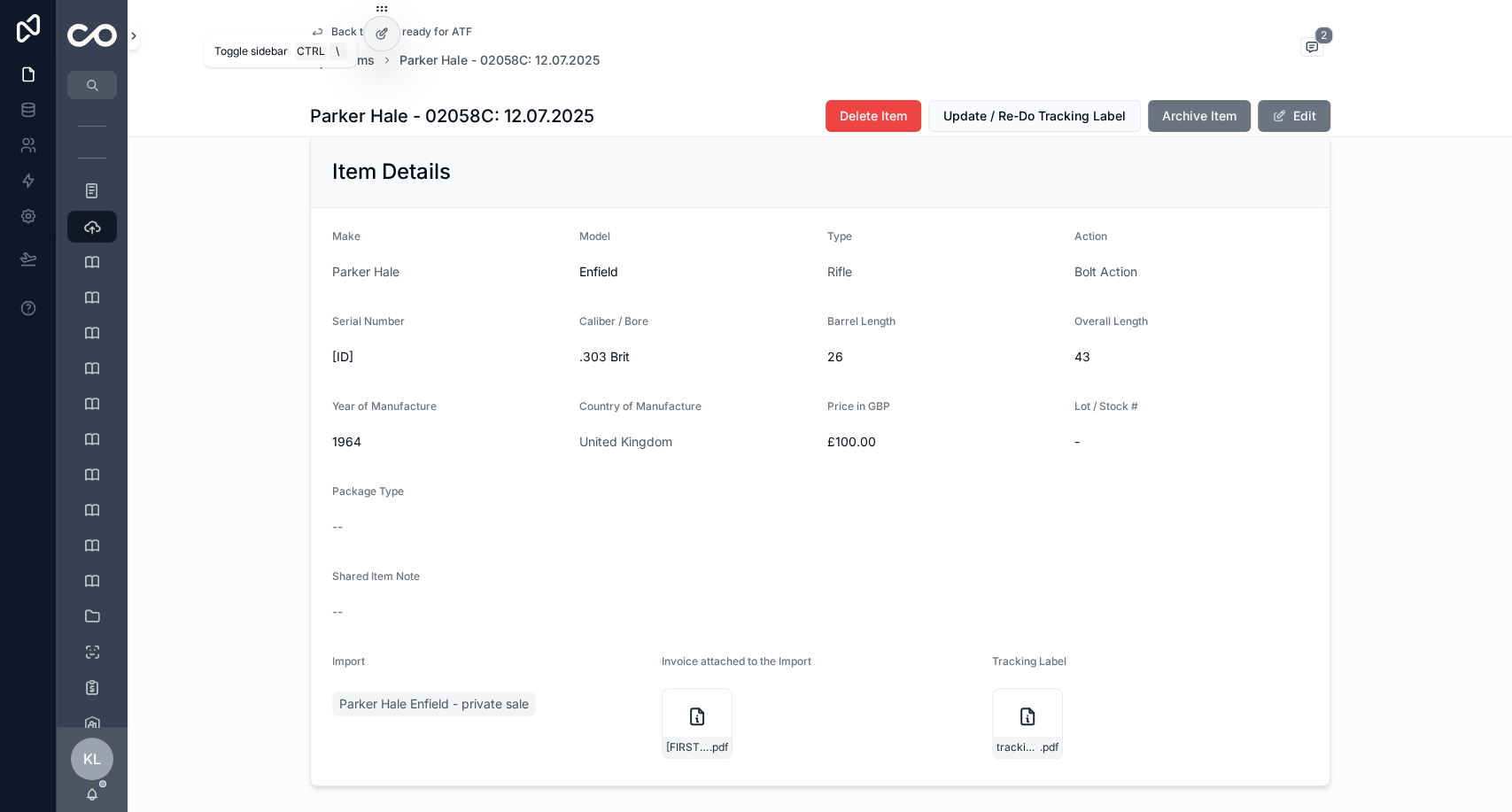 click 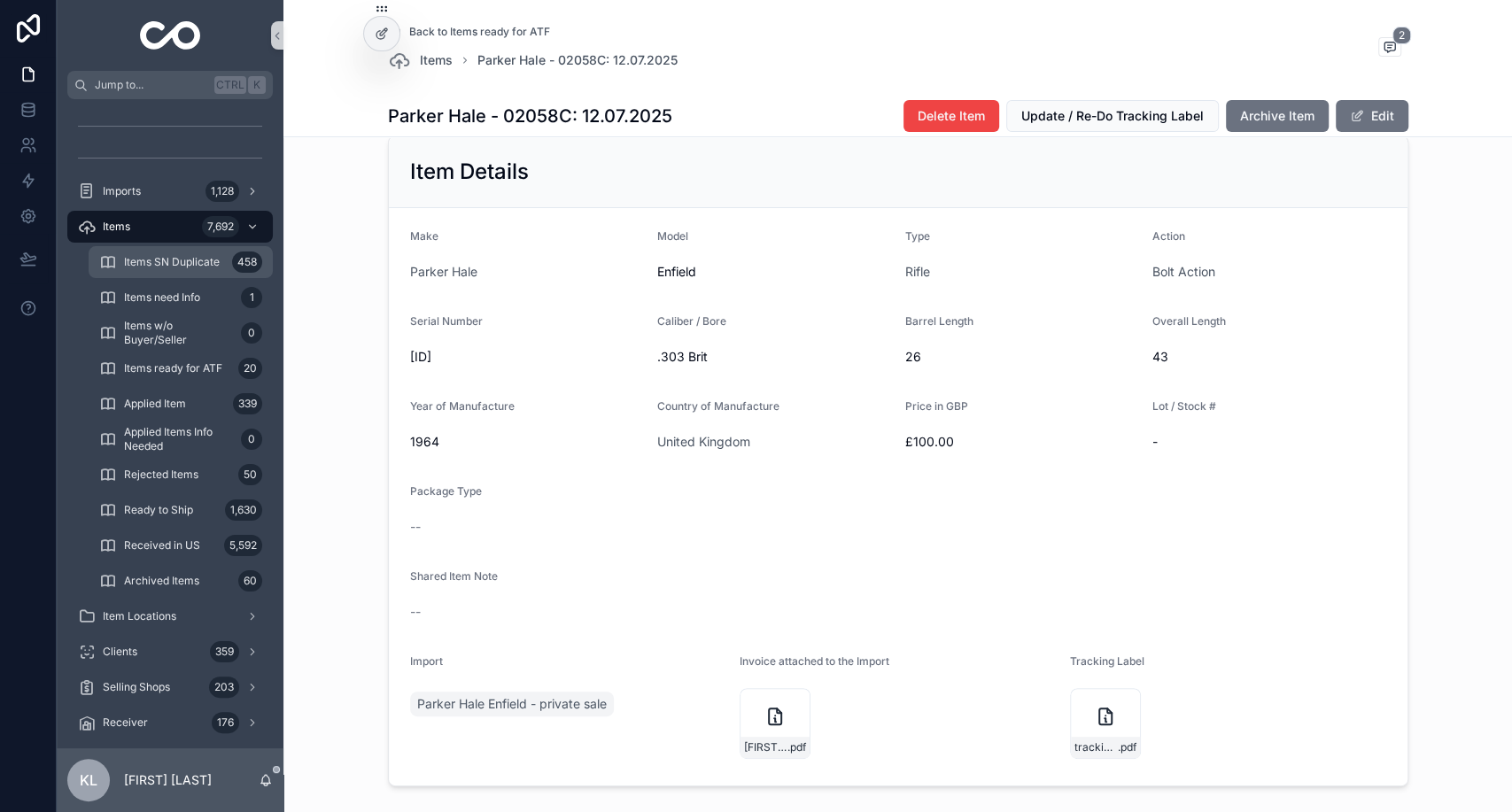click on "Items SN Duplicate" at bounding box center [172, 262] 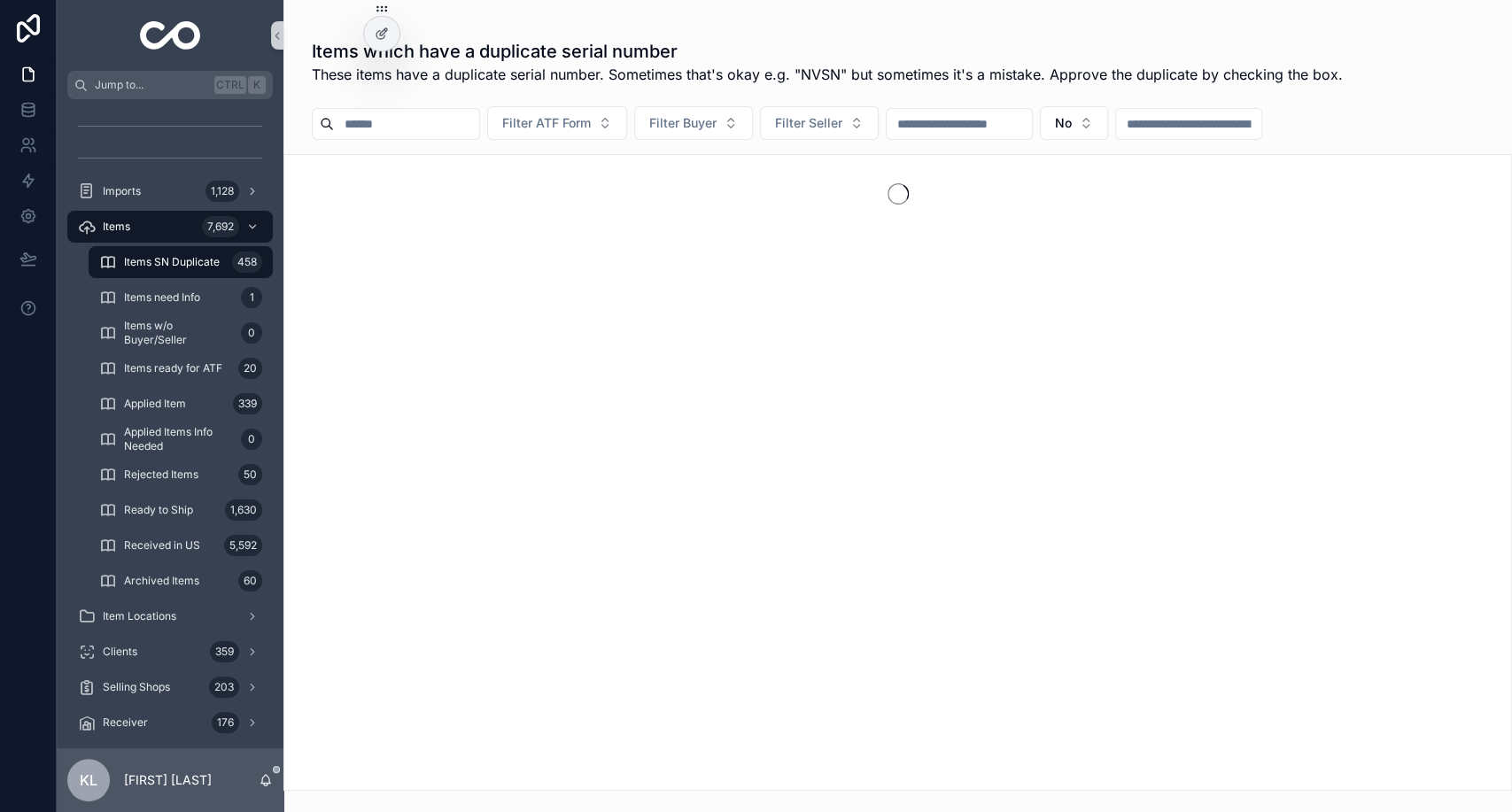 scroll, scrollTop: 0, scrollLeft: 0, axis: both 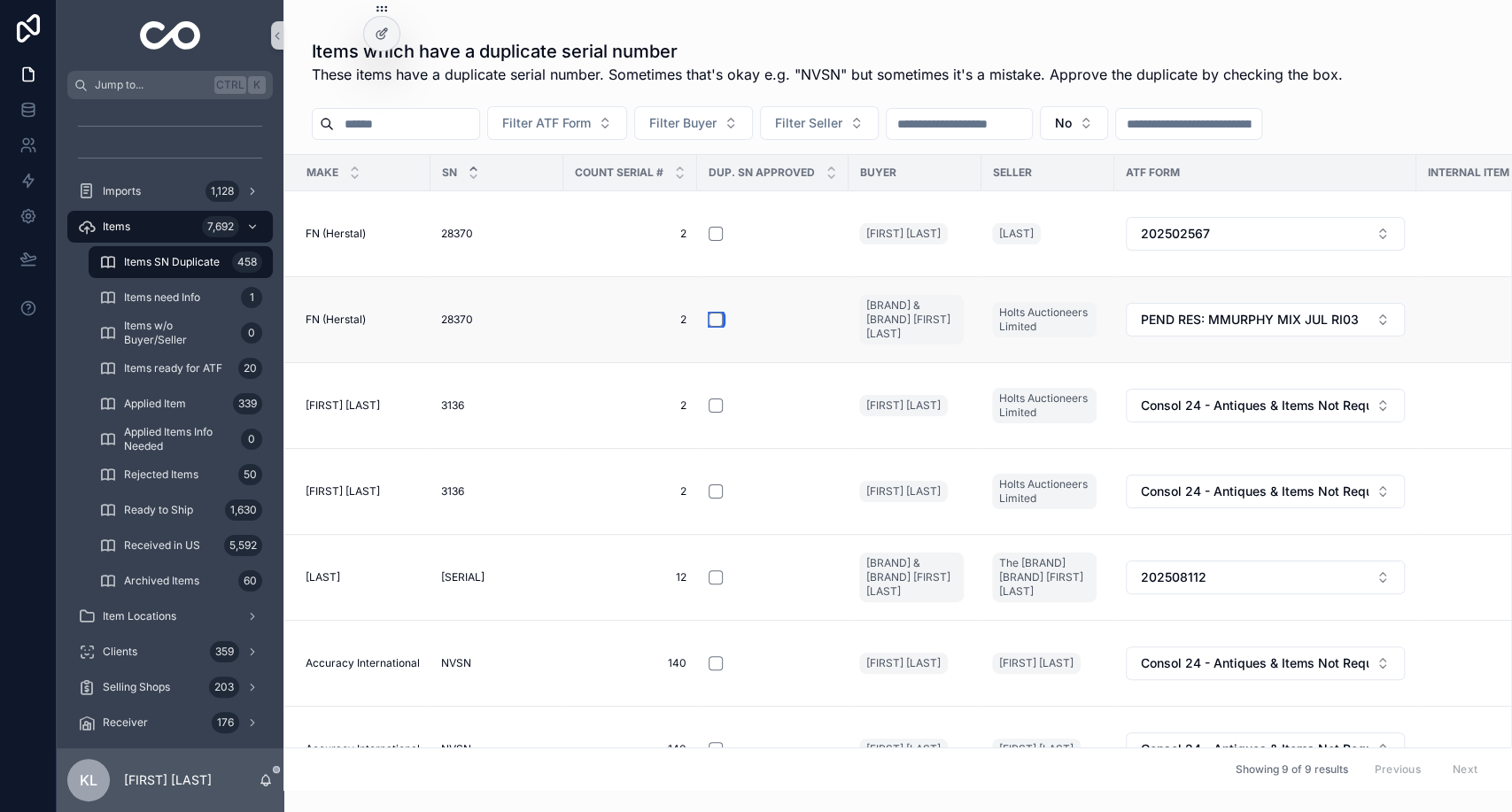 click at bounding box center (716, 320) 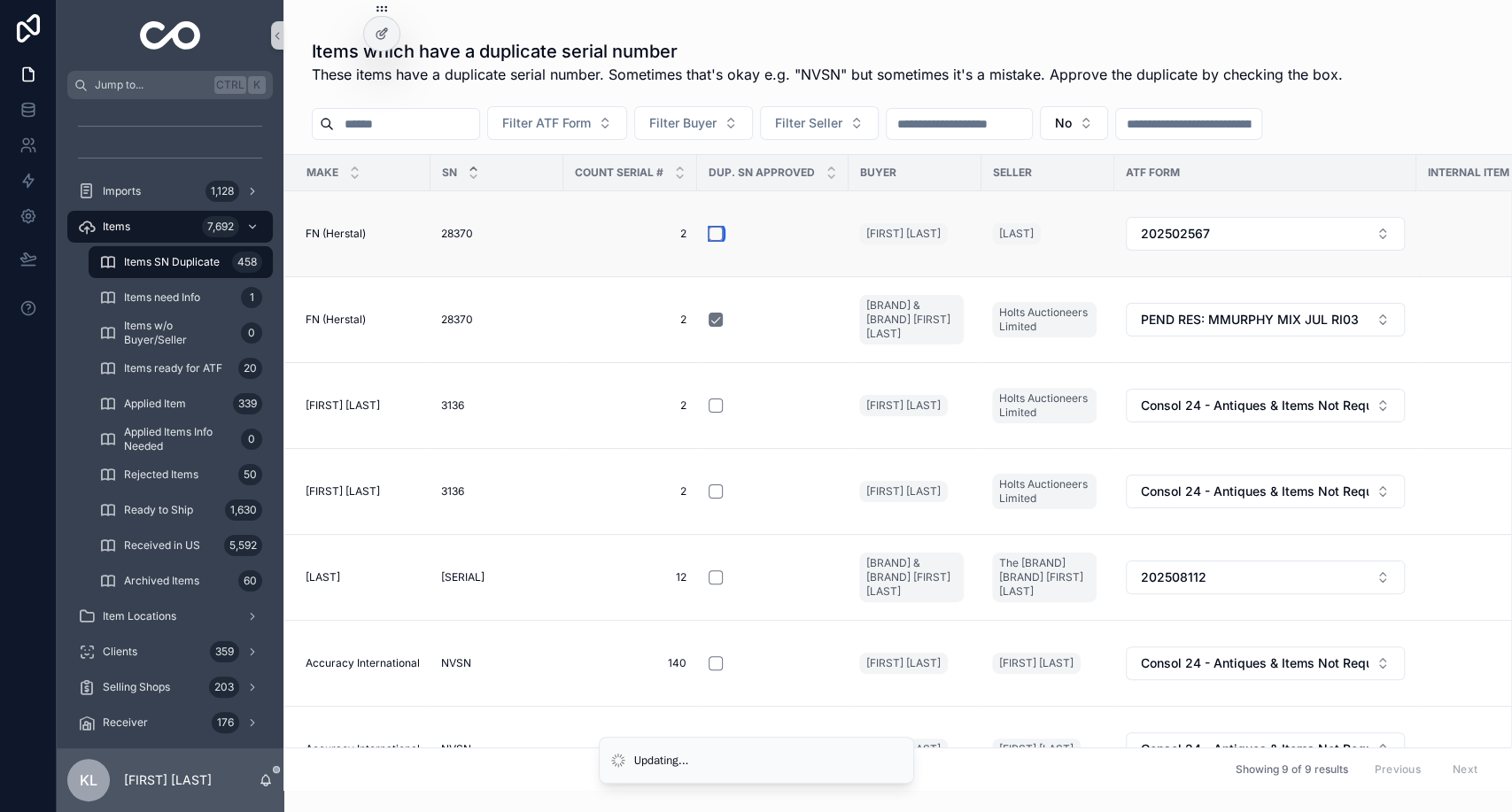 click at bounding box center [716, 234] 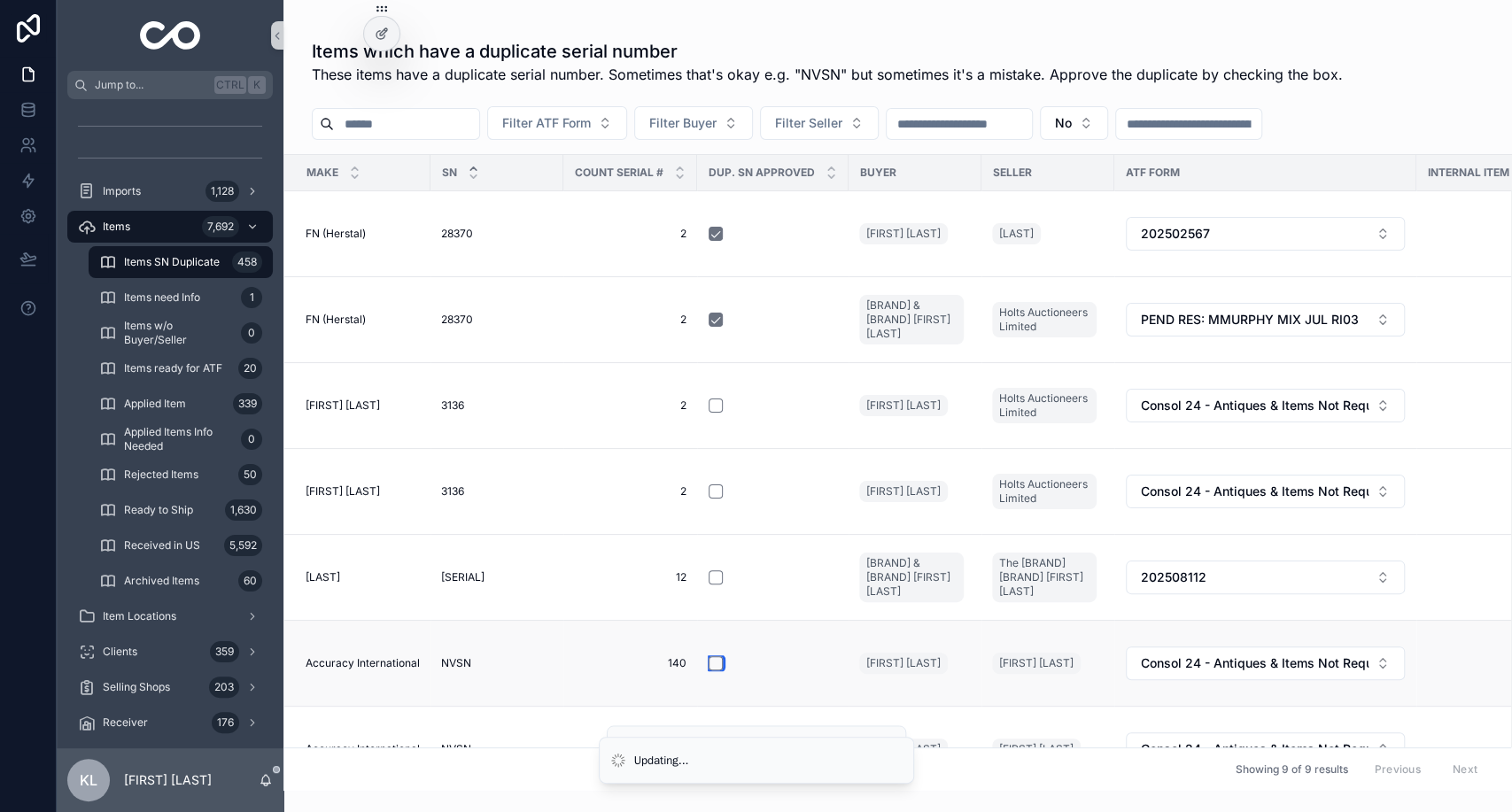click at bounding box center (716, 663) 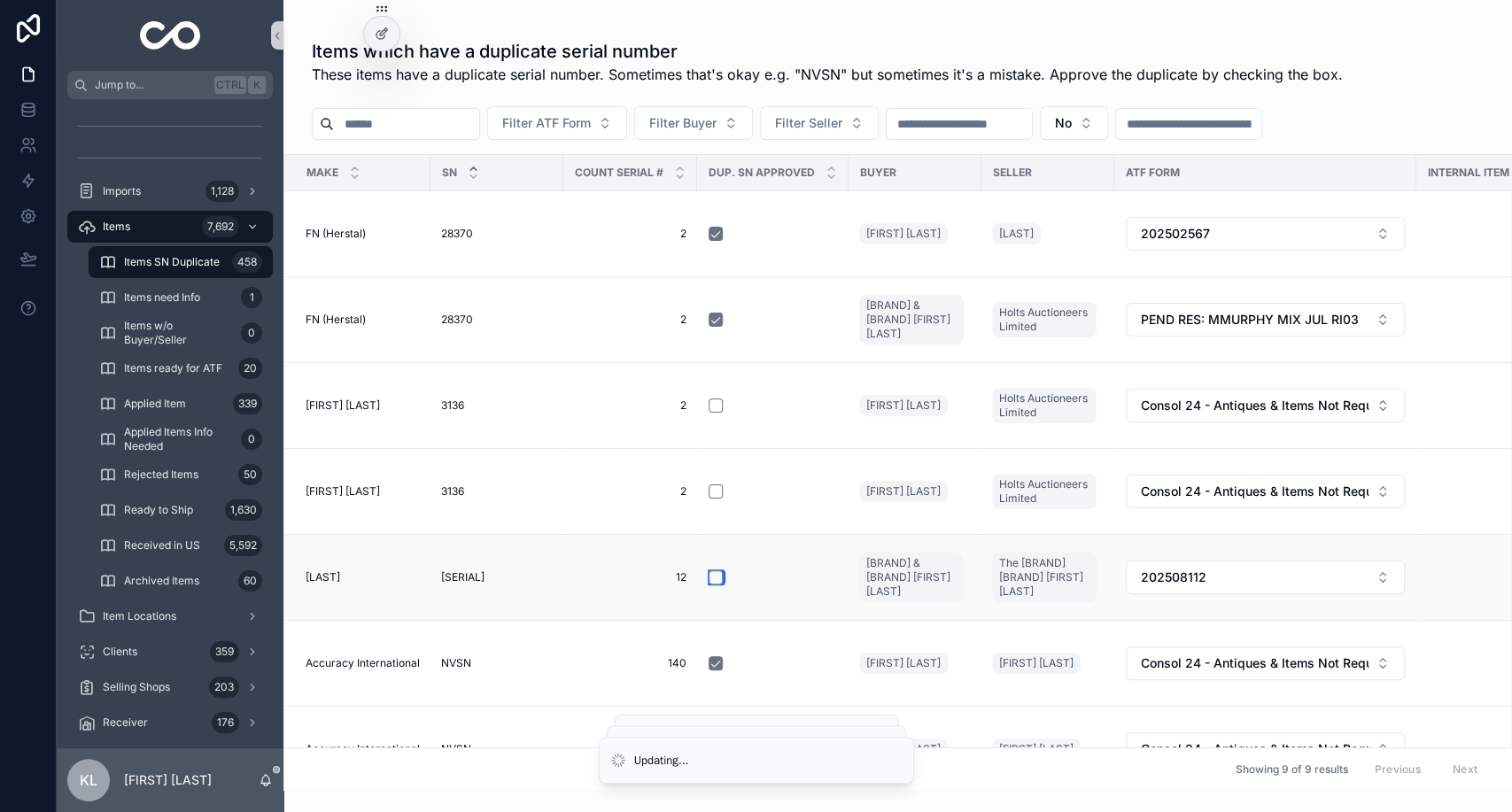 click at bounding box center [716, 577] 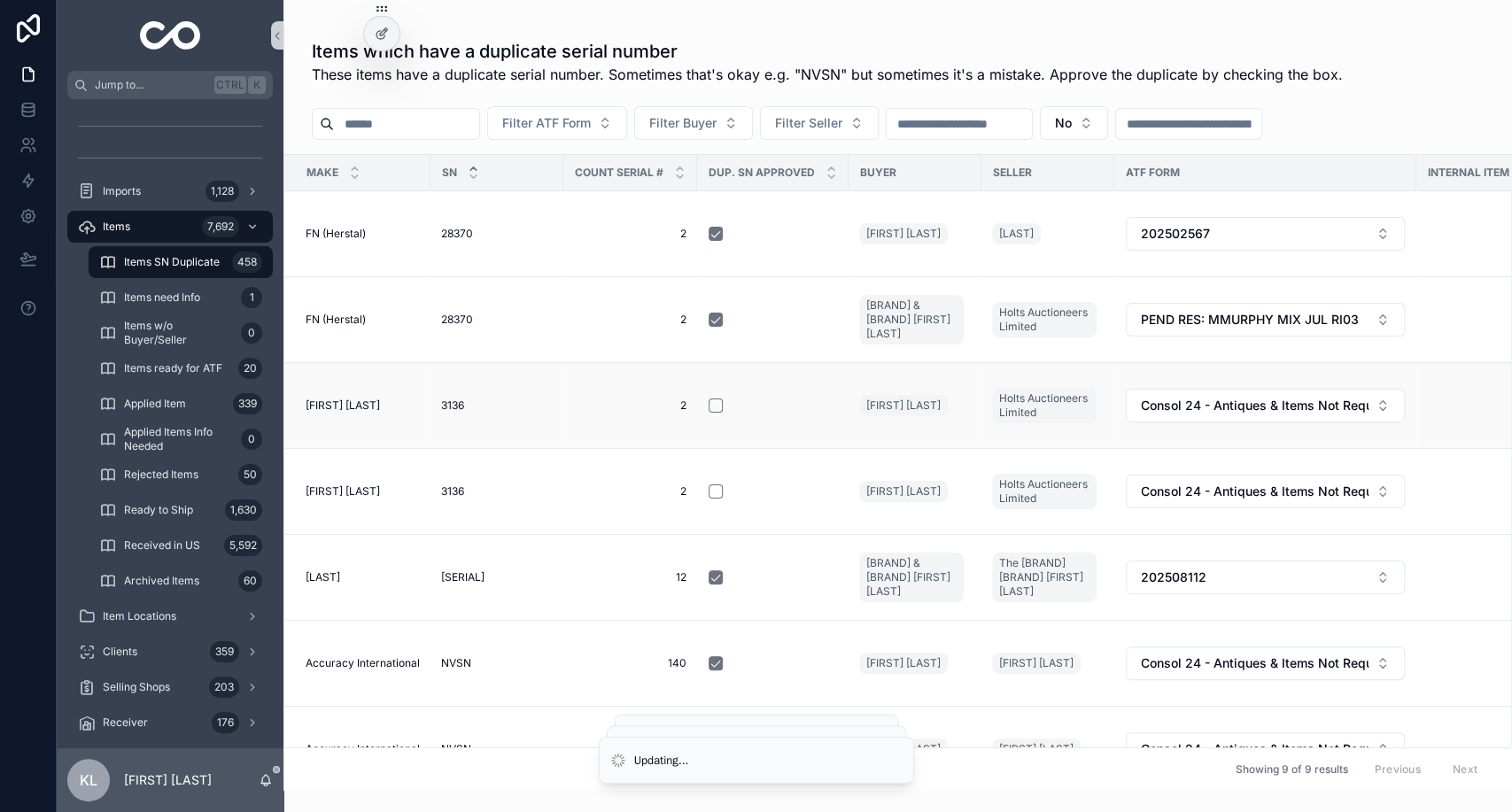 click on "3136 3136" at bounding box center [497, 406] 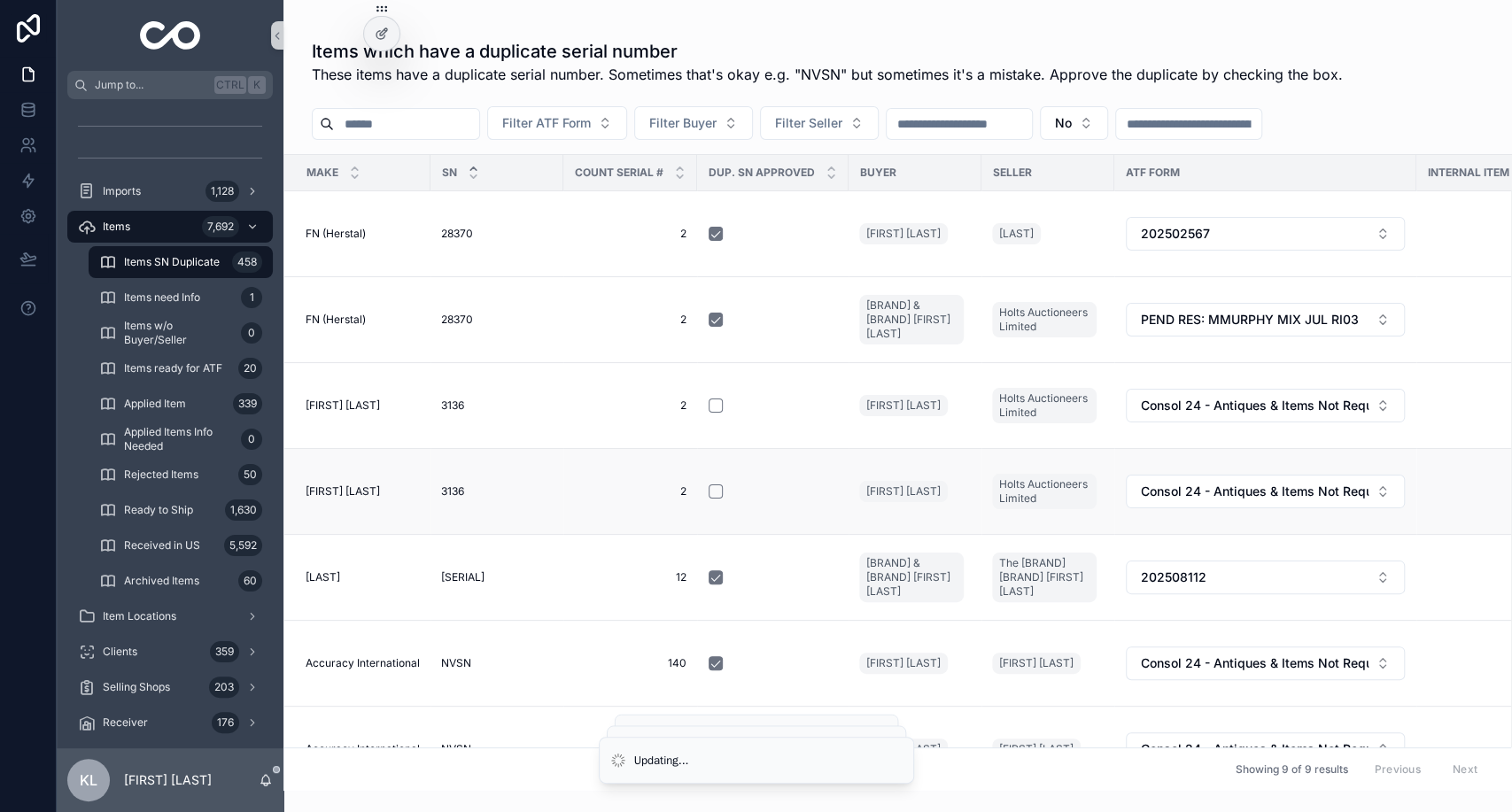 click on "3136 3136" at bounding box center [497, 491] 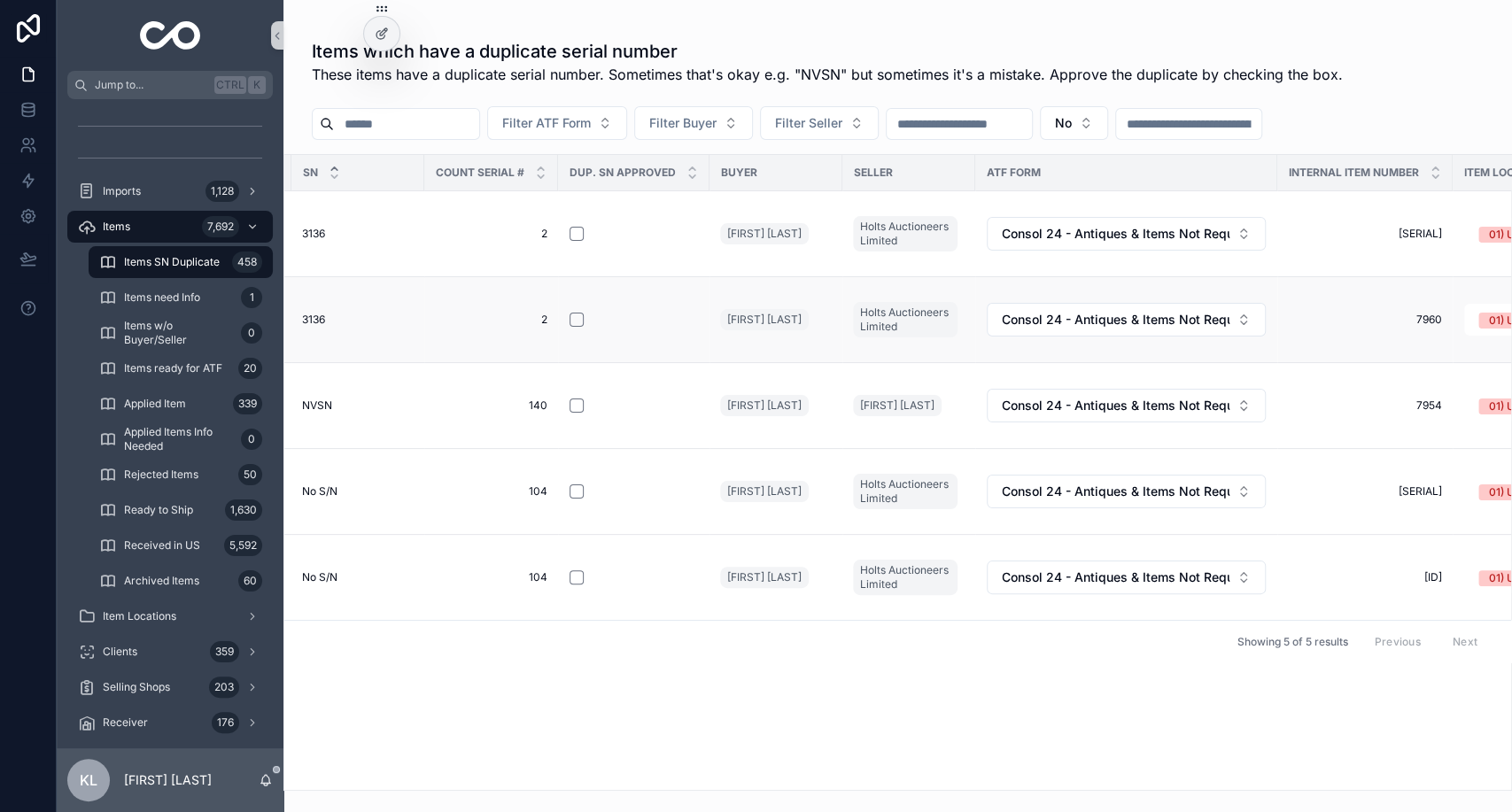 scroll, scrollTop: 0, scrollLeft: 109, axis: horizontal 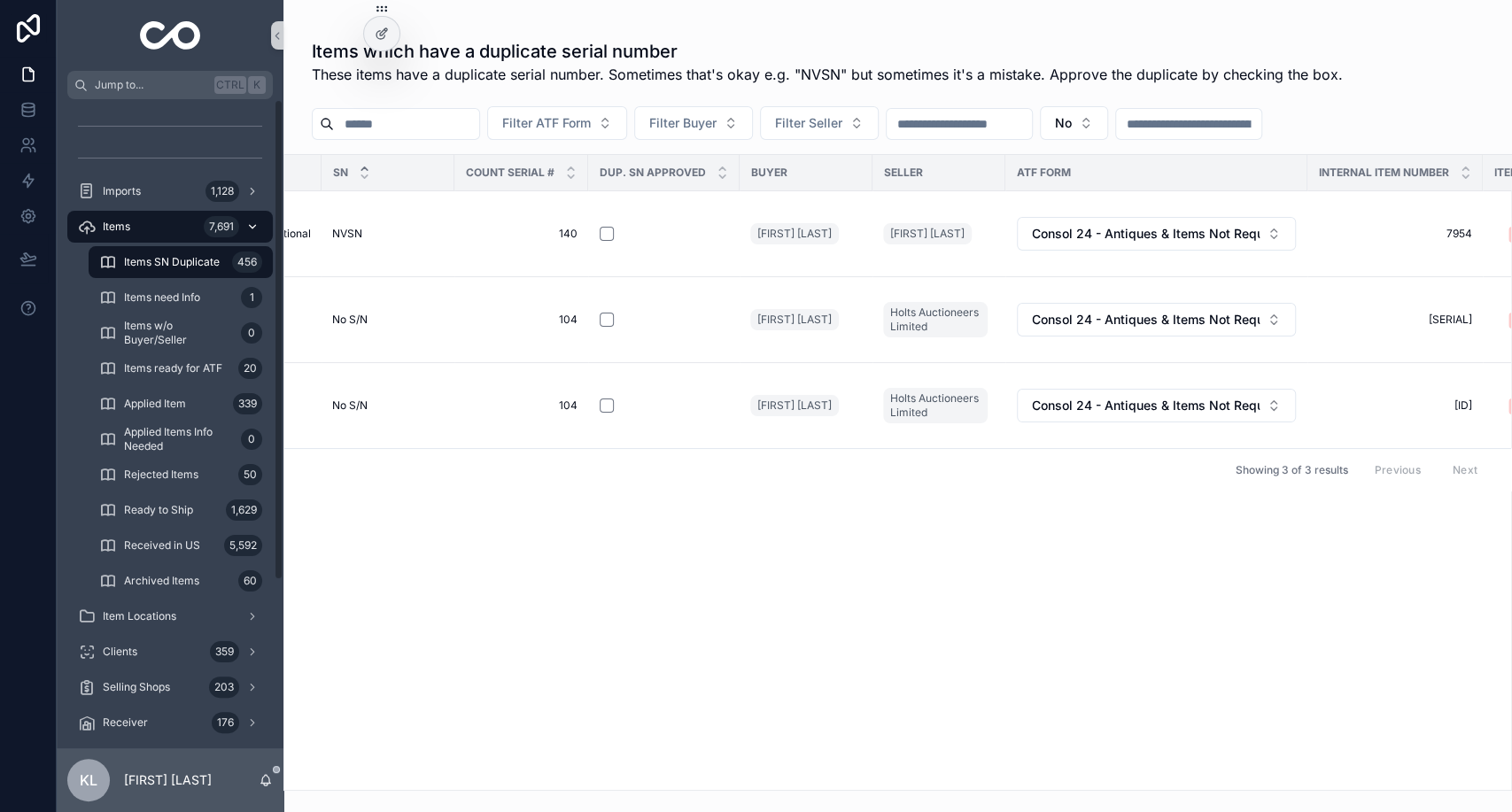 click on "Items 7,691" at bounding box center [170, 227] 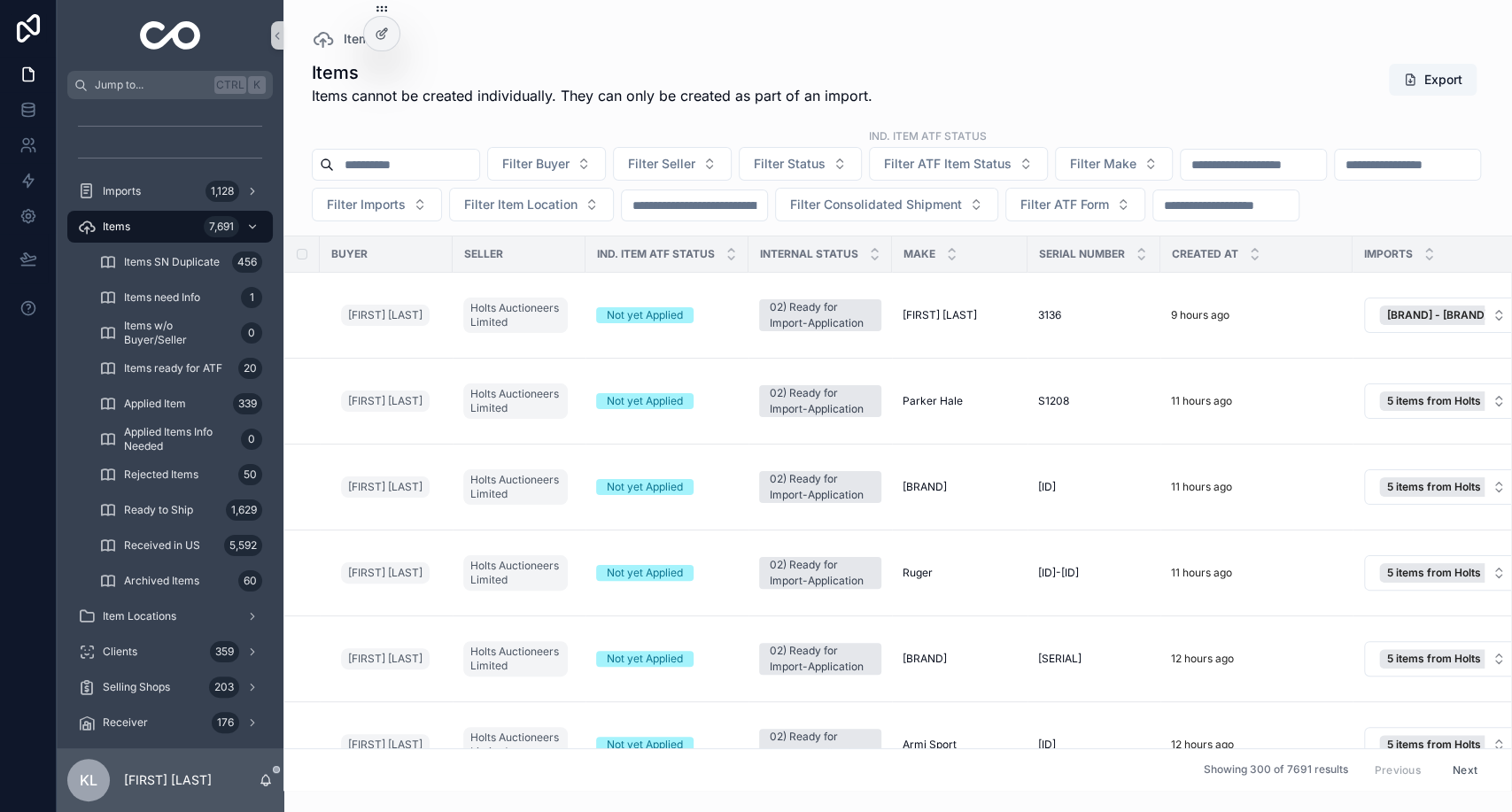 paste on "*******" 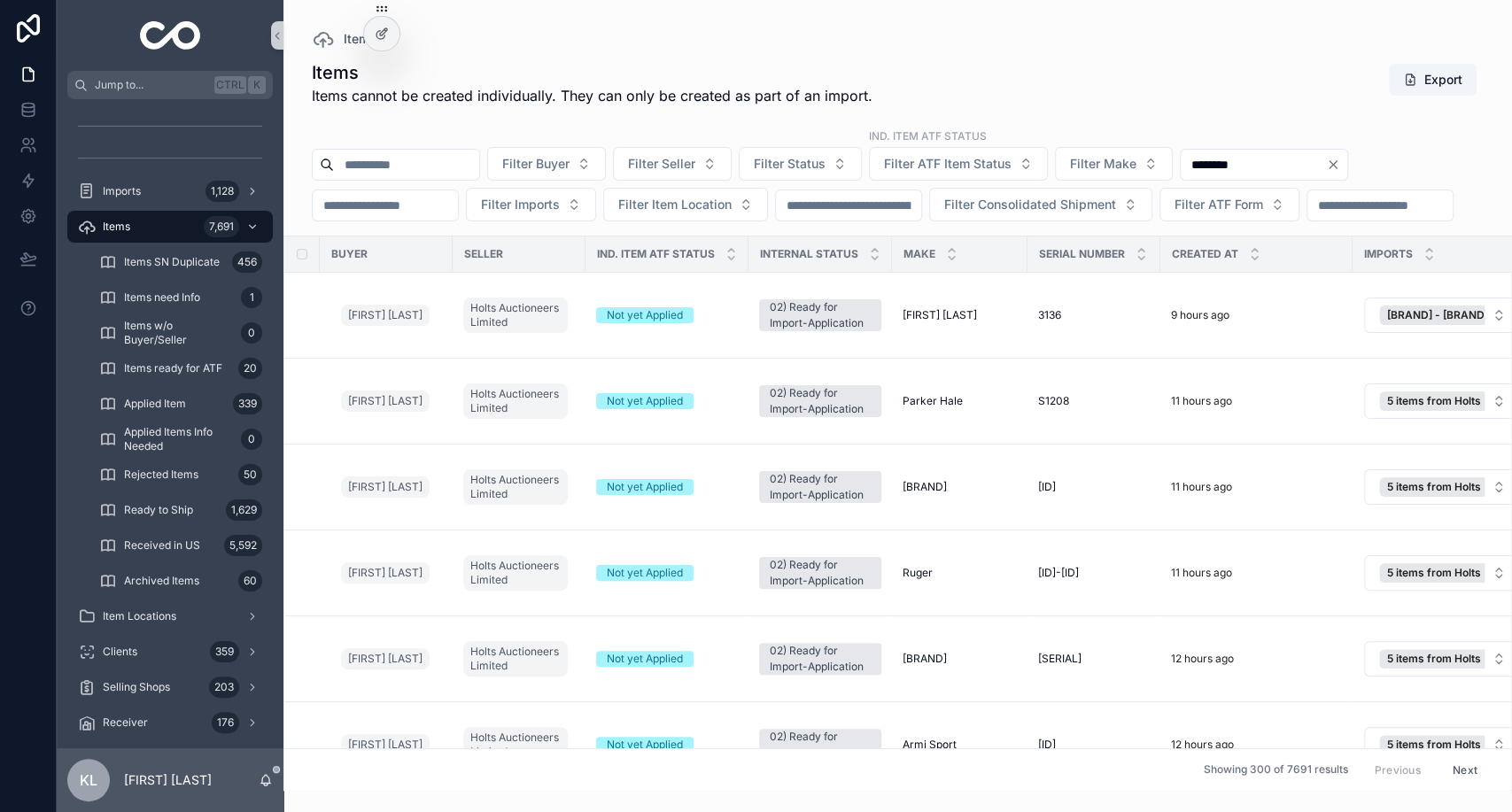 click on "*******" at bounding box center [1253, 165] 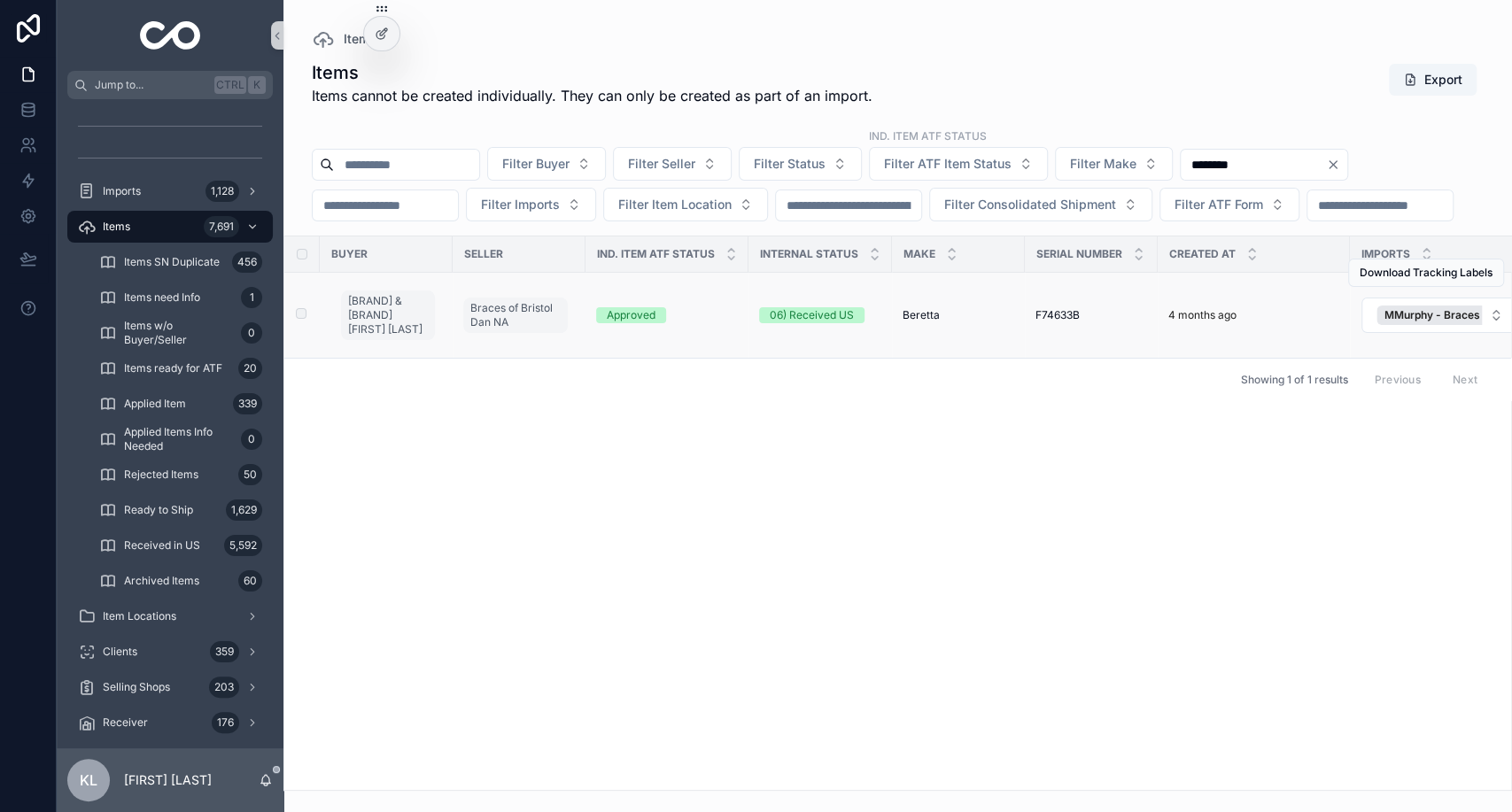 type on "*******" 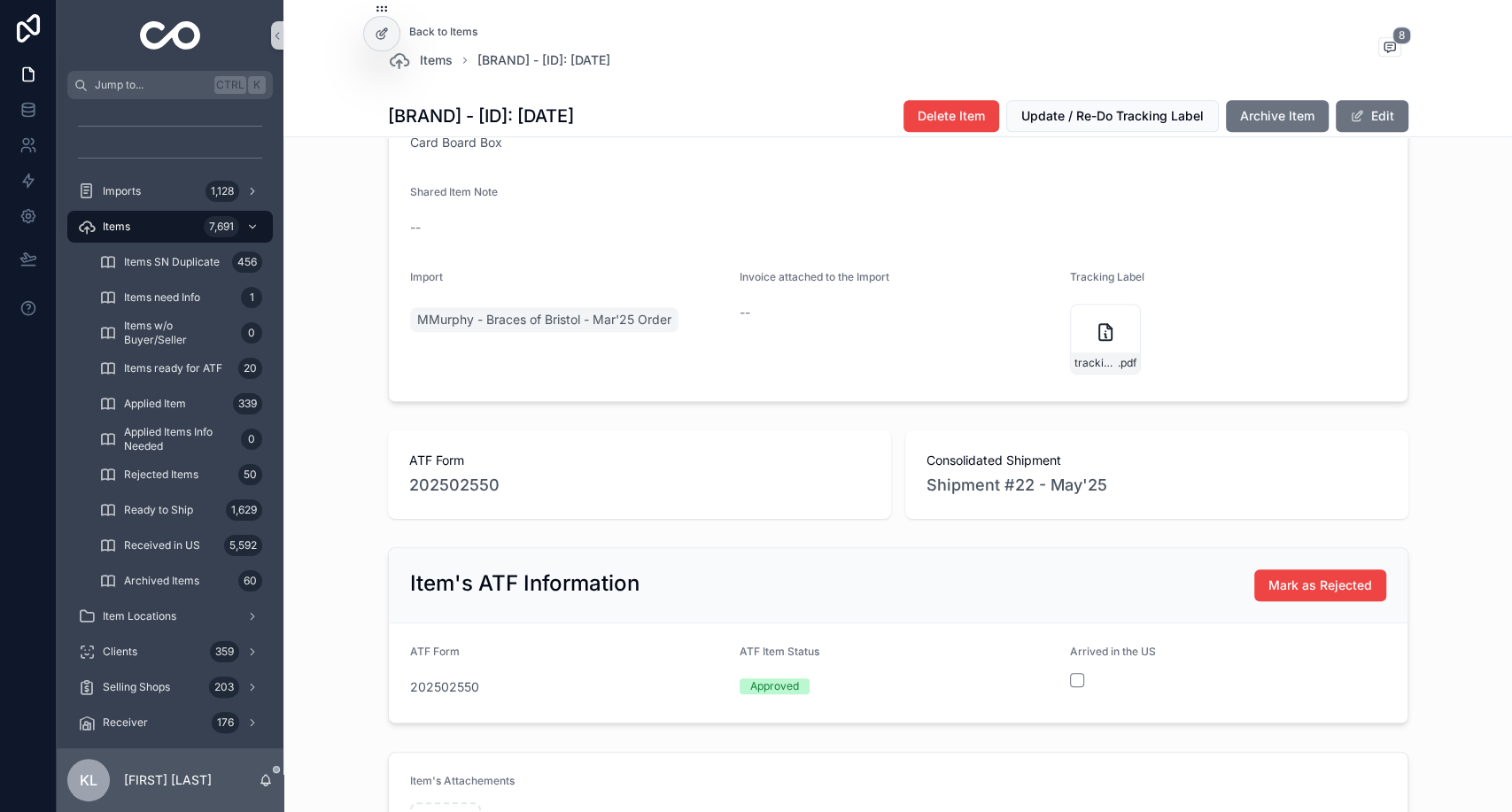 scroll, scrollTop: 728, scrollLeft: 0, axis: vertical 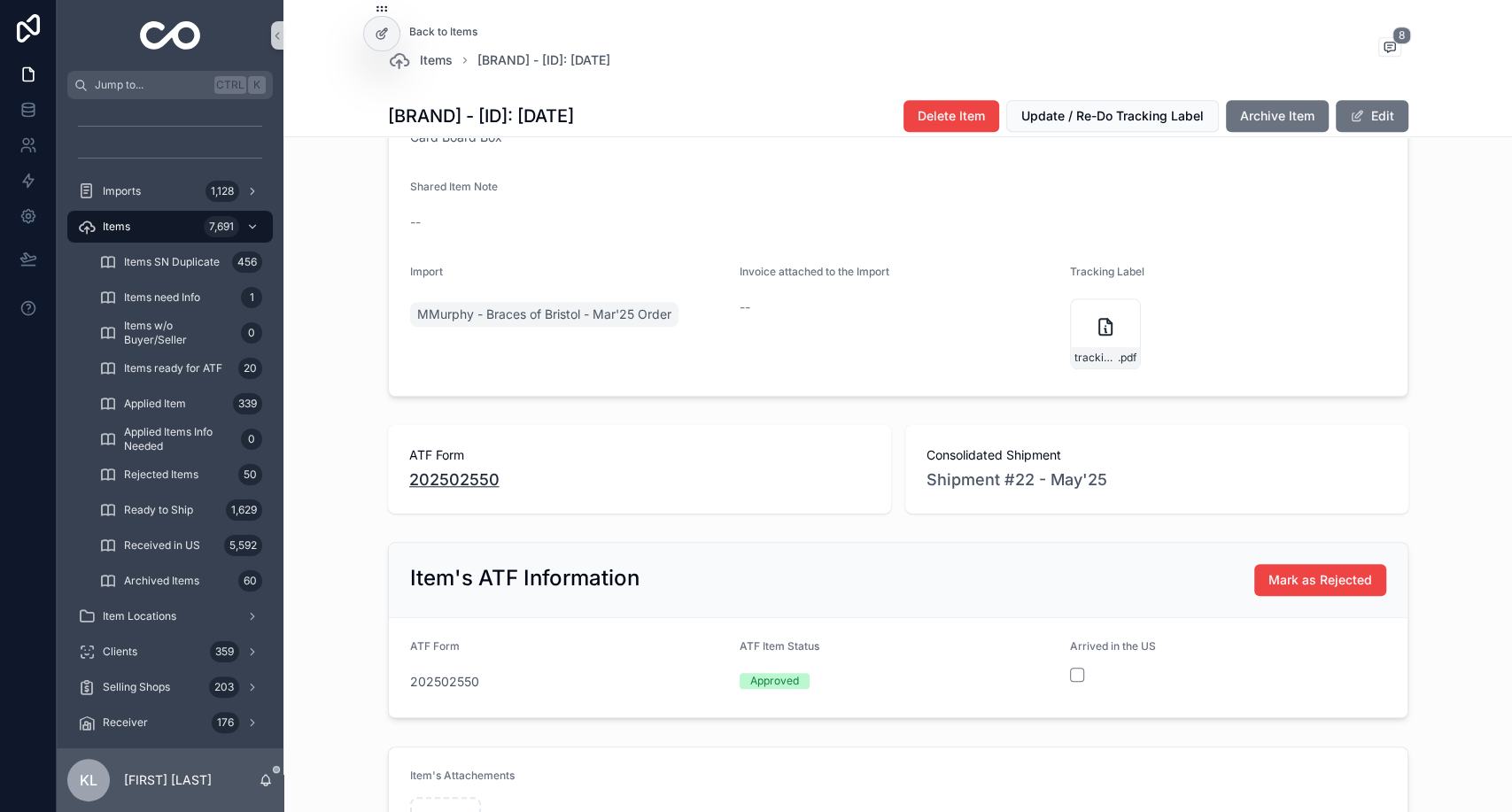 click on "202502550" at bounding box center (454, 480) 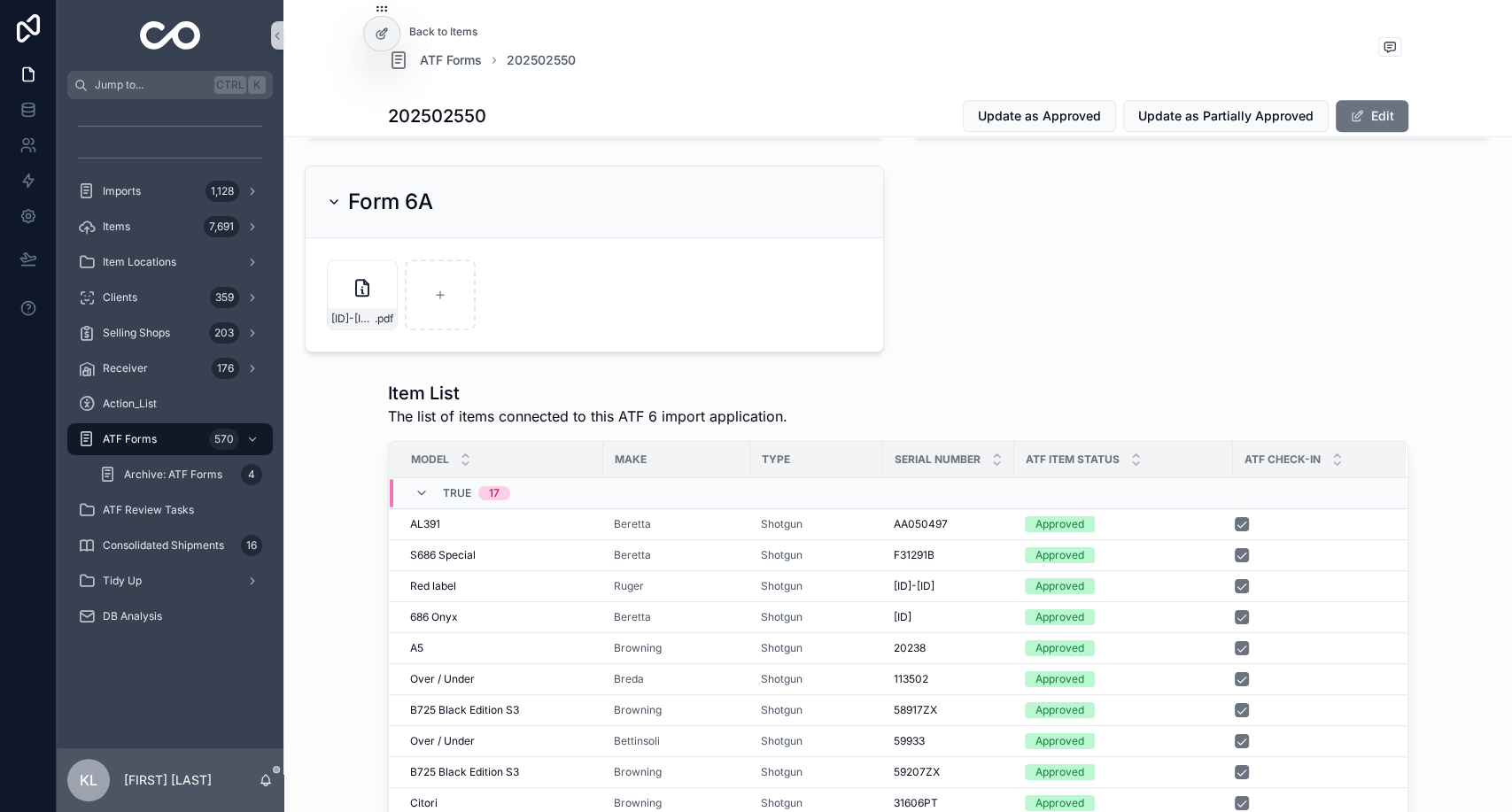 scroll, scrollTop: 574, scrollLeft: 0, axis: vertical 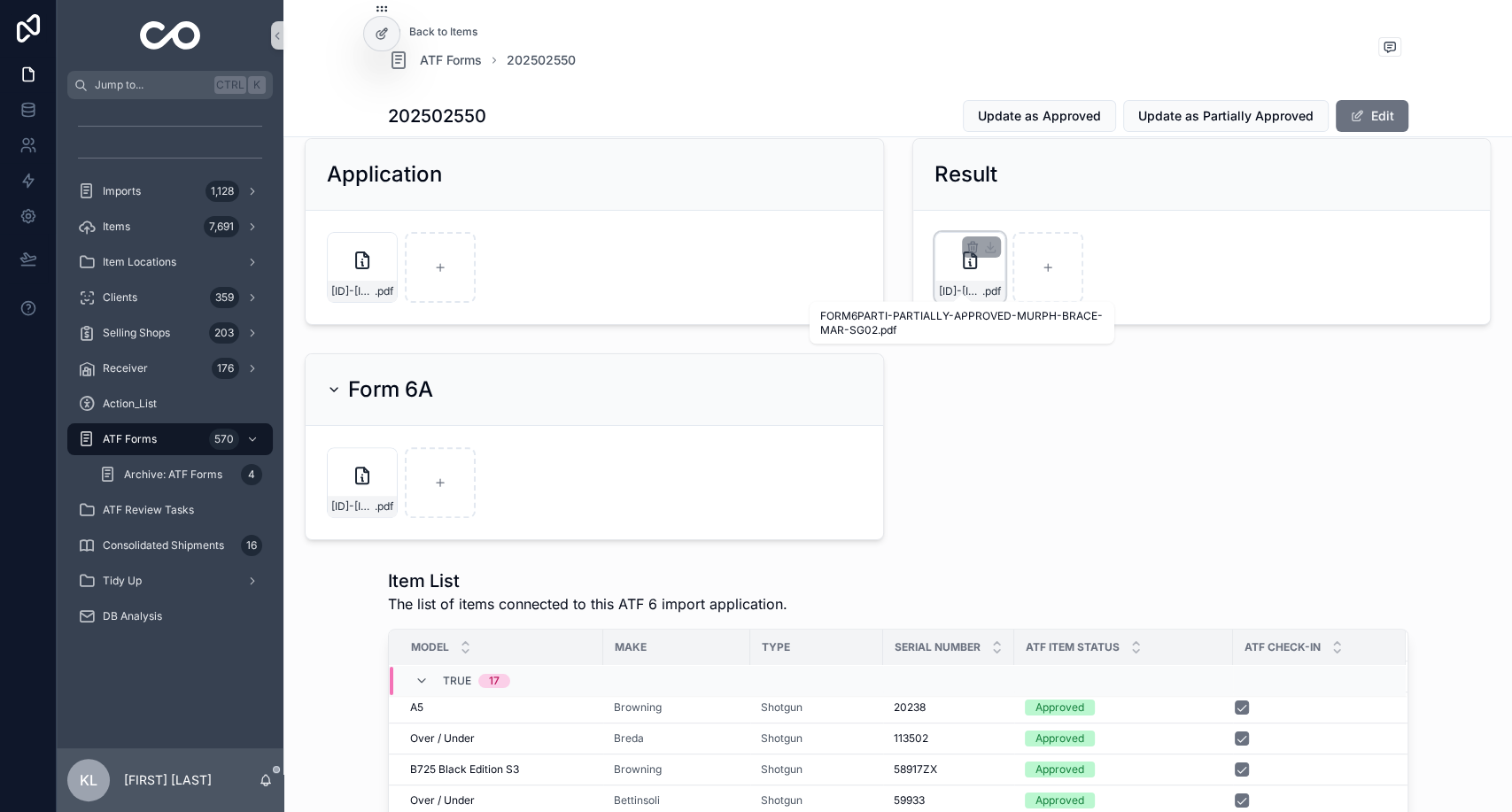 click on "FORM6PARTI-PARTIALLY-APPROVED-MURPH-BRACE-MAR-SG02" at bounding box center (960, 291) 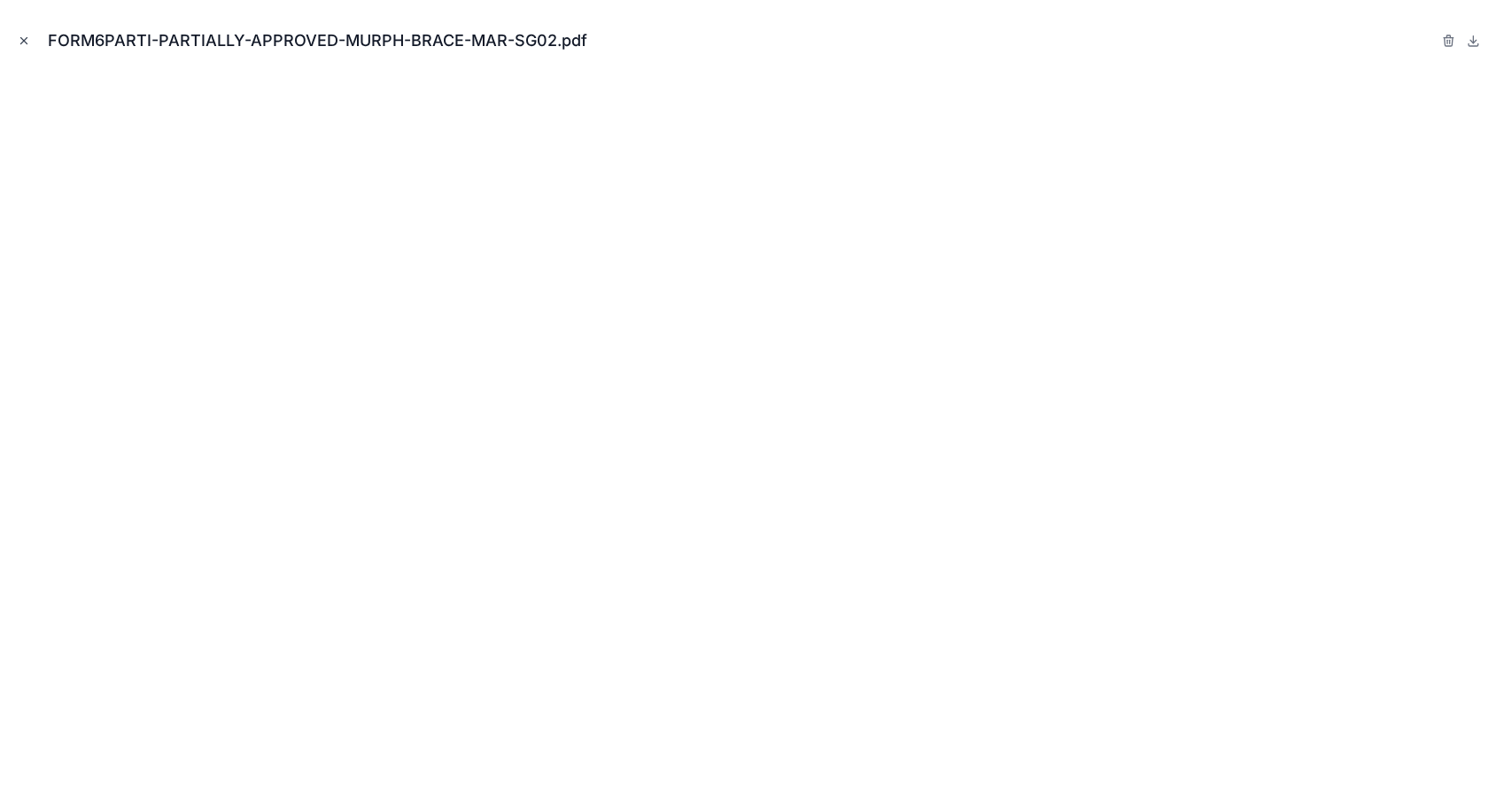 click 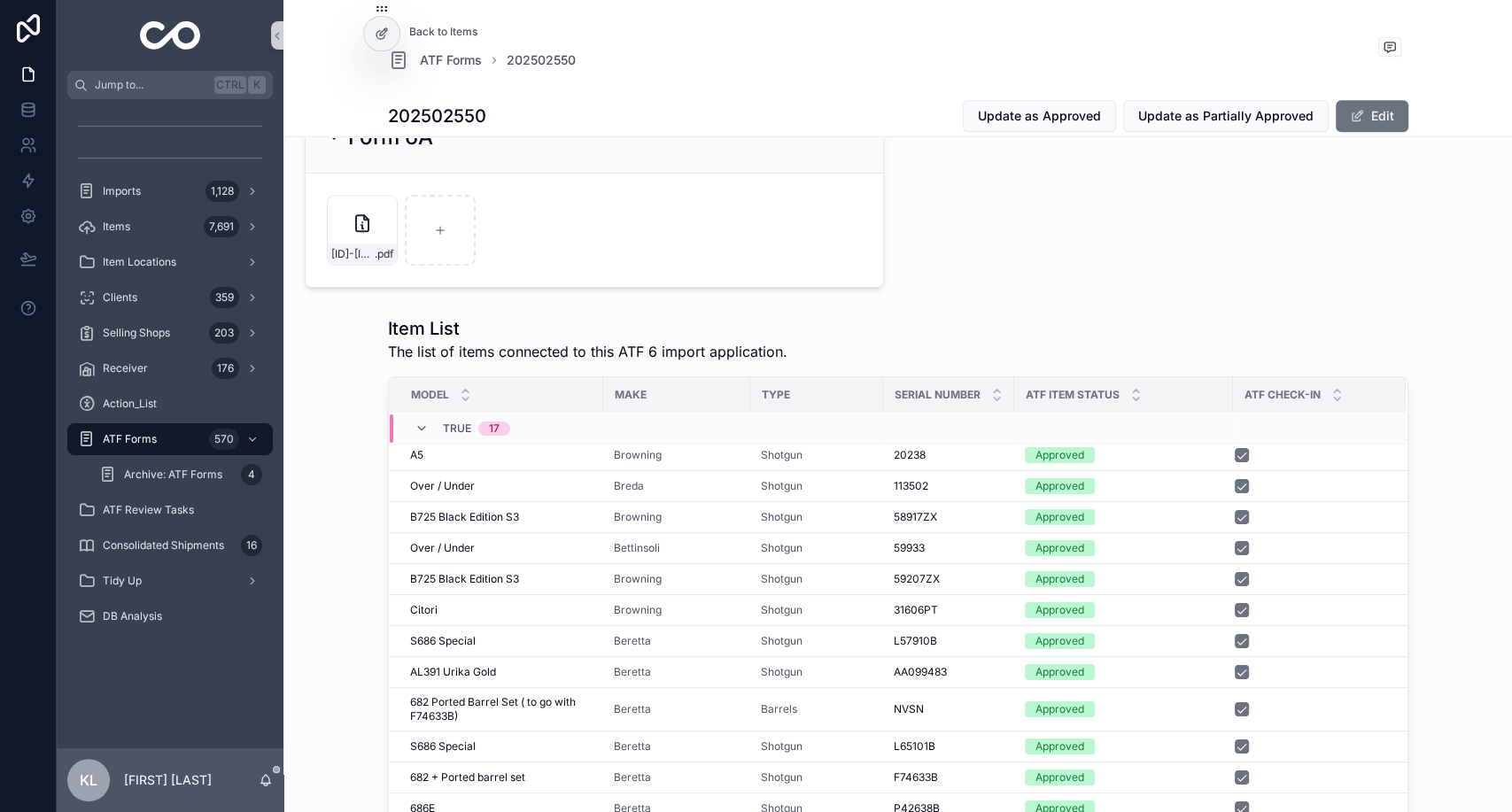 scroll, scrollTop: 604, scrollLeft: 0, axis: vertical 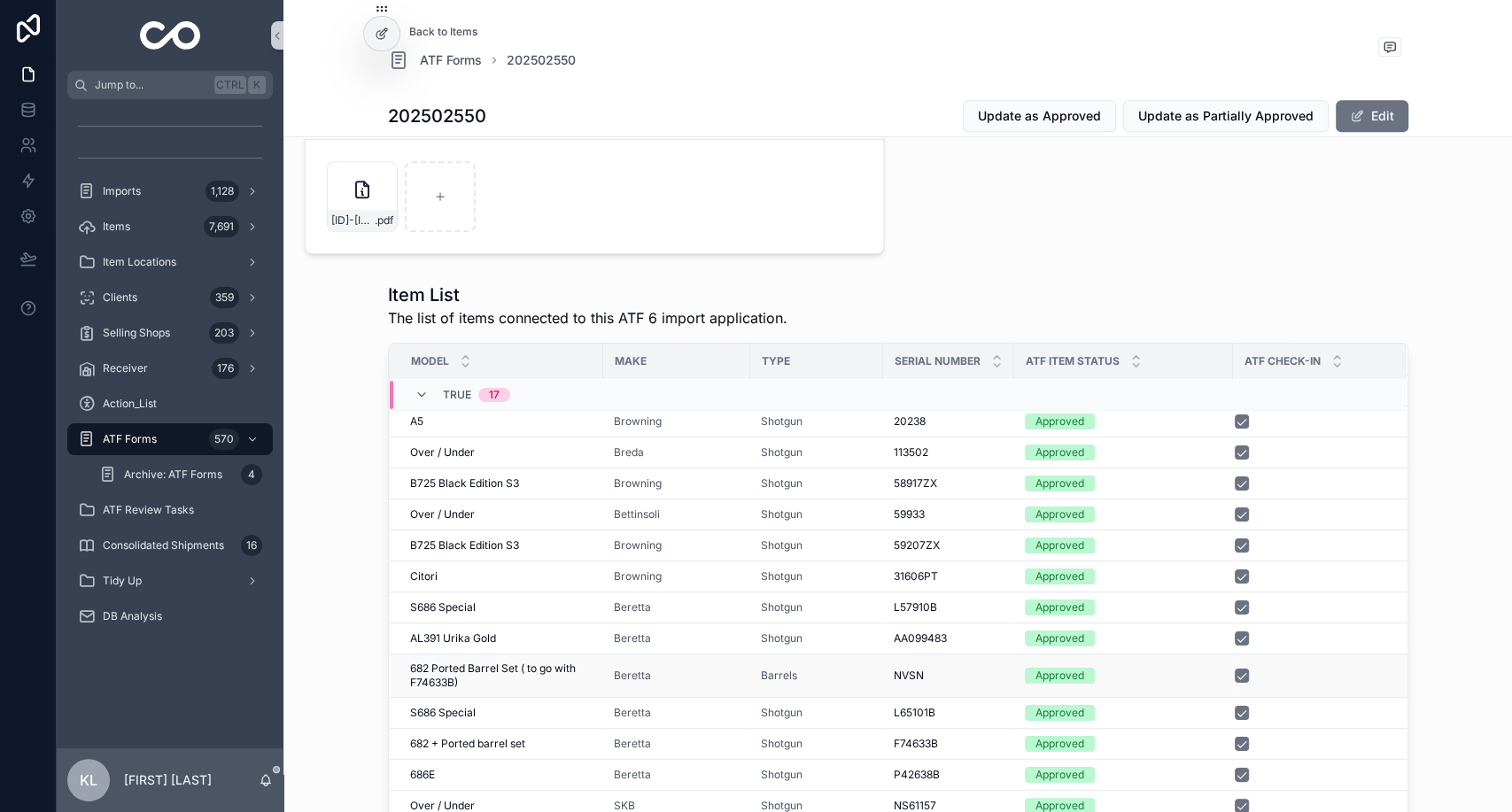 click on "682 Ported Barrel Set ( to go with F74633B)" at bounding box center (501, 676) 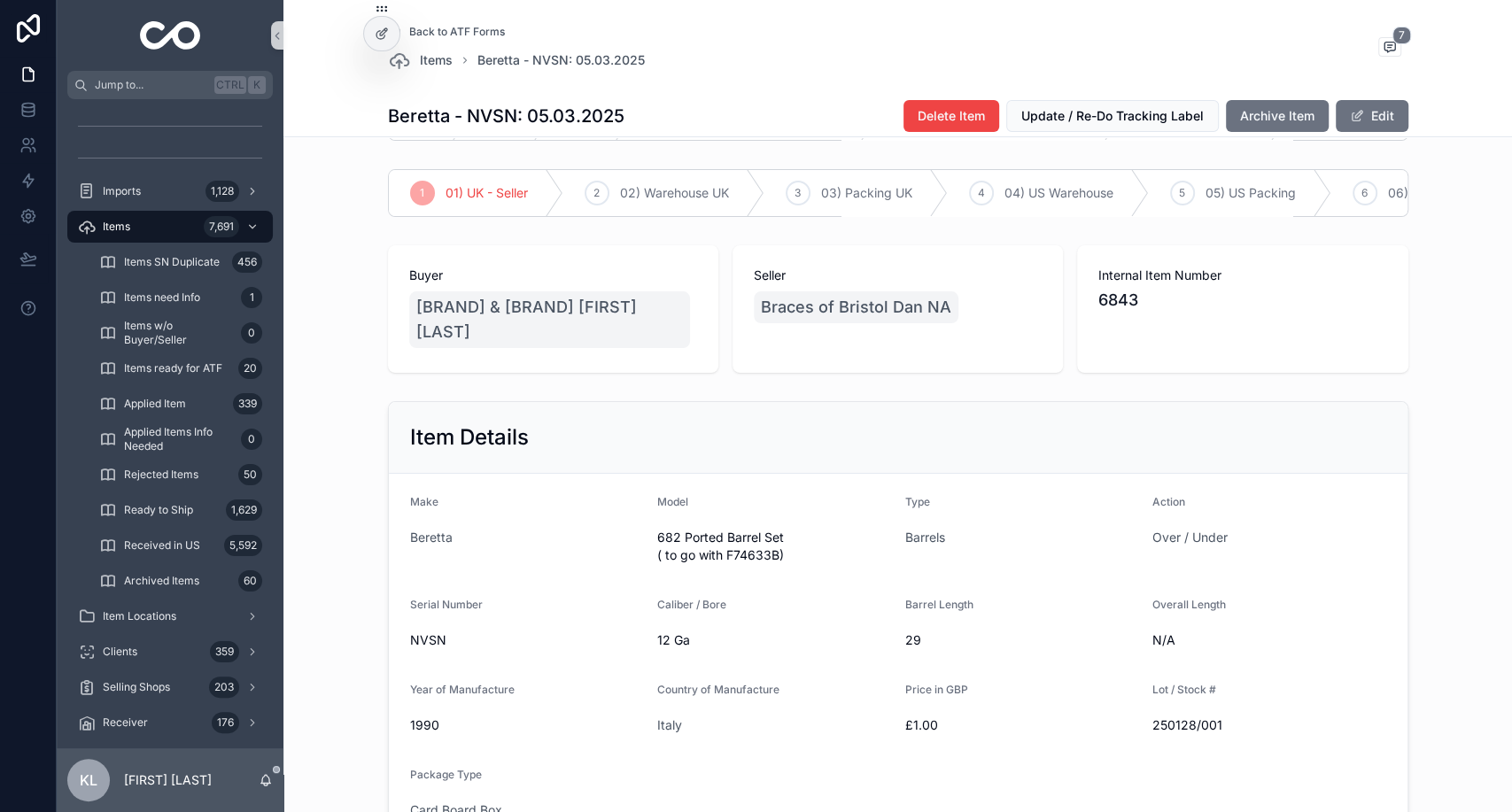 scroll, scrollTop: 74, scrollLeft: 0, axis: vertical 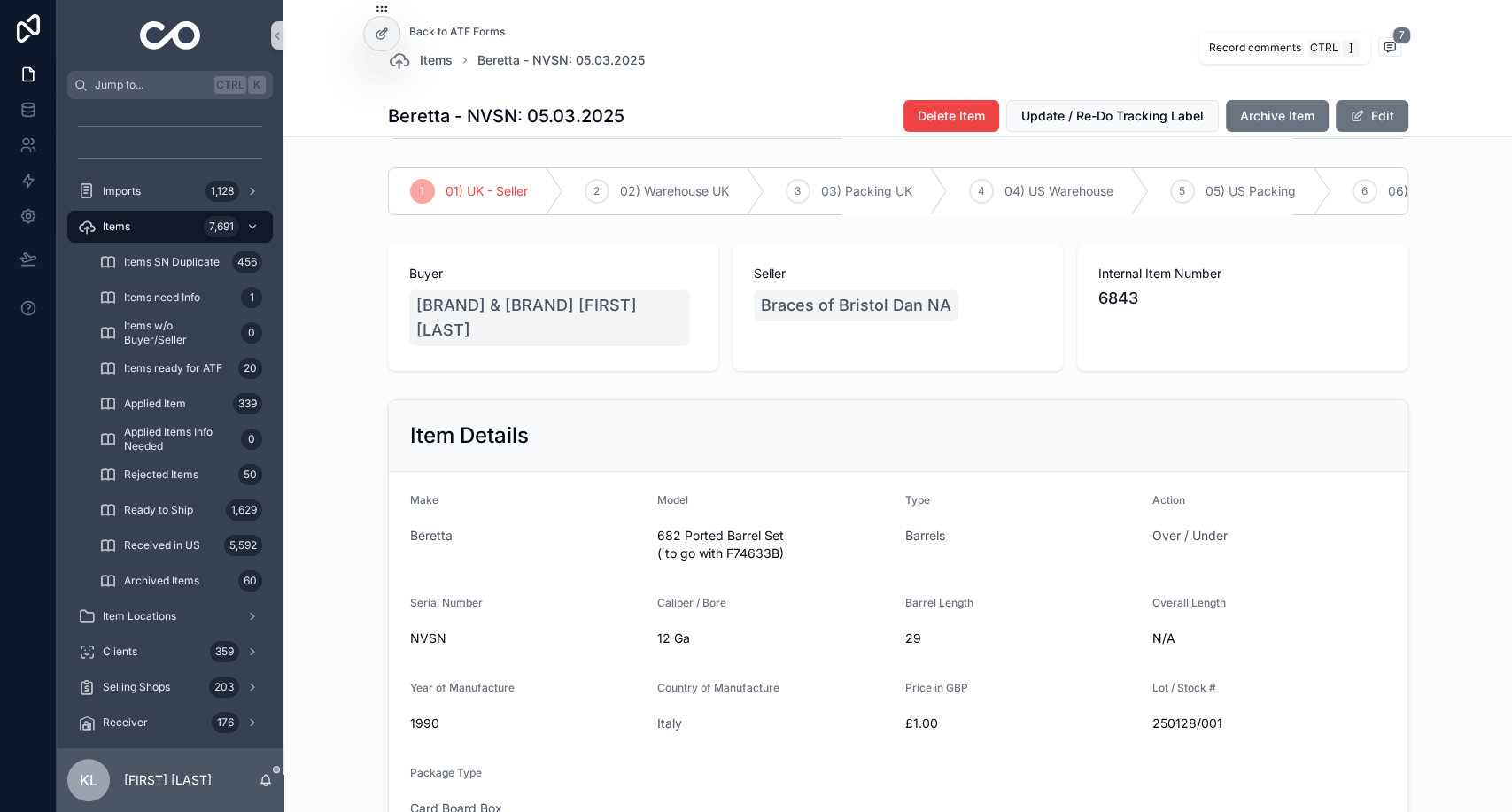 click 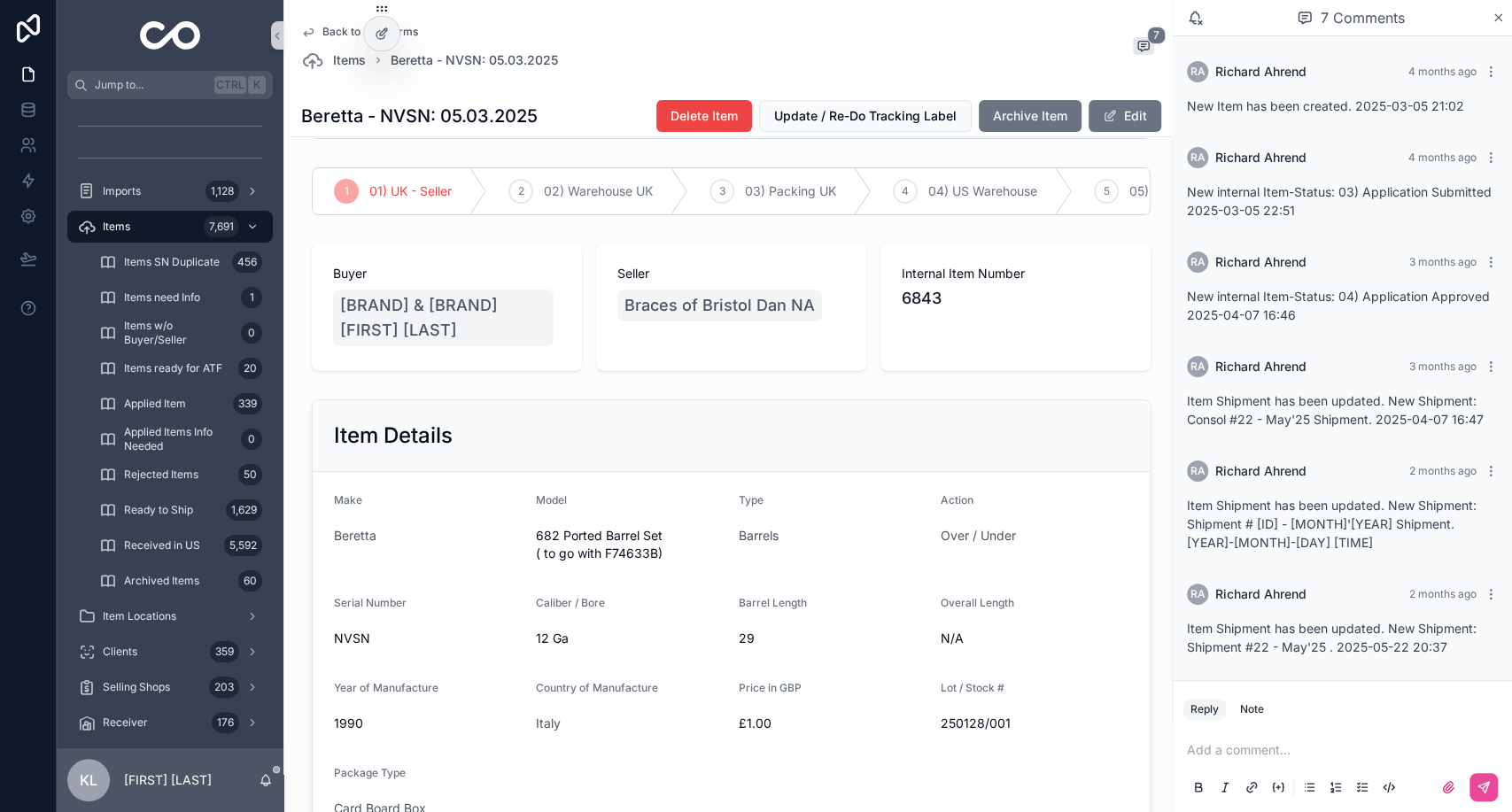 scroll, scrollTop: 129, scrollLeft: 0, axis: vertical 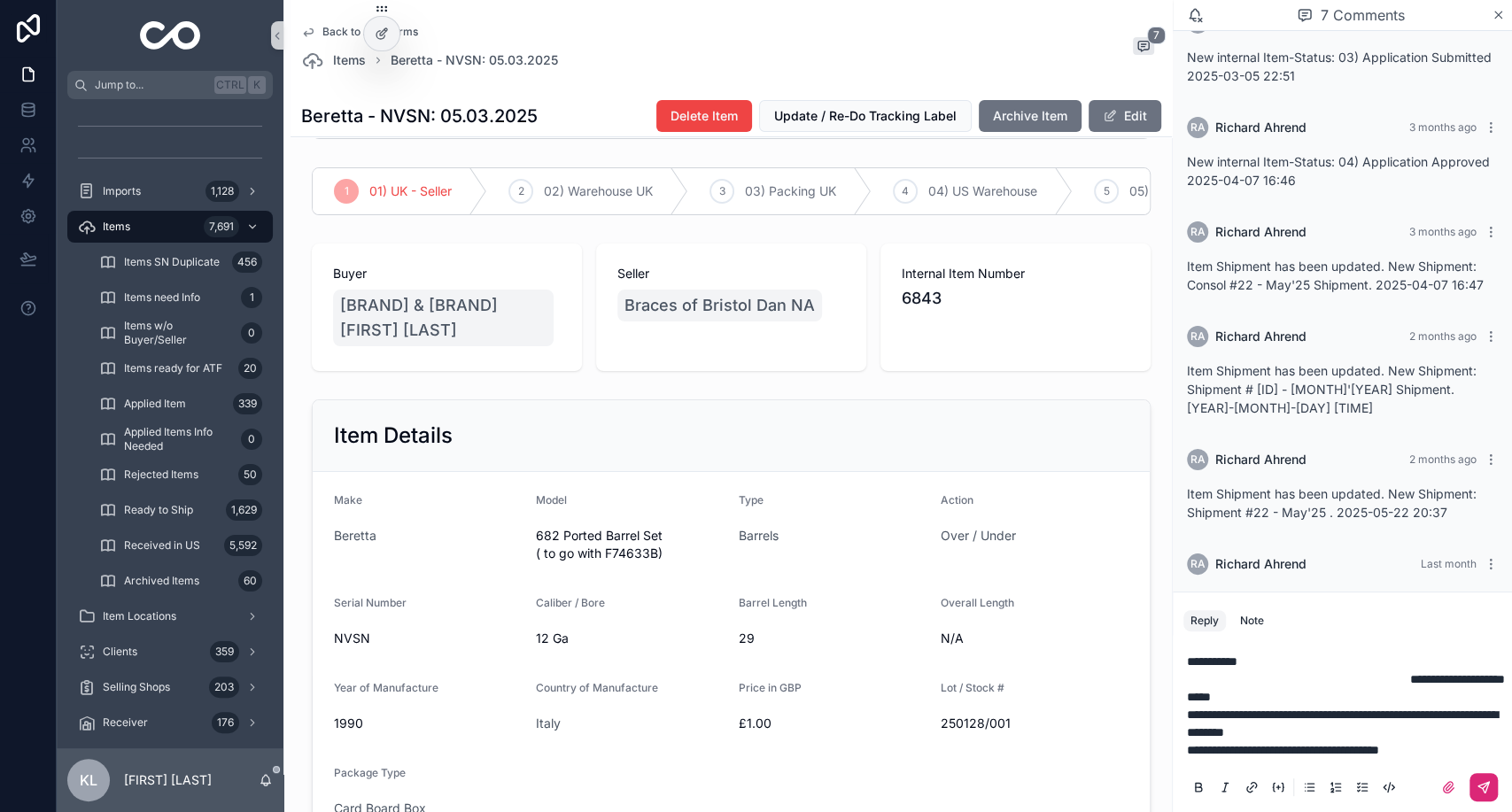 click 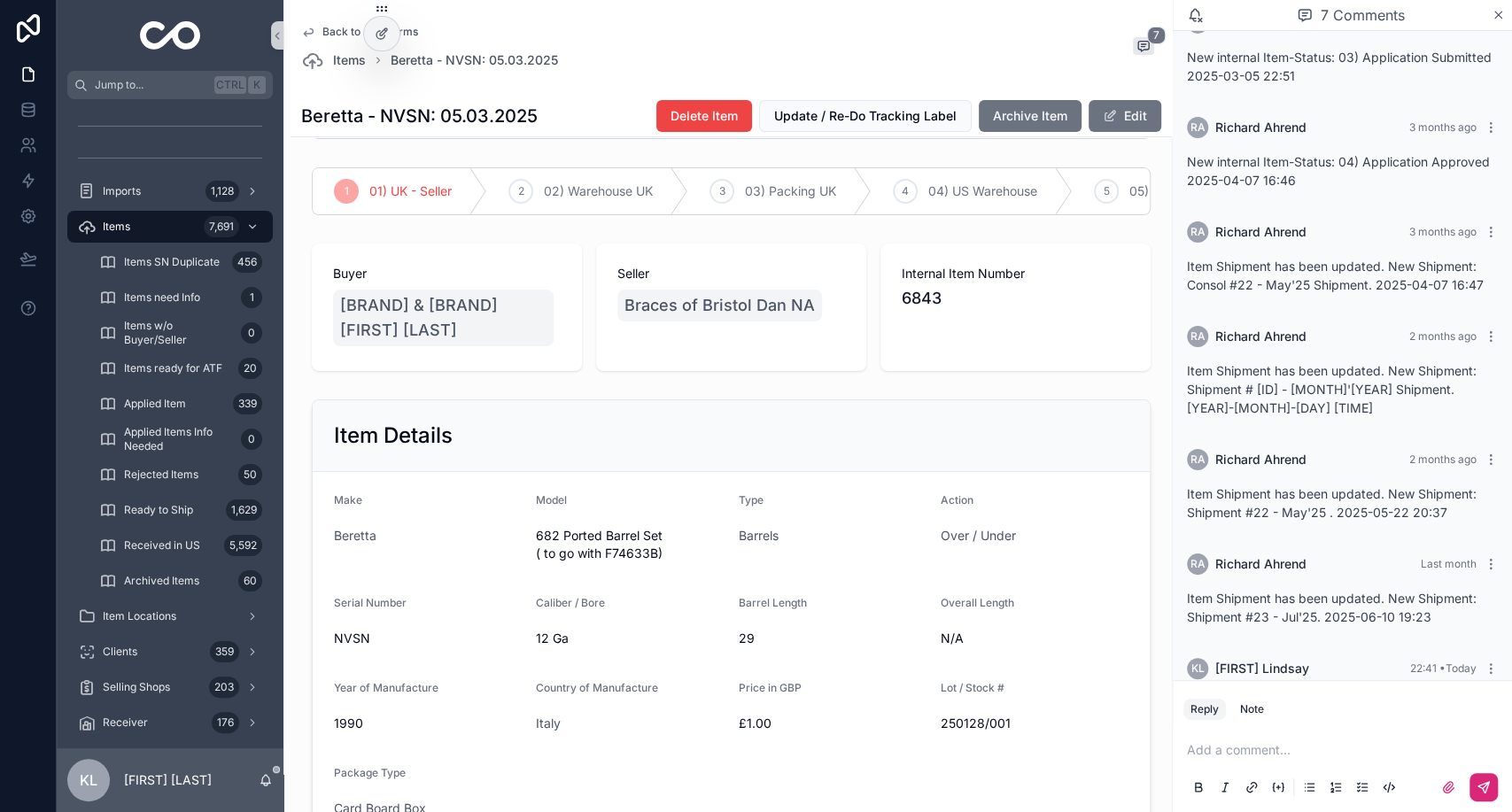 scroll, scrollTop: 332, scrollLeft: 0, axis: vertical 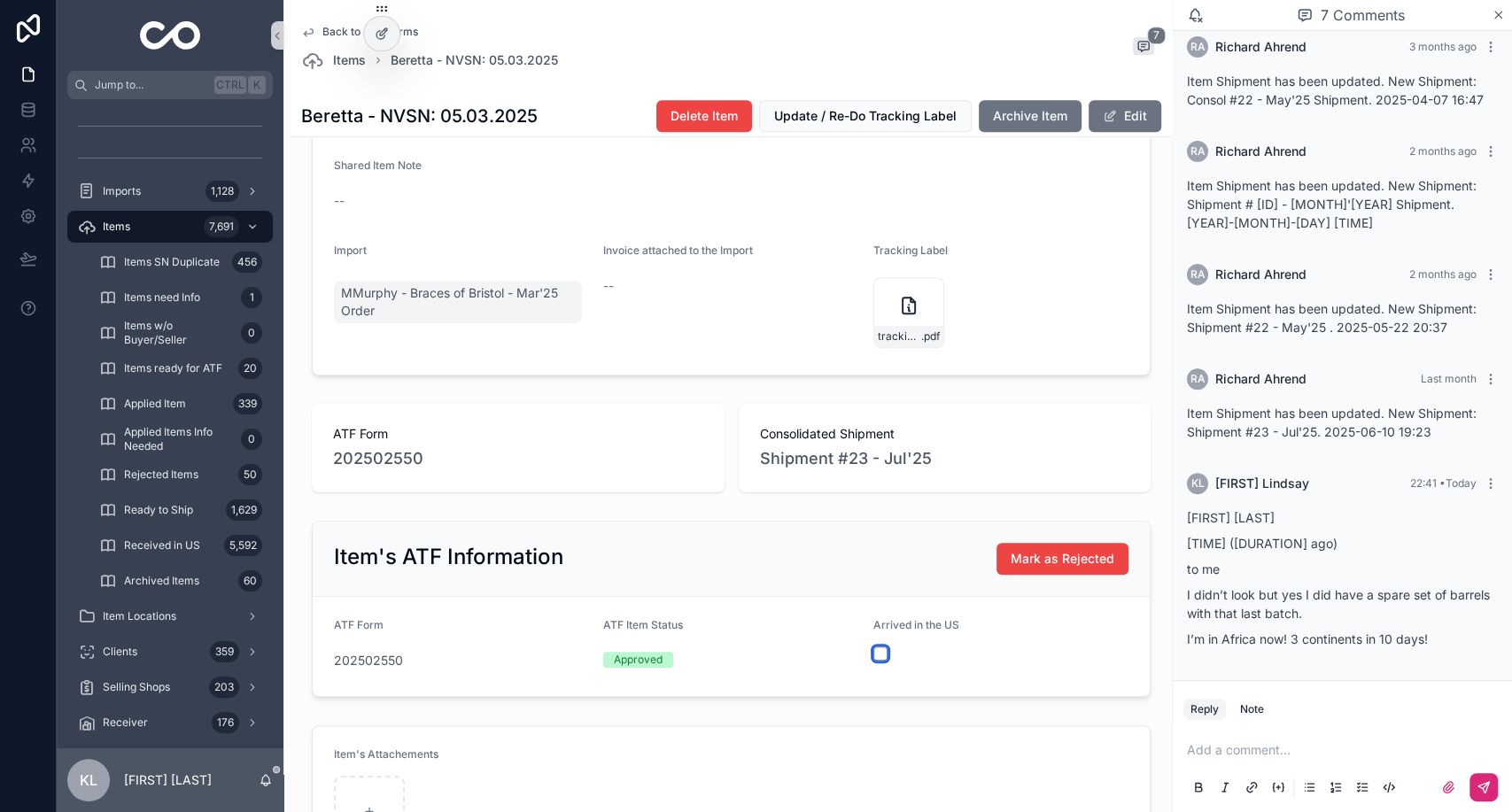 click at bounding box center (880, 653) 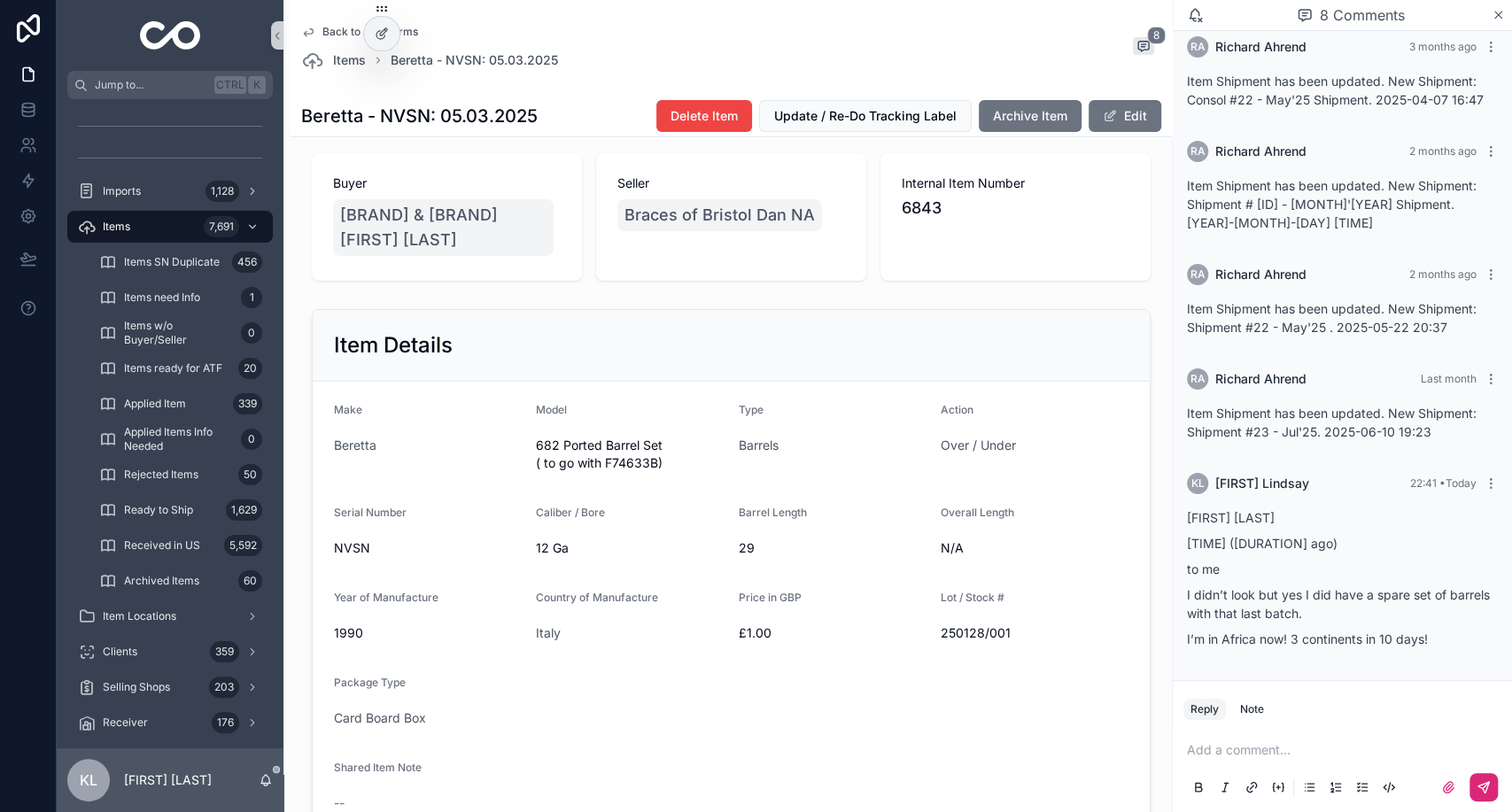 scroll, scrollTop: 0, scrollLeft: 0, axis: both 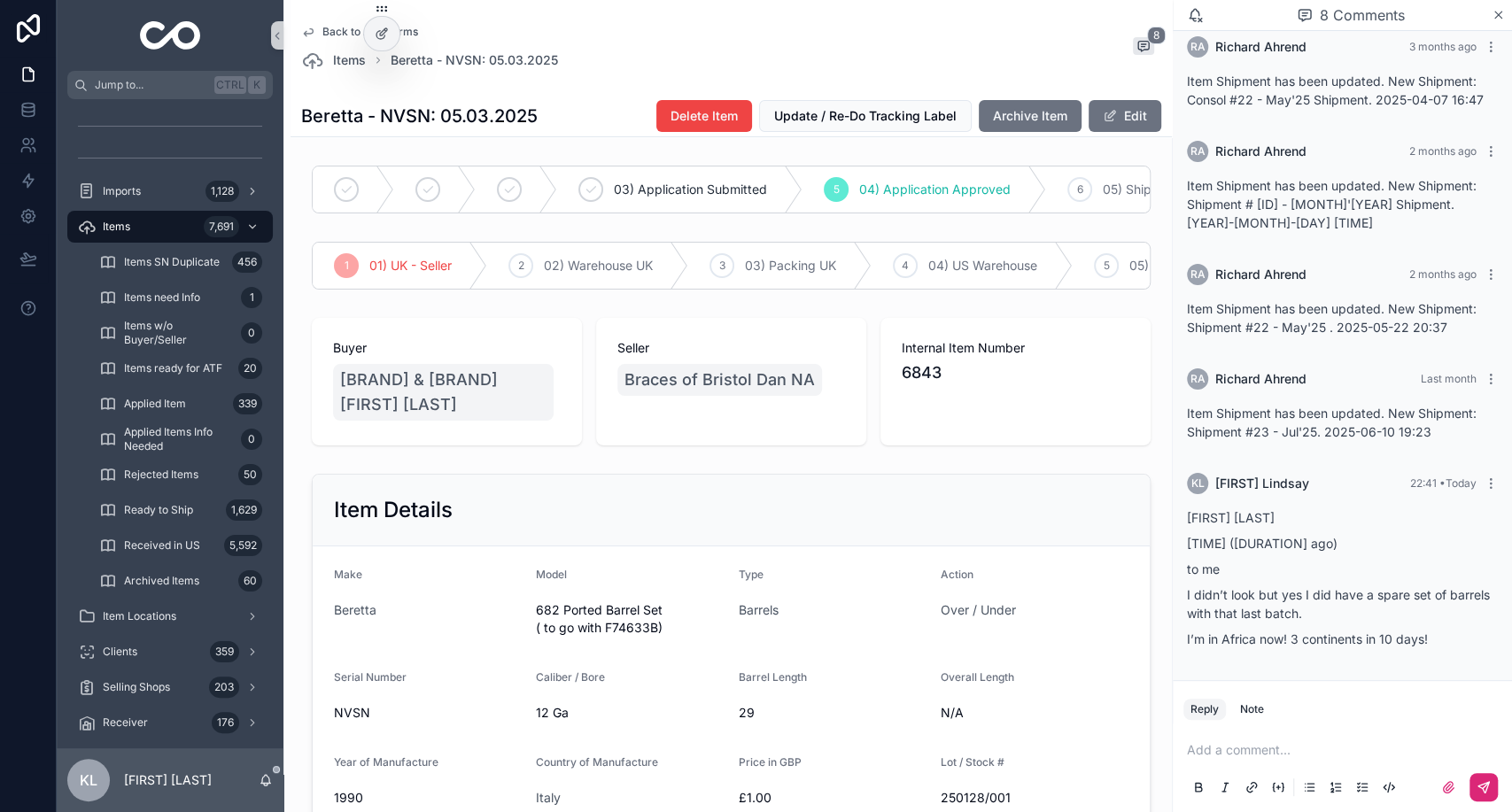 click on "6843" at bounding box center [1015, 373] 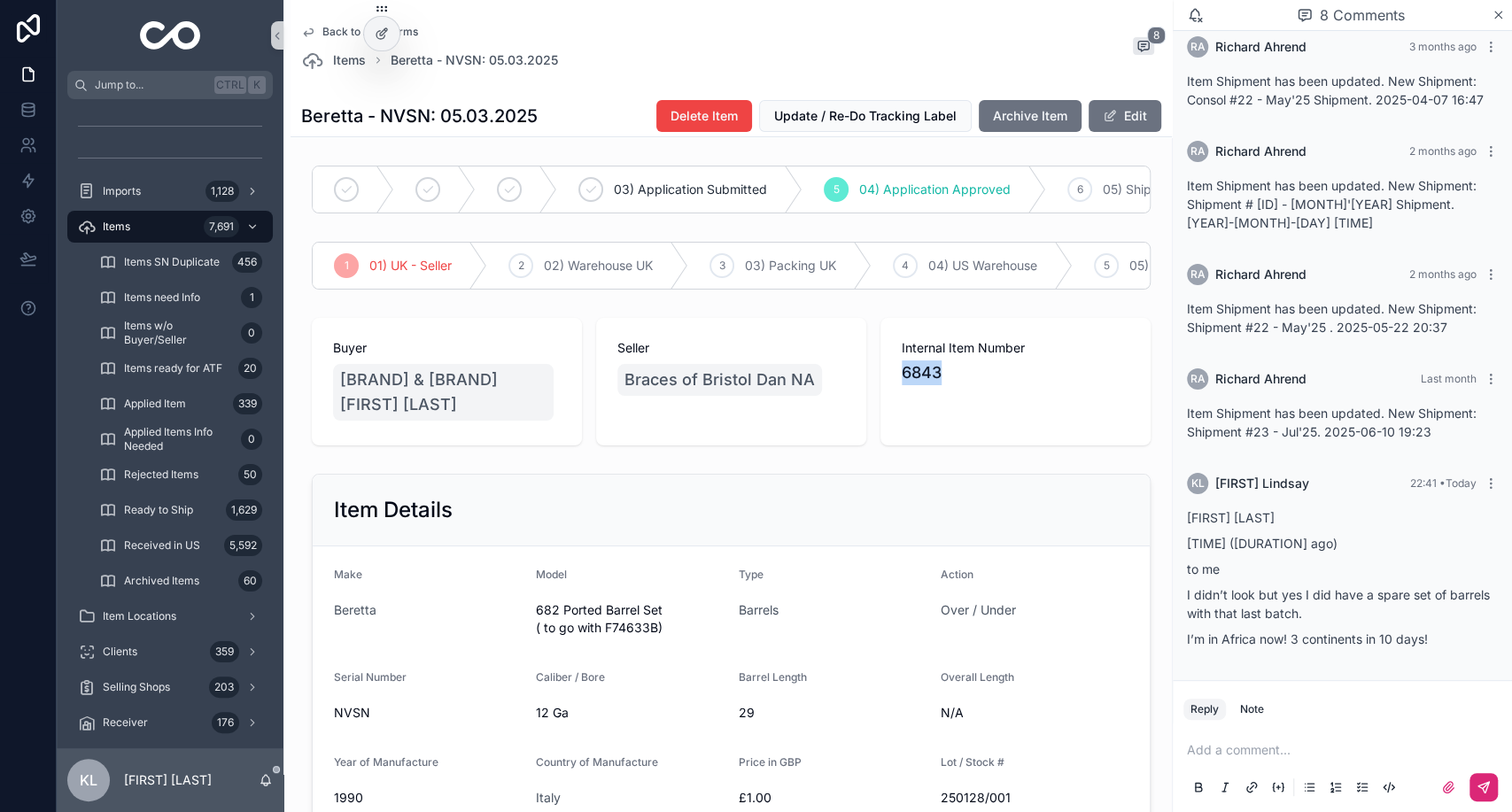 copy on "6843" 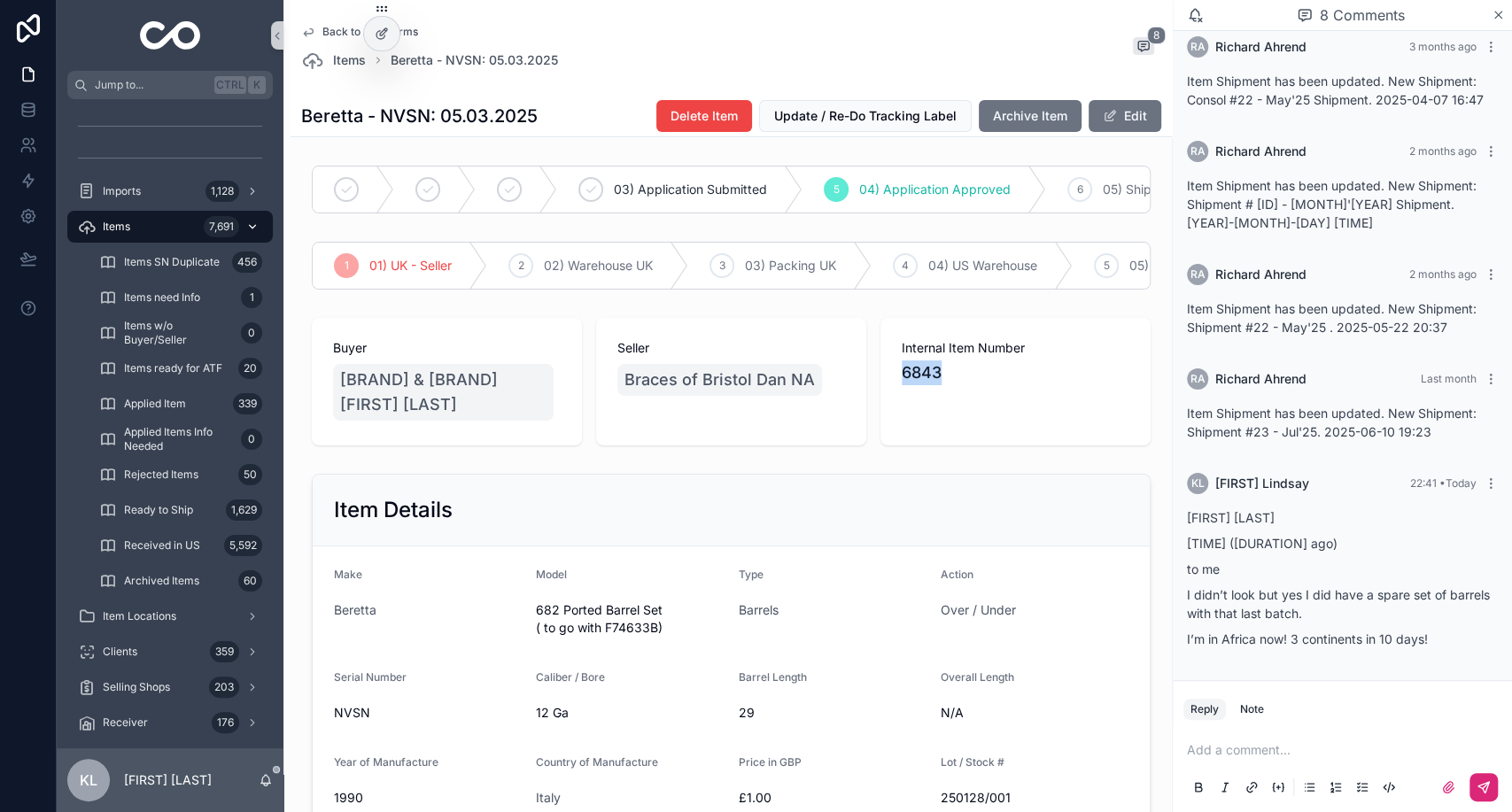click on "Items 7,691" at bounding box center [170, 227] 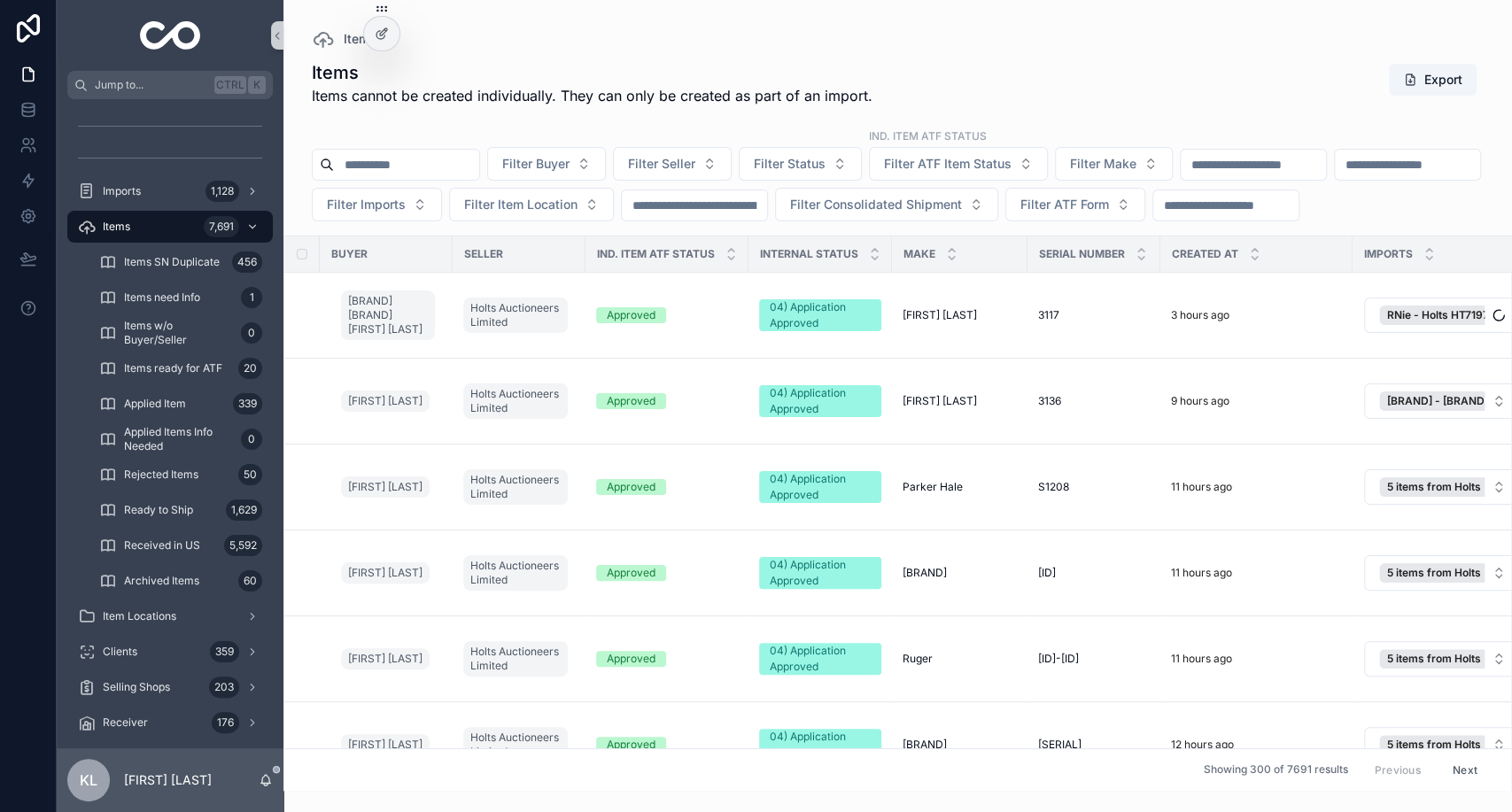 paste on "****" 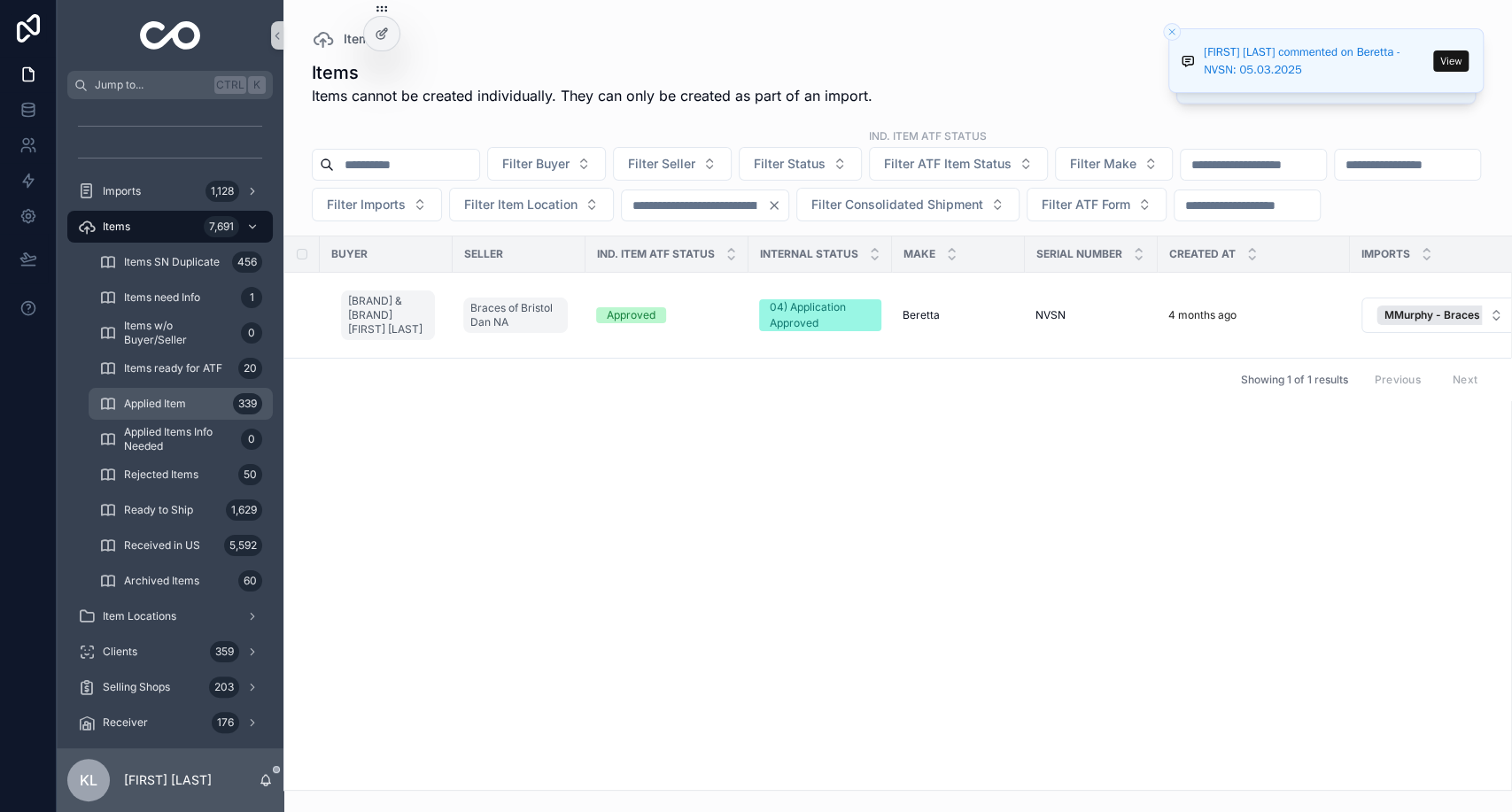 type on "****" 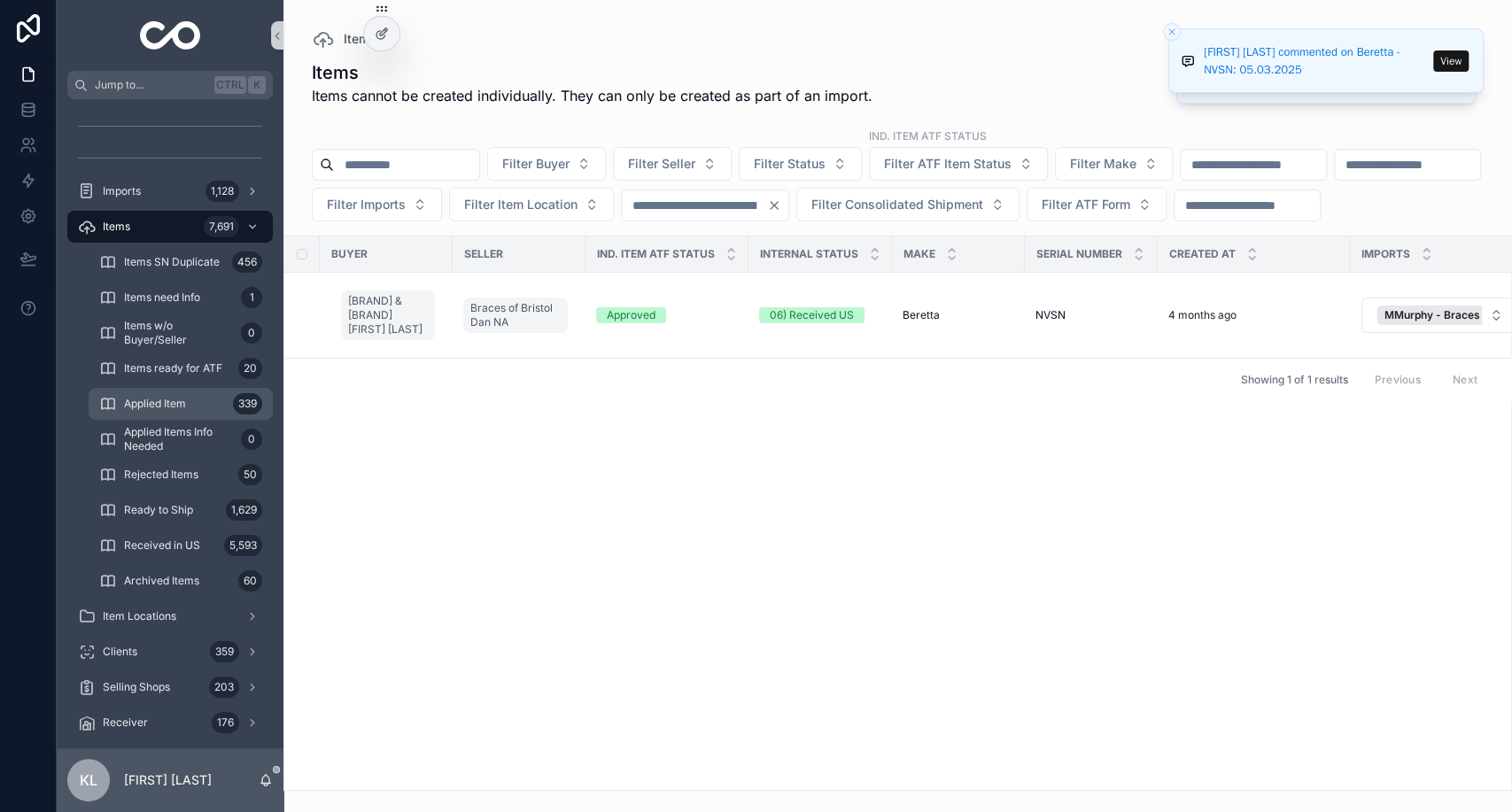 click on "Applied Item 339" at bounding box center (181, 404) 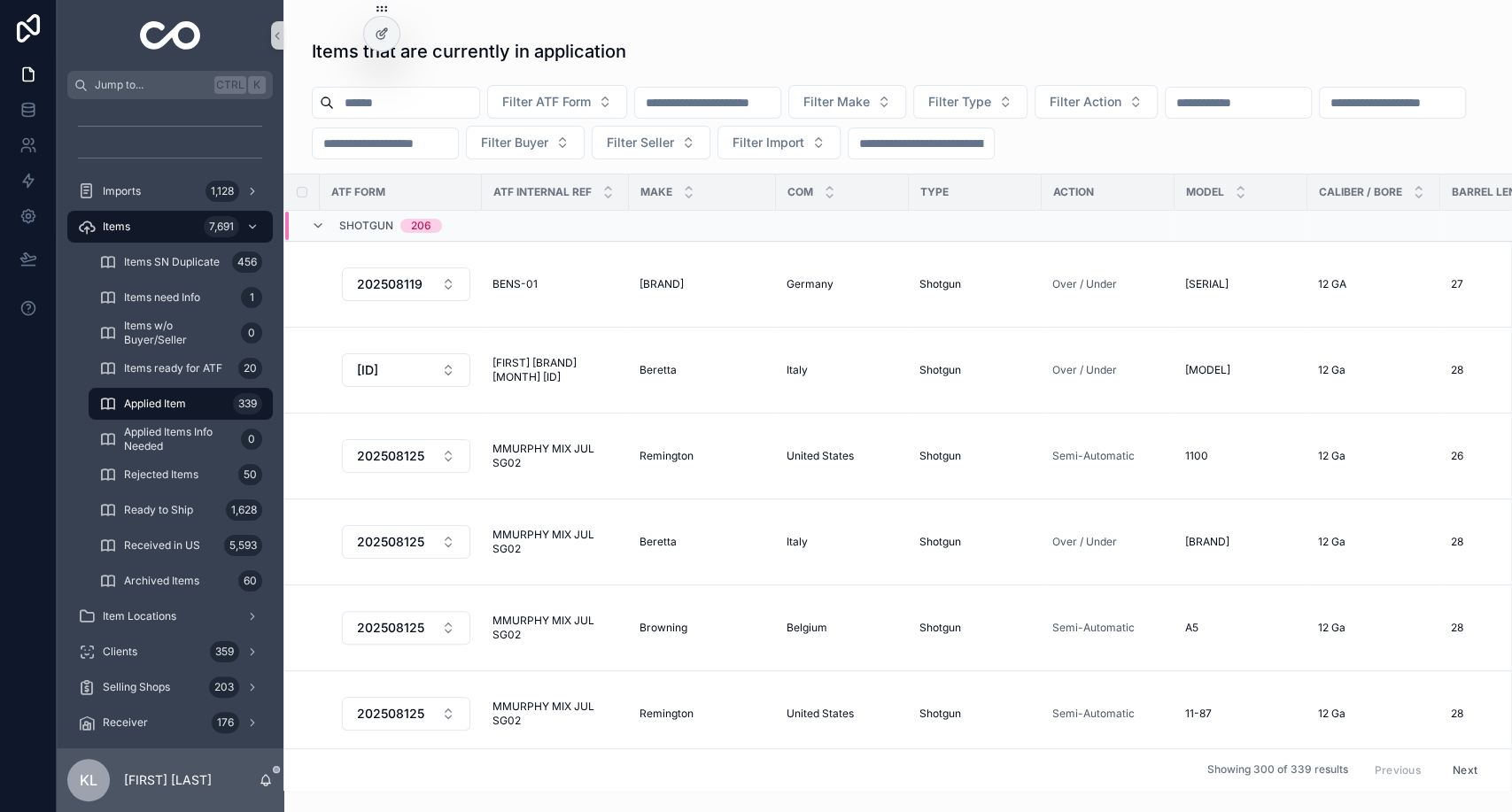 click at bounding box center [921, 143] 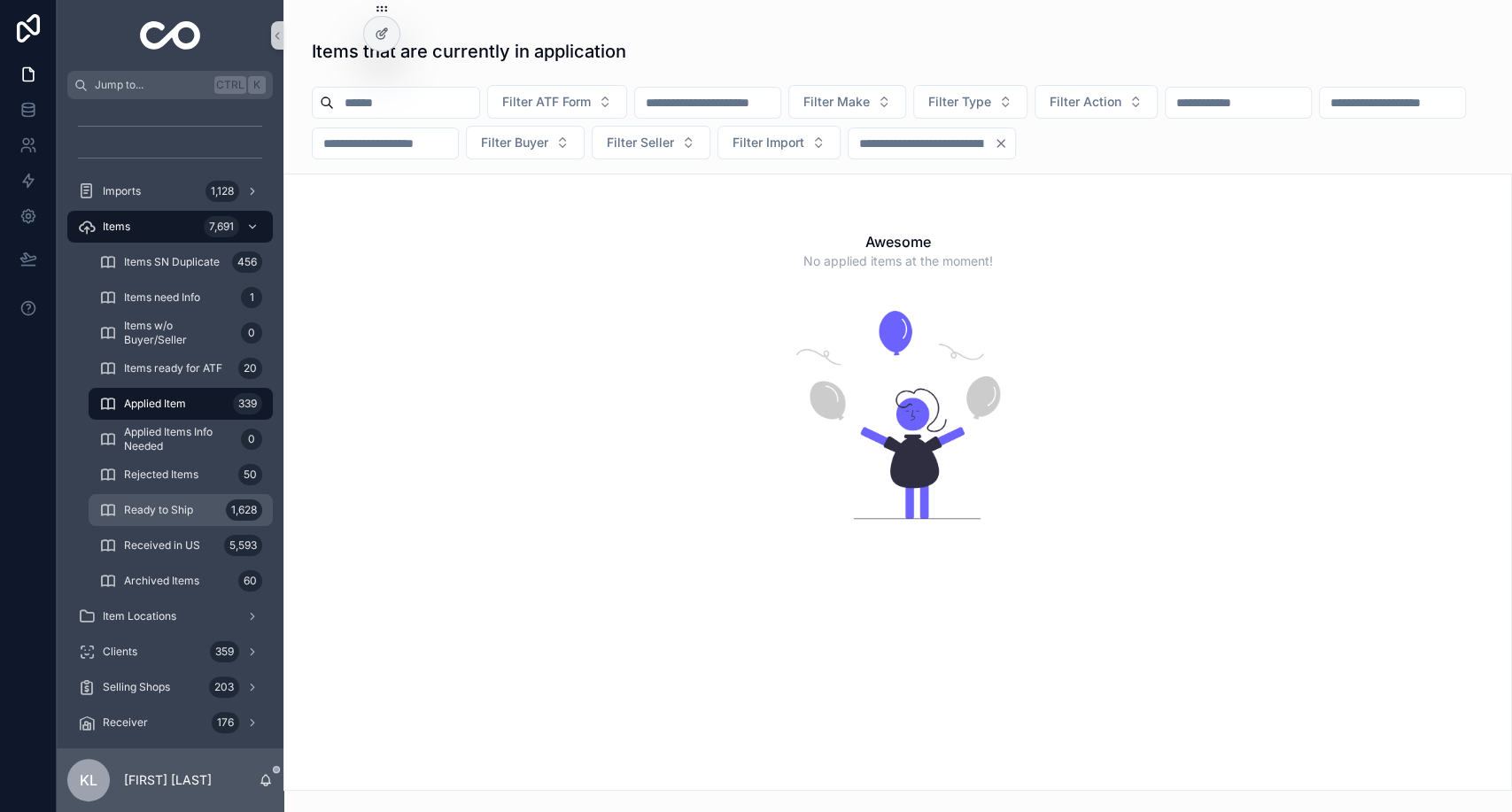 type on "****" 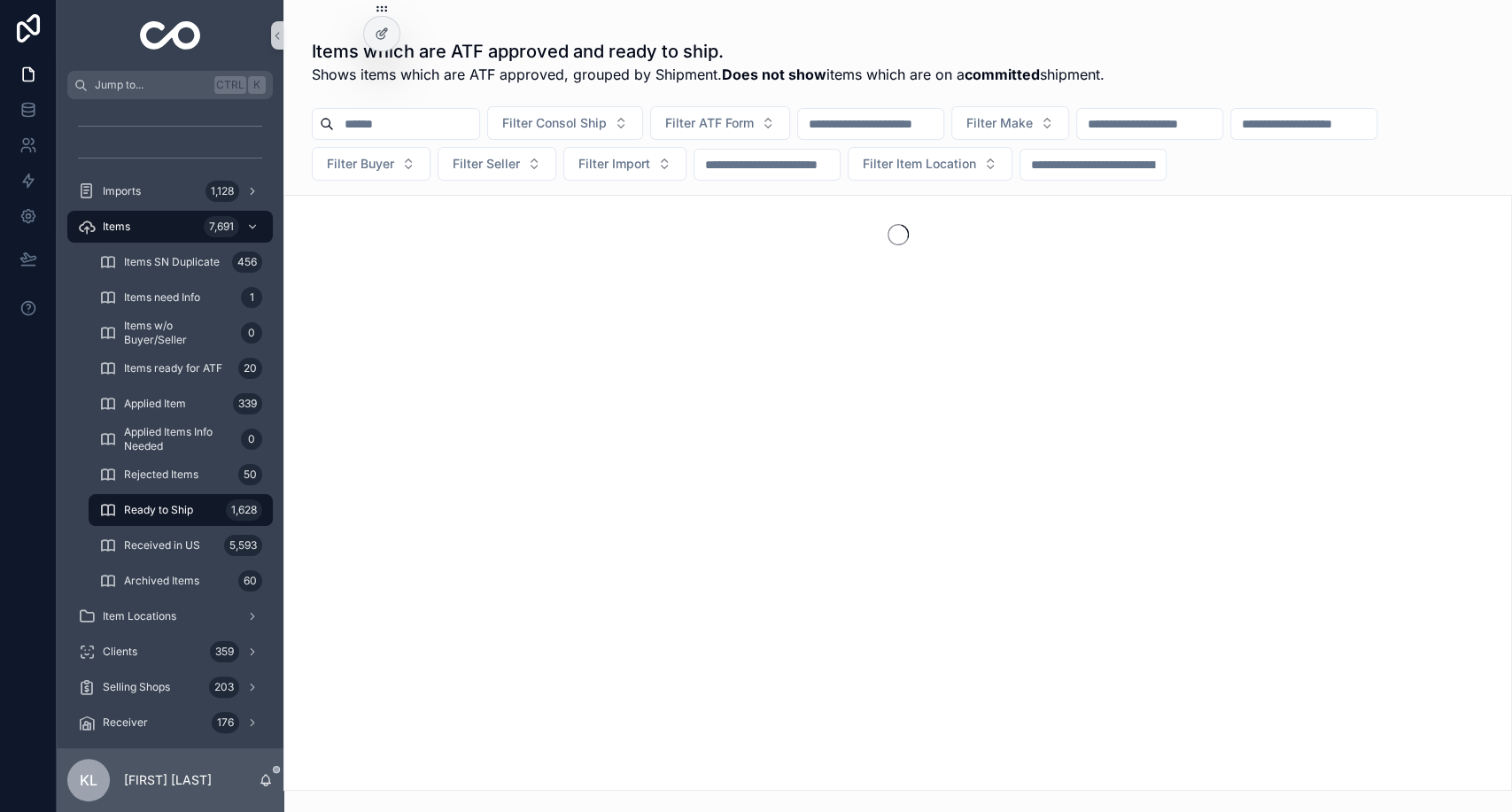 paste on "****" 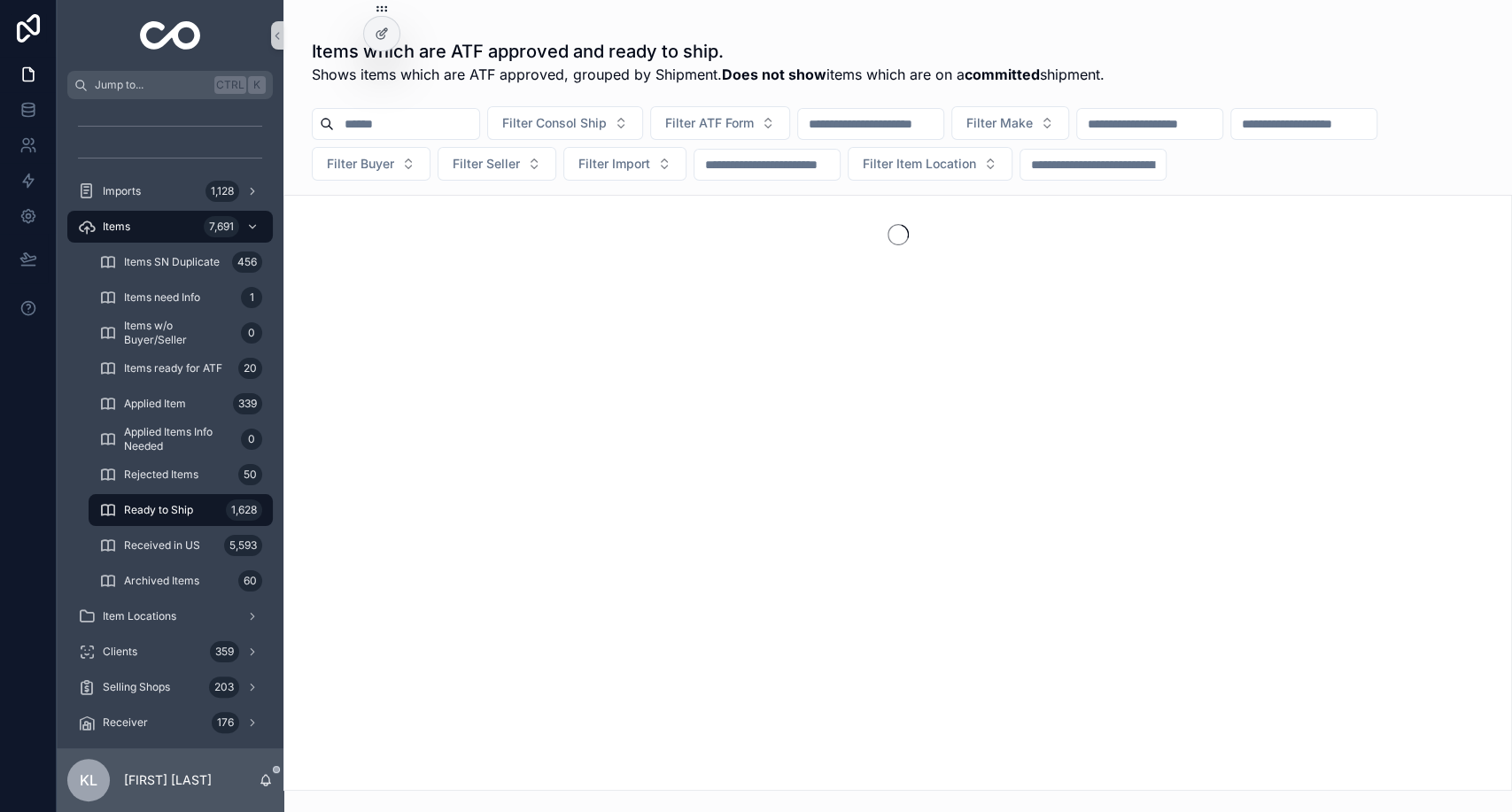 click on "****" at bounding box center (1093, 165) 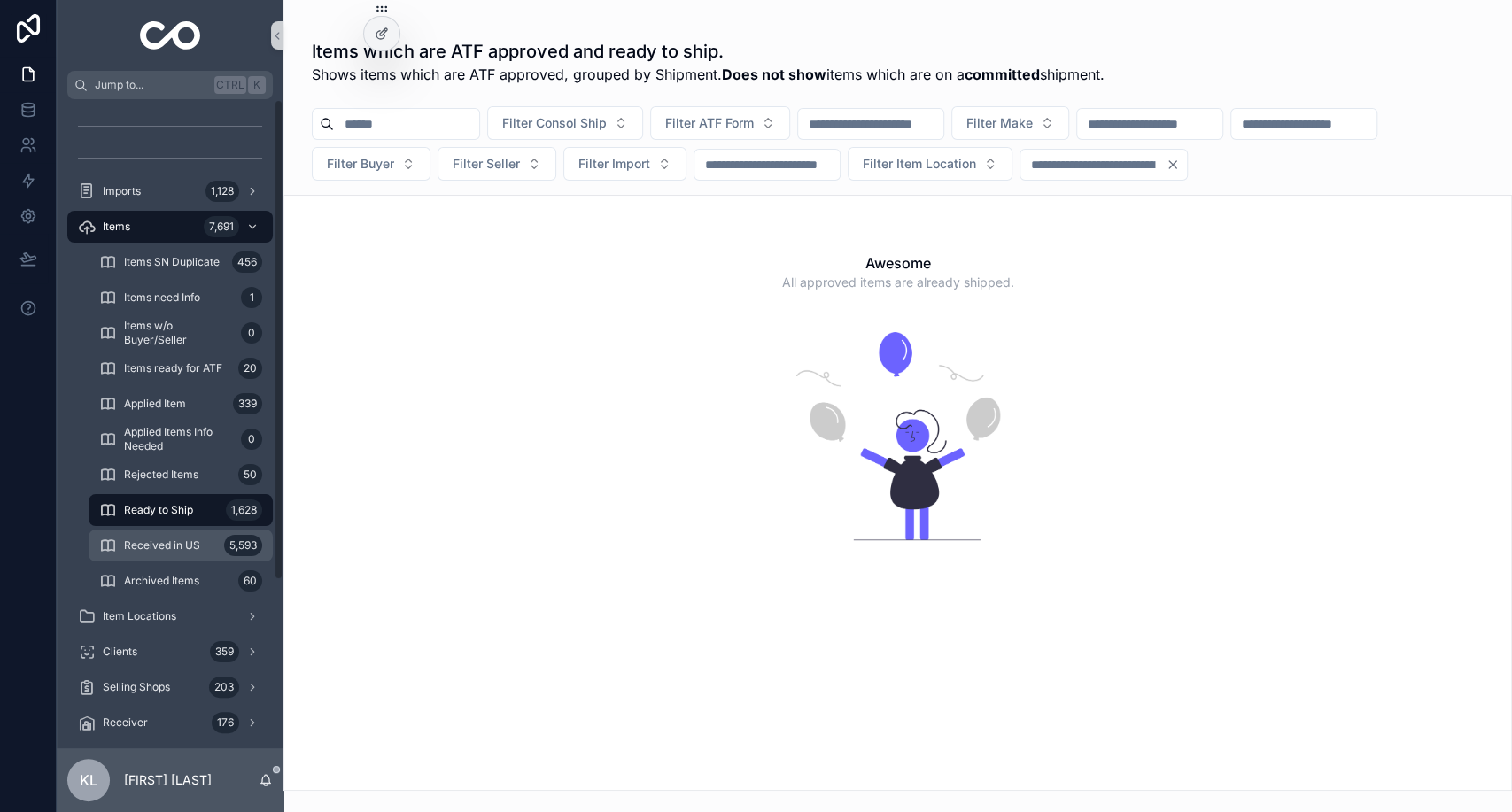 type on "****" 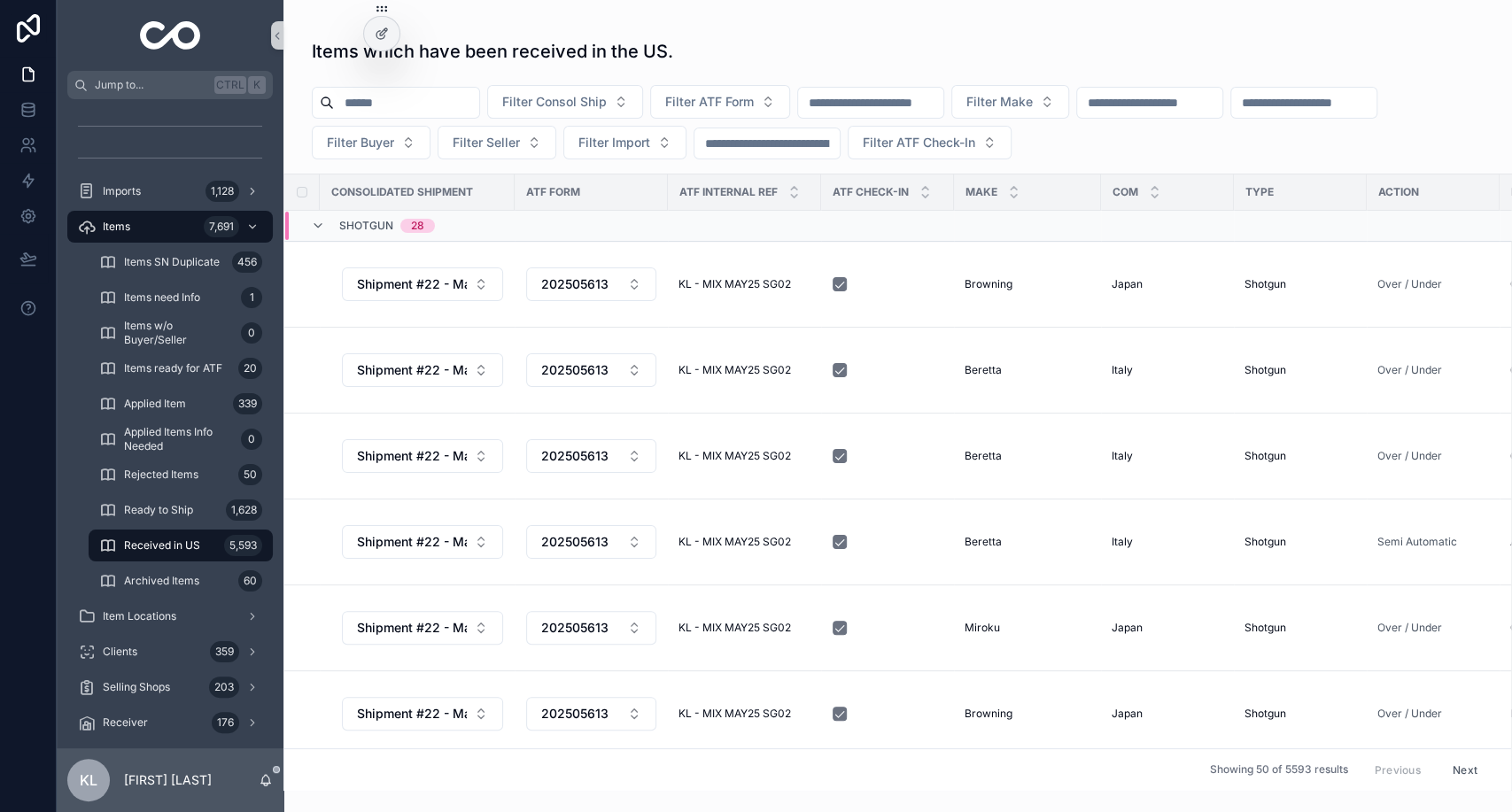 click at bounding box center (767, 143) 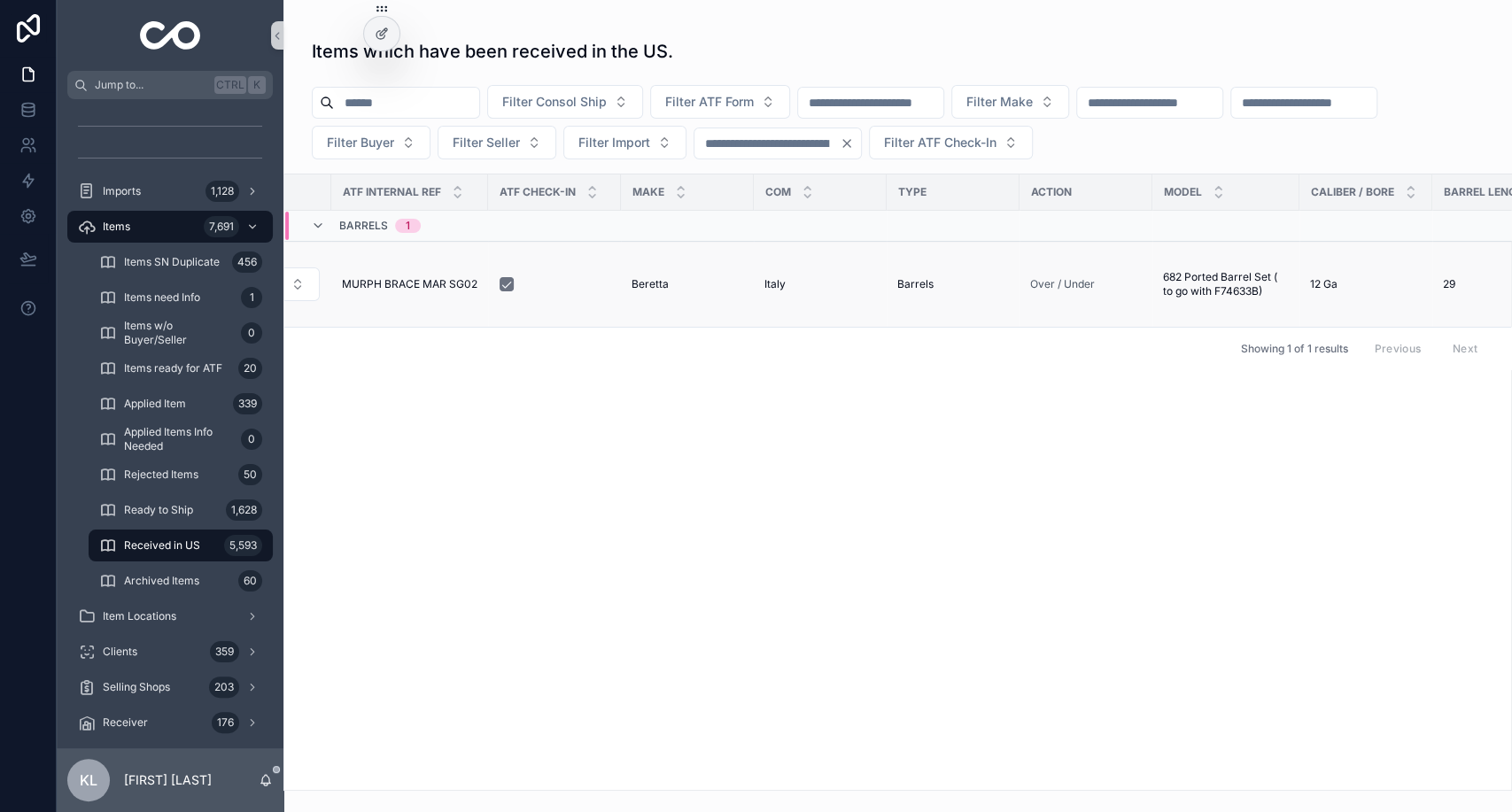 scroll, scrollTop: 0, scrollLeft: 0, axis: both 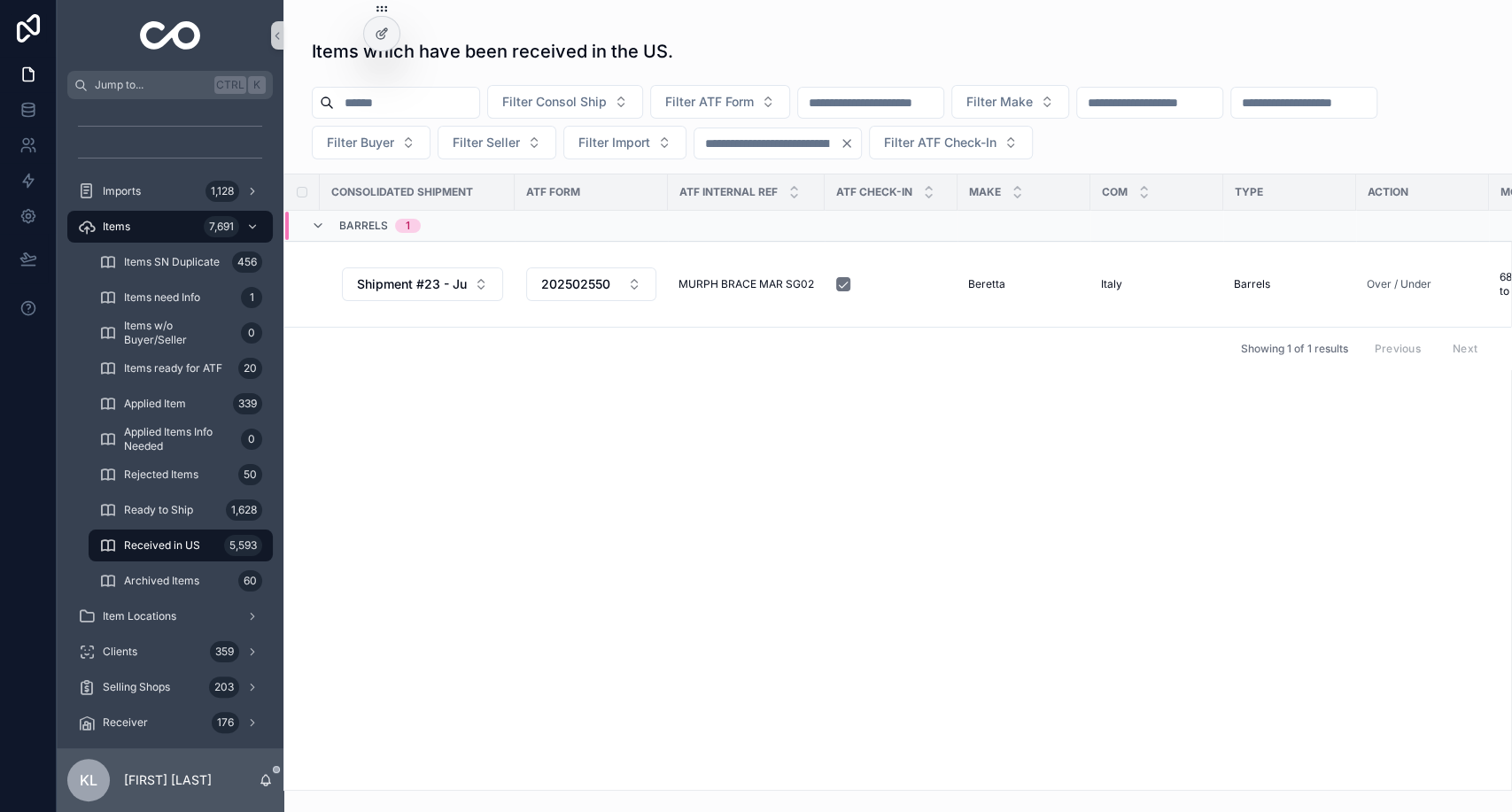 type on "****" 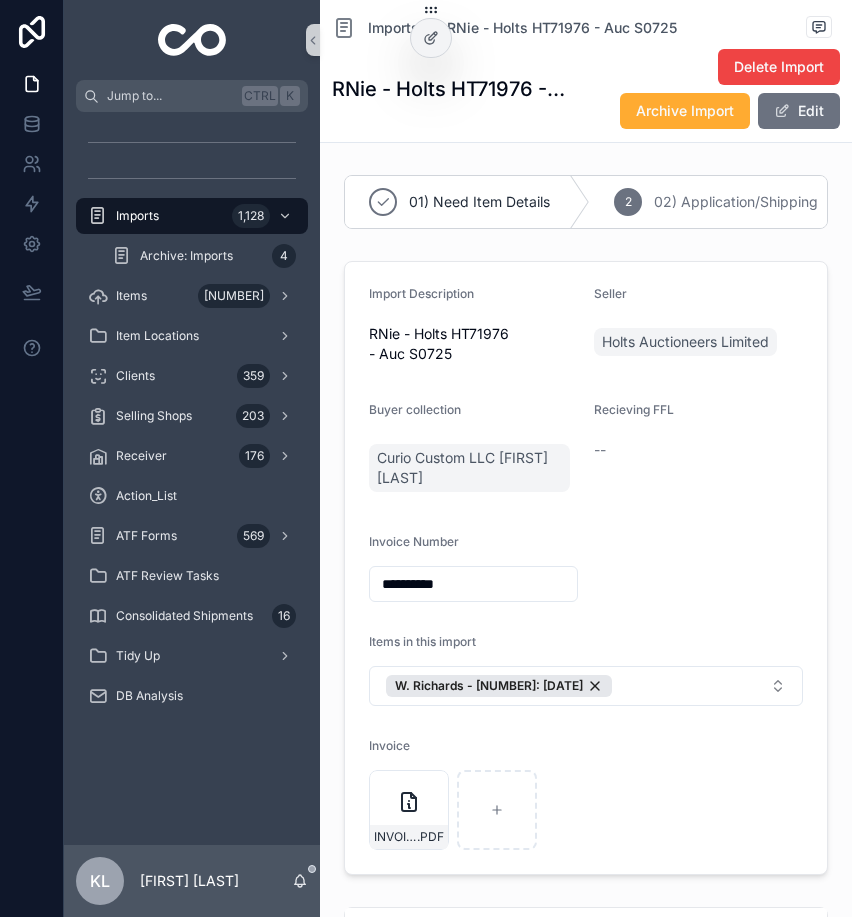 scroll, scrollTop: 0, scrollLeft: 0, axis: both 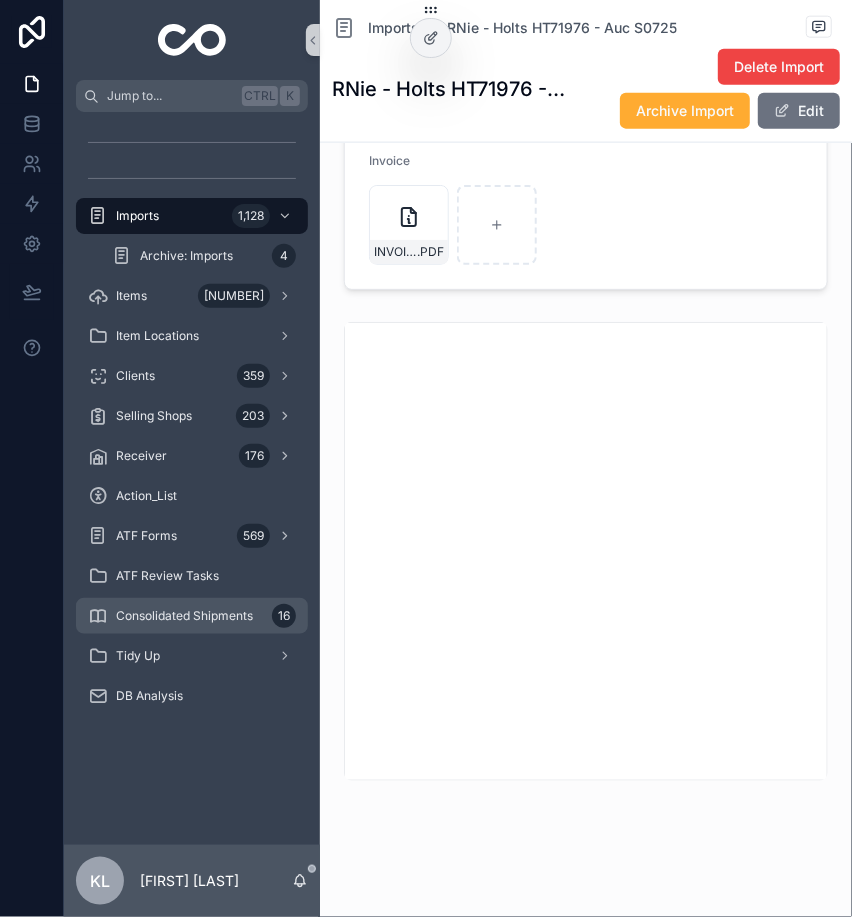 click on "Consolidated Shipments [NUMBER]" at bounding box center [192, 616] 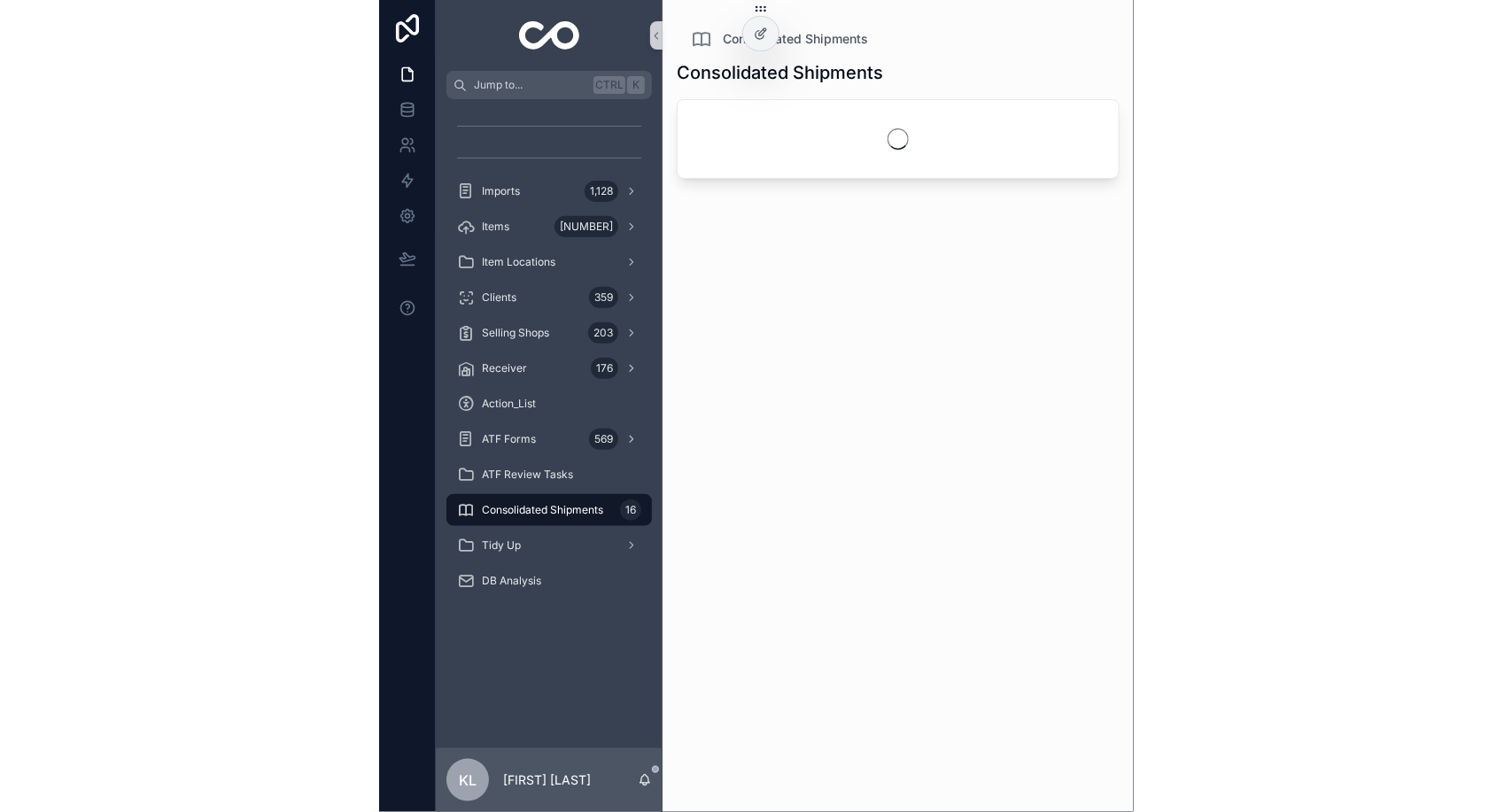 scroll, scrollTop: 0, scrollLeft: 0, axis: both 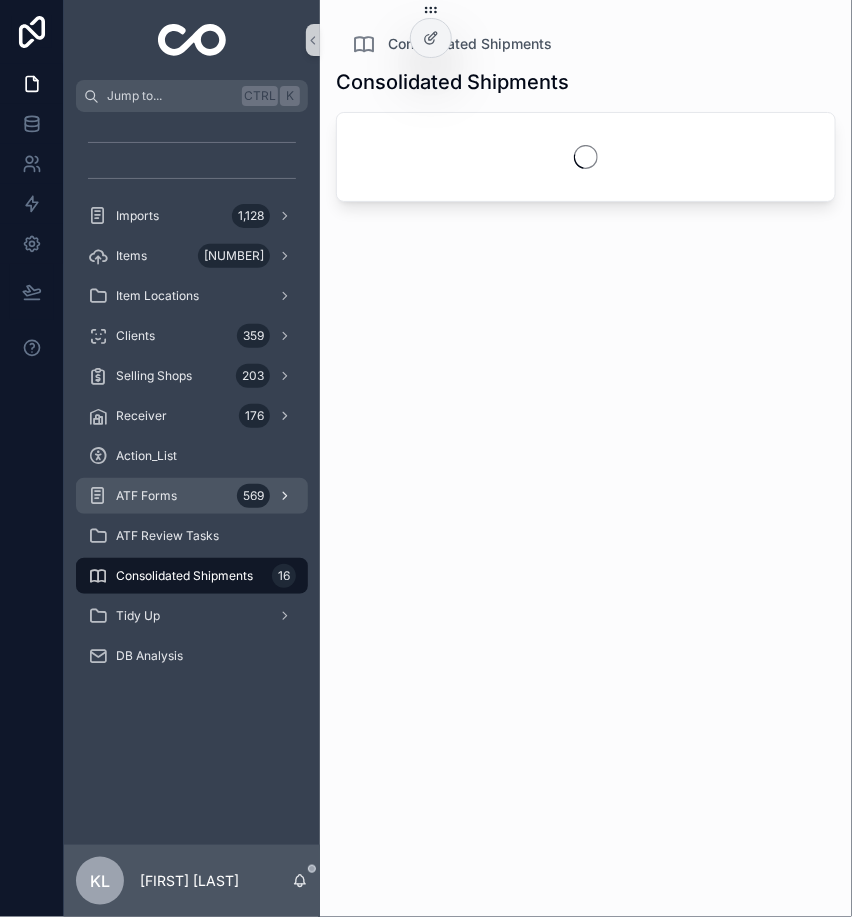 click on "ATF Forms 569" at bounding box center (192, 496) 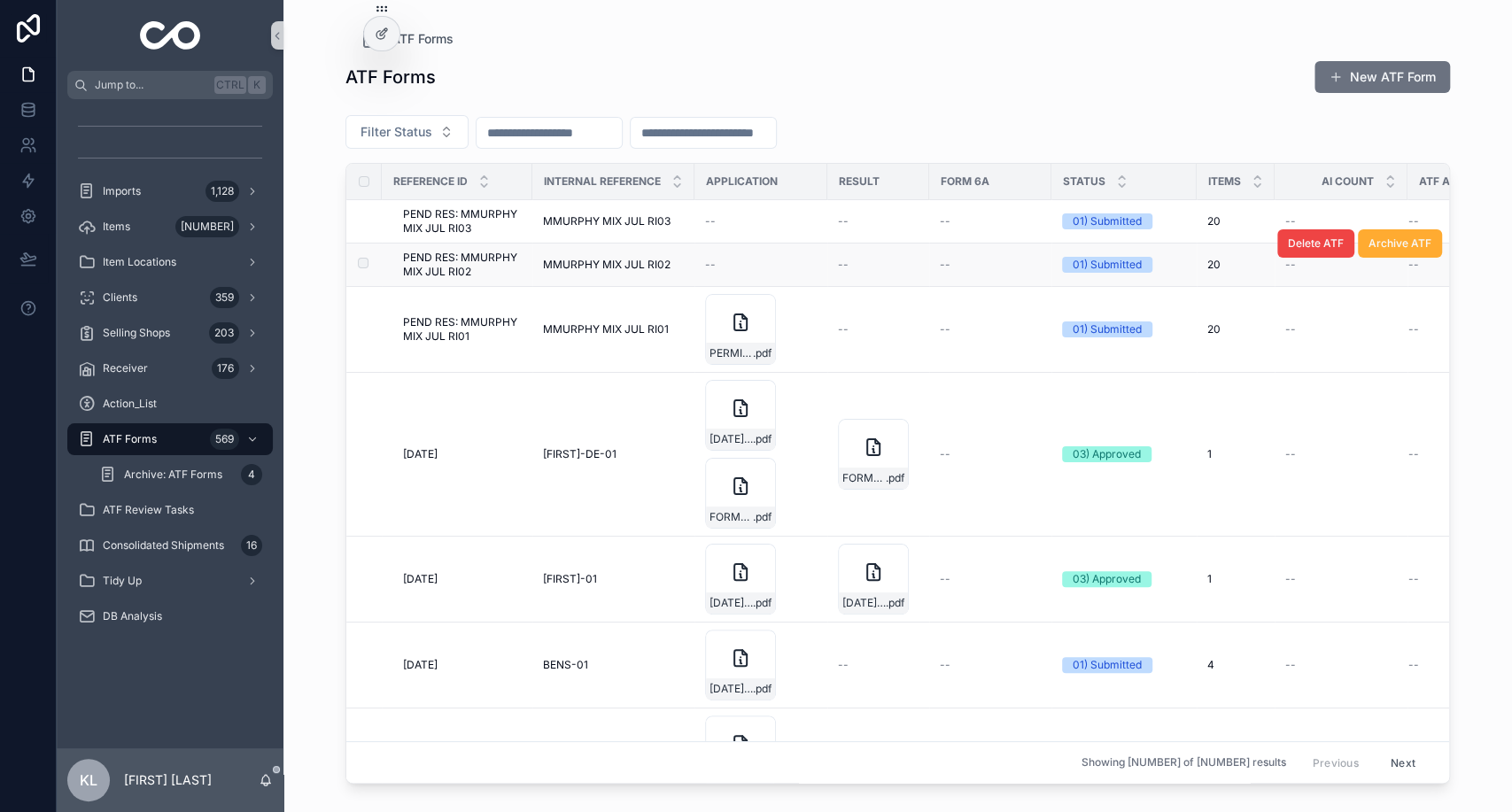 click on "PEND RES: MMURPHY MIX JUL RI02" at bounding box center [462, 265] 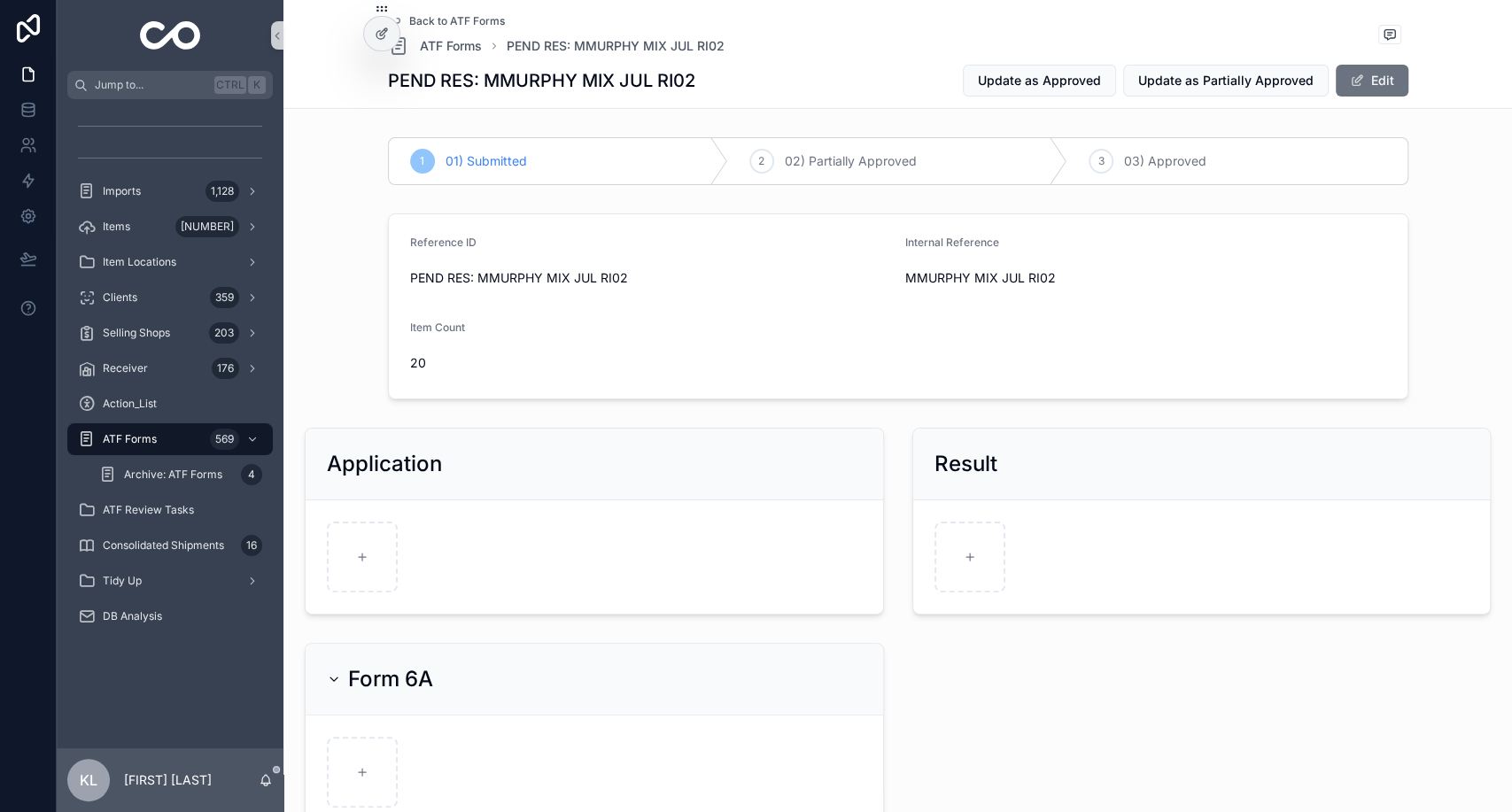 click at bounding box center (594, 557) 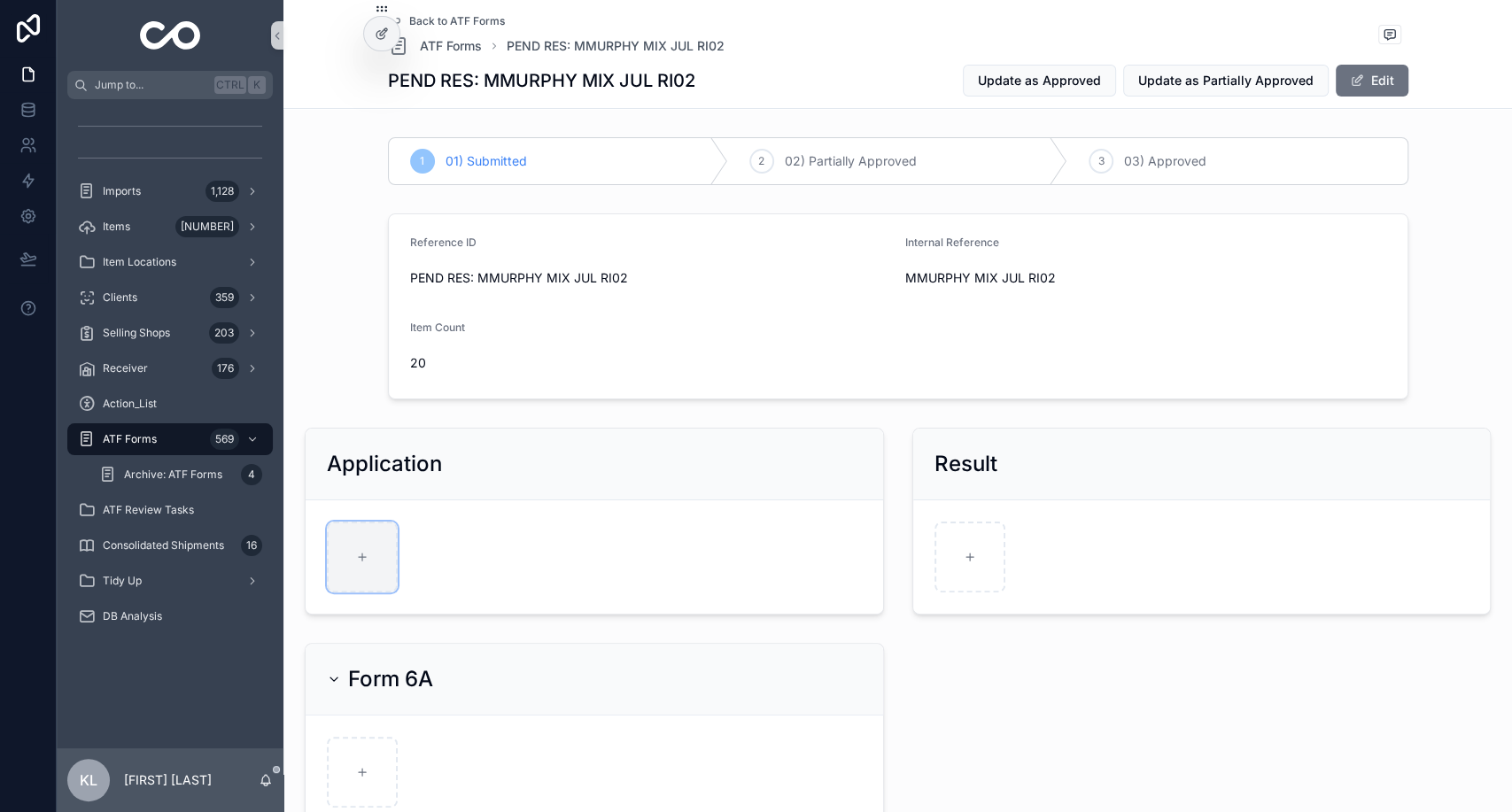 click at bounding box center (362, 557) 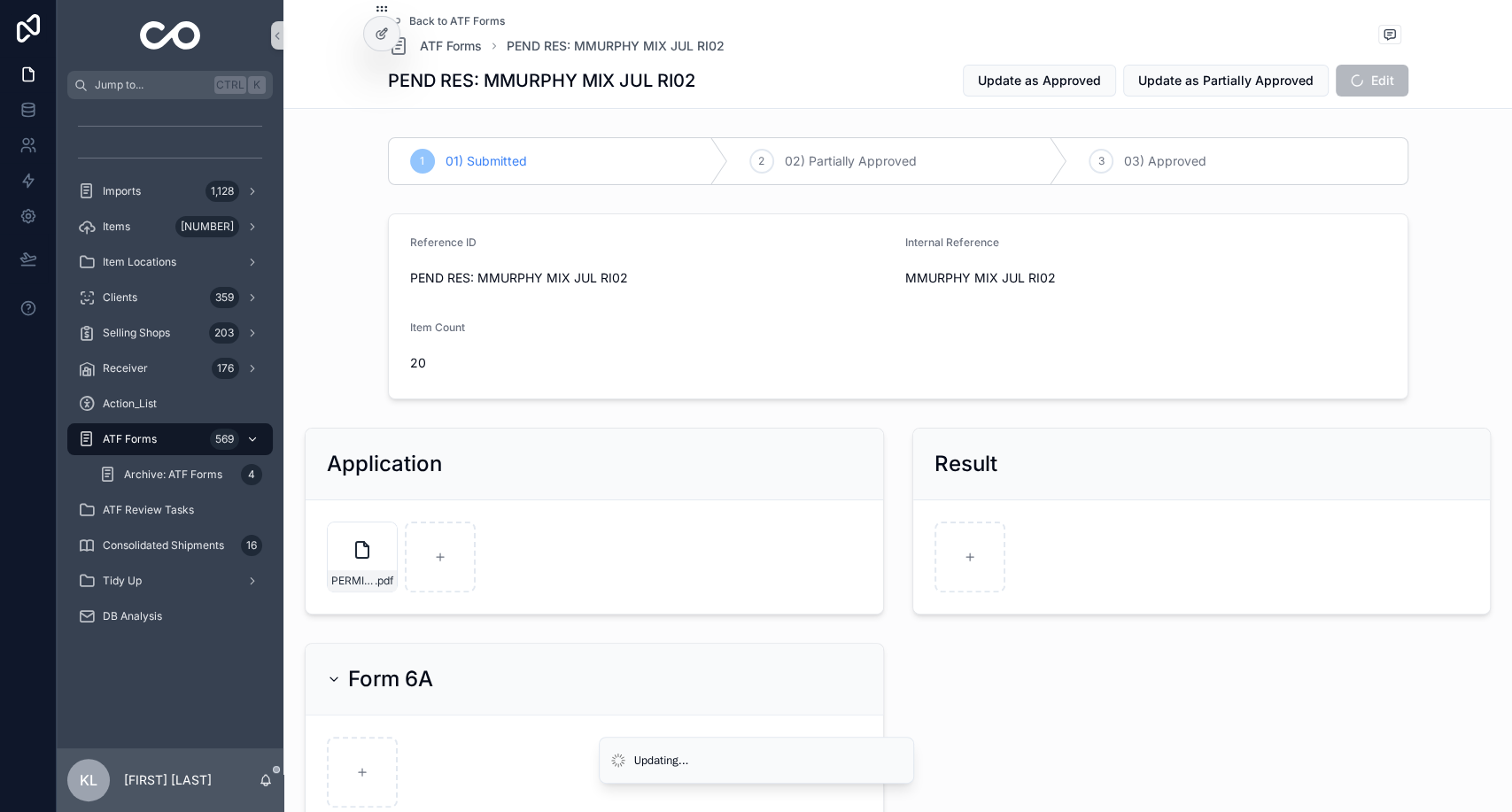 click on "ATF Forms 569" at bounding box center (170, 439) 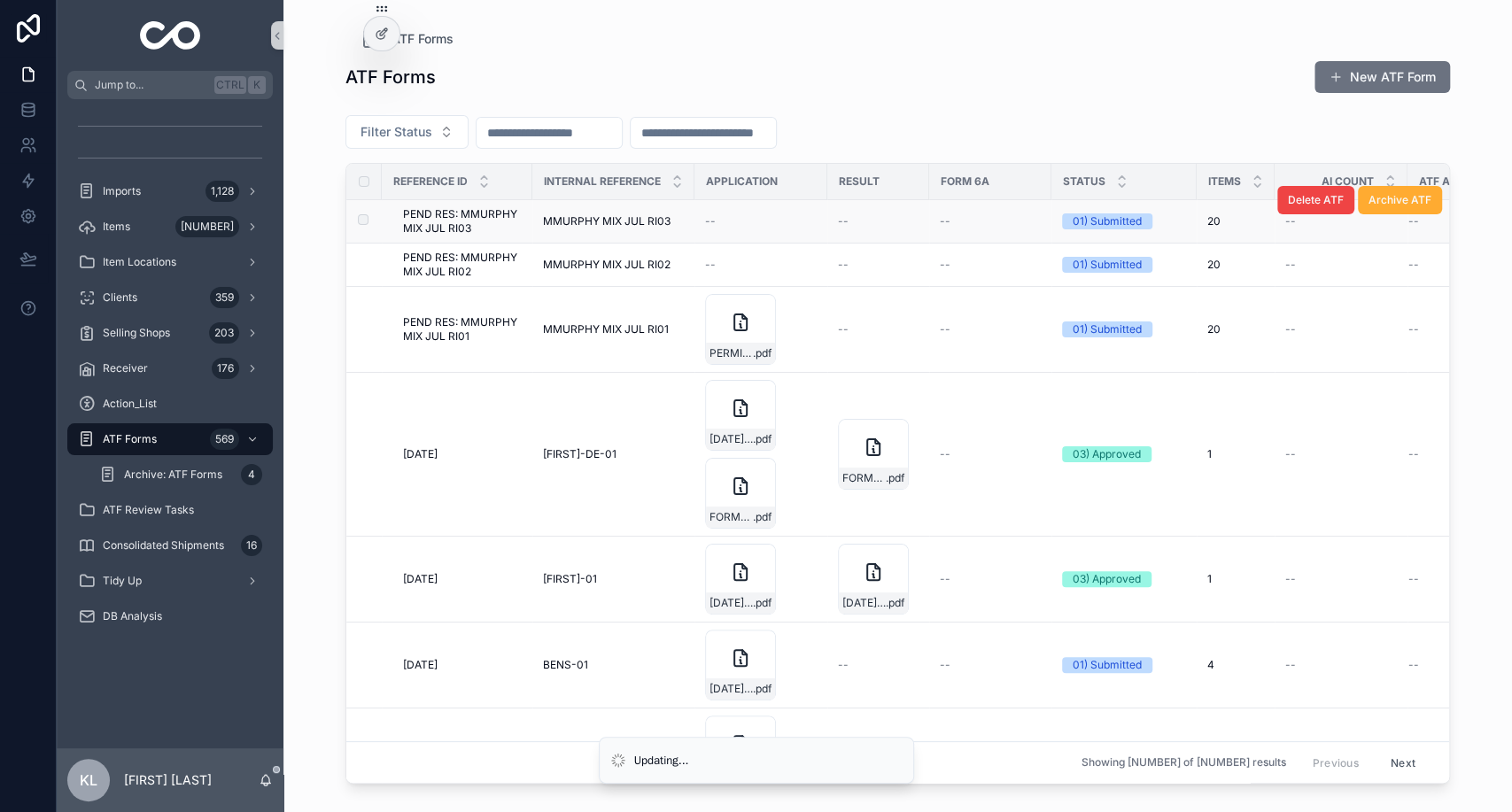 click on "MMURPHY MIX JUL RI03" at bounding box center [607, 221] 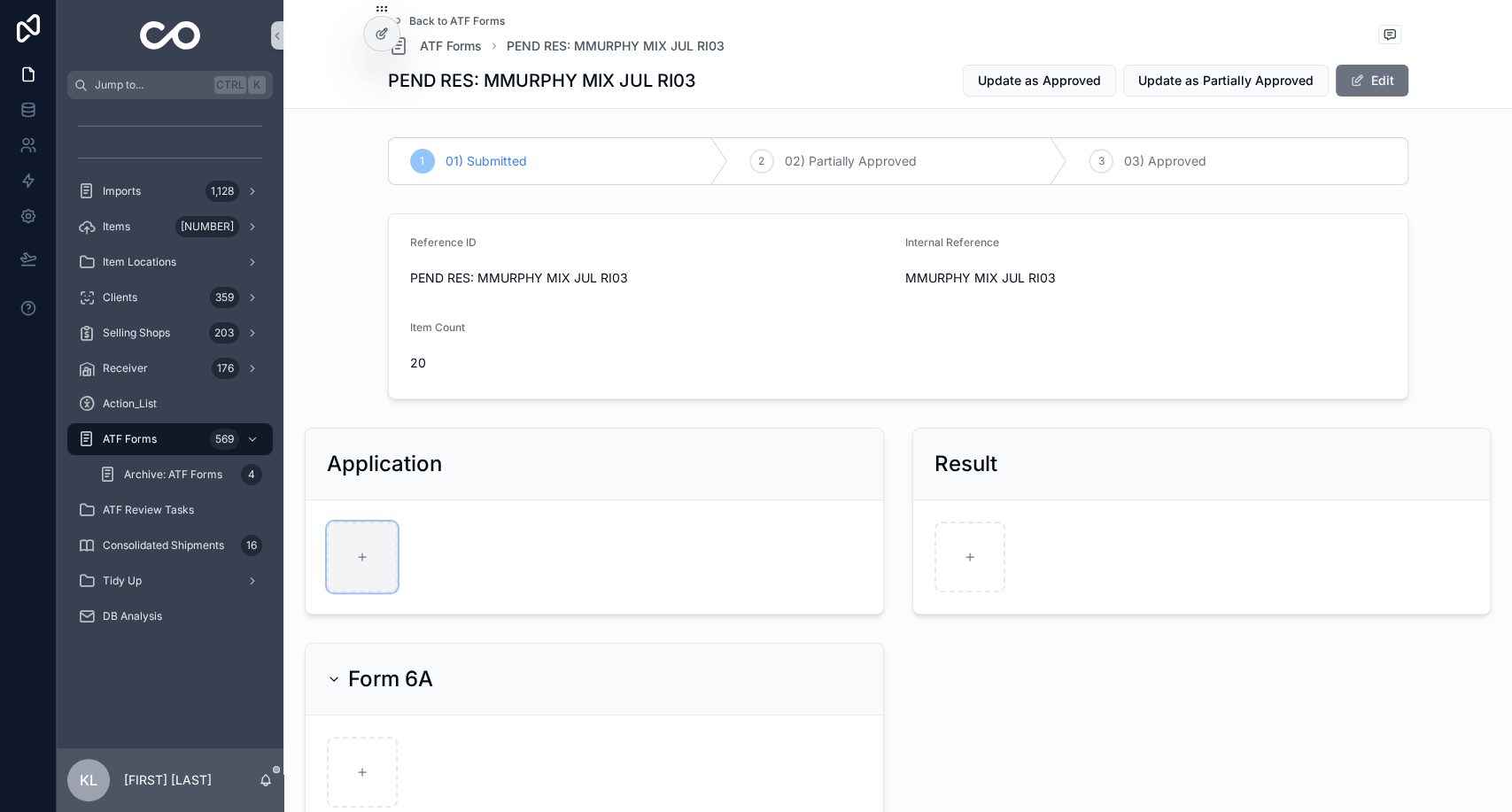 click at bounding box center (362, 557) 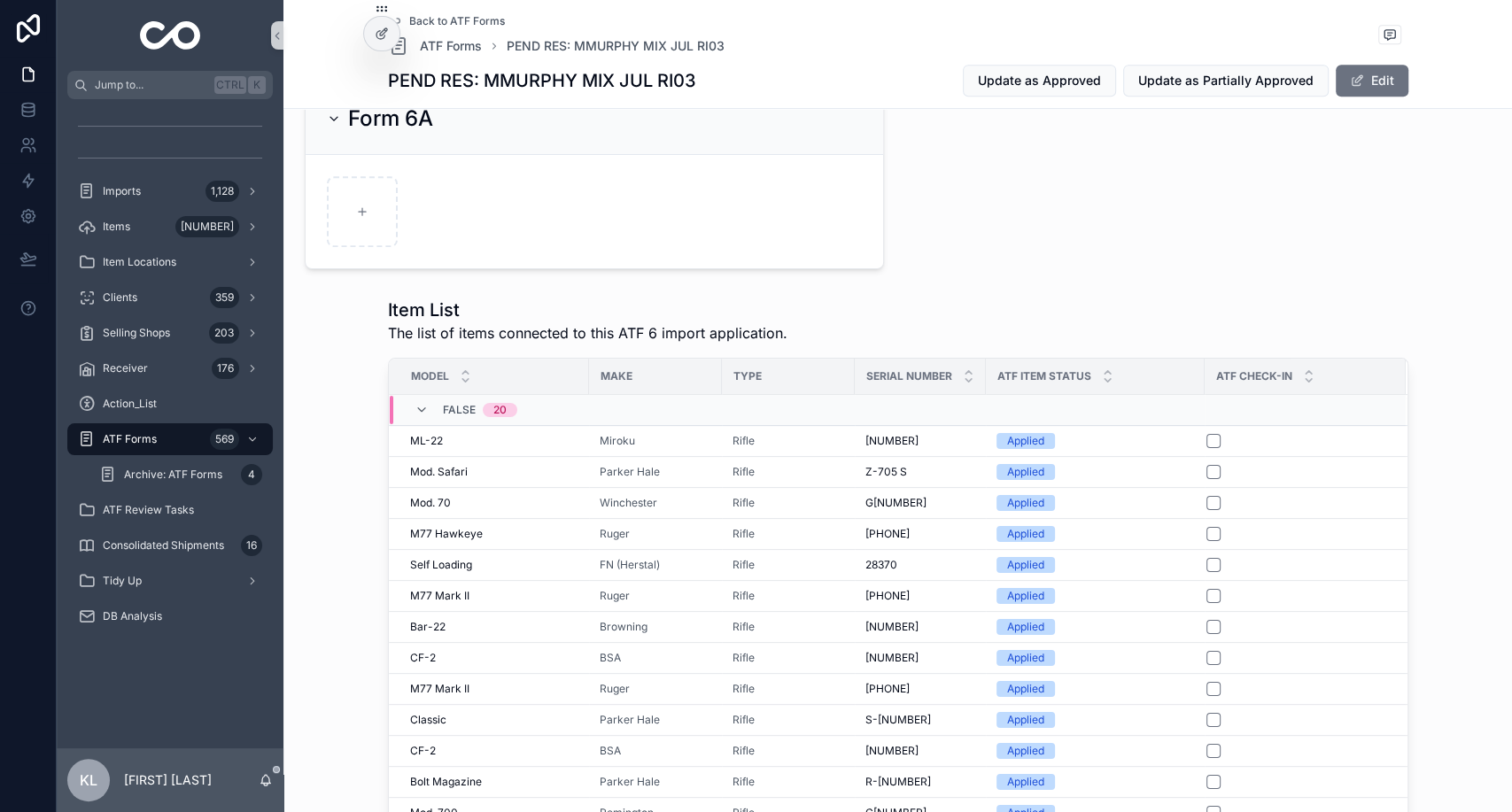 scroll, scrollTop: 747, scrollLeft: 0, axis: vertical 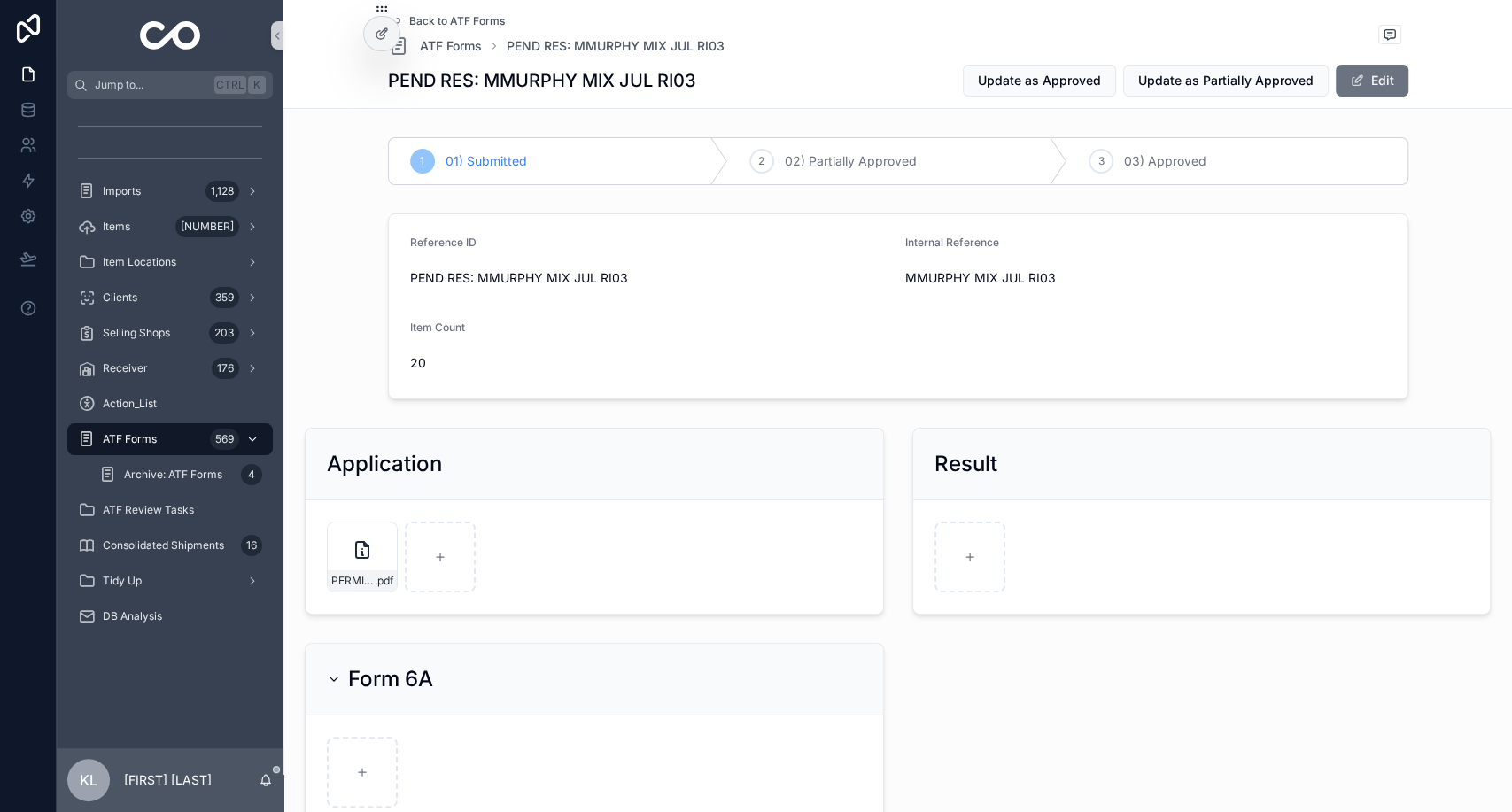 click on "ATF Forms 569" at bounding box center (170, 439) 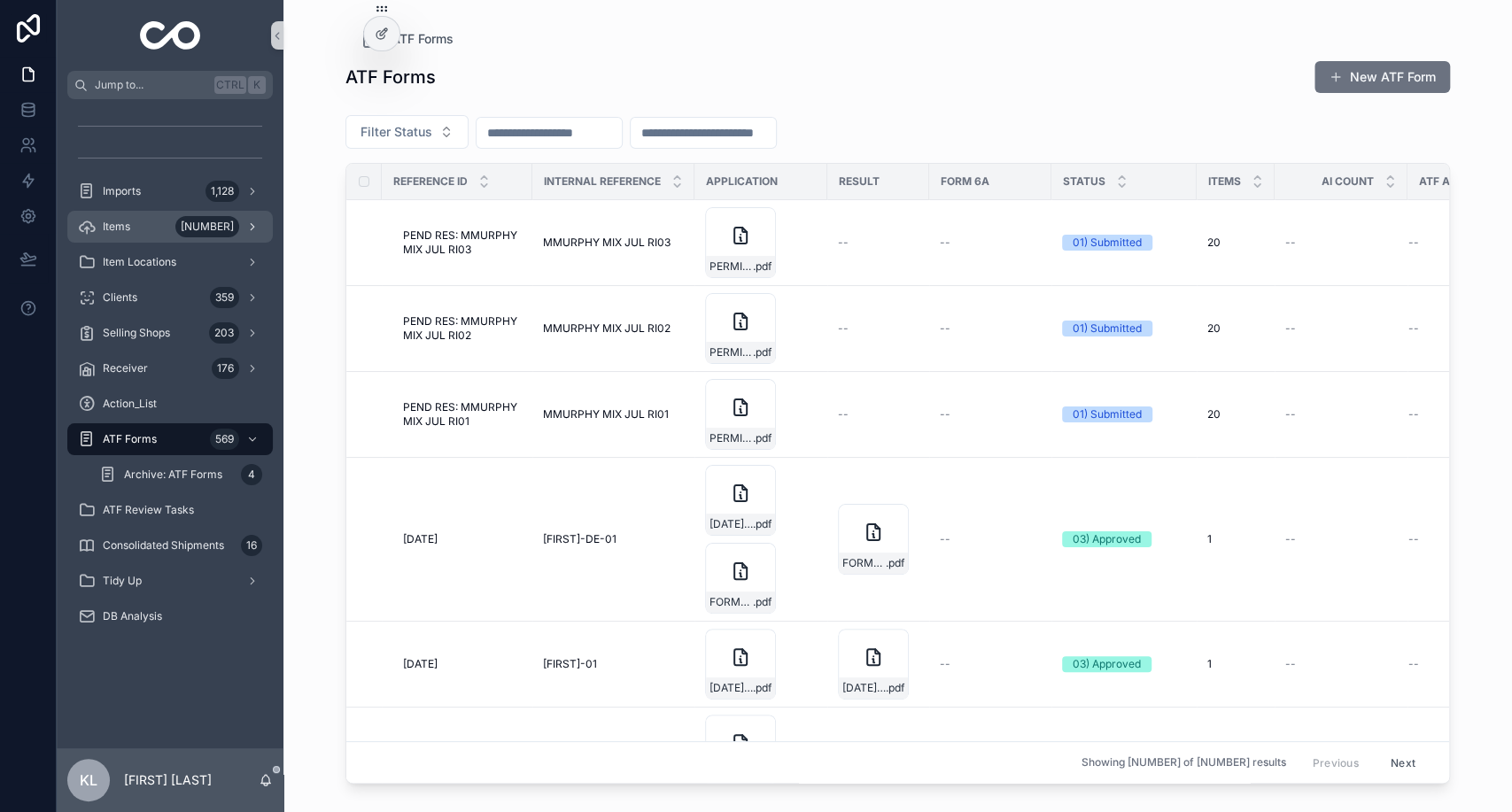 click on "Items 7,692" at bounding box center [170, 227] 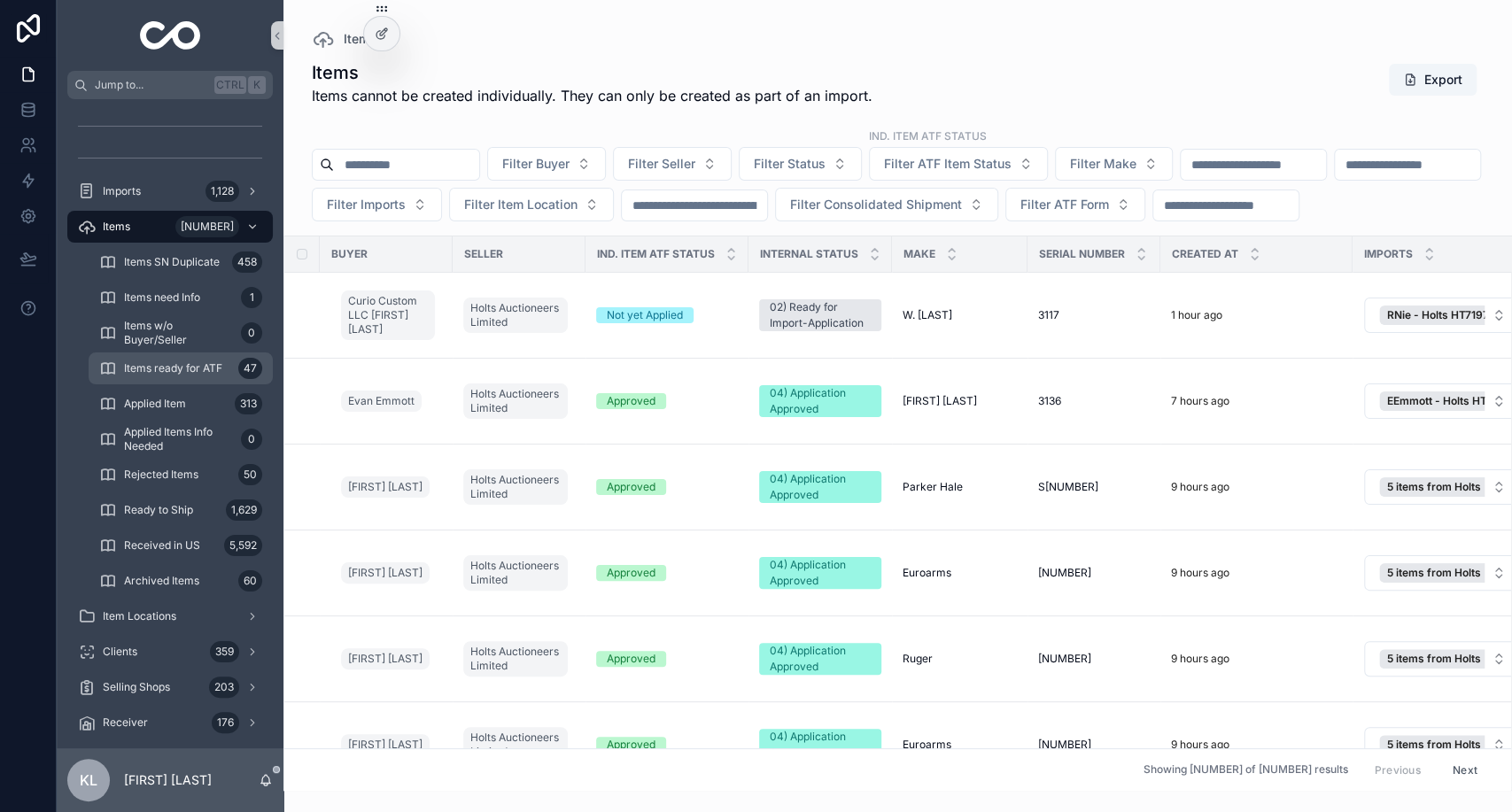 click on "Items ready for ATF" at bounding box center (173, 368) 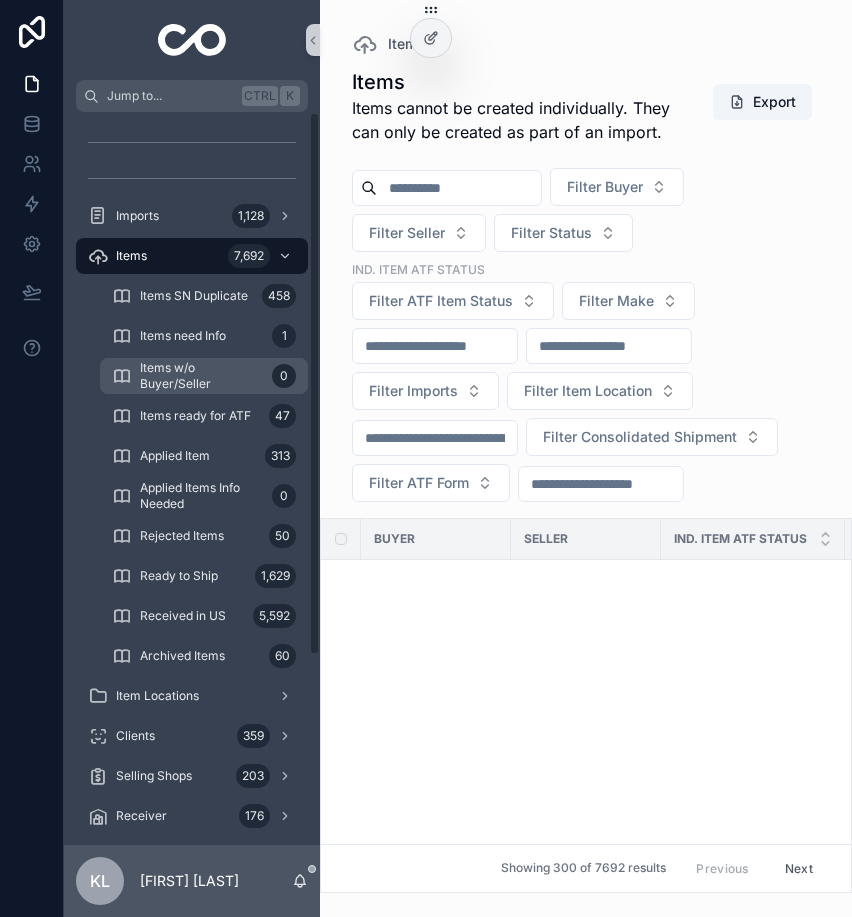scroll, scrollTop: 0, scrollLeft: 0, axis: both 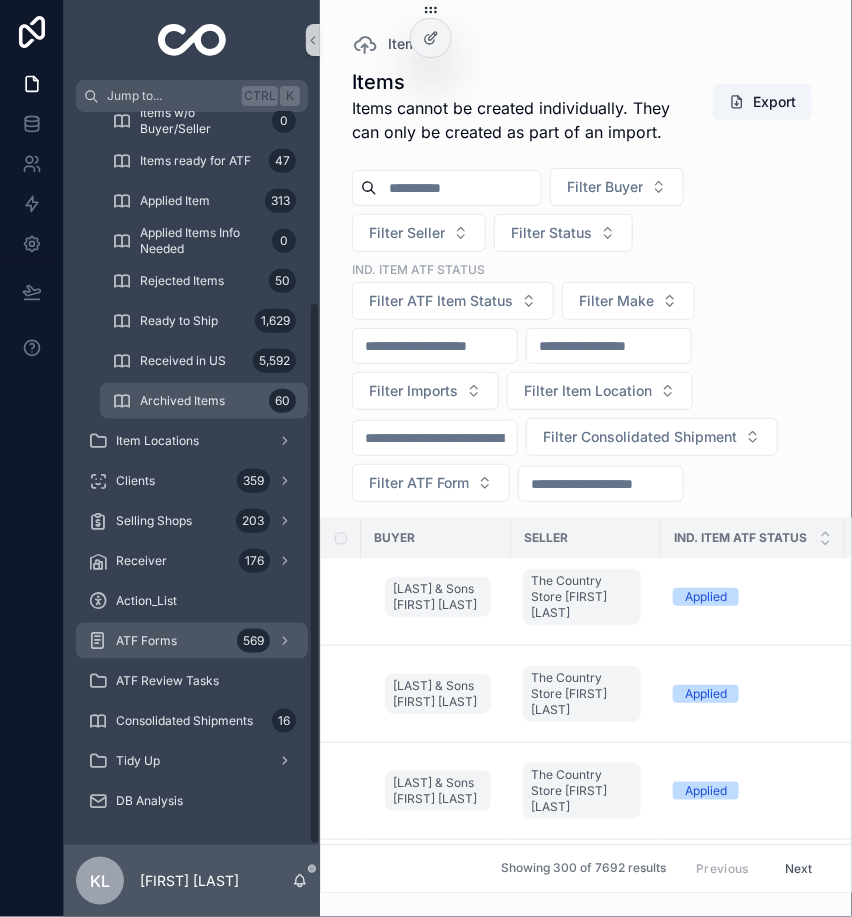 click on "ATF Forms 569" at bounding box center [192, 641] 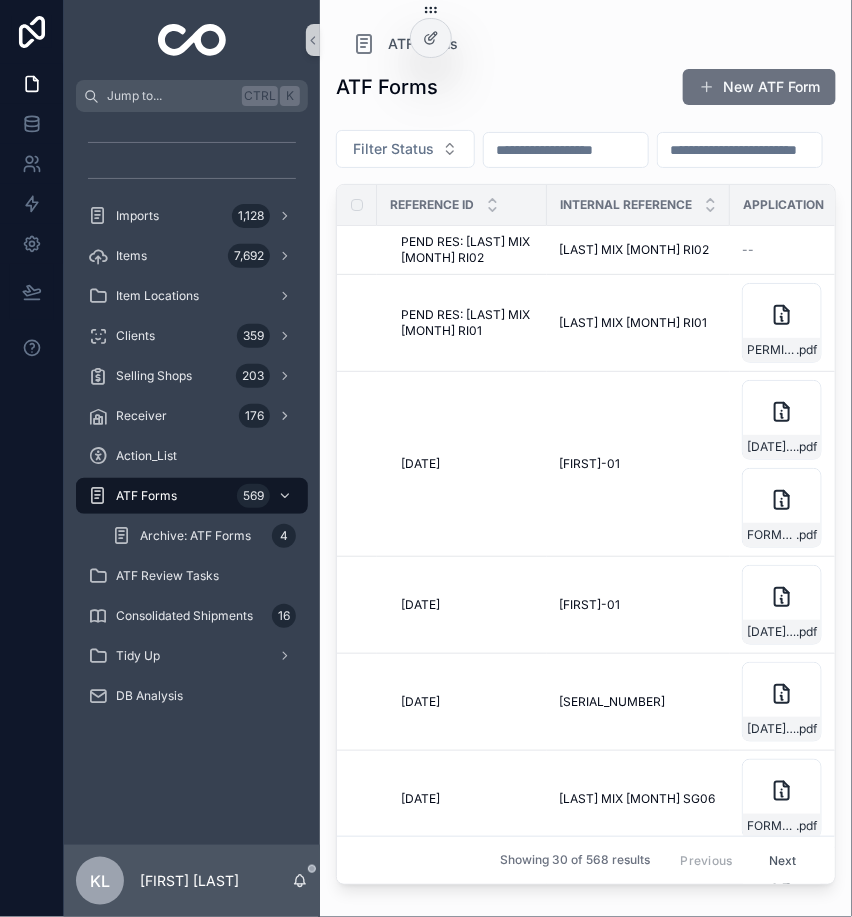 scroll, scrollTop: 0, scrollLeft: 0, axis: both 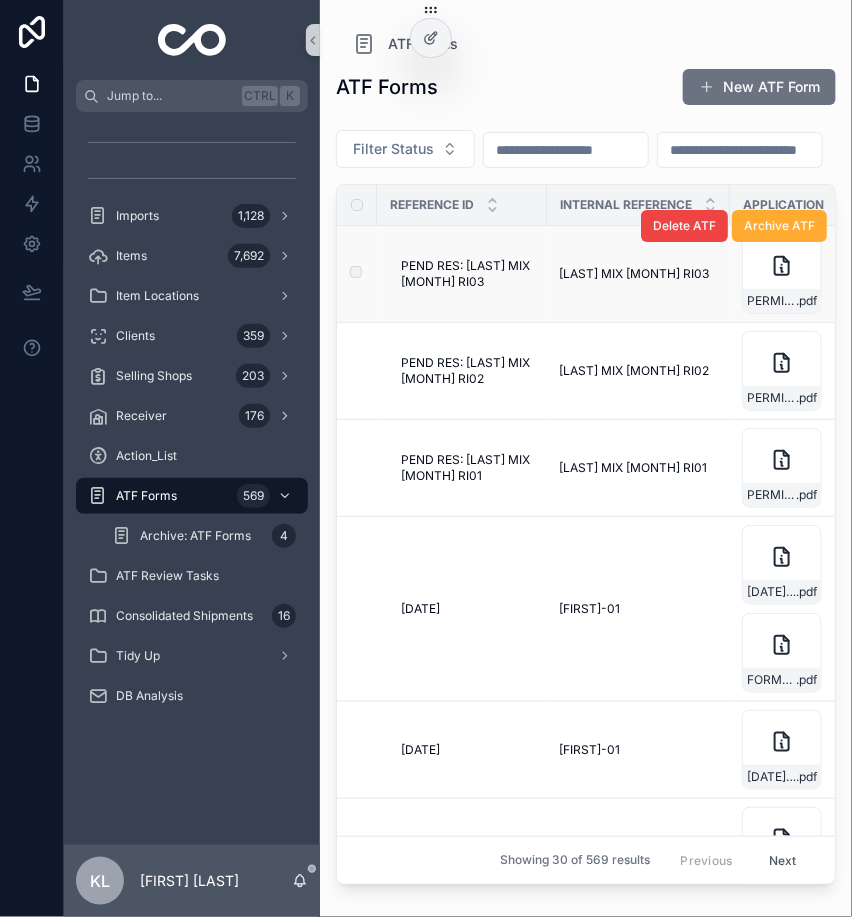 click on "PEND RES: MMURPHY MIX JUL RI03" at bounding box center [468, 274] 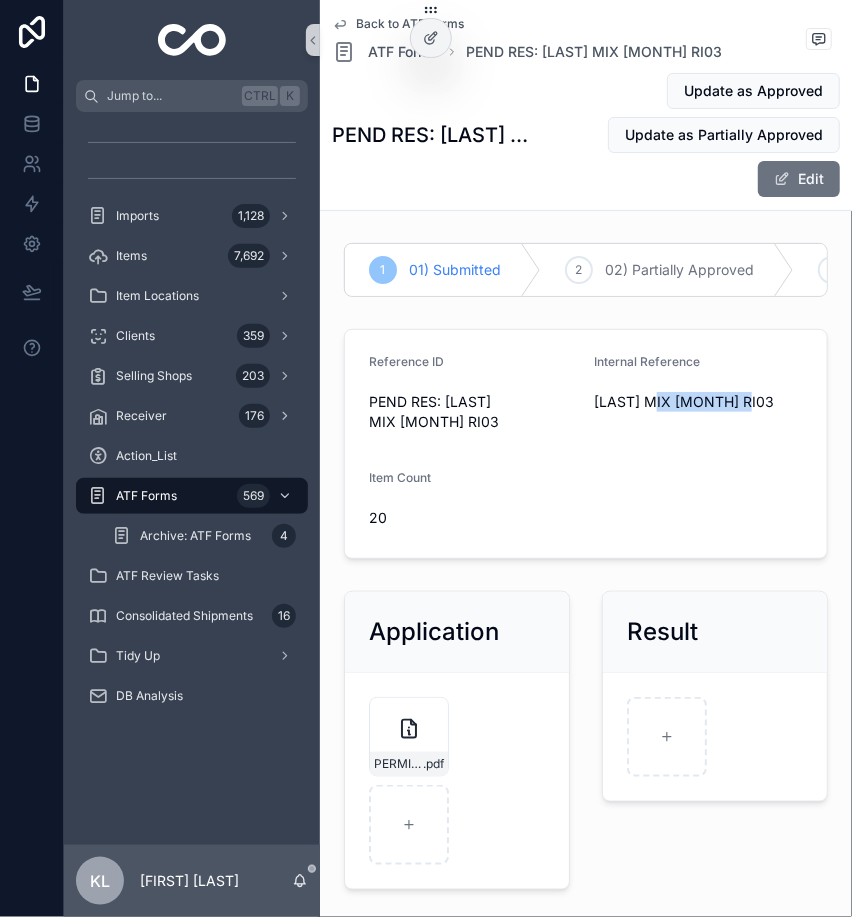 drag, startPoint x: 665, startPoint y: 422, endPoint x: 754, endPoint y: 414, distance: 89.358826 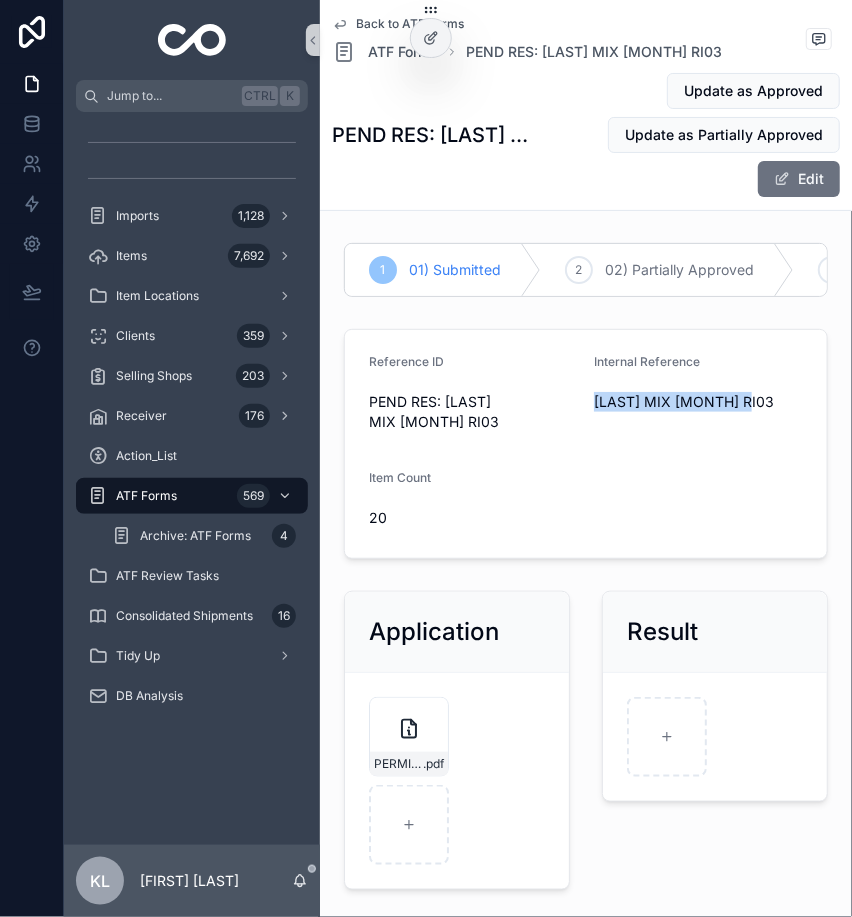 drag, startPoint x: 587, startPoint y: 417, endPoint x: 779, endPoint y: 425, distance: 192.1666 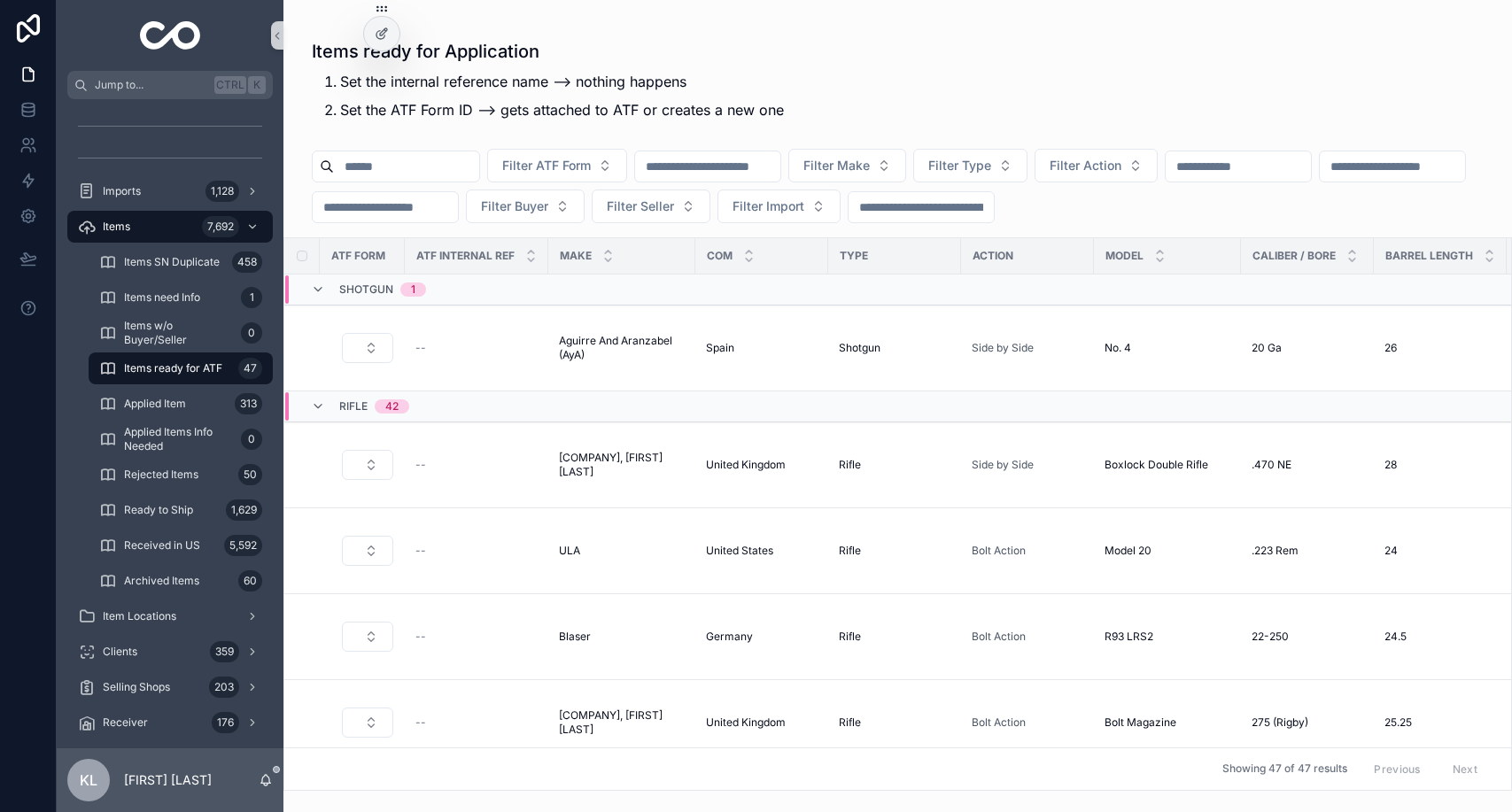 scroll, scrollTop: 0, scrollLeft: 0, axis: both 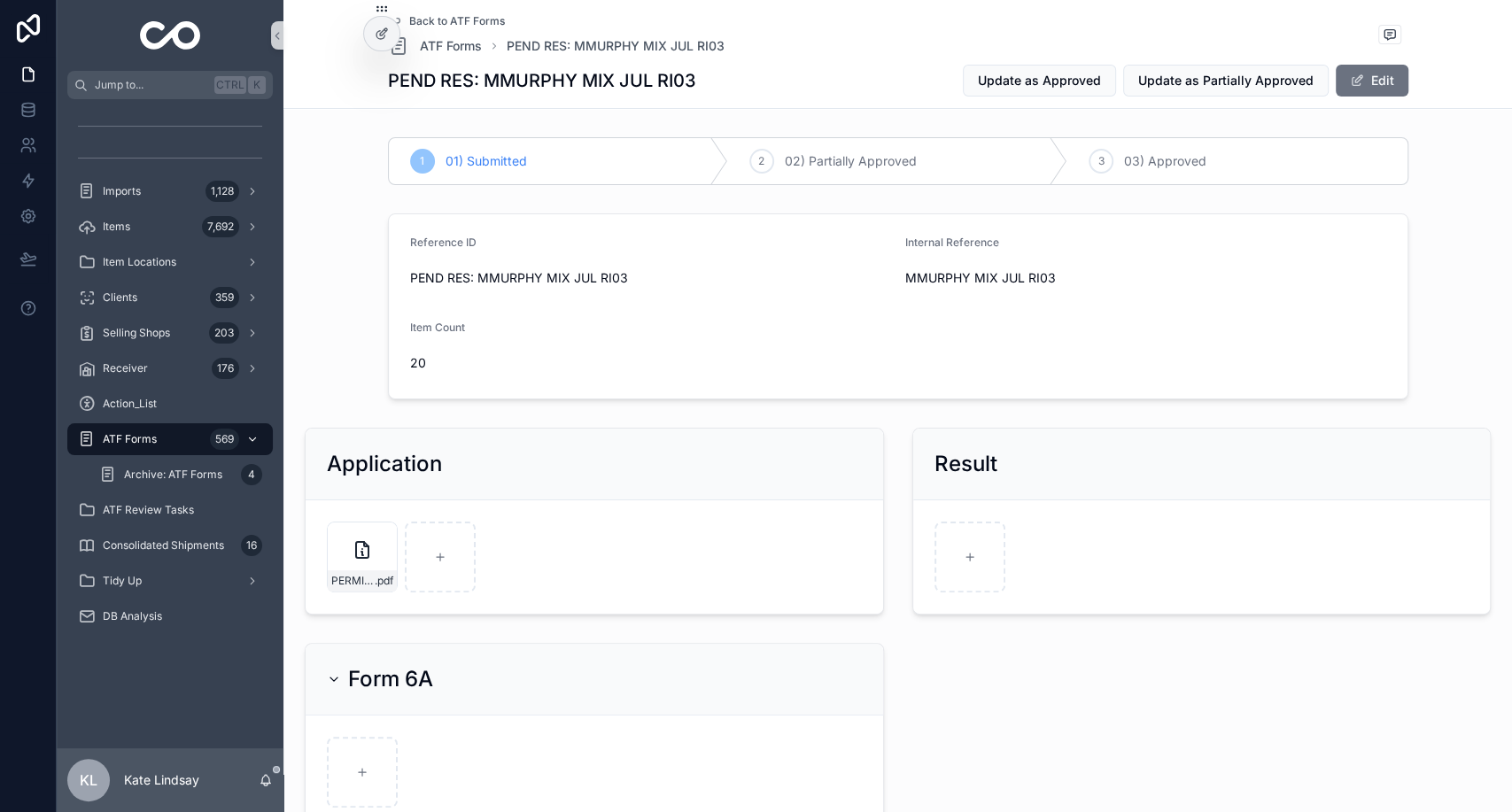 click on "ATF Forms 569" at bounding box center (170, 439) 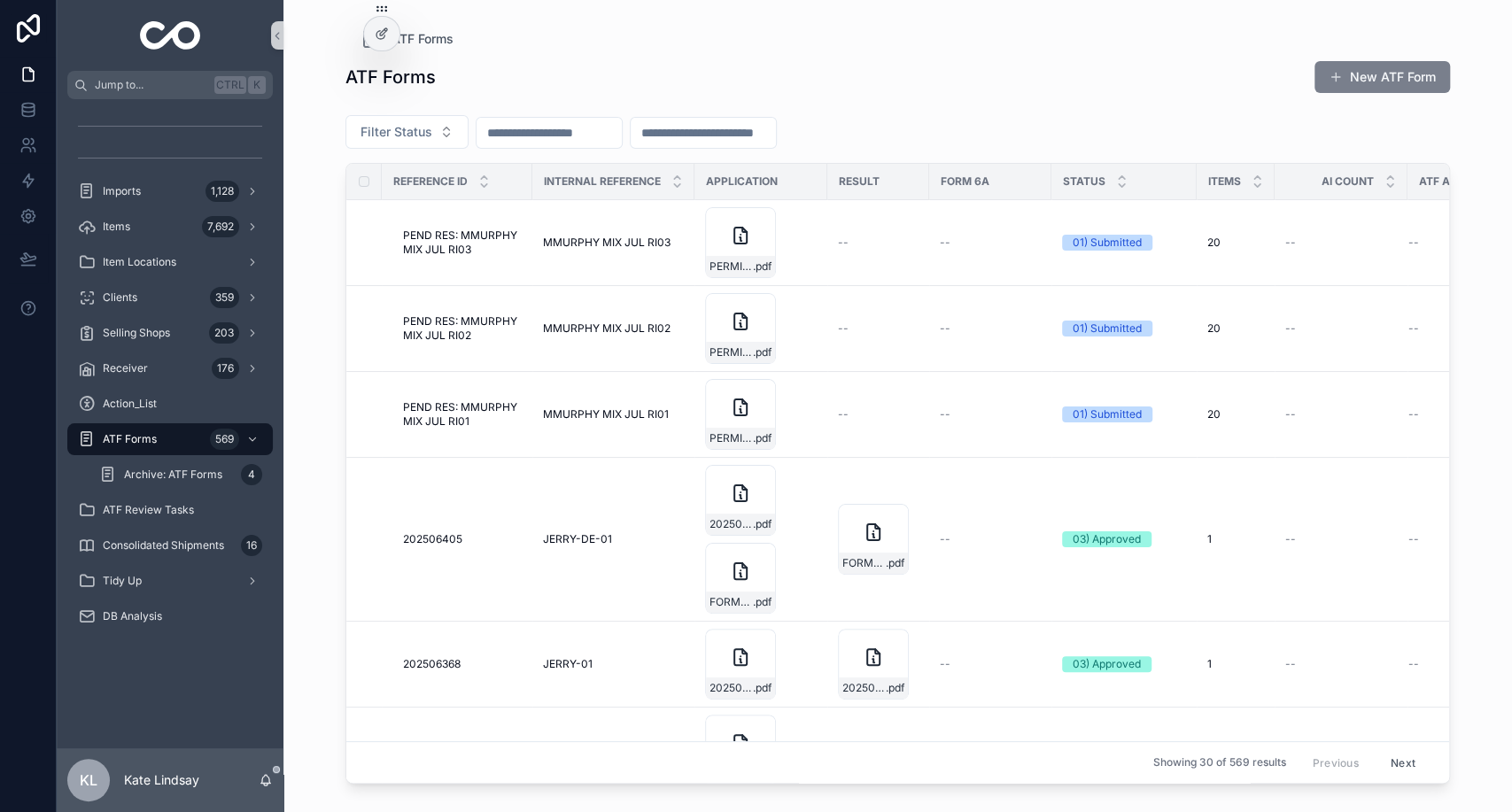 click on "New ATF Form" at bounding box center [1382, 77] 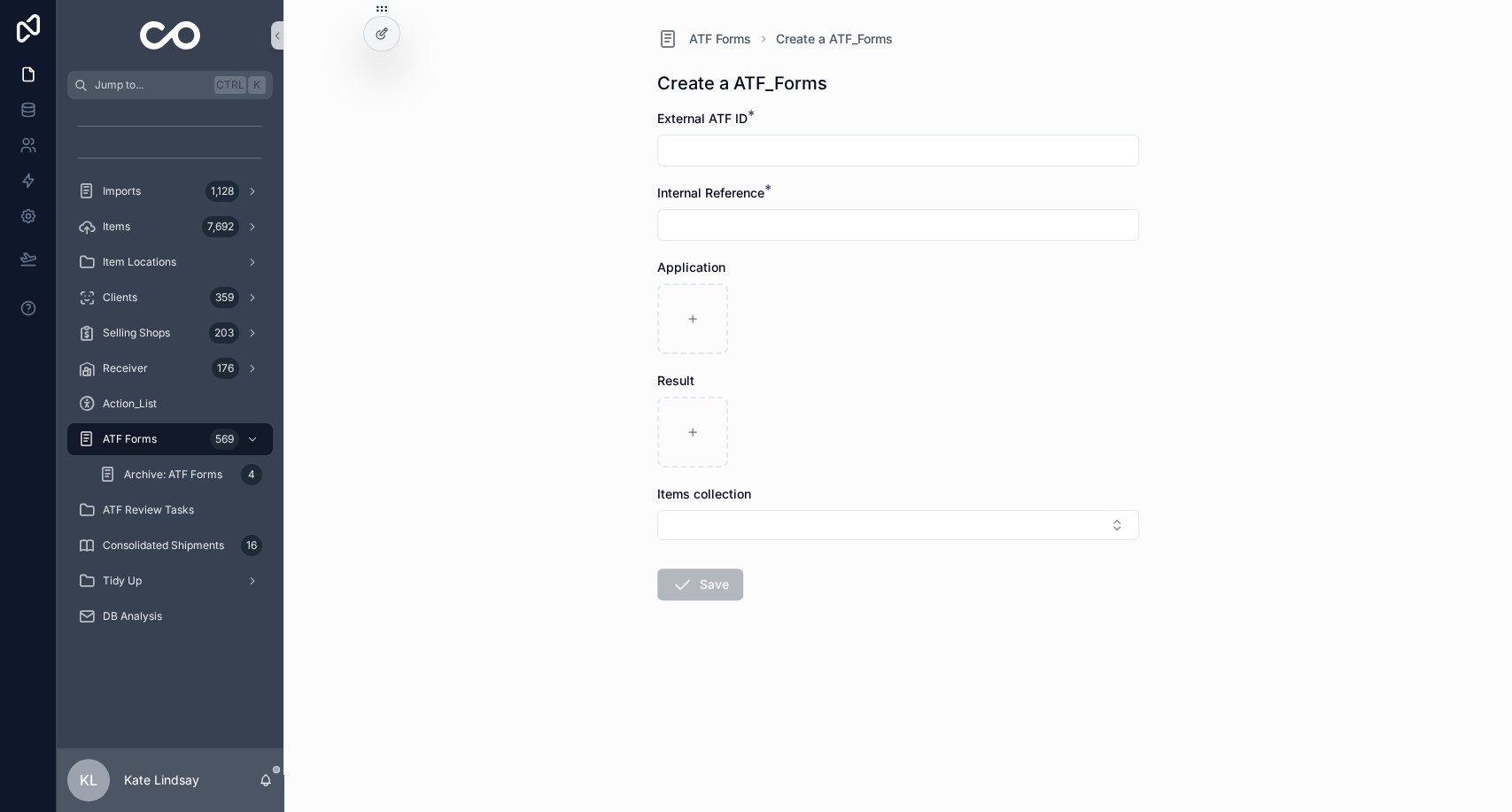 click on "ATF Forms Create a ATF_Forms Create a ATF_Forms External ATF ID * Internal Reference * Application Result Items collection Save" at bounding box center [897, 406] 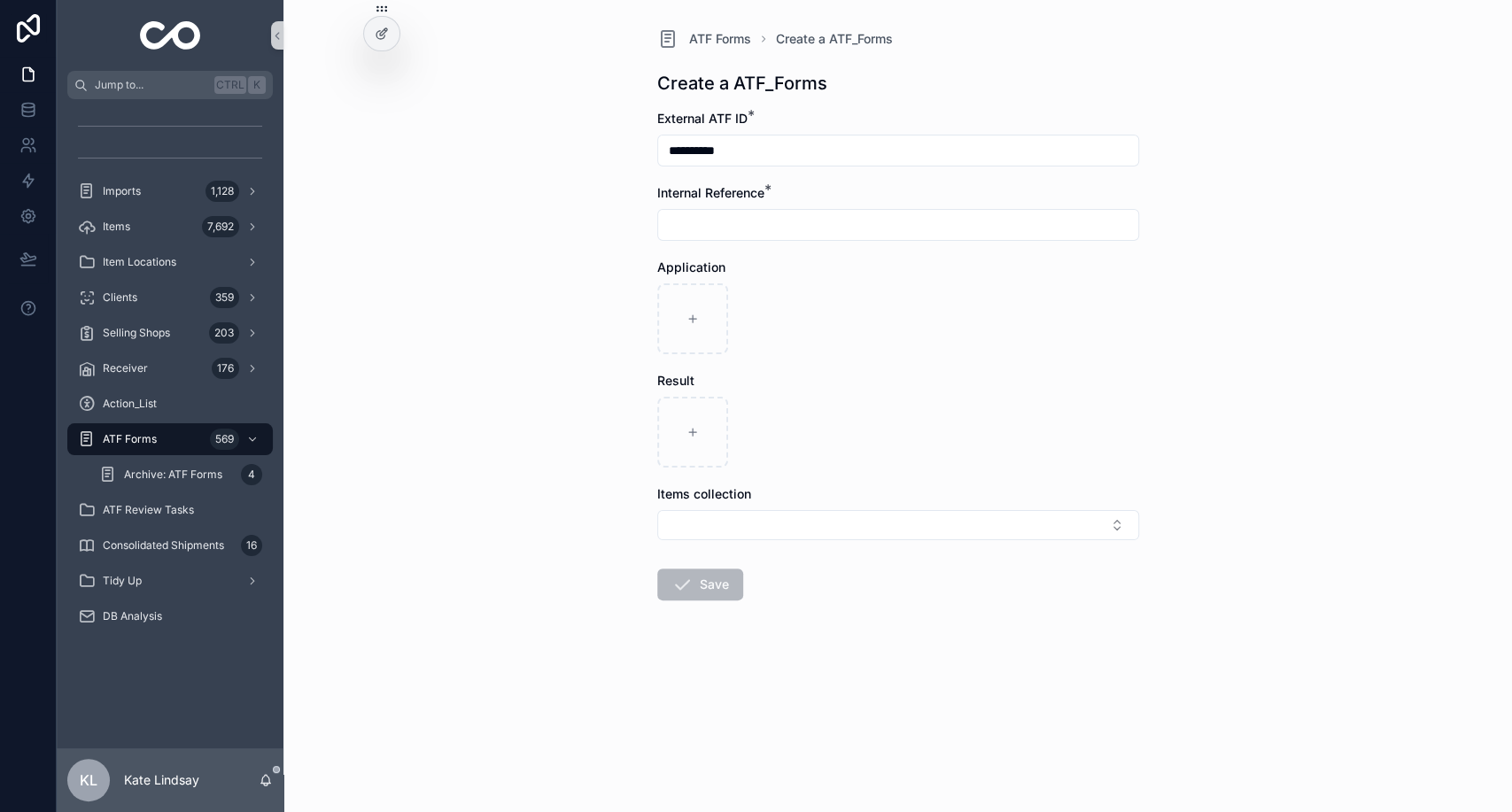 paste on "**********" 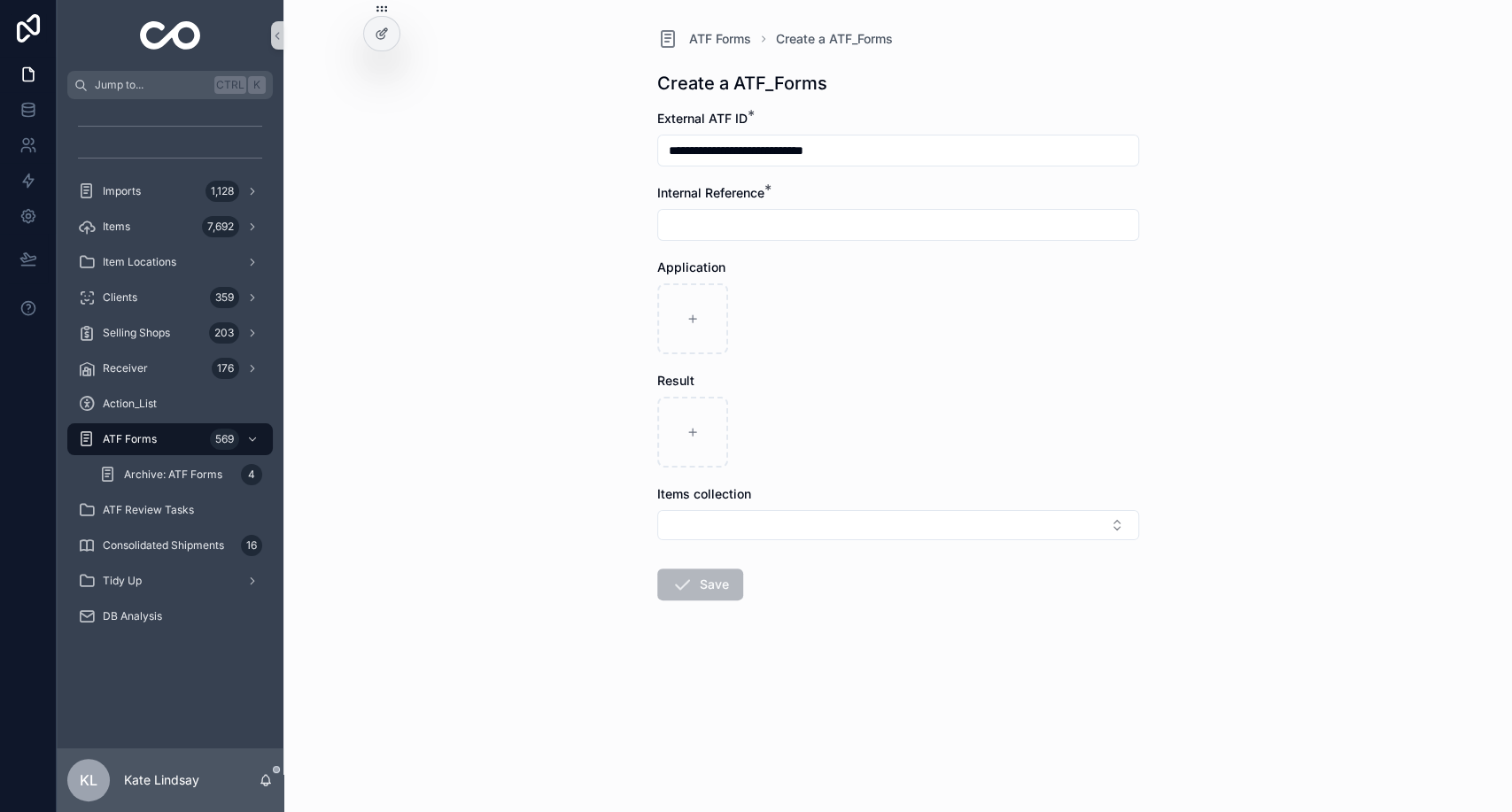 type on "**********" 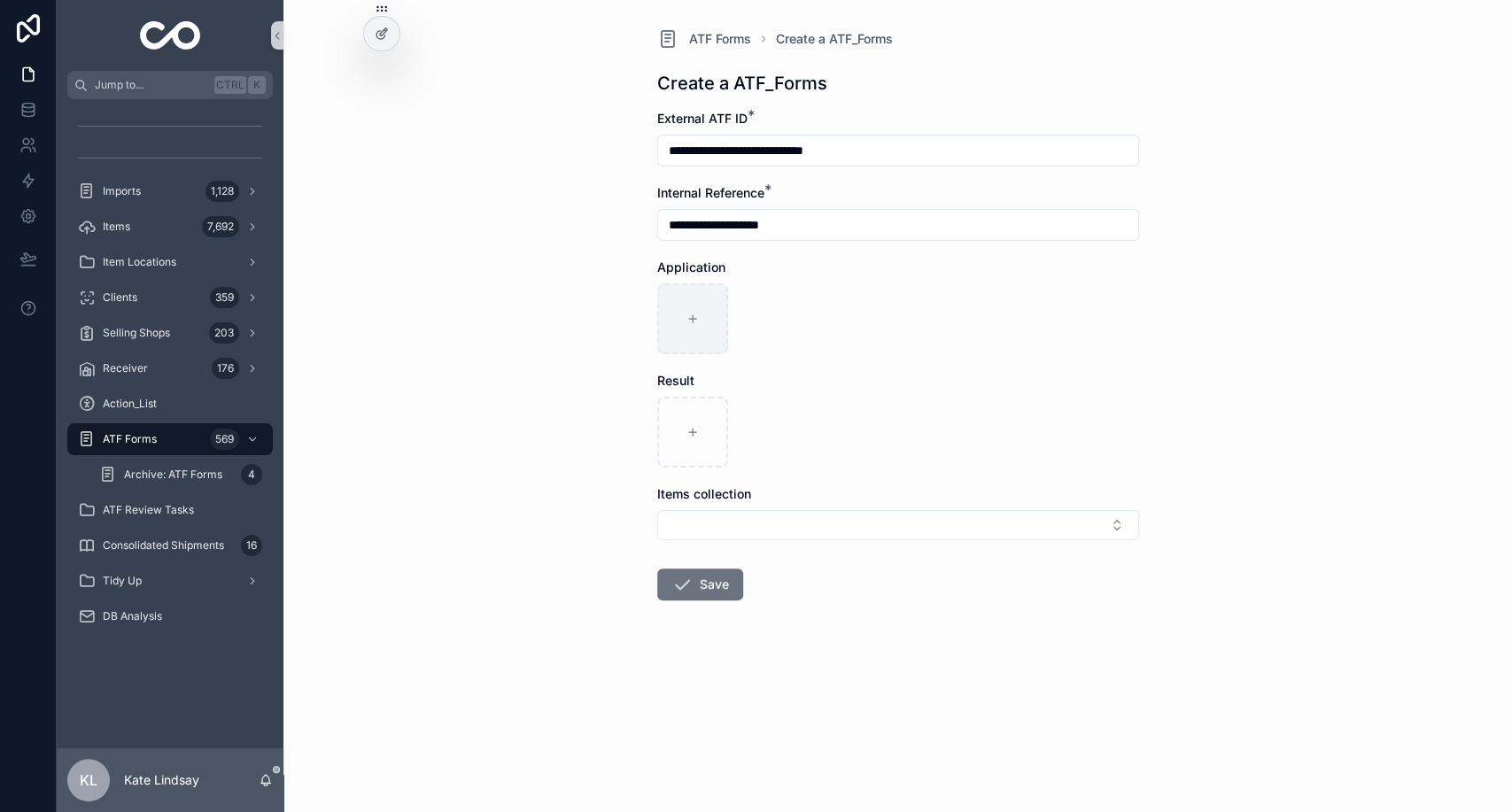 type on "**********" 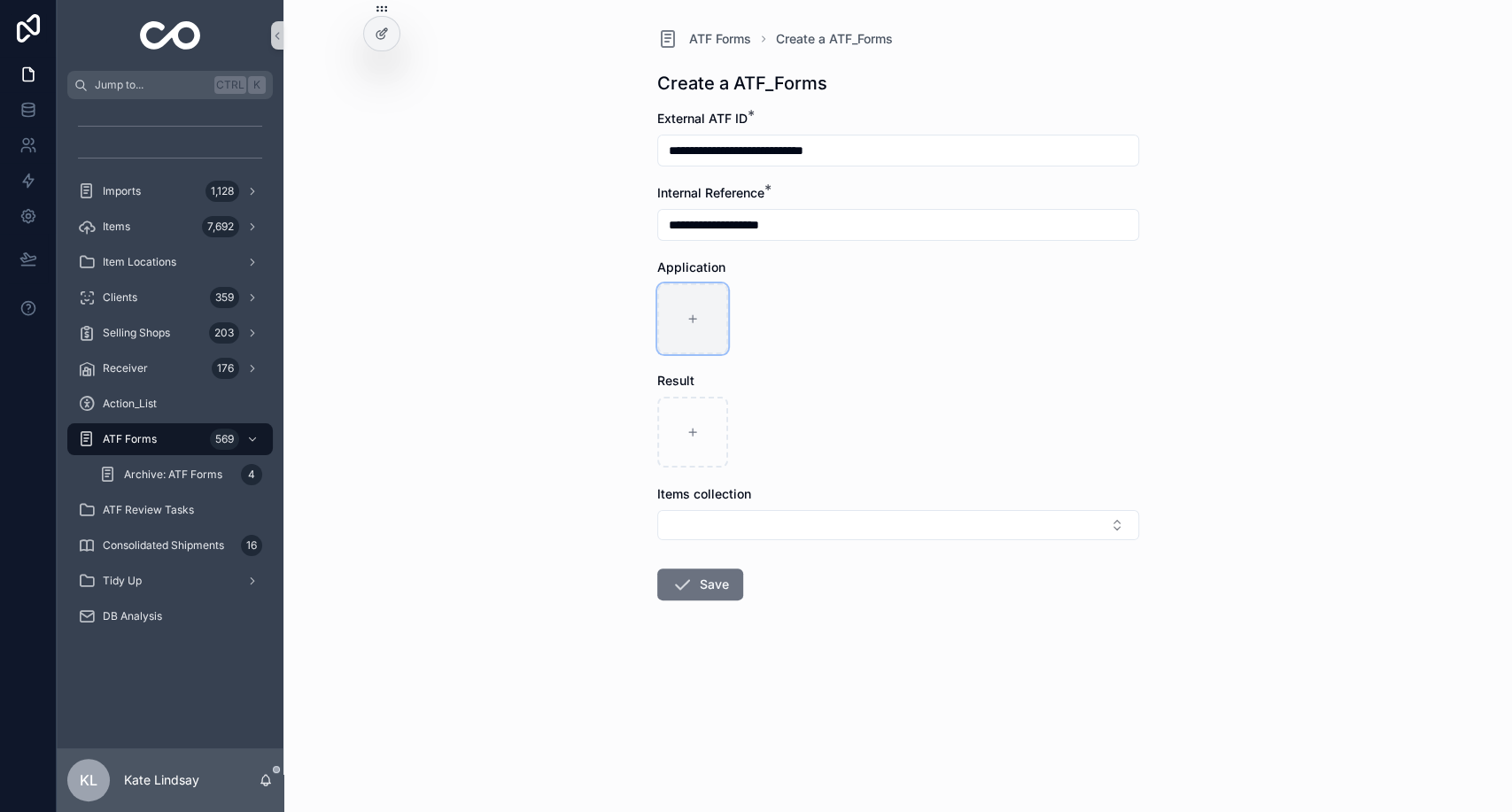 click at bounding box center [693, 319] 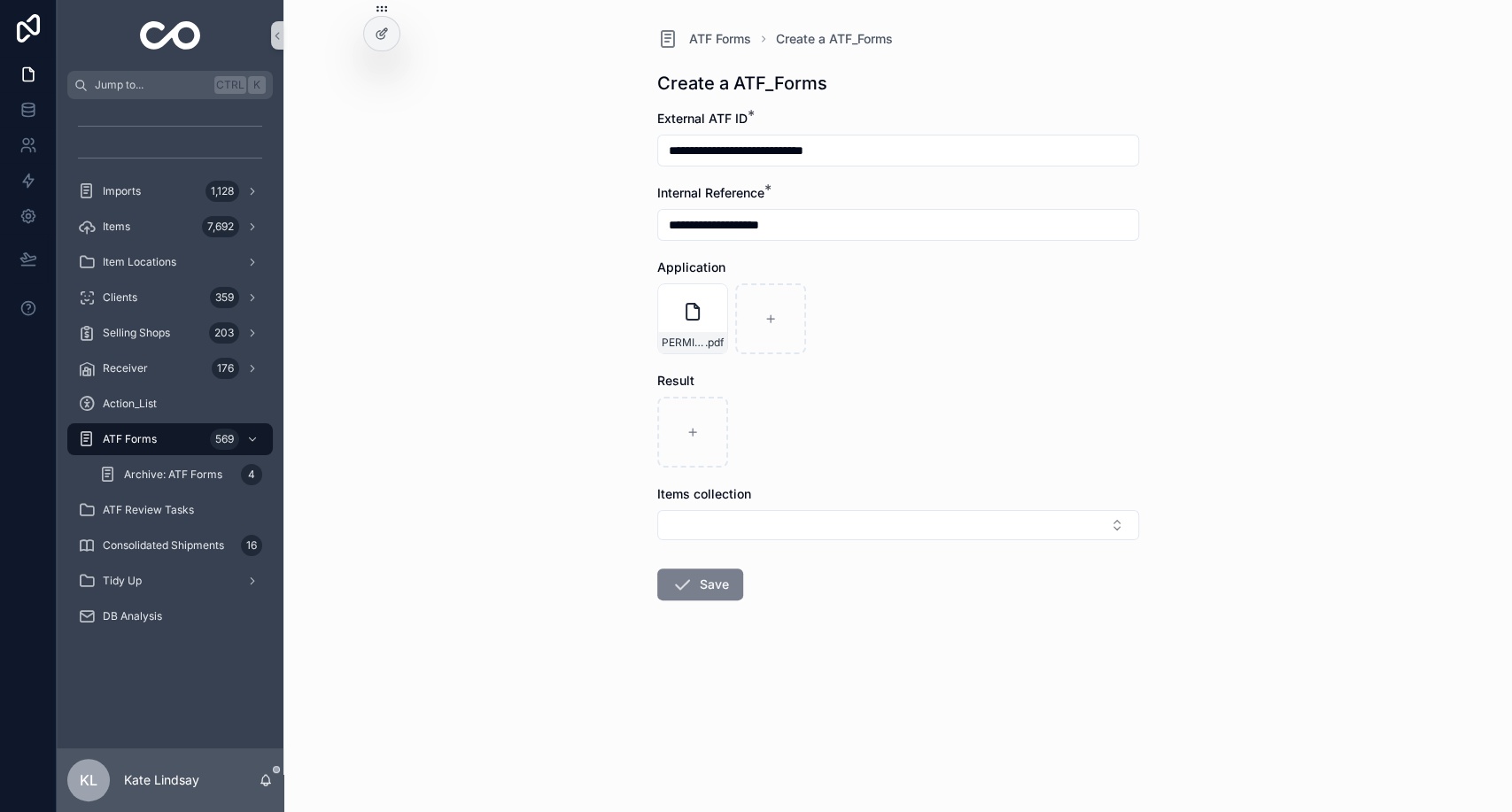 click on "Save" at bounding box center (700, 584) 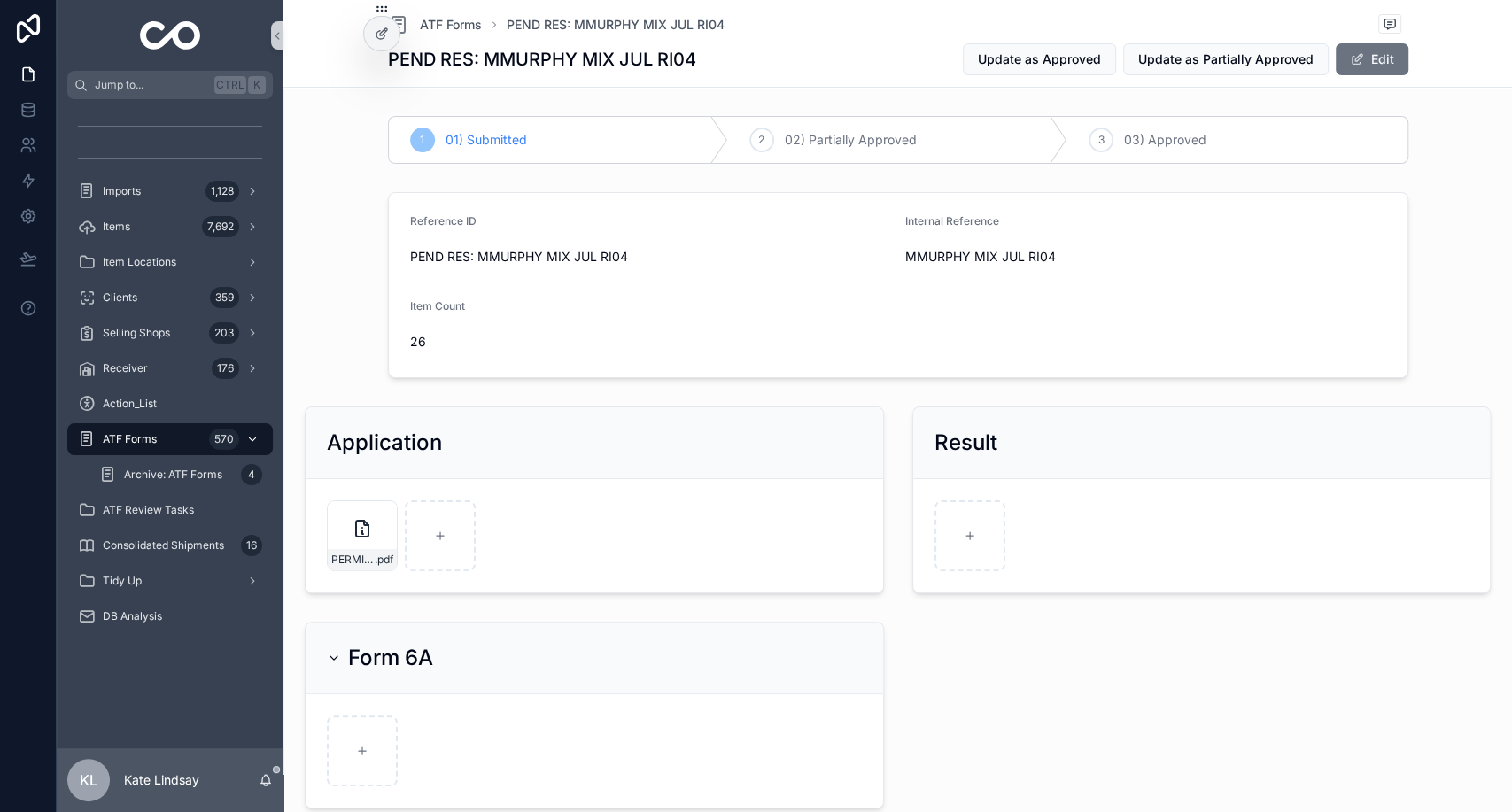click on "ATF Forms 570" at bounding box center (170, 439) 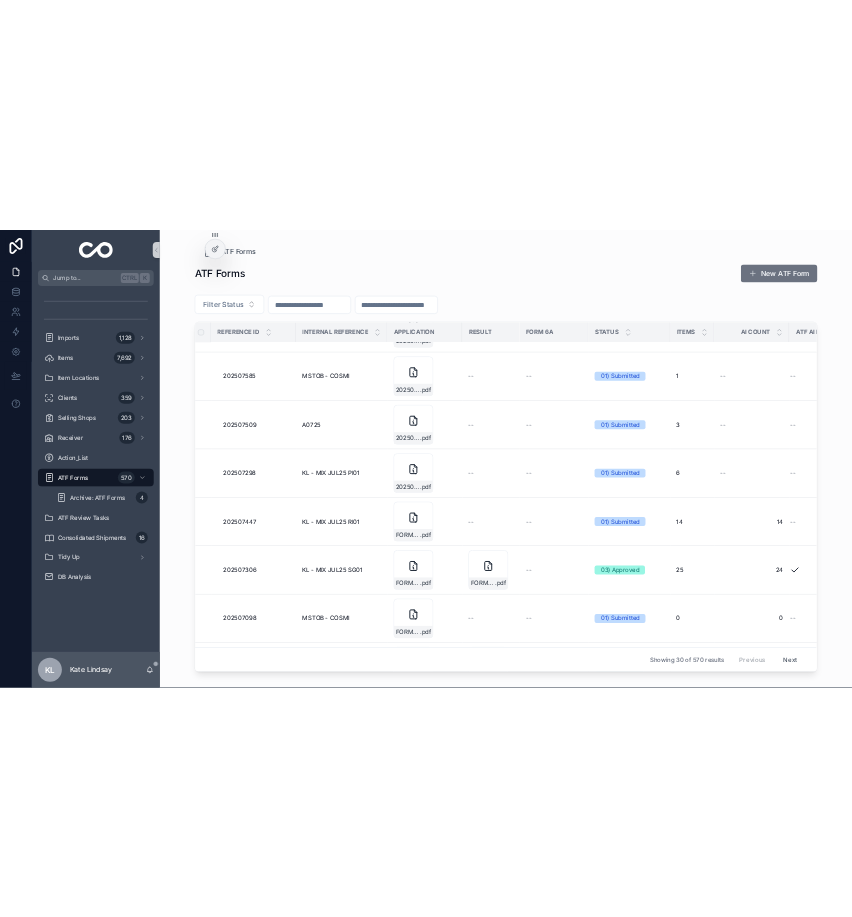 scroll, scrollTop: 2076, scrollLeft: 8, axis: both 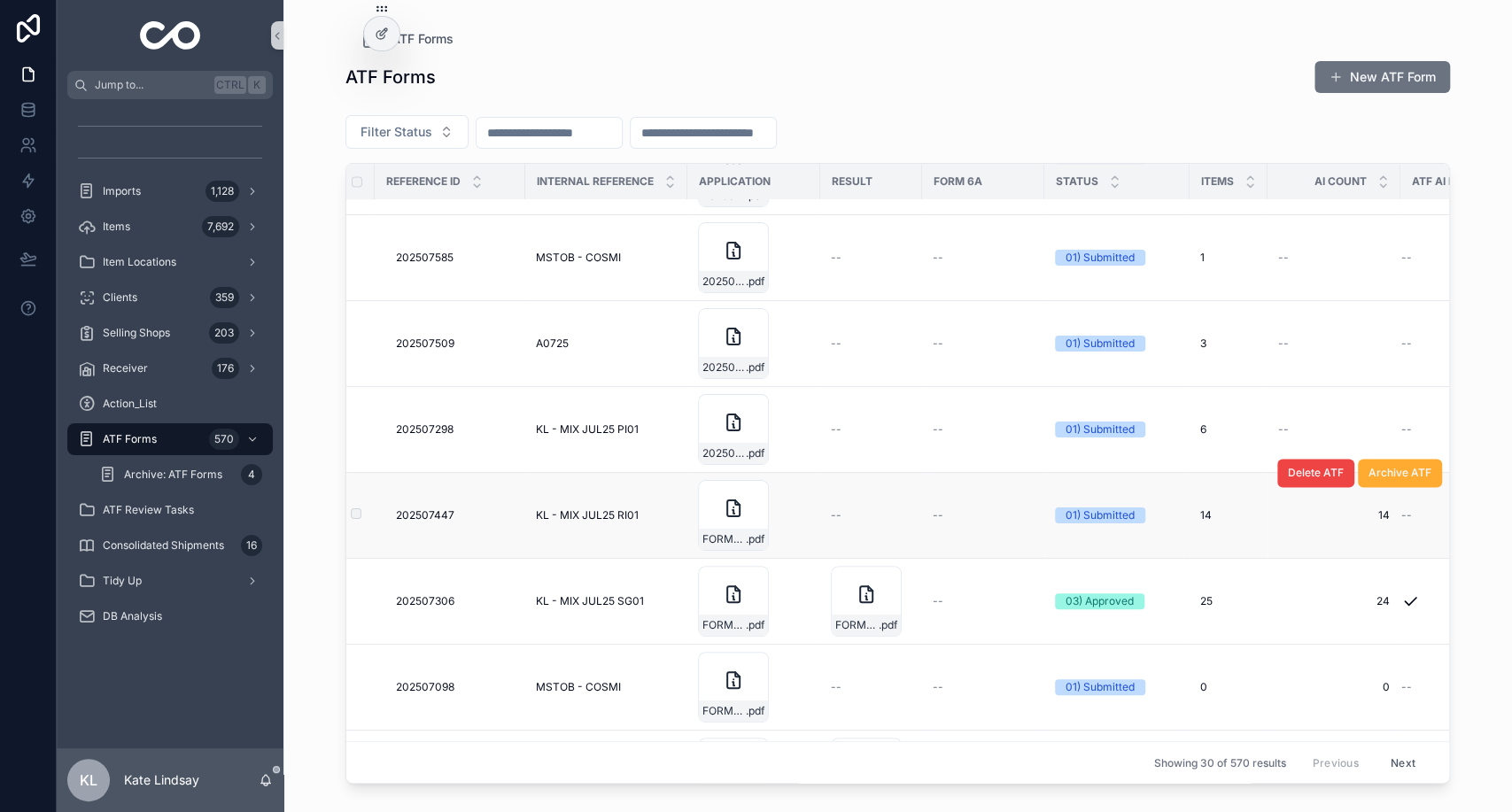 click on "KL - MIX JUL25 RI01" at bounding box center (587, 515) 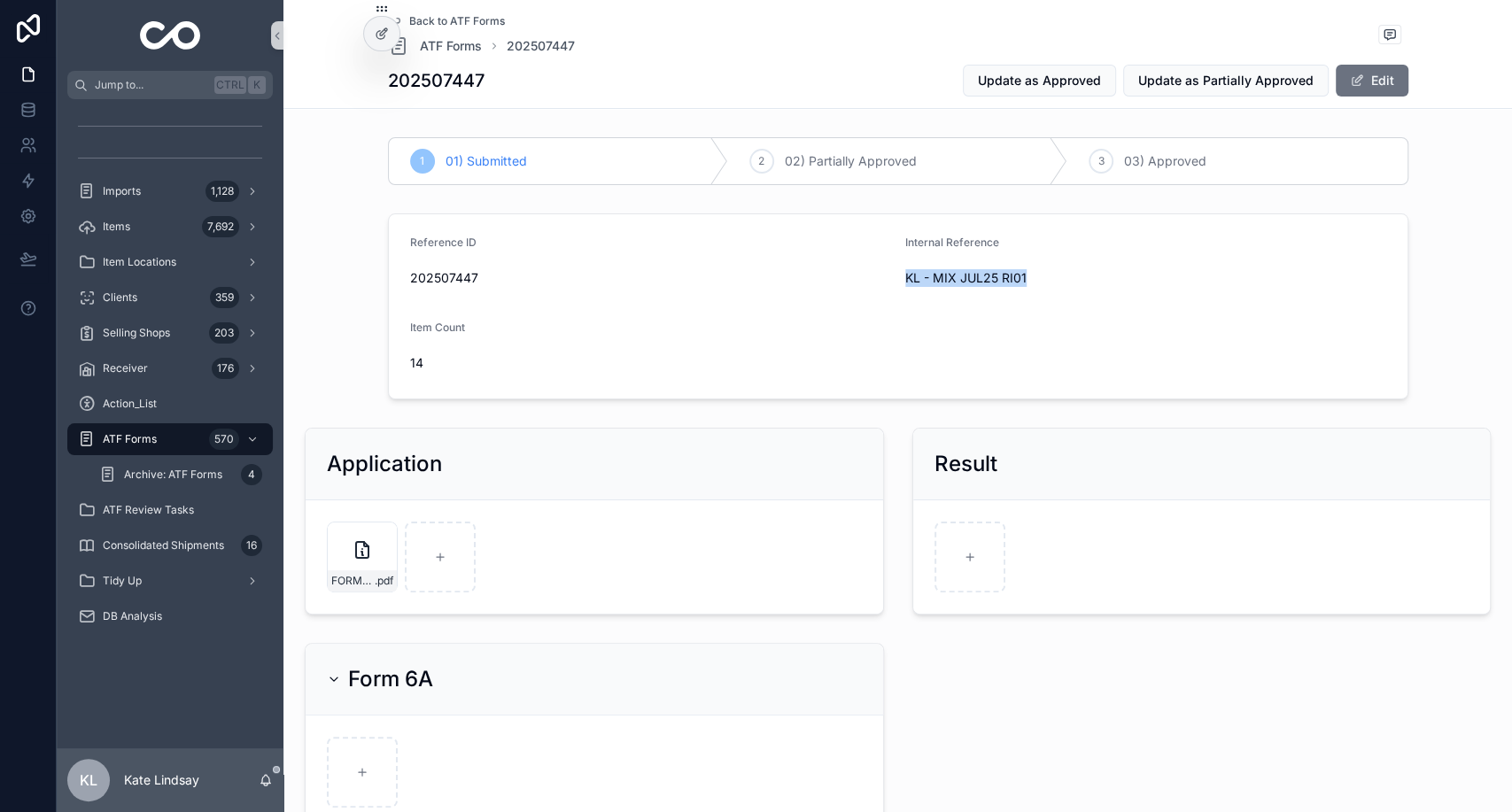 drag, startPoint x: 898, startPoint y: 277, endPoint x: 1021, endPoint y: 281, distance: 123.06502 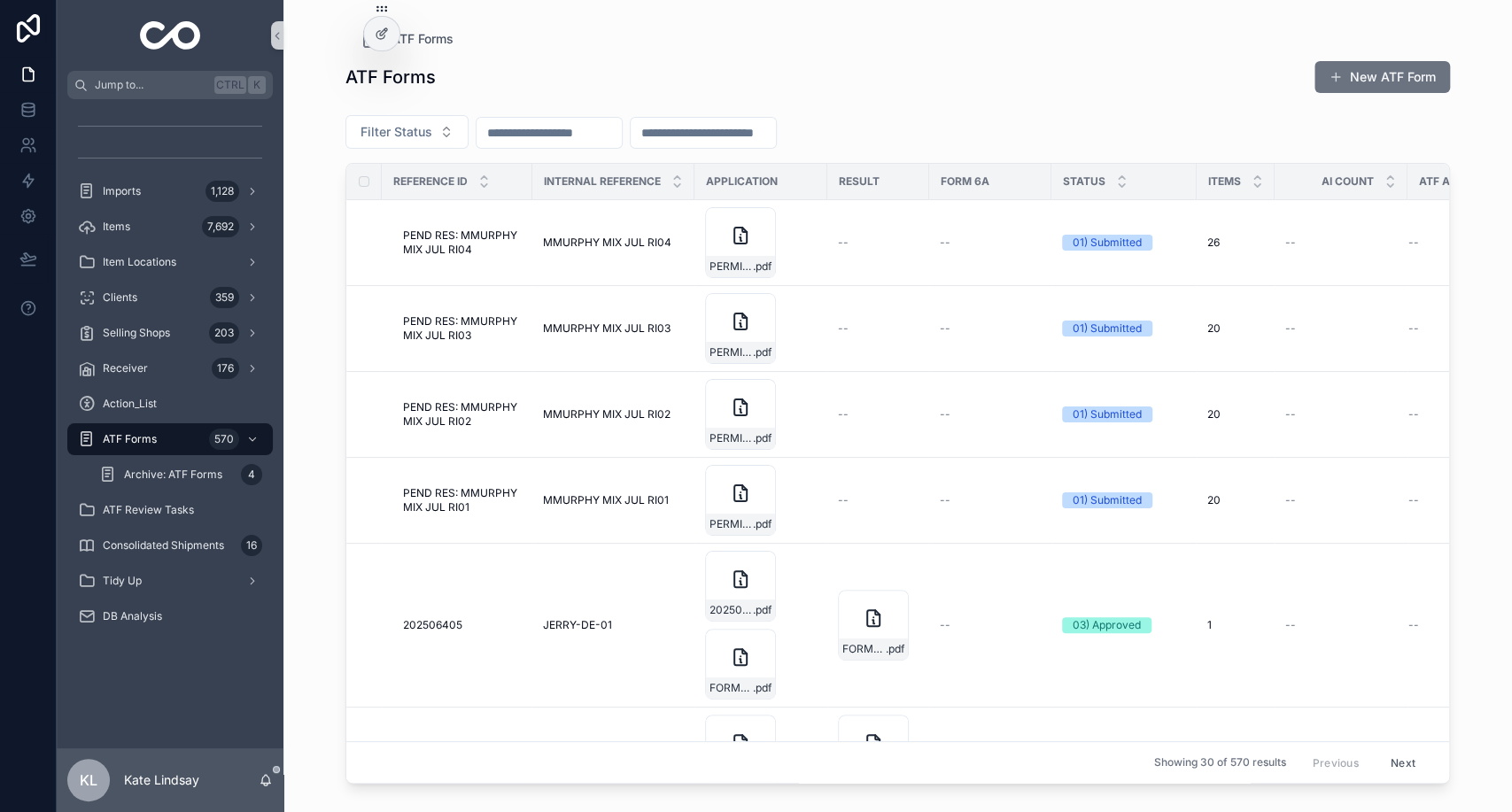 paste on "**********" 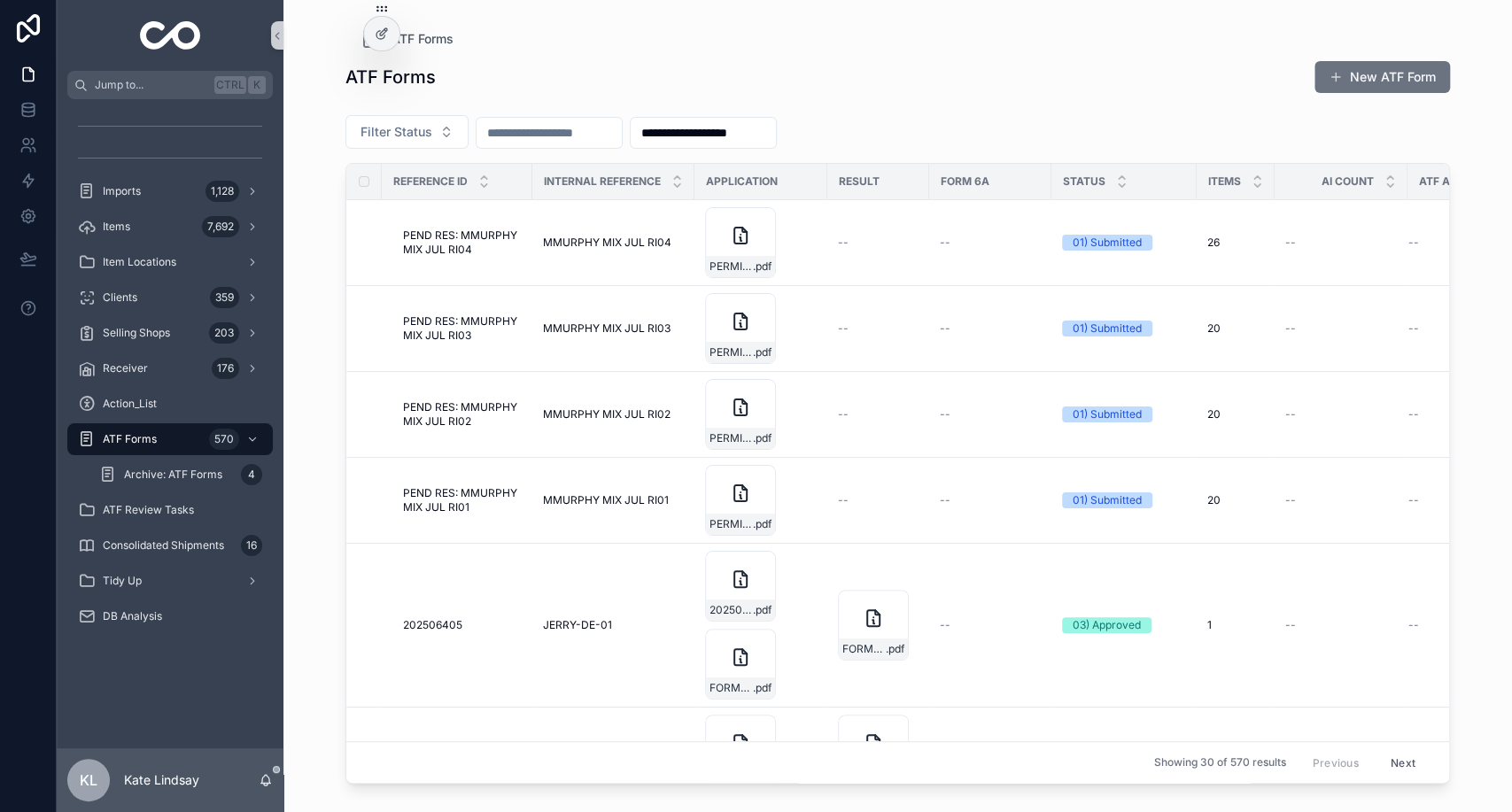 click on "**********" at bounding box center (703, 133) 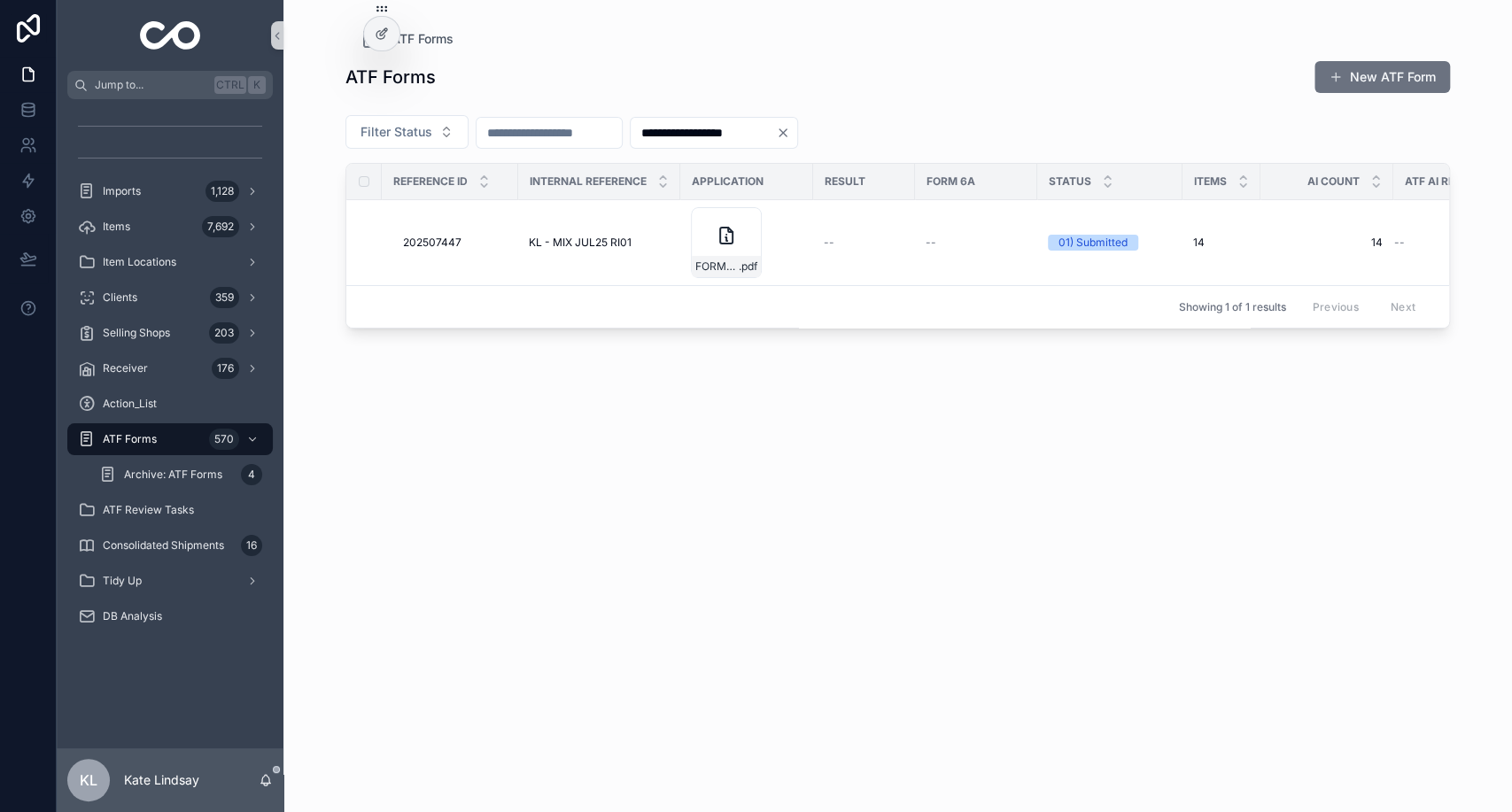 type on "**********" 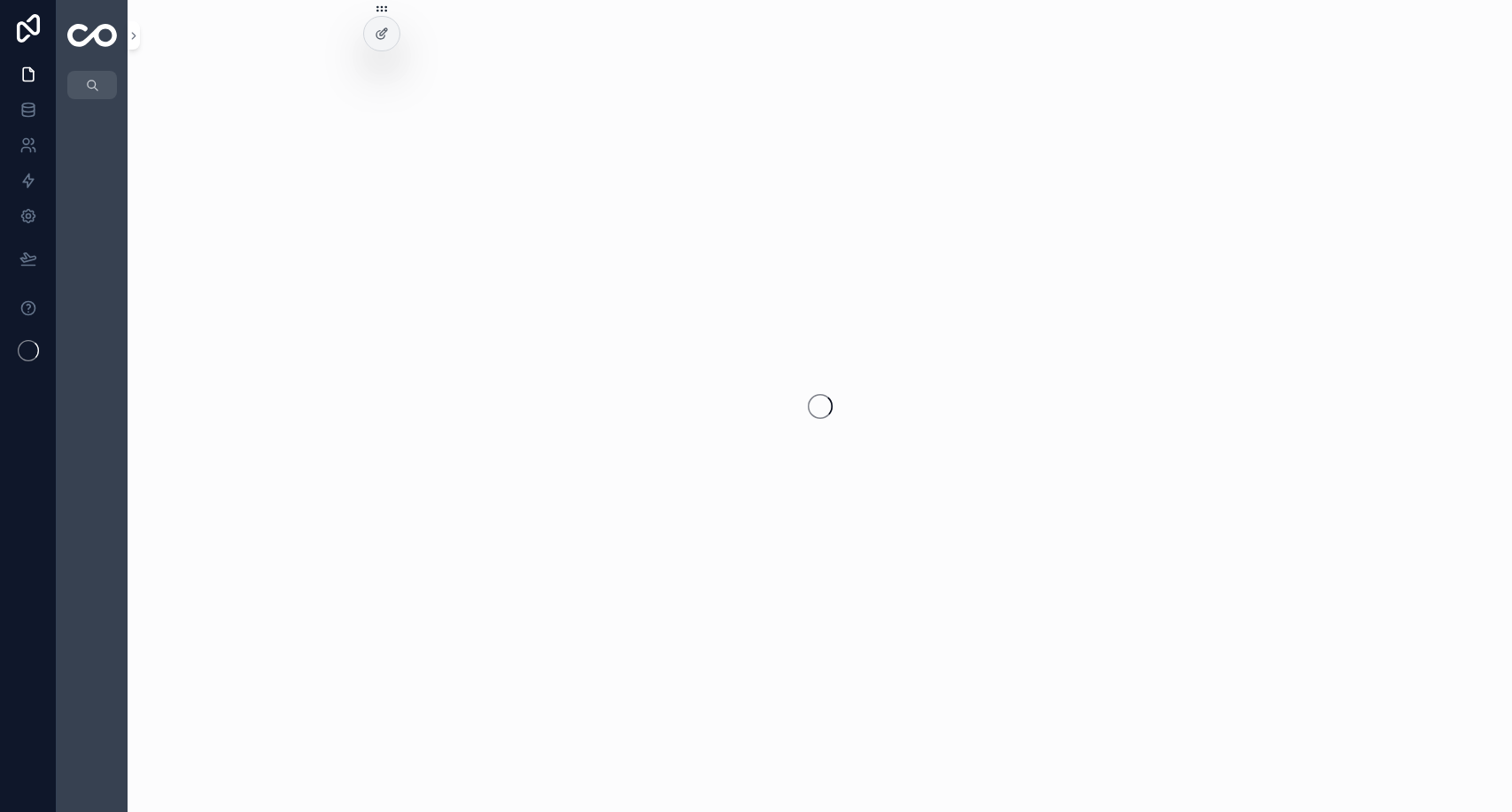 scroll, scrollTop: 0, scrollLeft: 0, axis: both 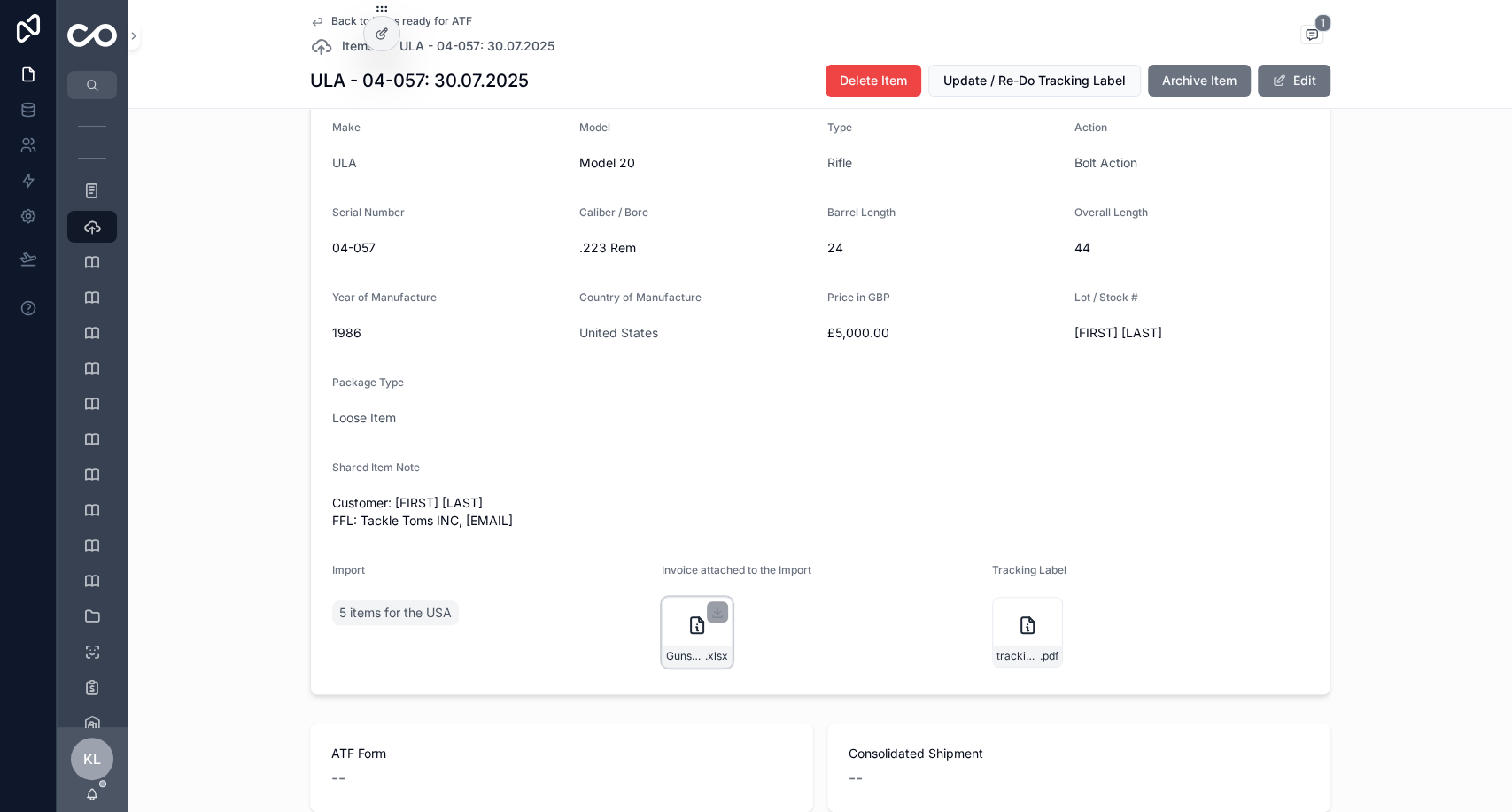click on "Guns-to-US-Aug-sept-2025 .xlsx" at bounding box center (697, 632) 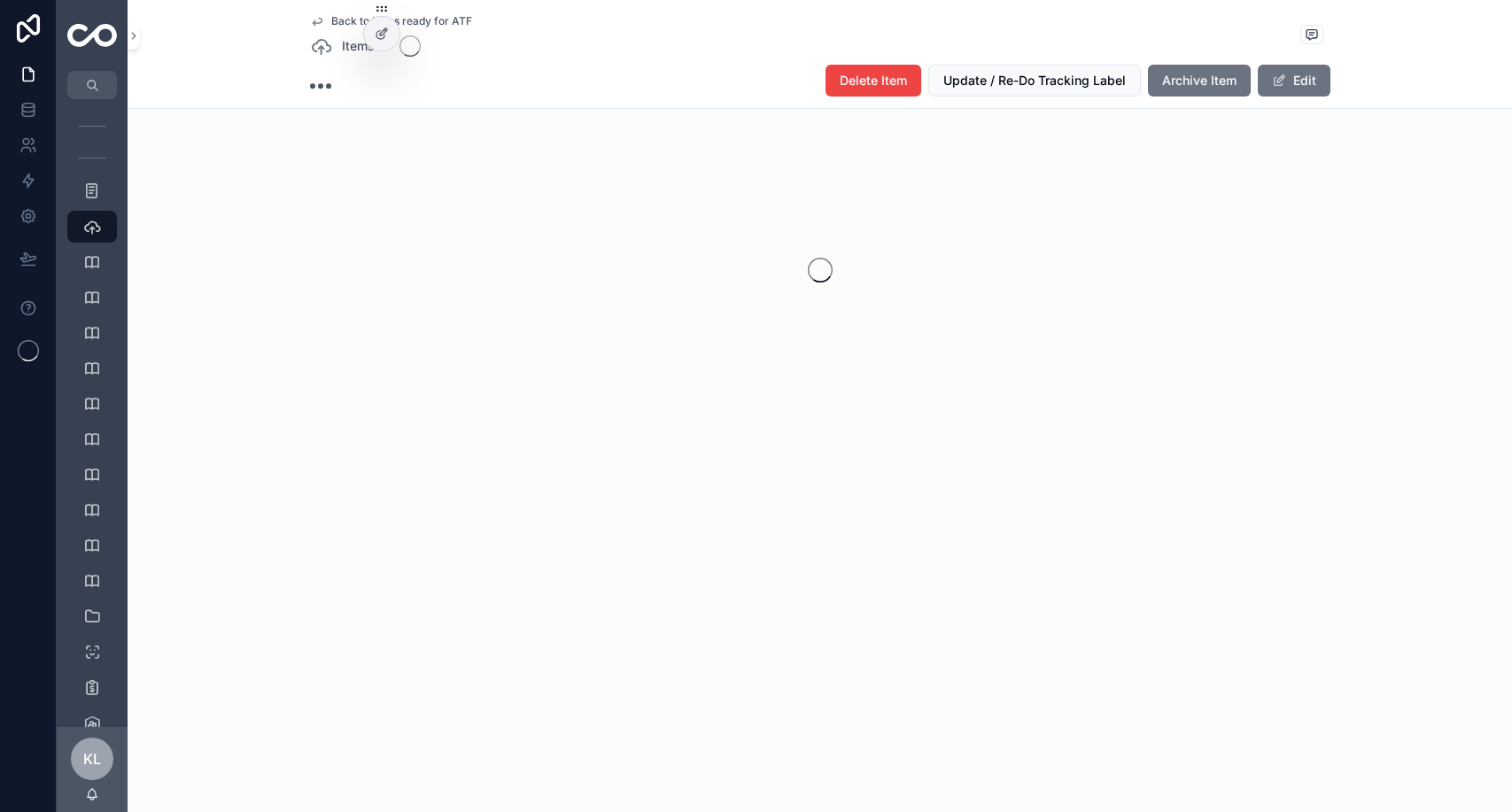 scroll, scrollTop: 0, scrollLeft: 0, axis: both 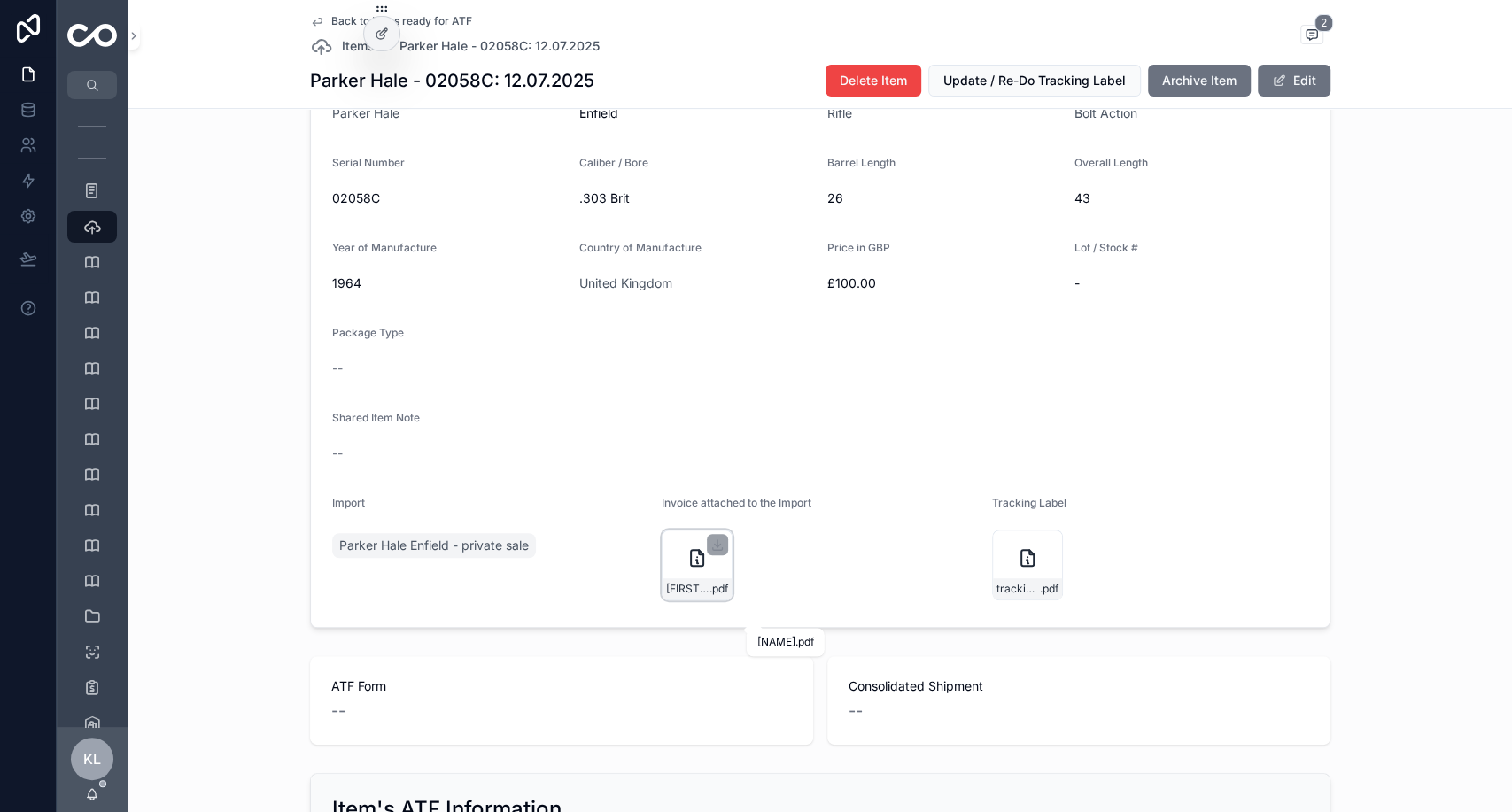 click on "Maurice-Hanson" at bounding box center (687, 589) 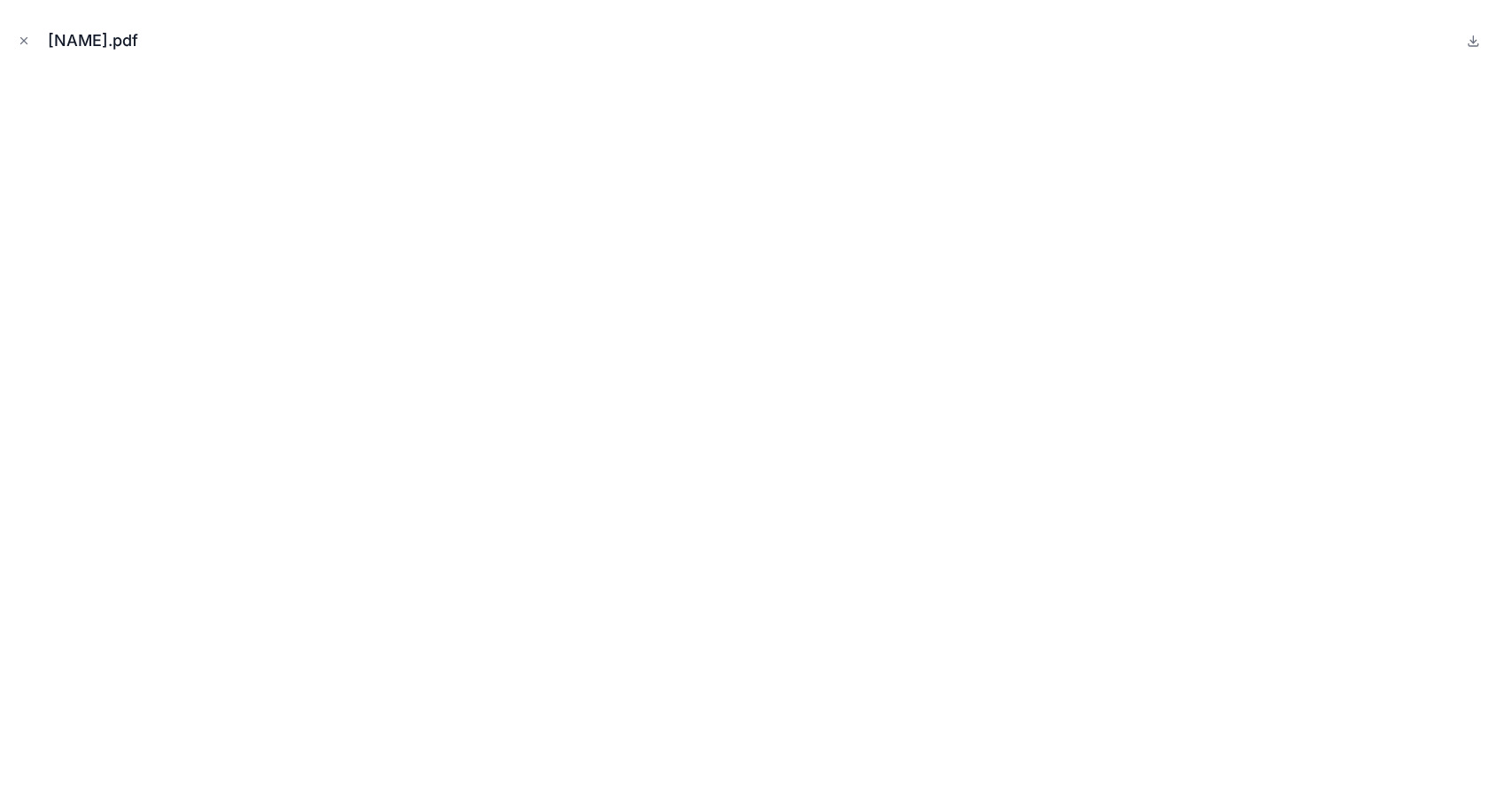 click on "Maurice-Hanson.pdf" at bounding box center [756, 41] 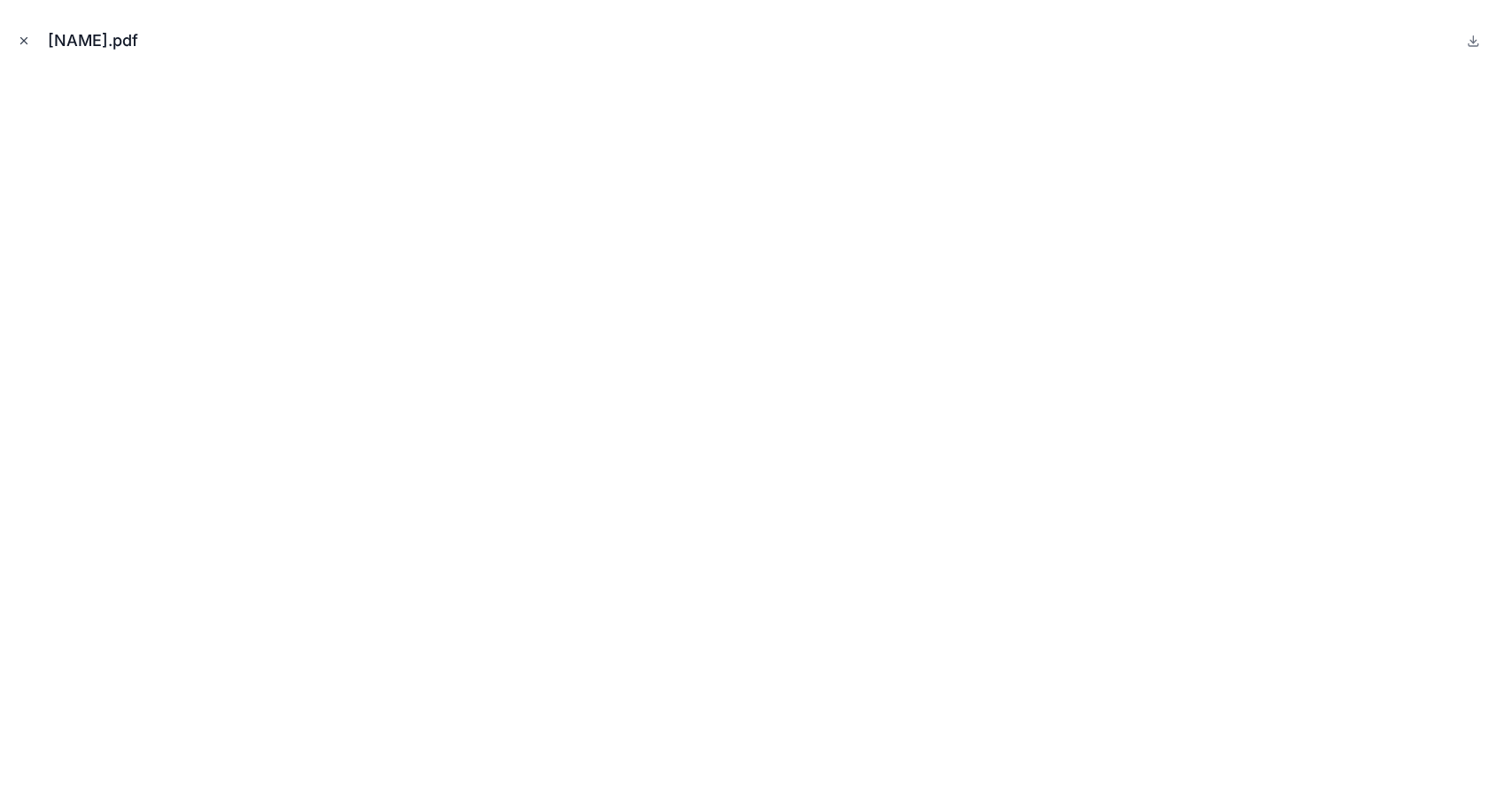 click at bounding box center [24, 41] 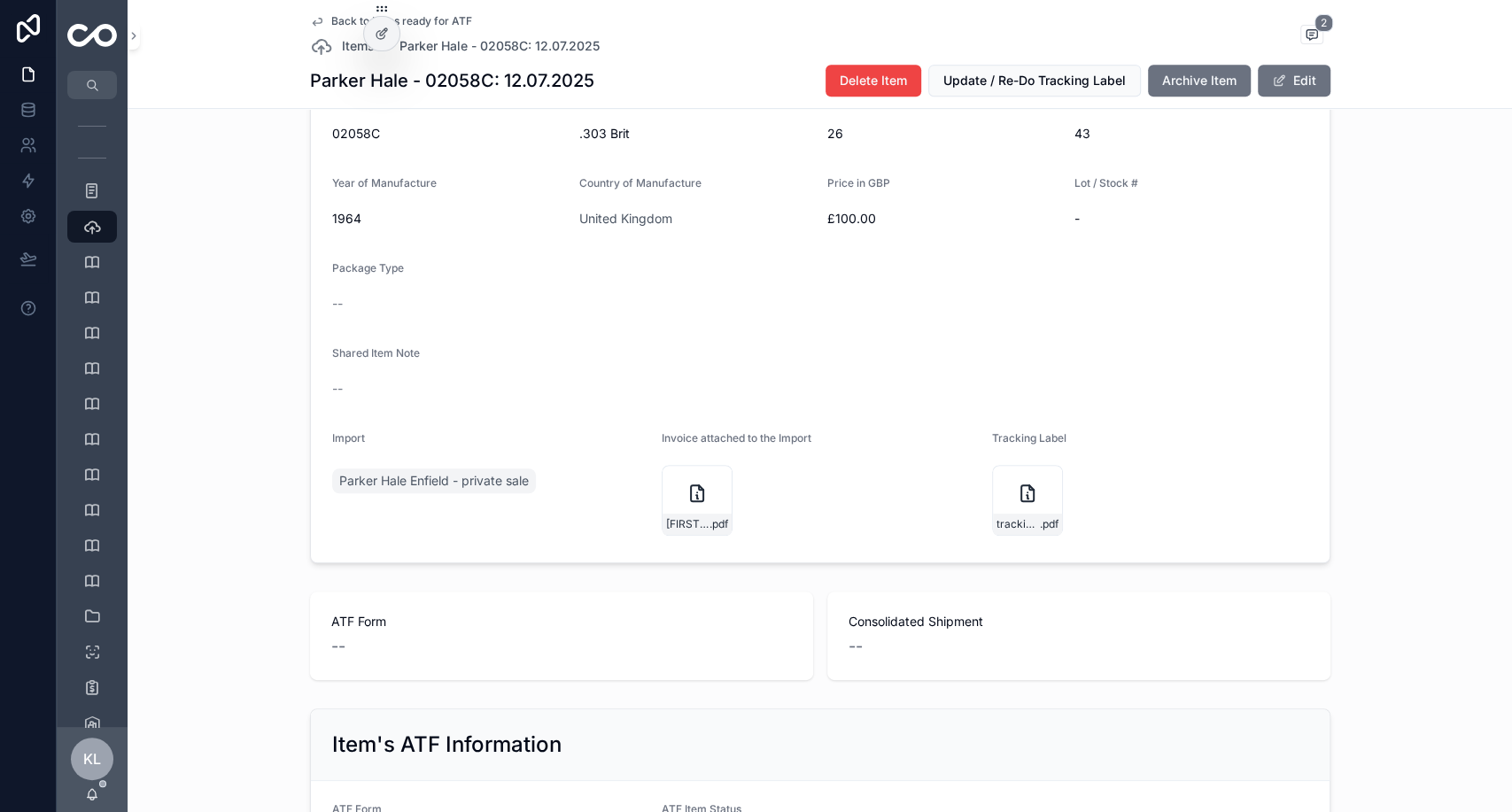 scroll, scrollTop: 510, scrollLeft: 0, axis: vertical 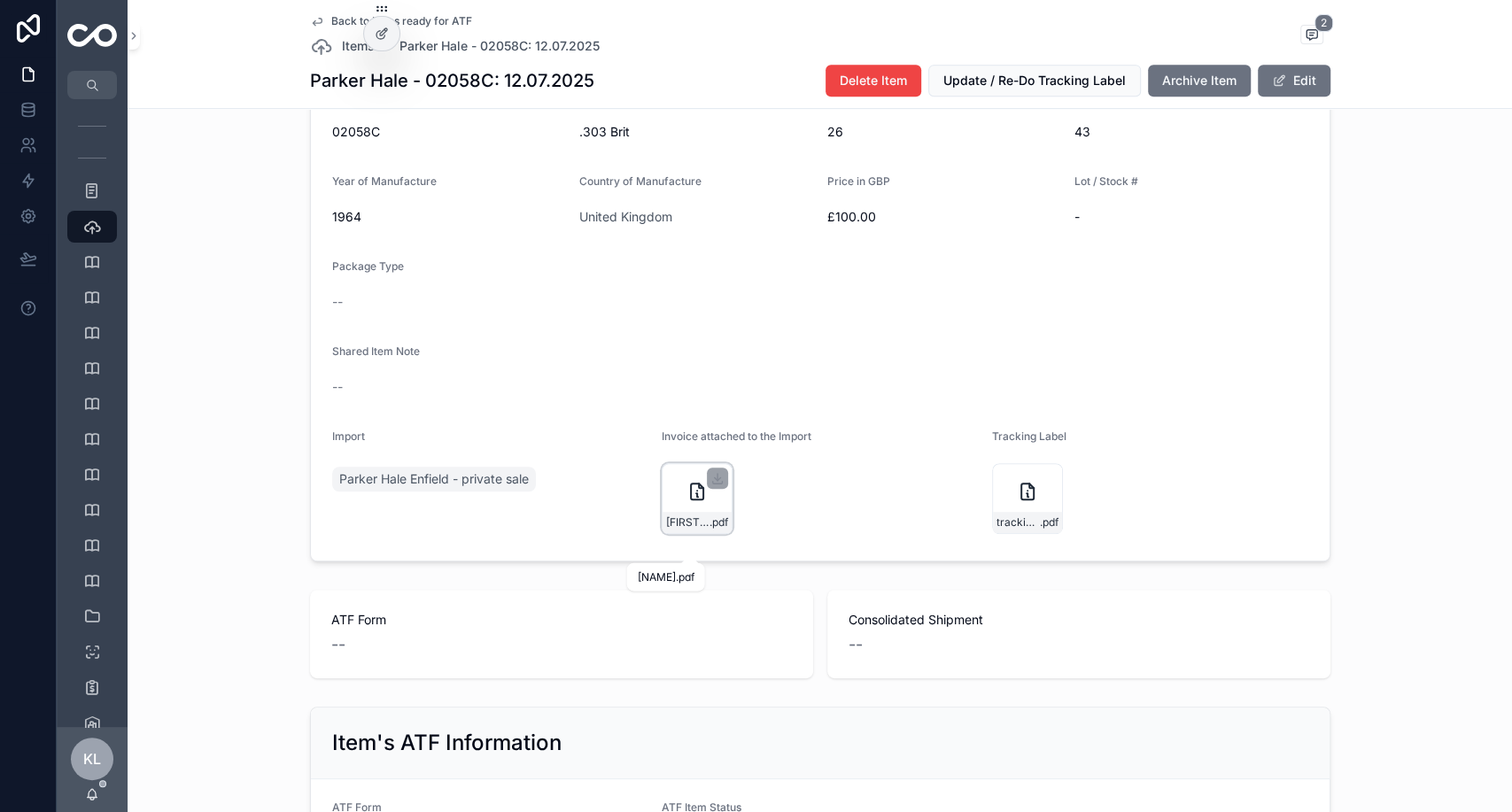 click on ".pdf" at bounding box center [718, 522] 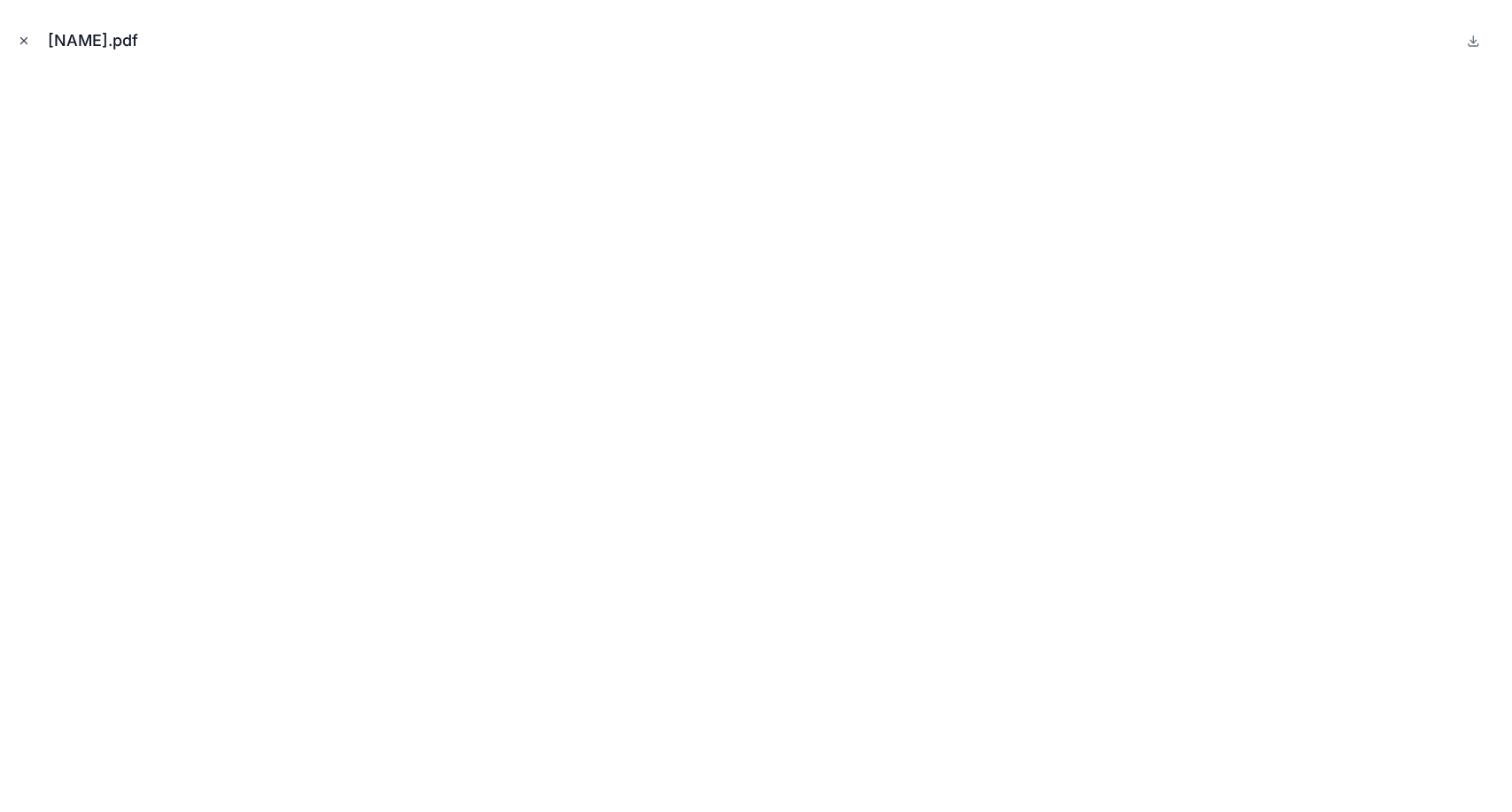 click 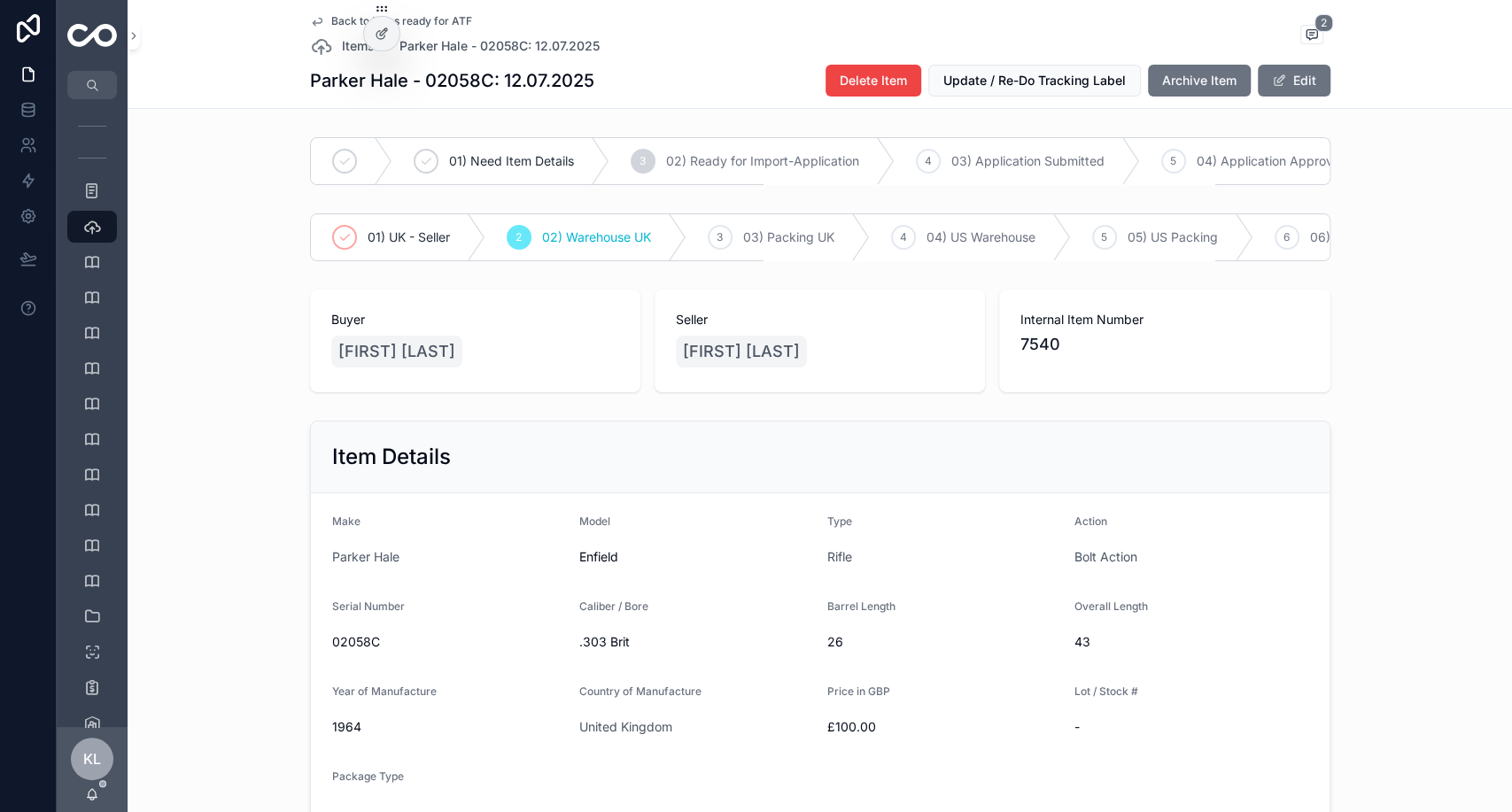 scroll, scrollTop: 14, scrollLeft: 0, axis: vertical 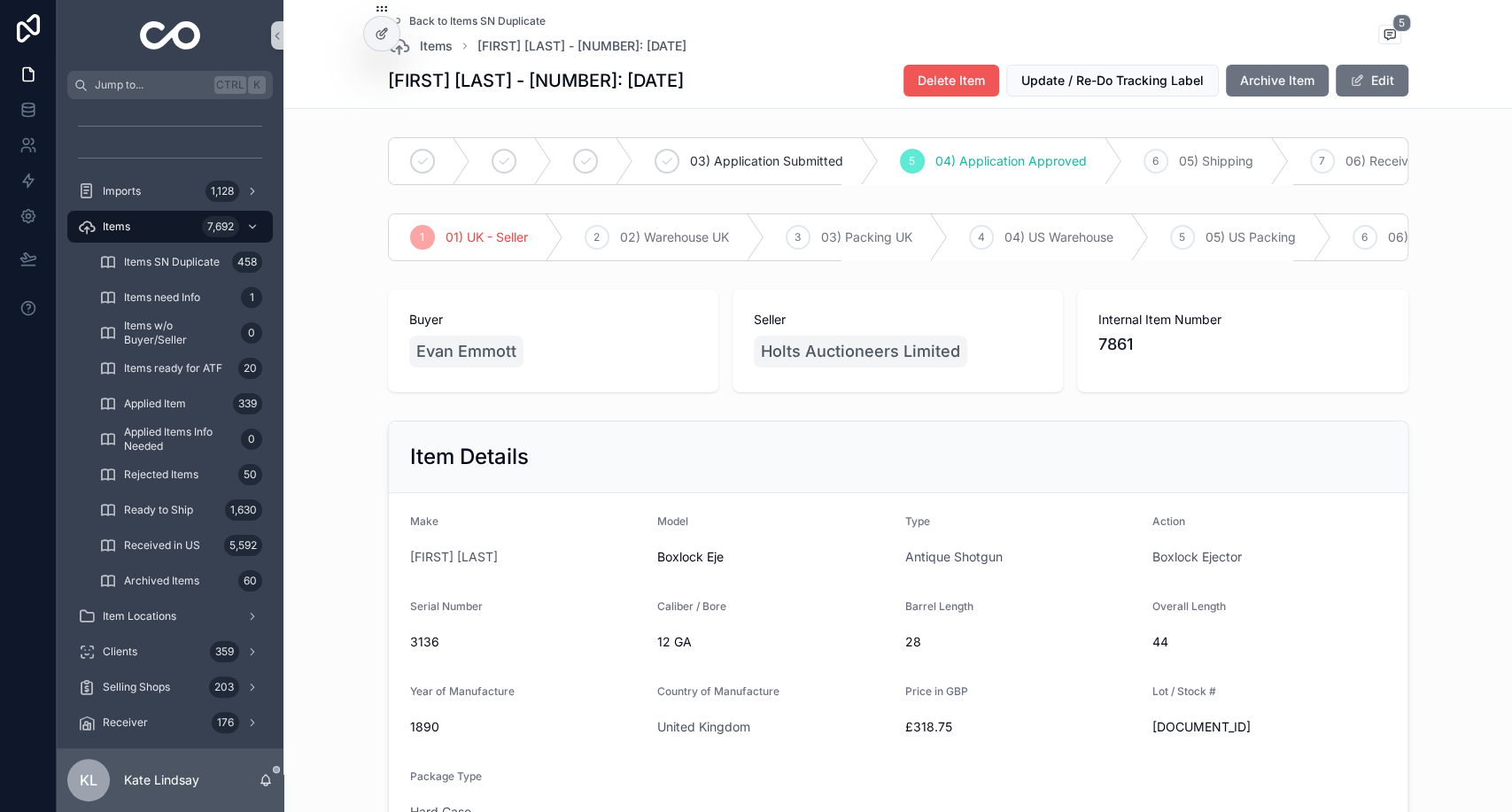 click on "Delete Item" at bounding box center (951, 81) 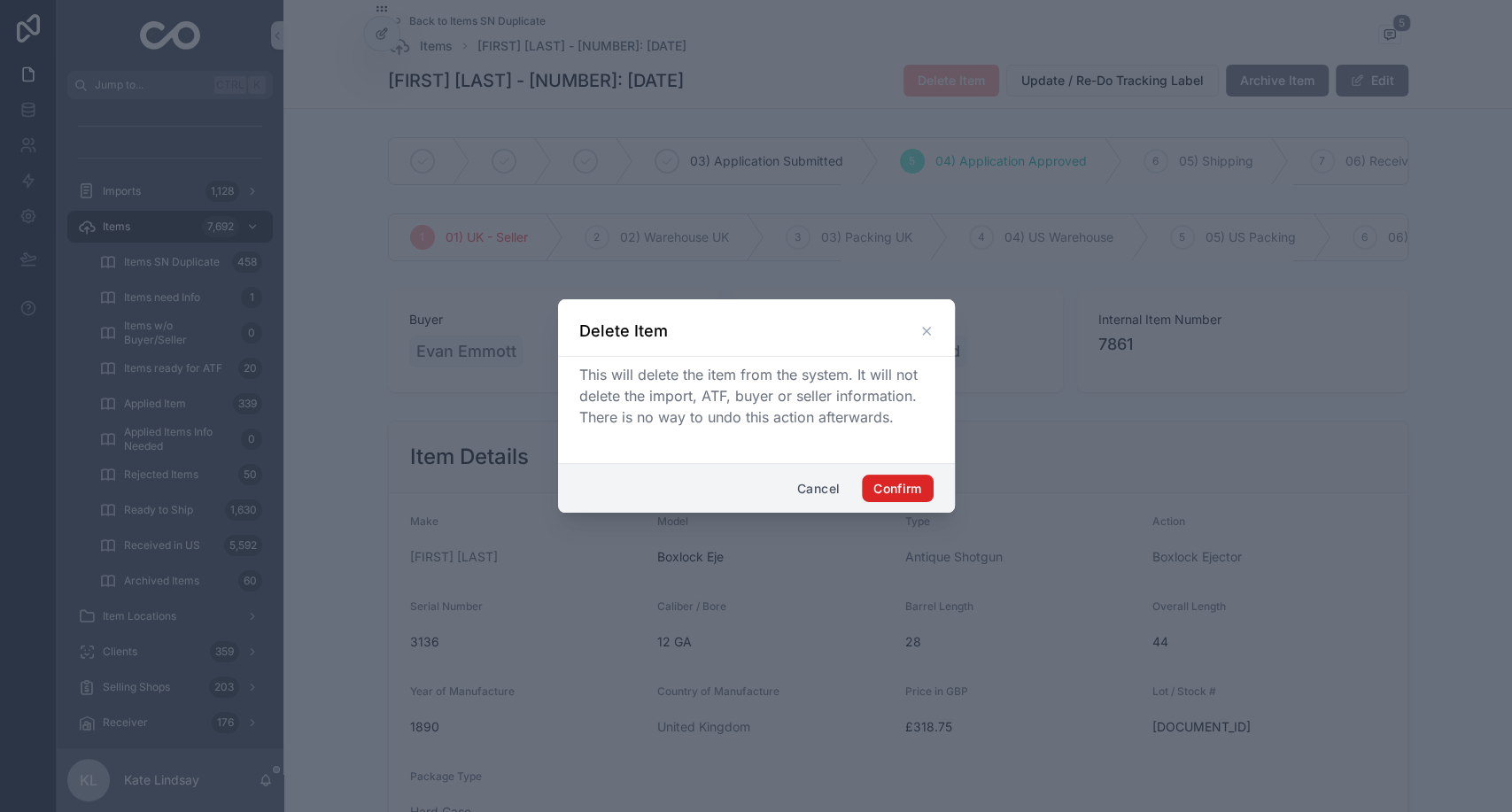click on "Confirm" at bounding box center (897, 489) 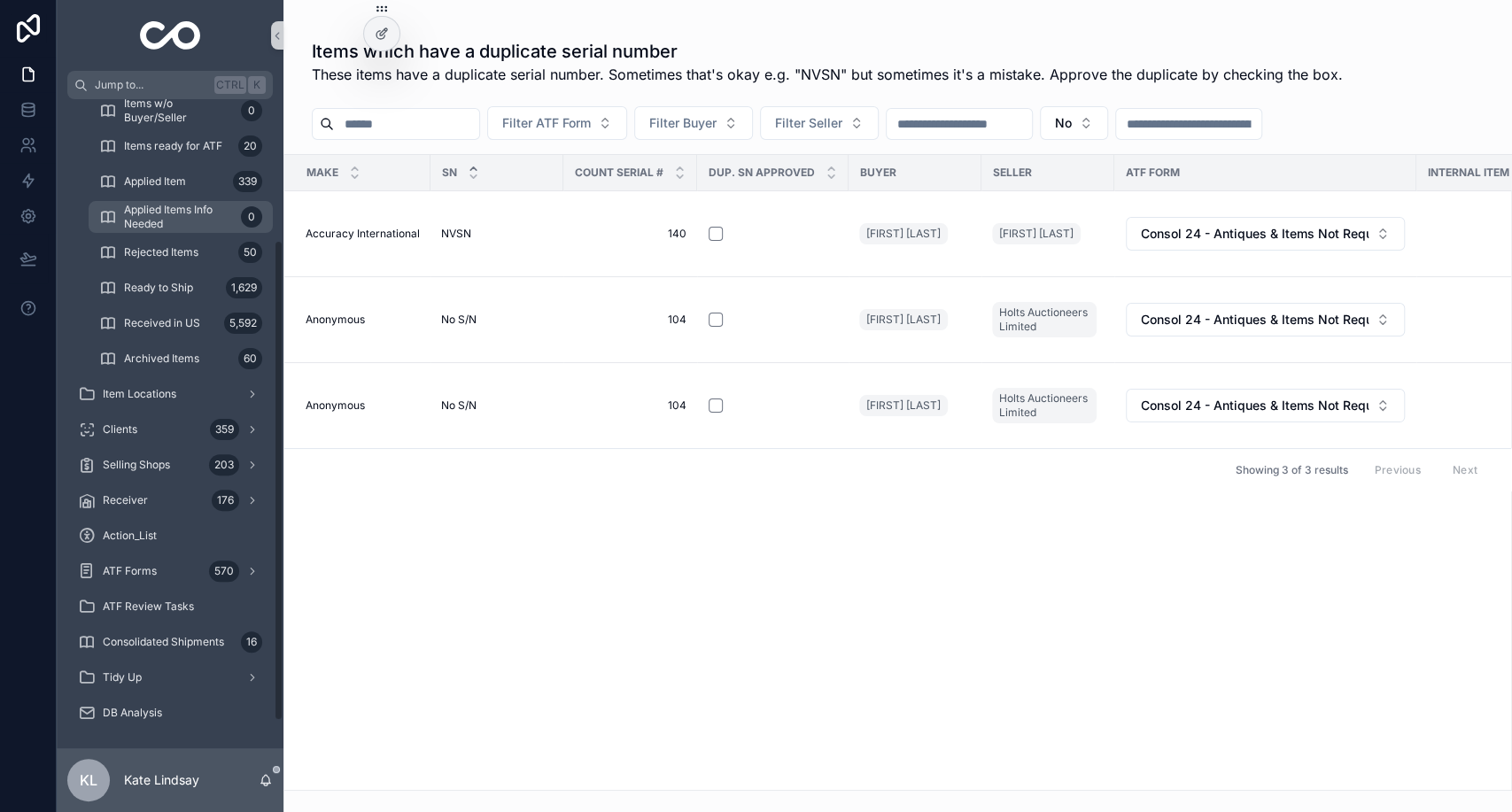 scroll, scrollTop: 226, scrollLeft: 0, axis: vertical 